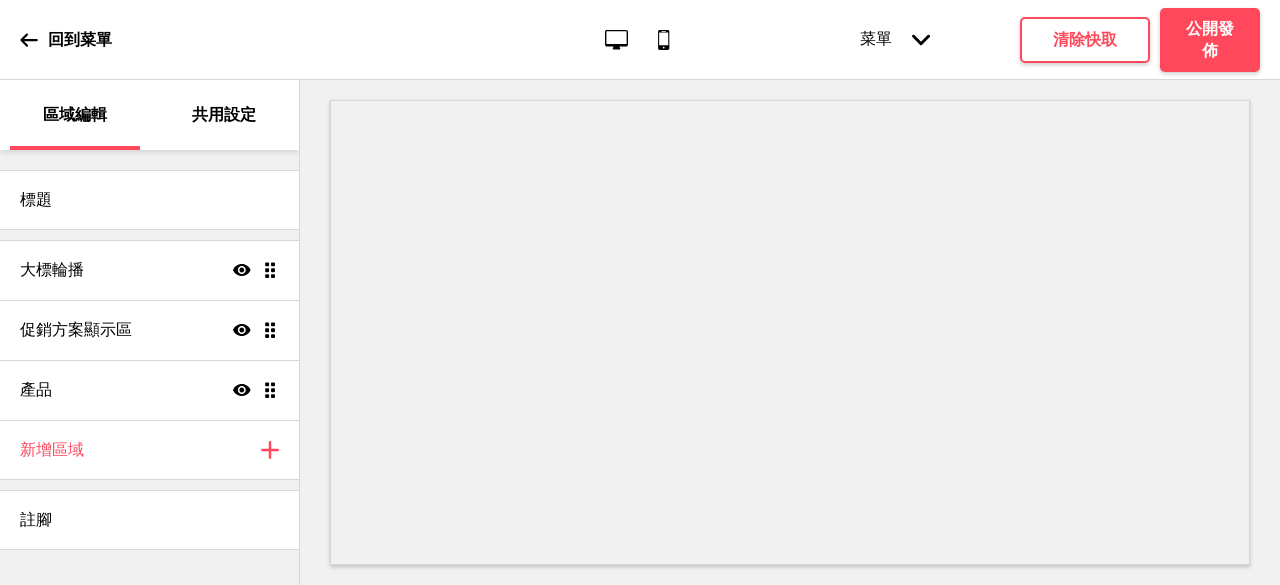 scroll, scrollTop: 0, scrollLeft: 0, axis: both 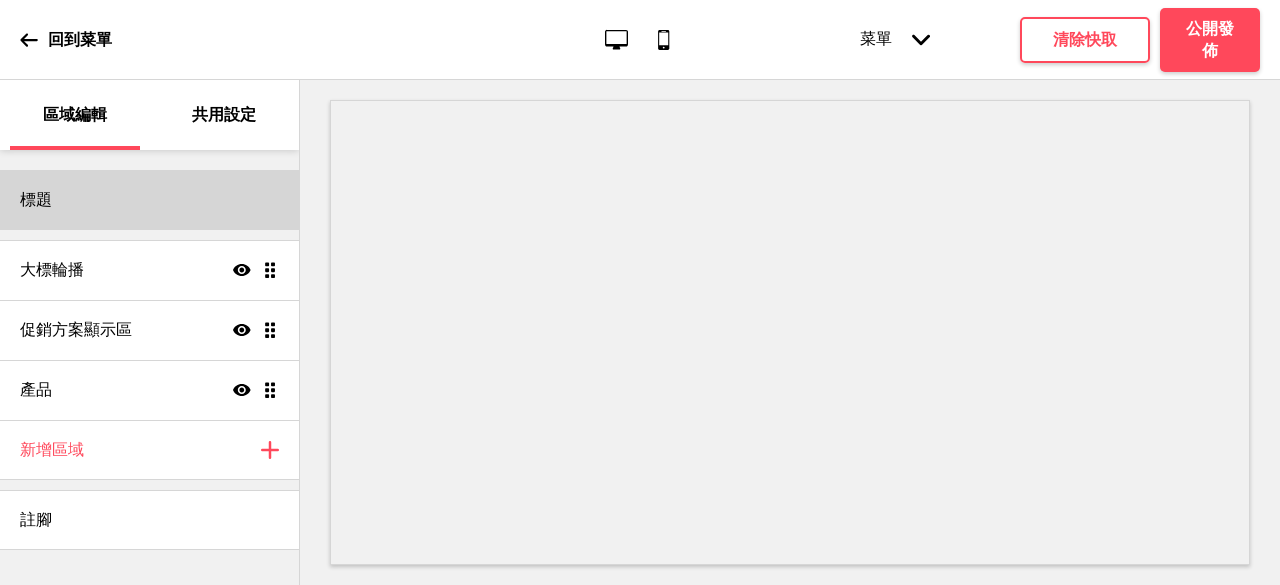 click on "標題" at bounding box center (149, 200) 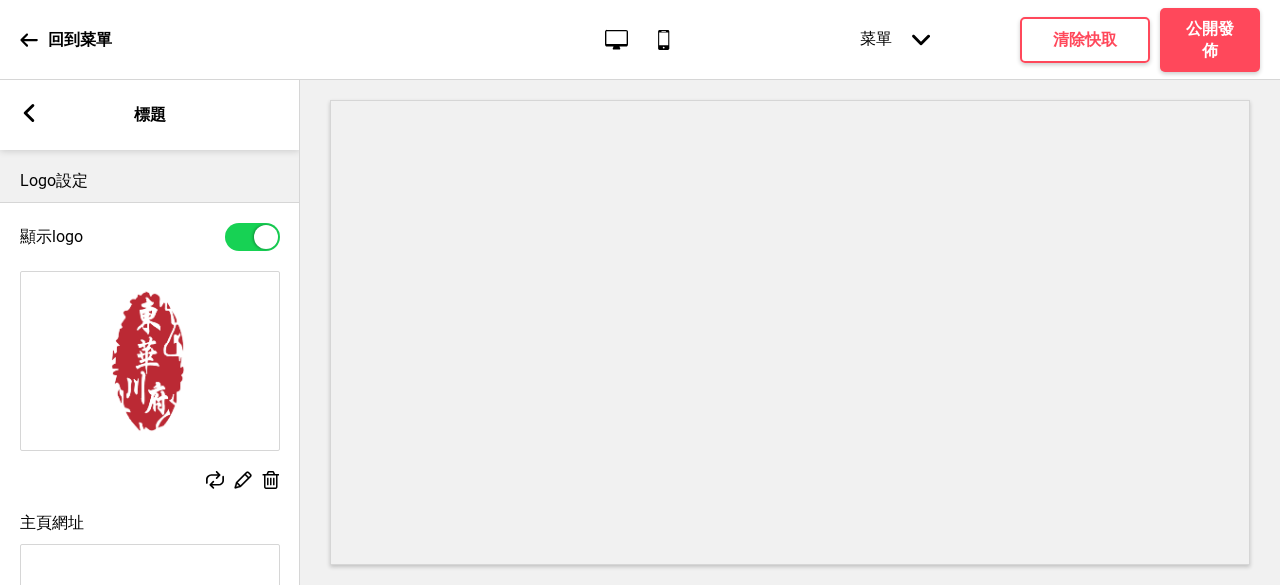 click 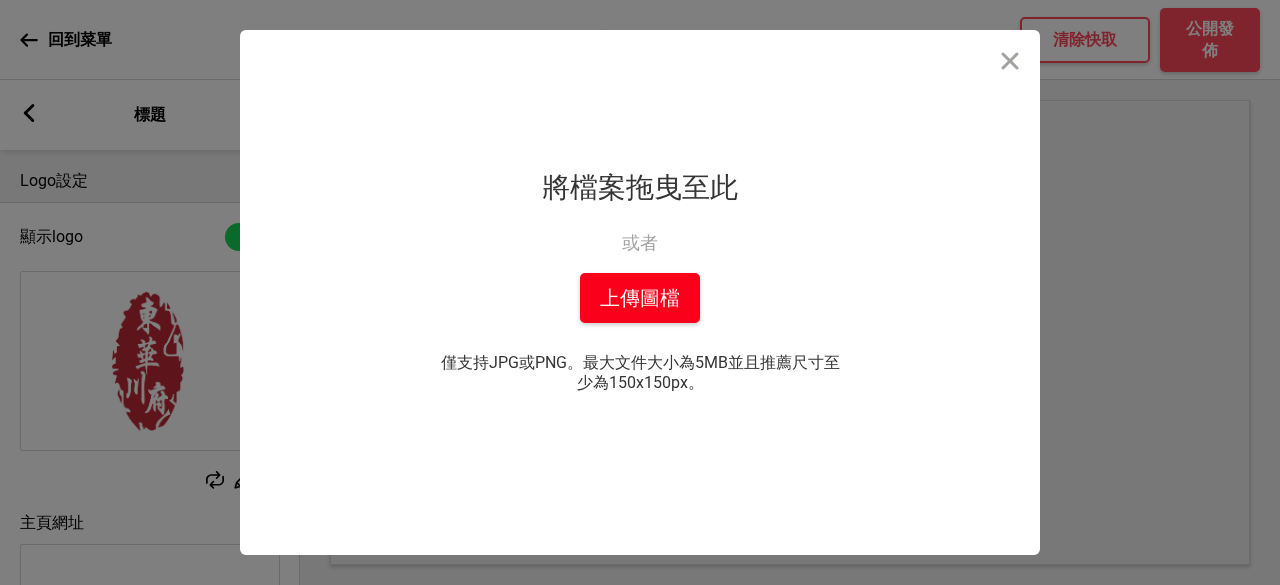 click on "上傳圖檔" at bounding box center (640, 298) 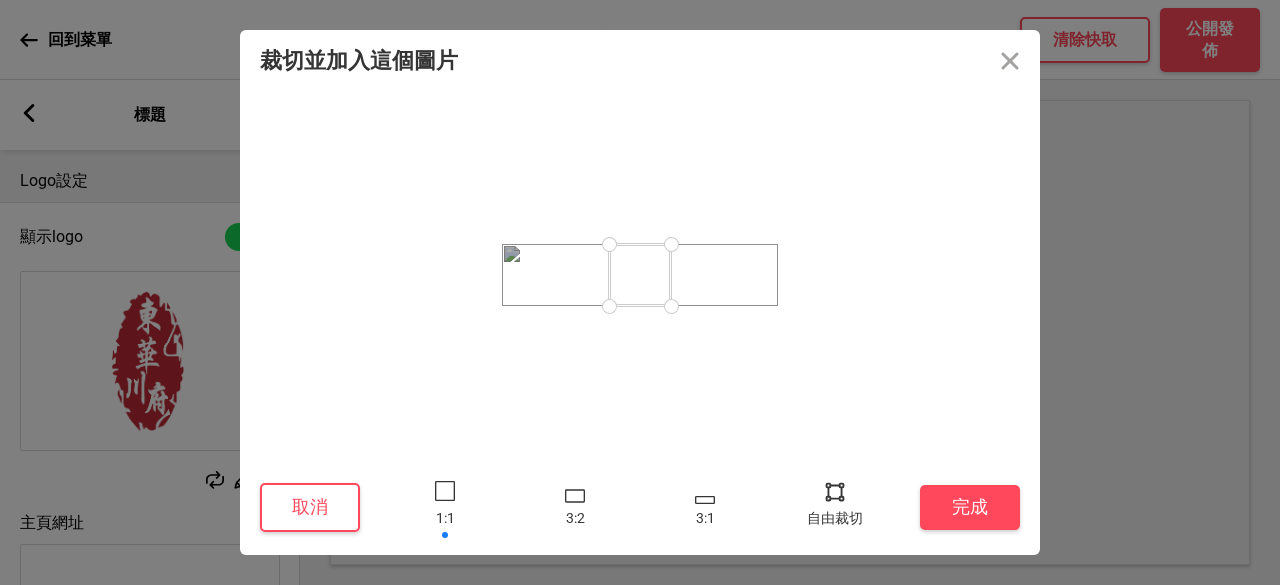 drag, startPoint x: 601, startPoint y: 307, endPoint x: 508, endPoint y: 294, distance: 93.904205 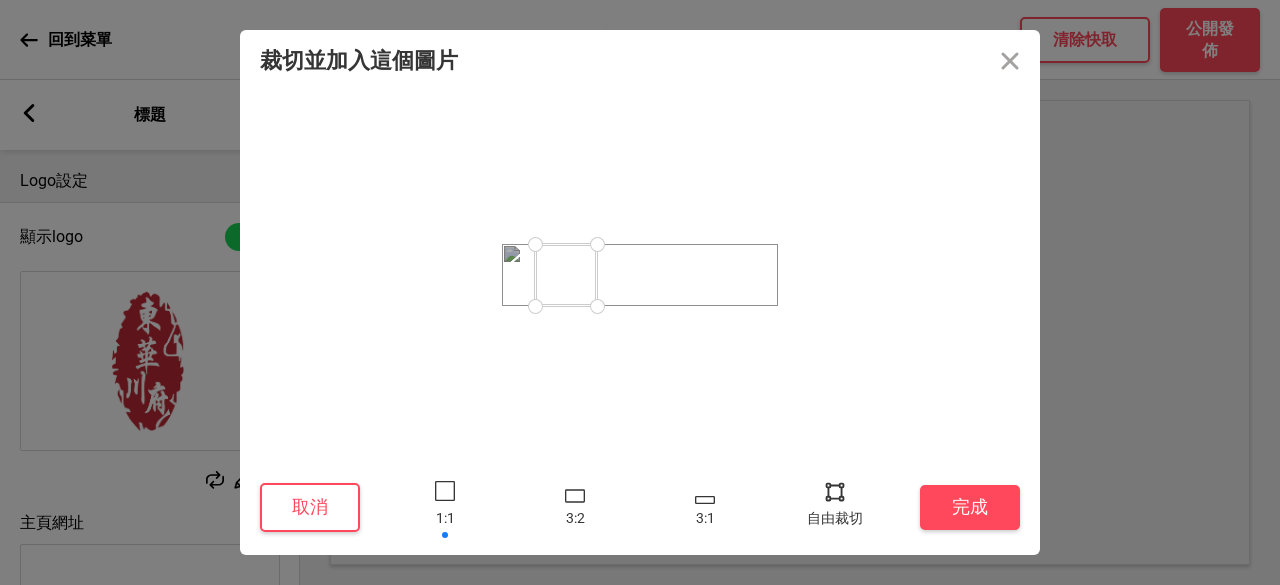 drag, startPoint x: 662, startPoint y: 270, endPoint x: 588, endPoint y: 267, distance: 74.06078 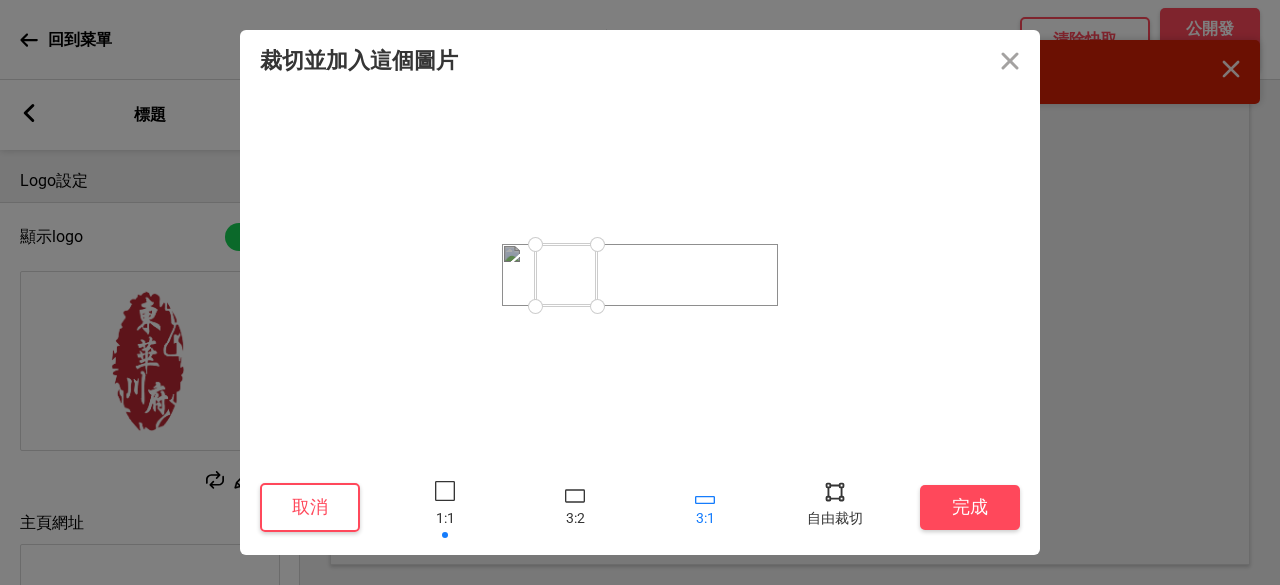 click at bounding box center (705, 507) 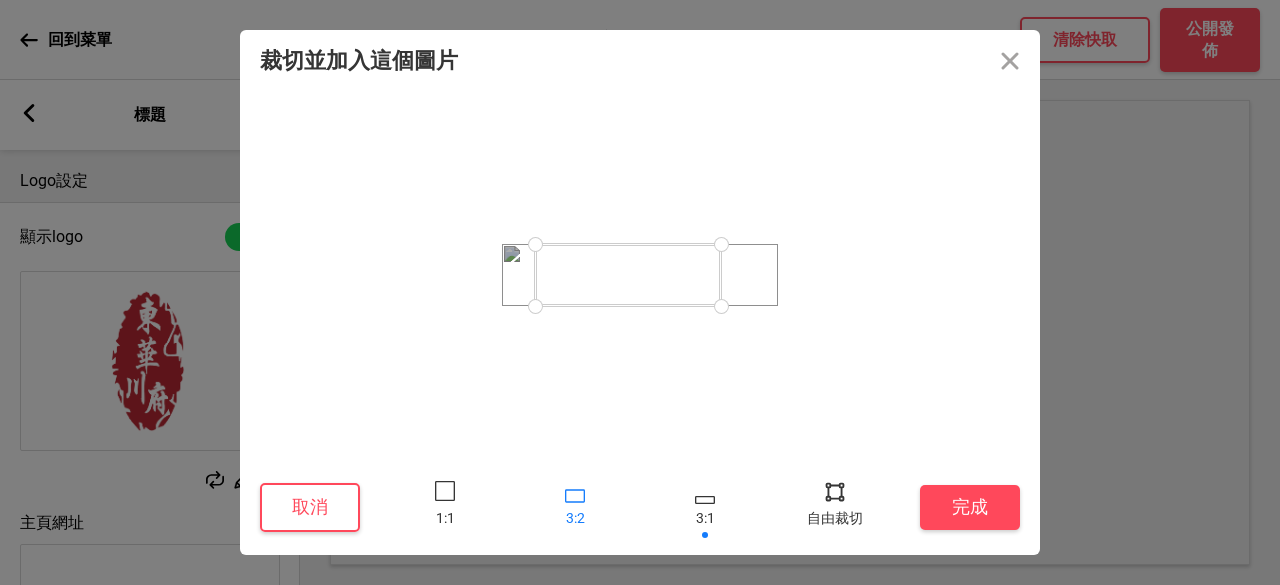click at bounding box center (575, 507) 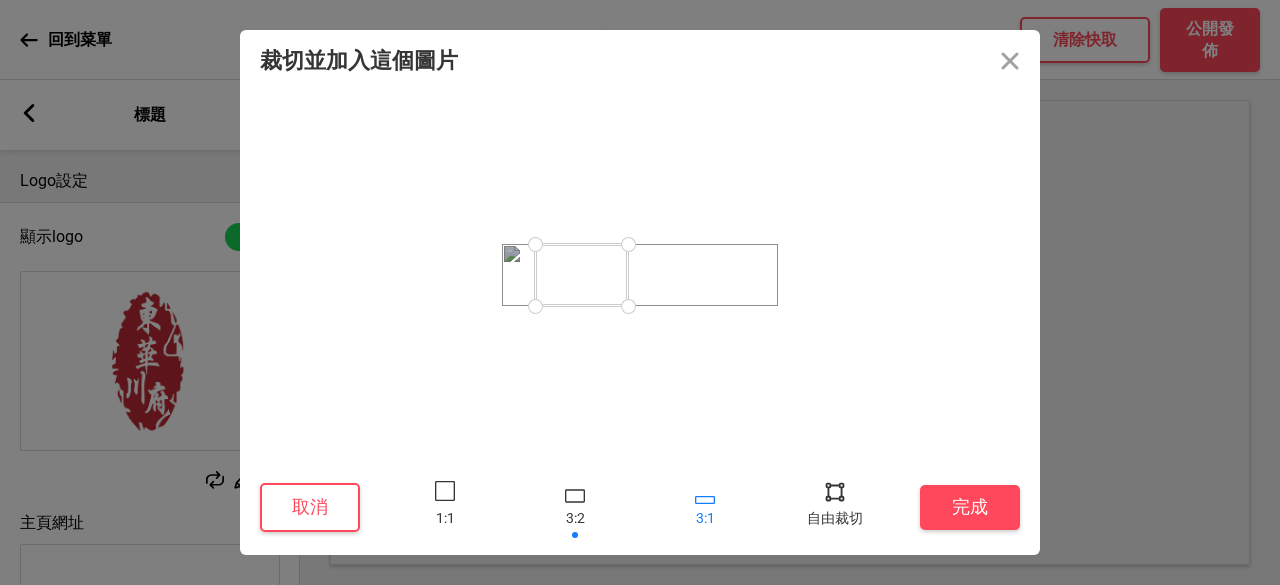 click at bounding box center (705, 507) 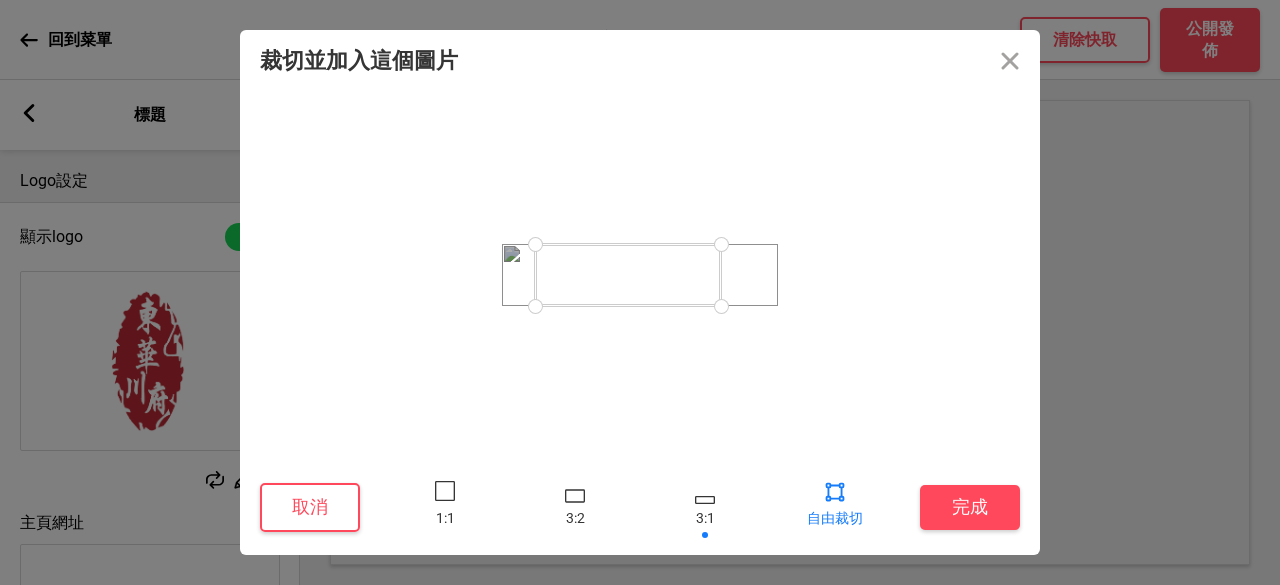 click at bounding box center (835, 507) 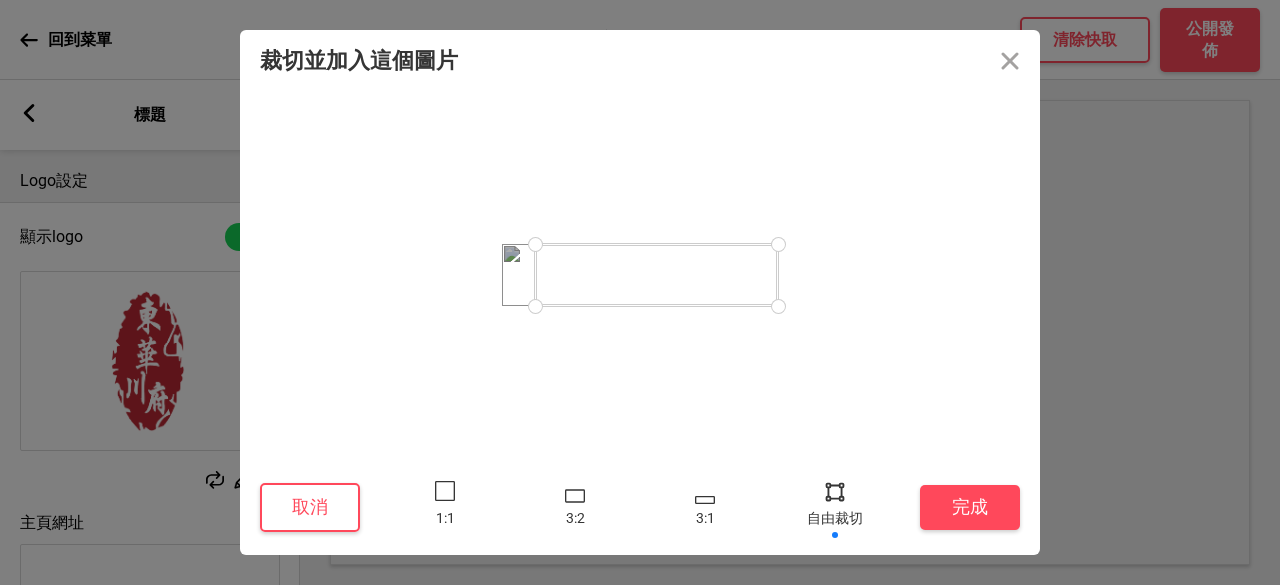drag, startPoint x: 718, startPoint y: 307, endPoint x: 826, endPoint y: 312, distance: 108.11568 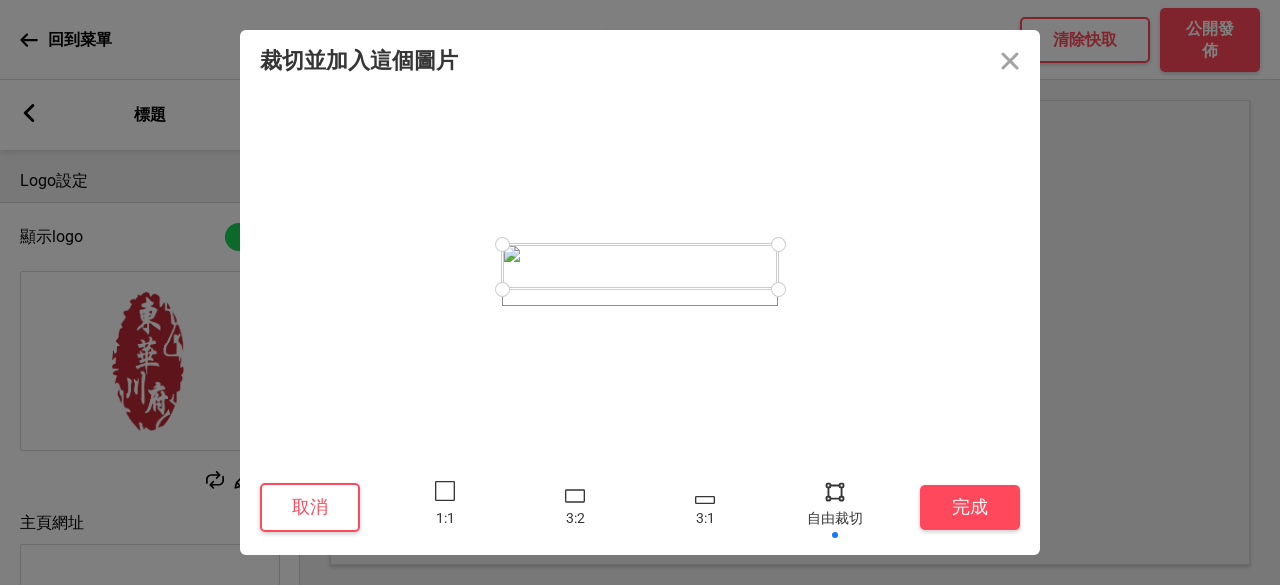 drag, startPoint x: 533, startPoint y: 300, endPoint x: 411, endPoint y: 277, distance: 124.1491 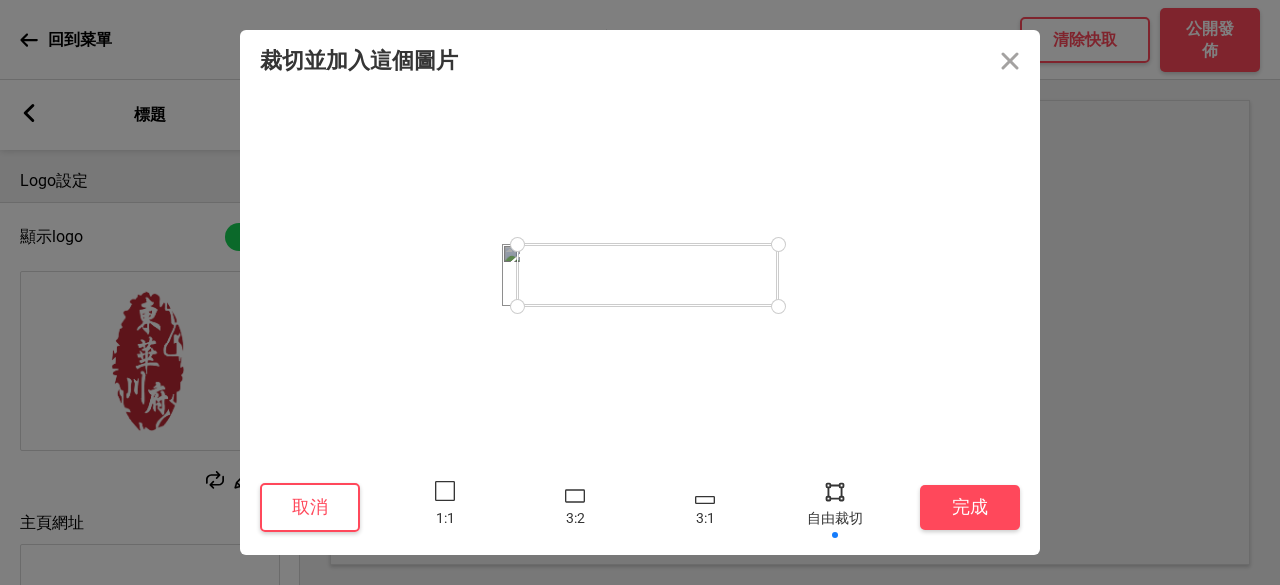 drag, startPoint x: 506, startPoint y: 283, endPoint x: 517, endPoint y: 331, distance: 49.24429 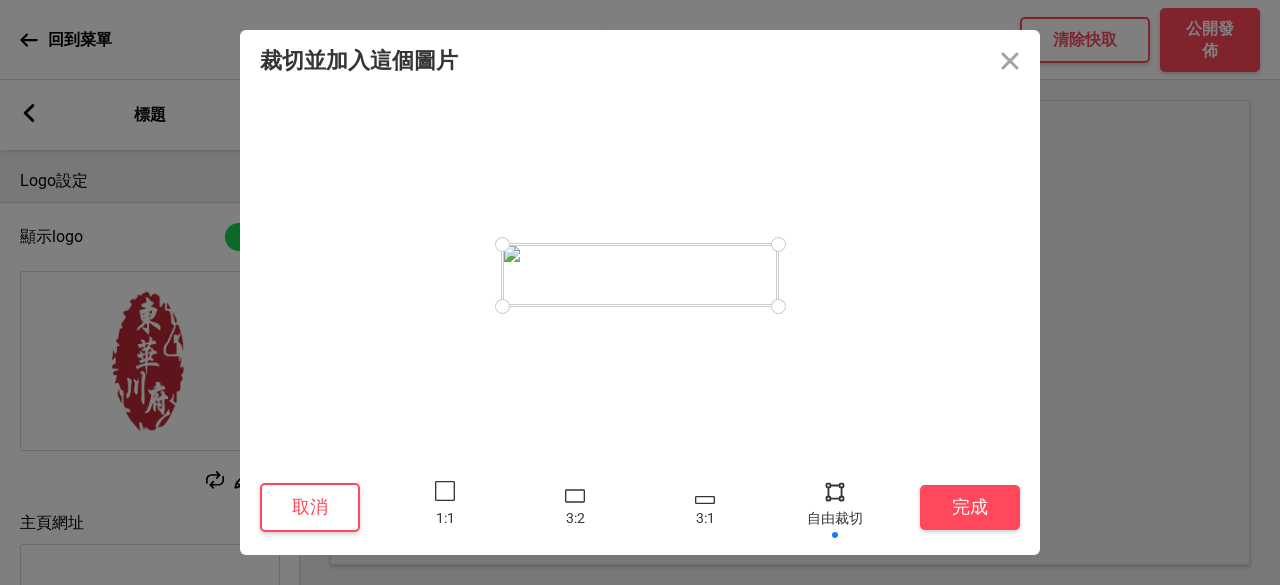 drag, startPoint x: 508, startPoint y: 310, endPoint x: 460, endPoint y: 309, distance: 48.010414 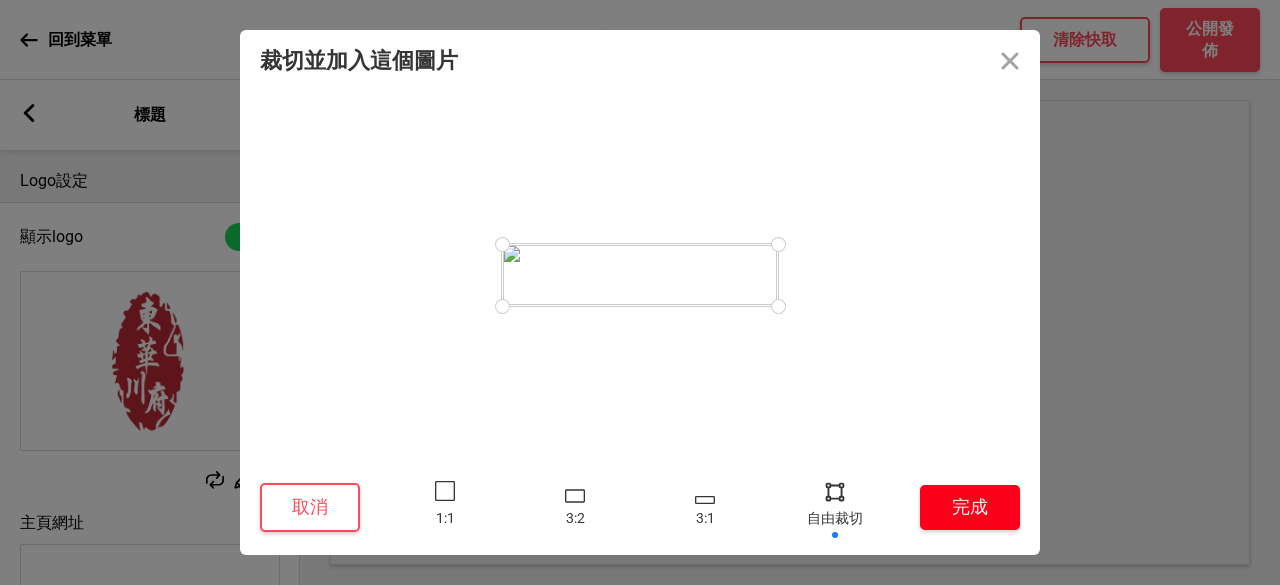 click on "完成" at bounding box center (970, 507) 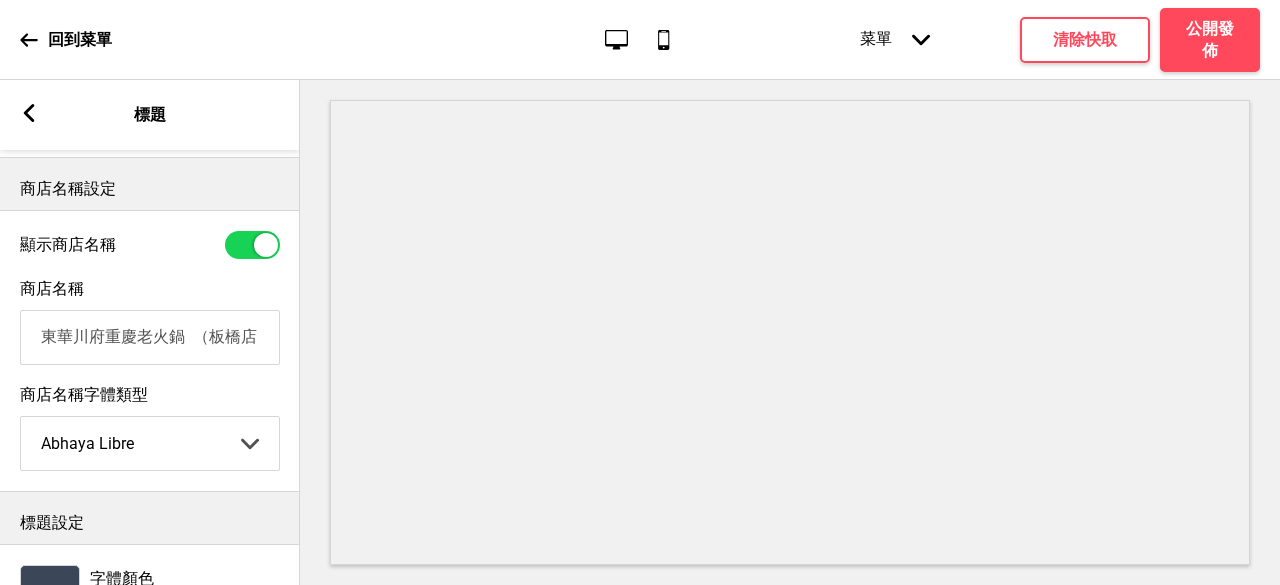 scroll, scrollTop: 463, scrollLeft: 0, axis: vertical 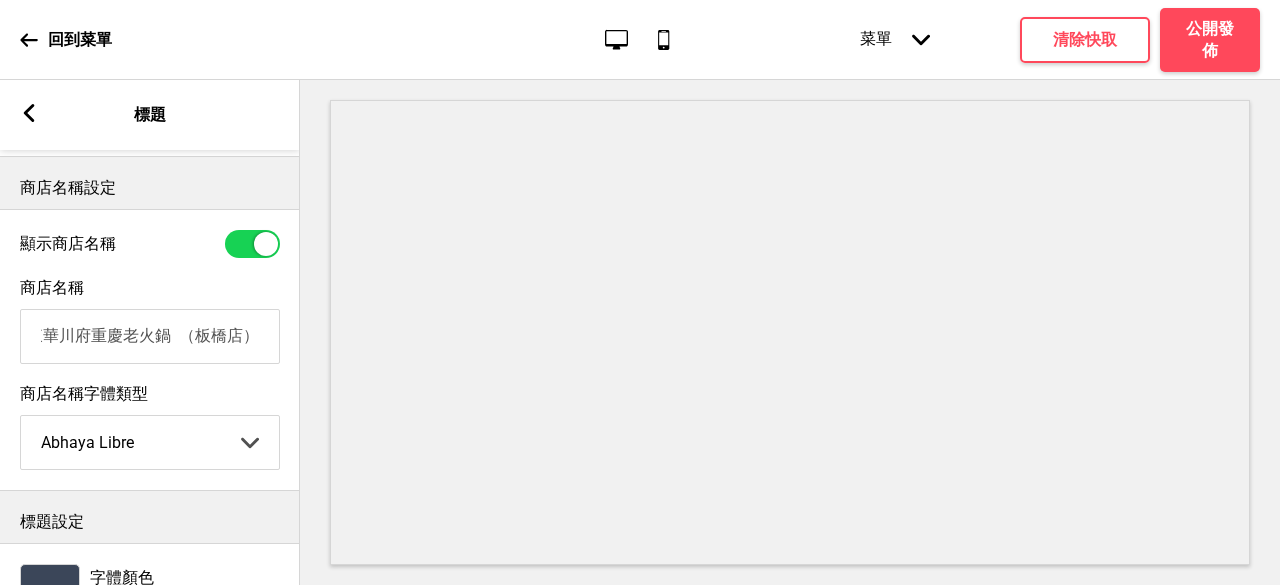 drag, startPoint x: 33, startPoint y: 337, endPoint x: 328, endPoint y: 368, distance: 296.62433 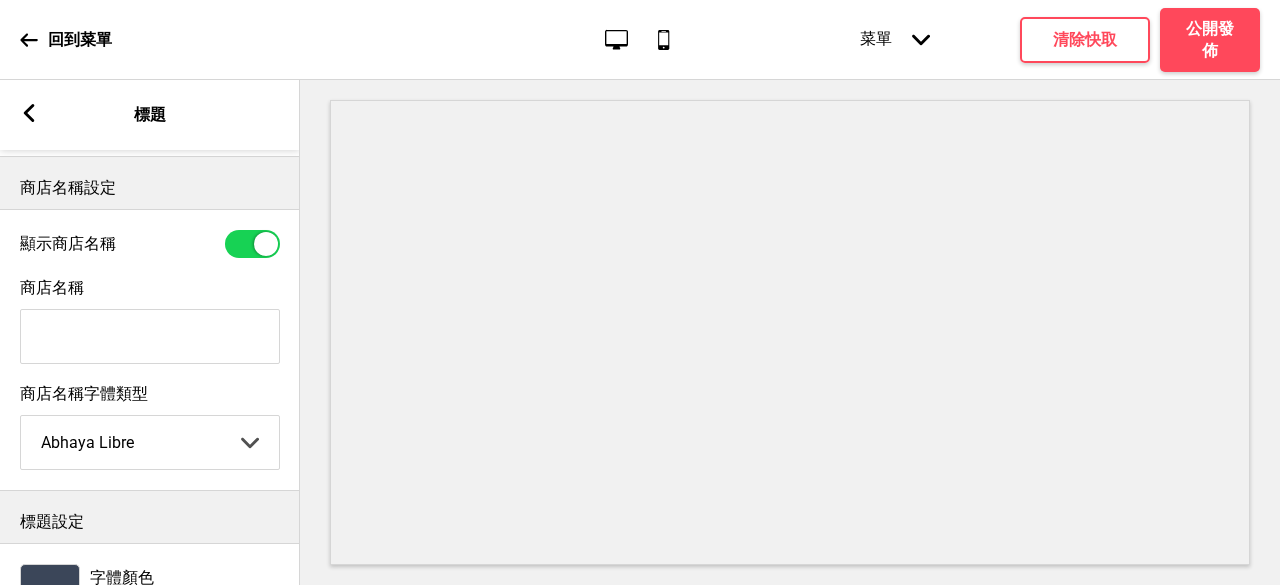 scroll, scrollTop: 0, scrollLeft: 0, axis: both 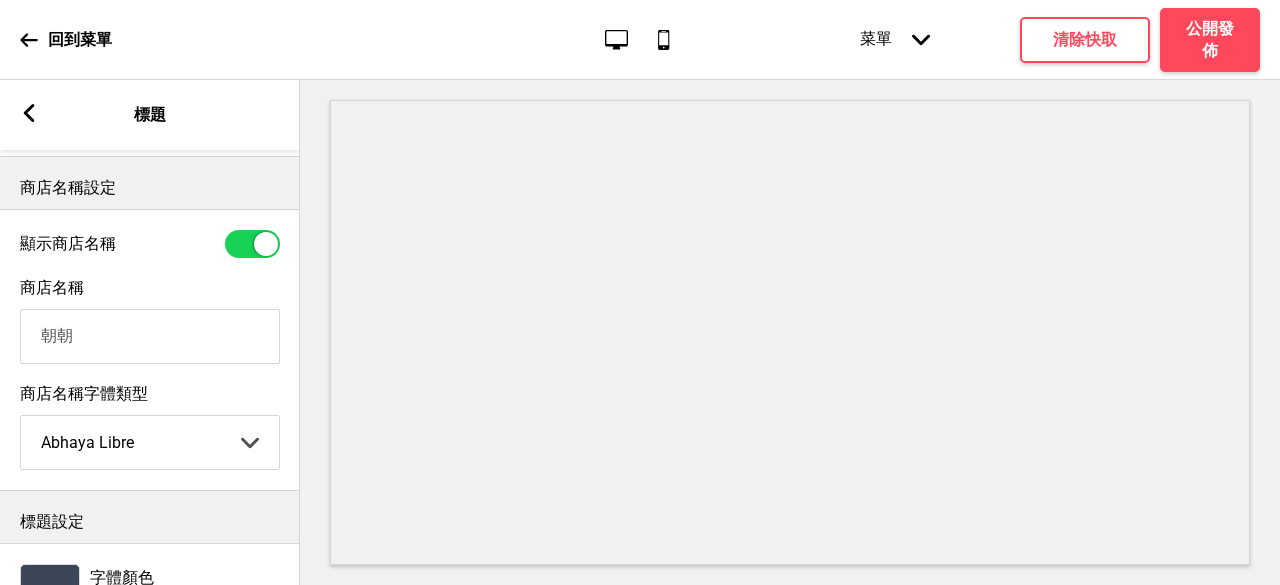 type on "朝" 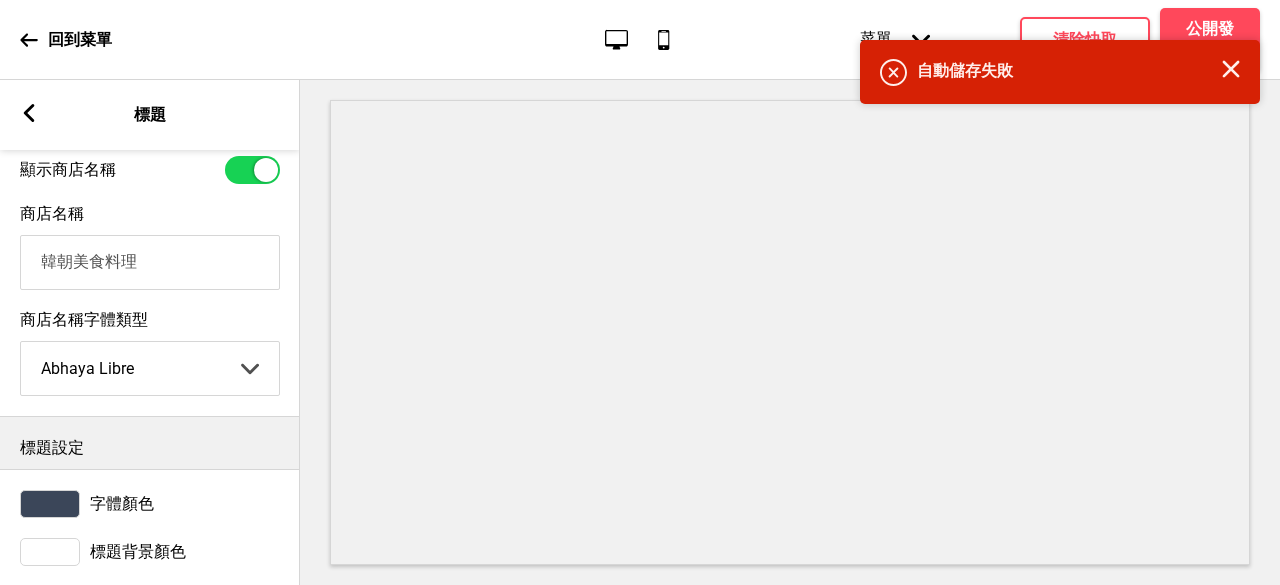 scroll, scrollTop: 579, scrollLeft: 0, axis: vertical 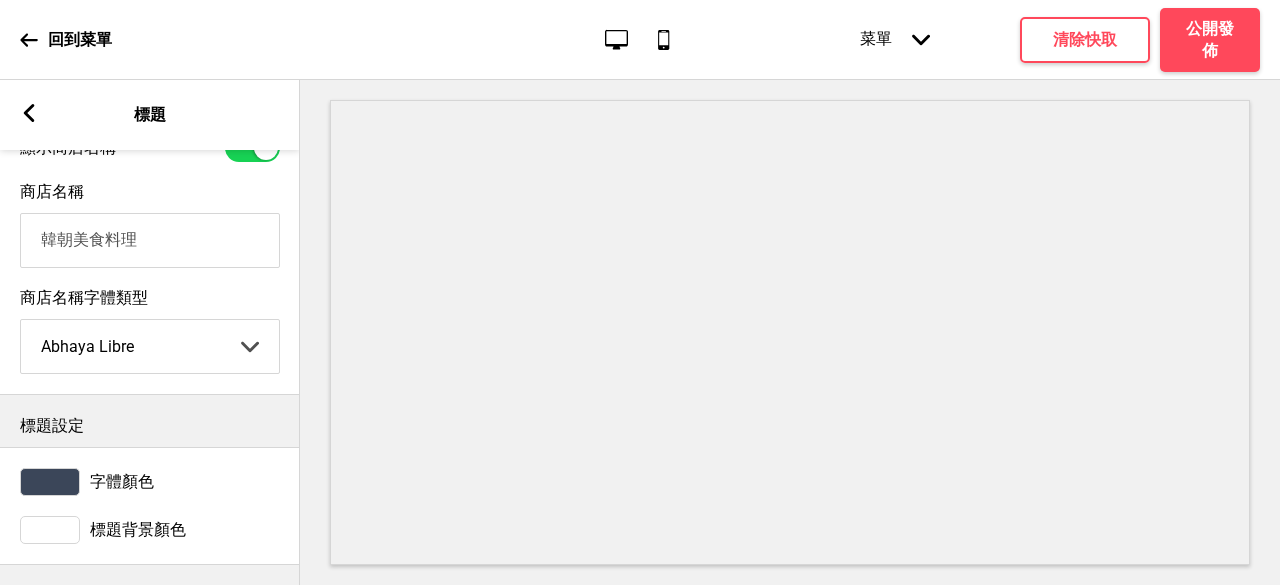 type on "韓朝美食料理" 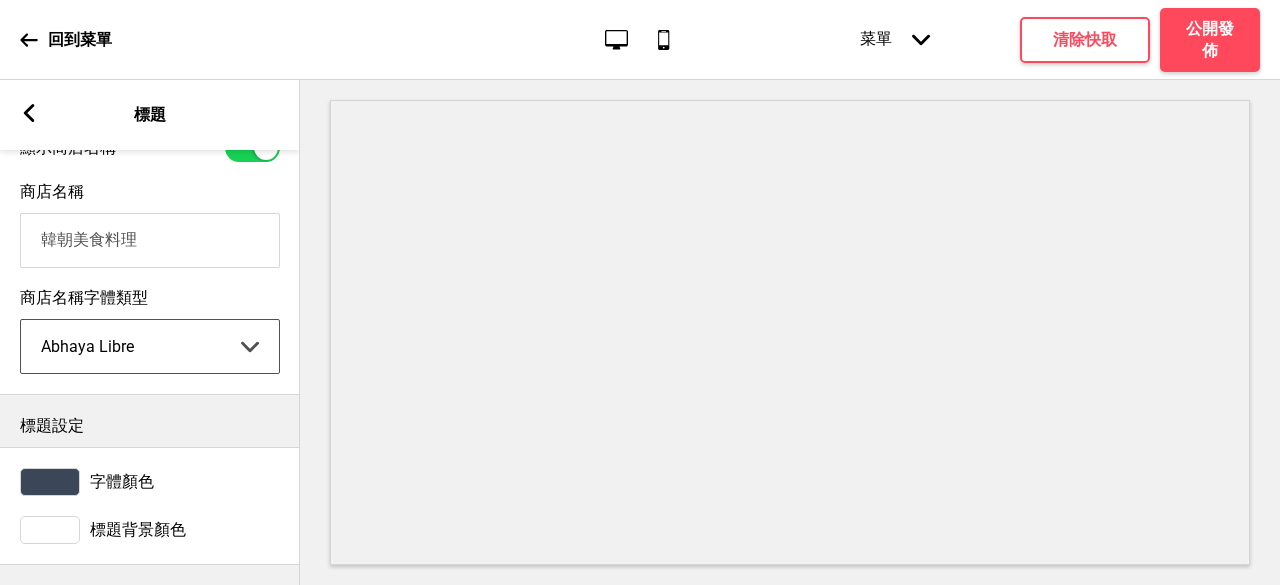 click on "Abhaya Libre Abril Fatface Adobe Garamond Pro Arimo Arsenal Arvo Berkshire Swash Be Vietnam Pro Bitter Bree Serif Cantora One Cabin Courgette Coustard Glegoo Hammersmith One Hind Guntur Josefin Sans Jost Kalam Lato Libre Baskerville Libre Franklin Lora Merriweather Nunito Sans Oregano Oswald Pacifico Playfair Display Prata Quattrocento Quicksand Roboto Roboto Slab Rye Sanchez Signika Trocchi Ubuntu Vollkorn Yeseva One 王漢宗細黑體繁 王漢宗細圓體繁 王漢宗粗明體繁 小米兰亭简 腾翔嘉丽细圆简 腾祥睿黑简 王漢宗波卡體繁一空陰 王漢宗粗圓體繁一雙空 瀨戶字體繁 田氏方筆刷體繁 田氏细笔刷體繁 站酷快乐简体 站酷酷黑 站酷小薇字体简体 Aa晚风 Aa荷包鼓鼓 中文 STSong" at bounding box center [150, 346] 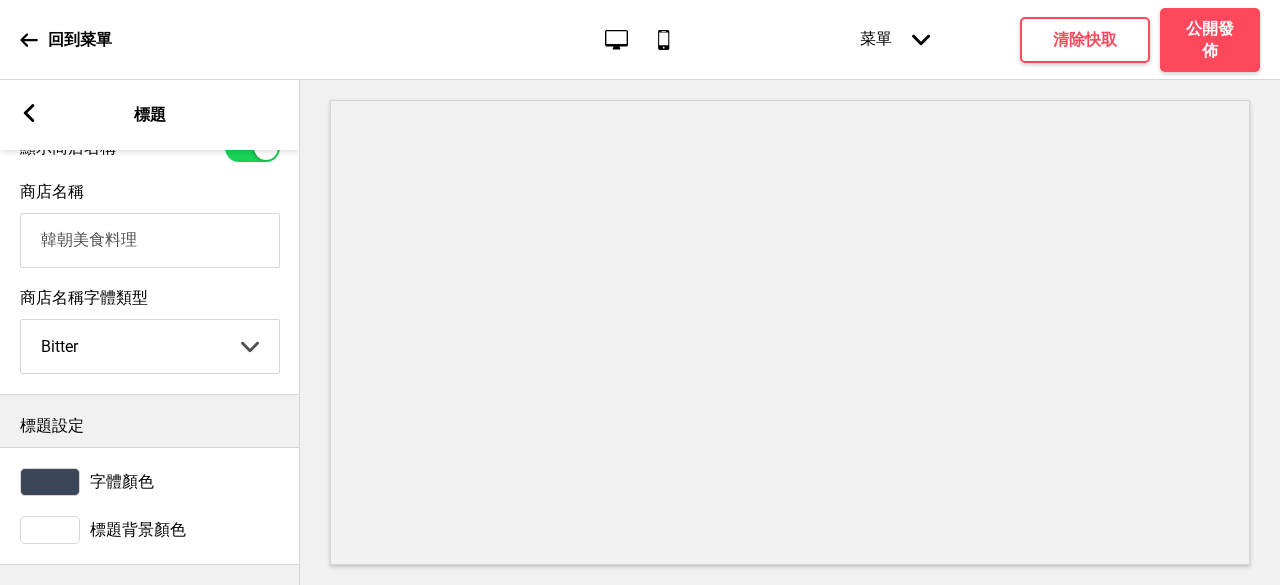 click on "商店名稱 韓朝美食料理" at bounding box center [150, 225] 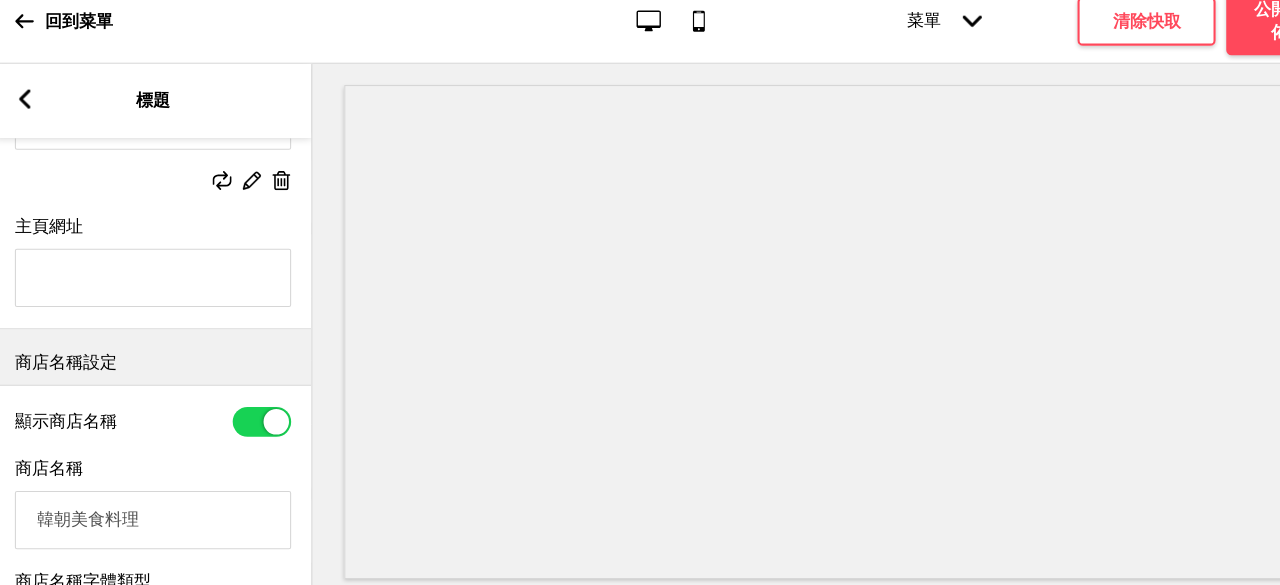 scroll, scrollTop: 292, scrollLeft: 0, axis: vertical 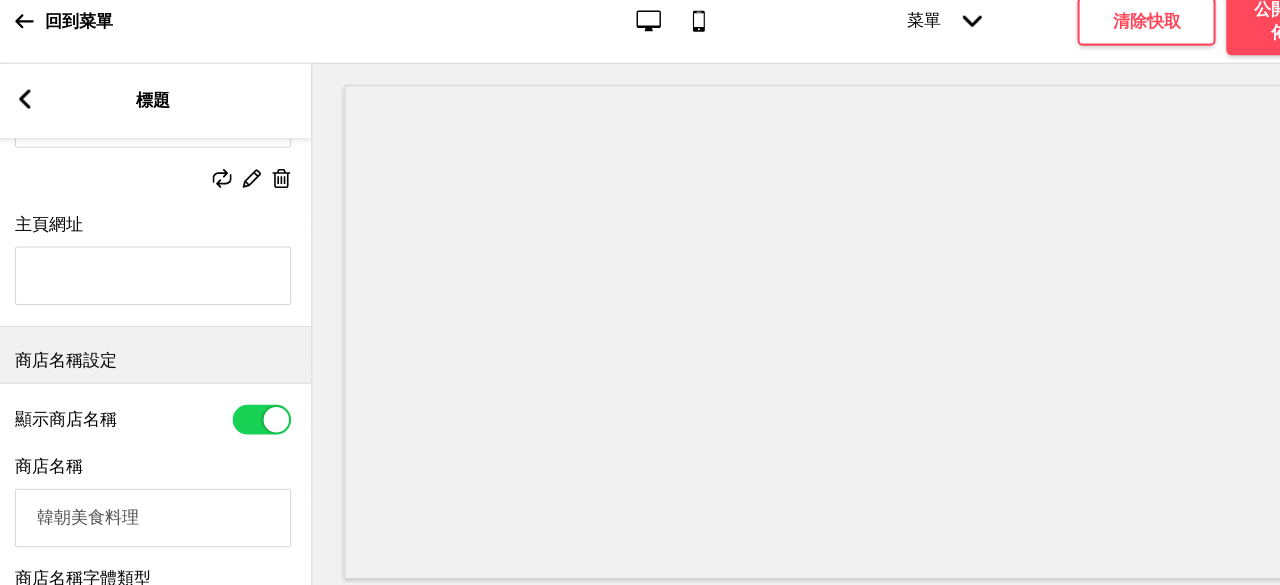 click 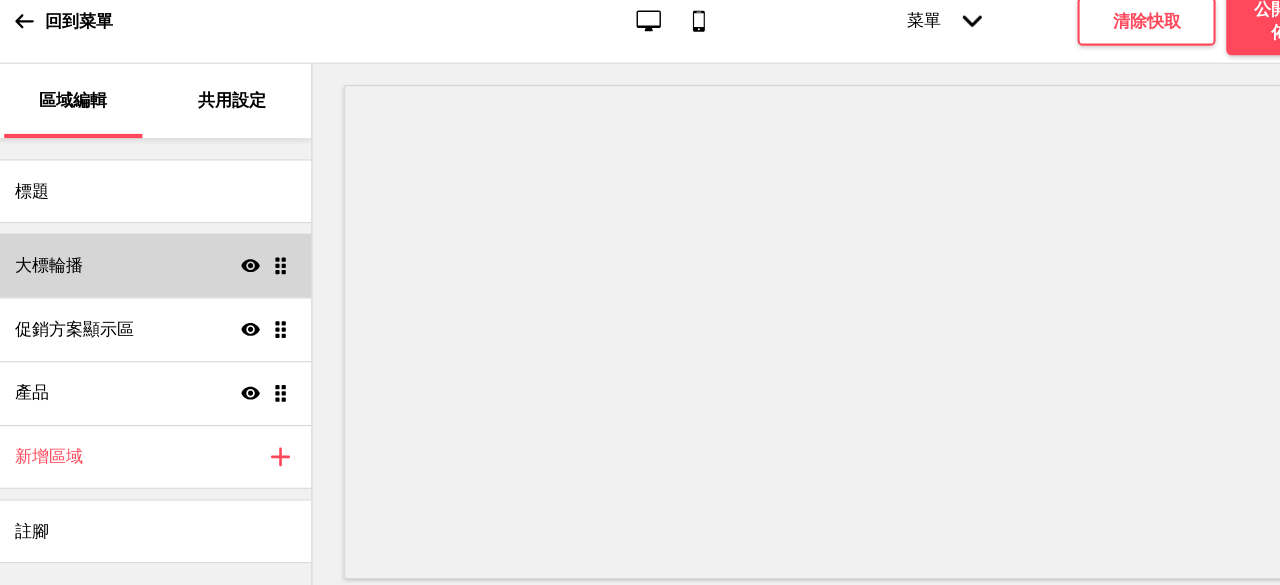 click on "大標輪播 顯示 拖曳" at bounding box center (149, 270) 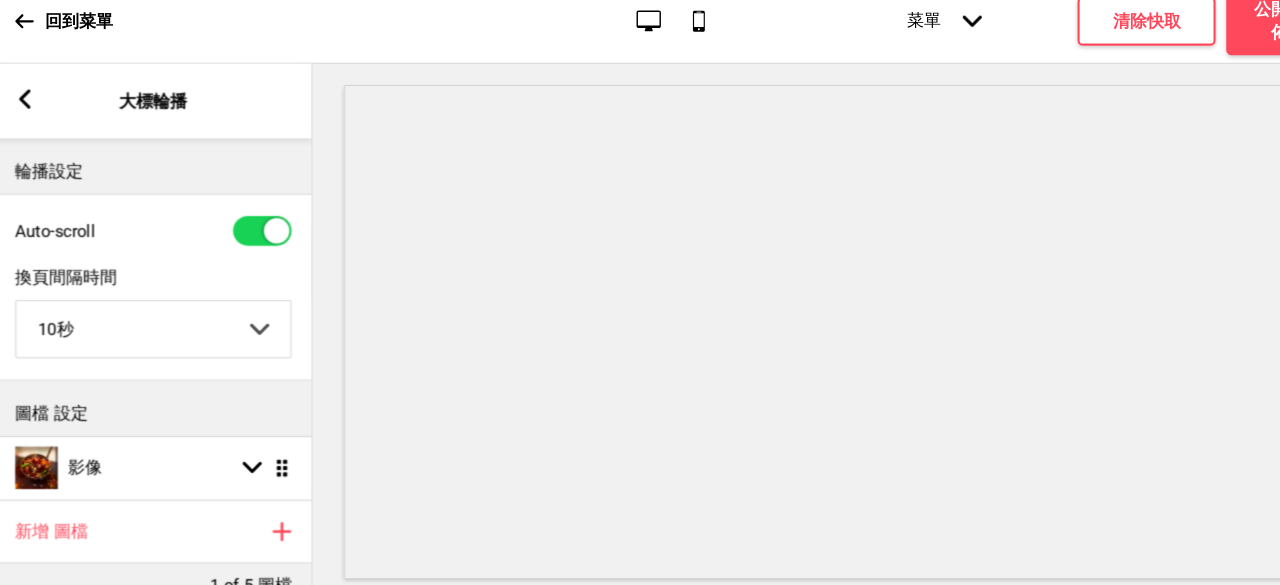 scroll, scrollTop: 0, scrollLeft: 0, axis: both 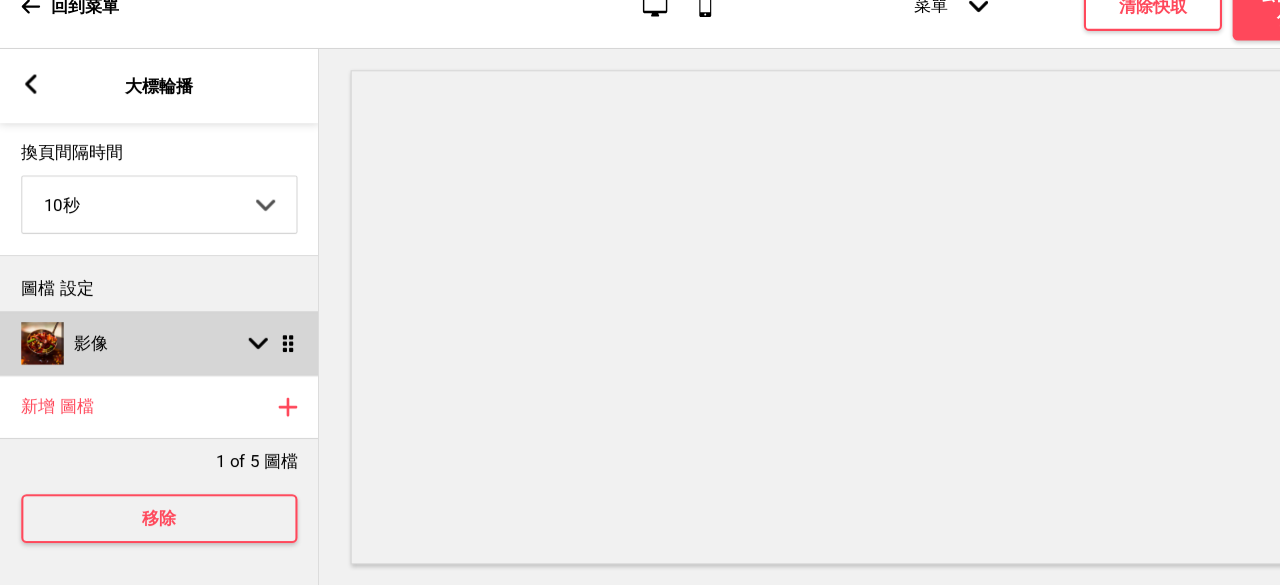 click on "影像 箭頭down 拖曳" at bounding box center [150, 357] 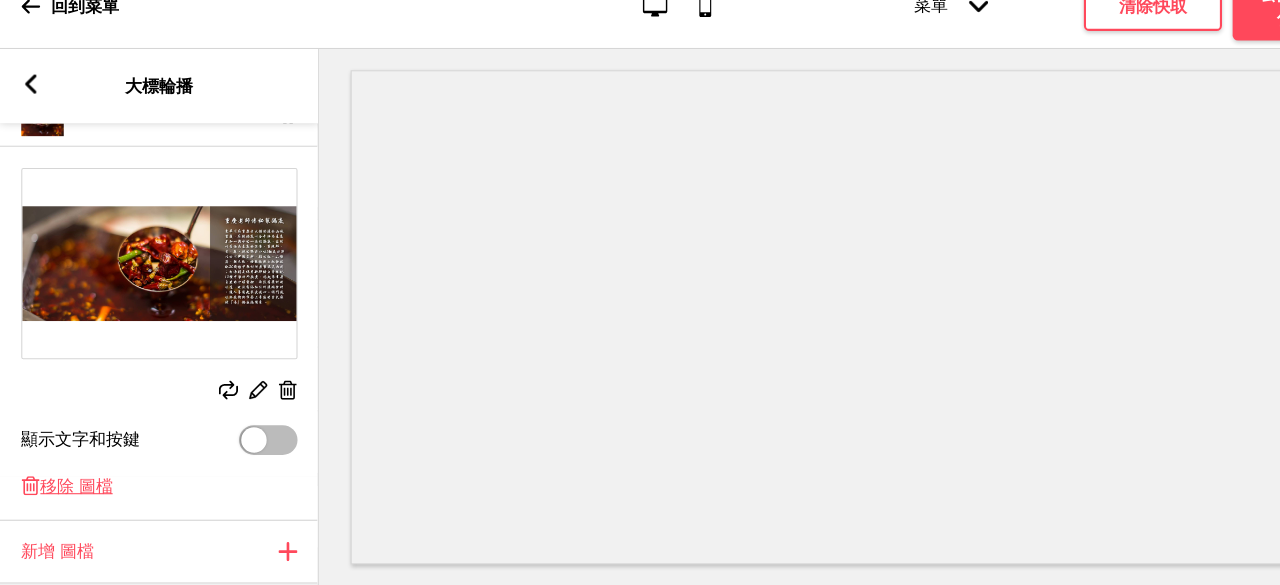 scroll, scrollTop: 319, scrollLeft: 0, axis: vertical 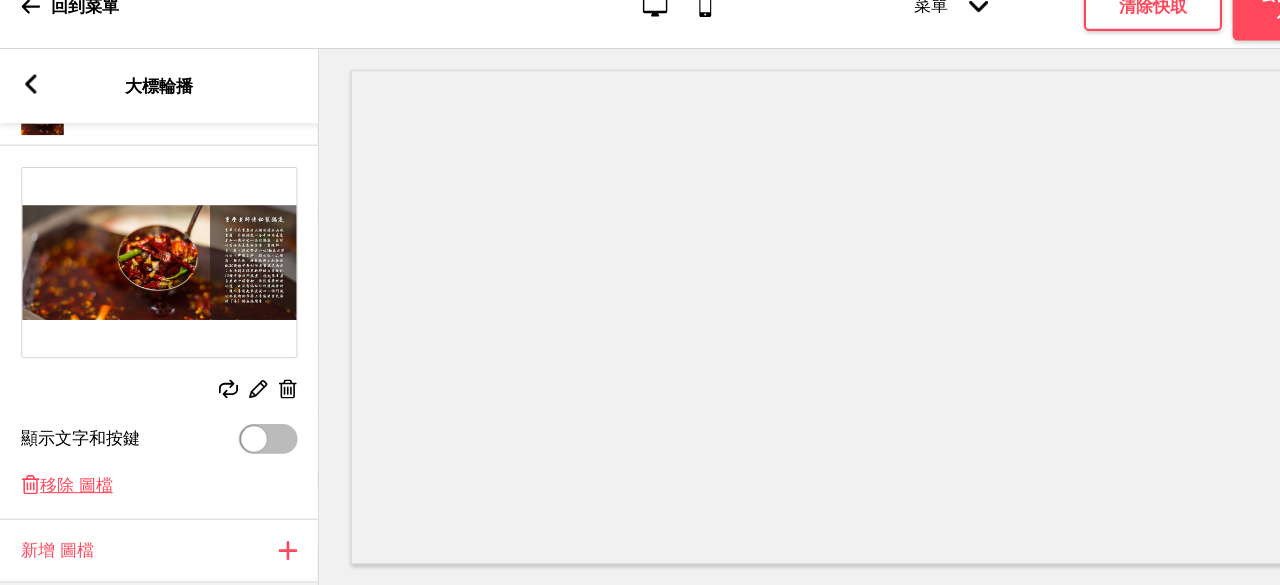 click 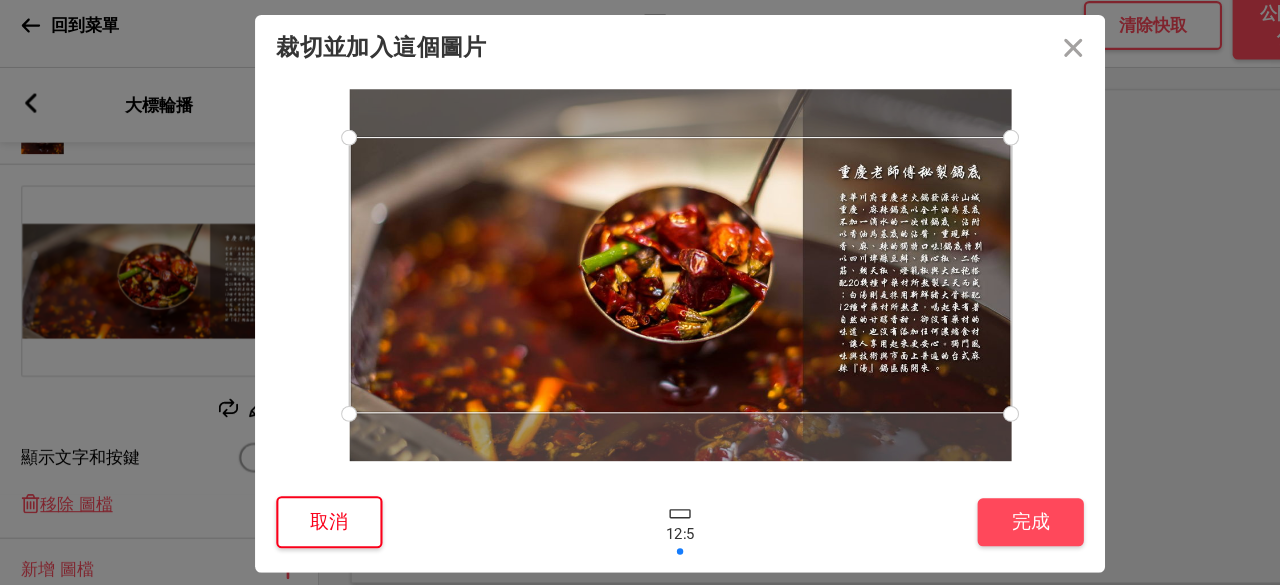 click on "取消" at bounding box center (310, 507) 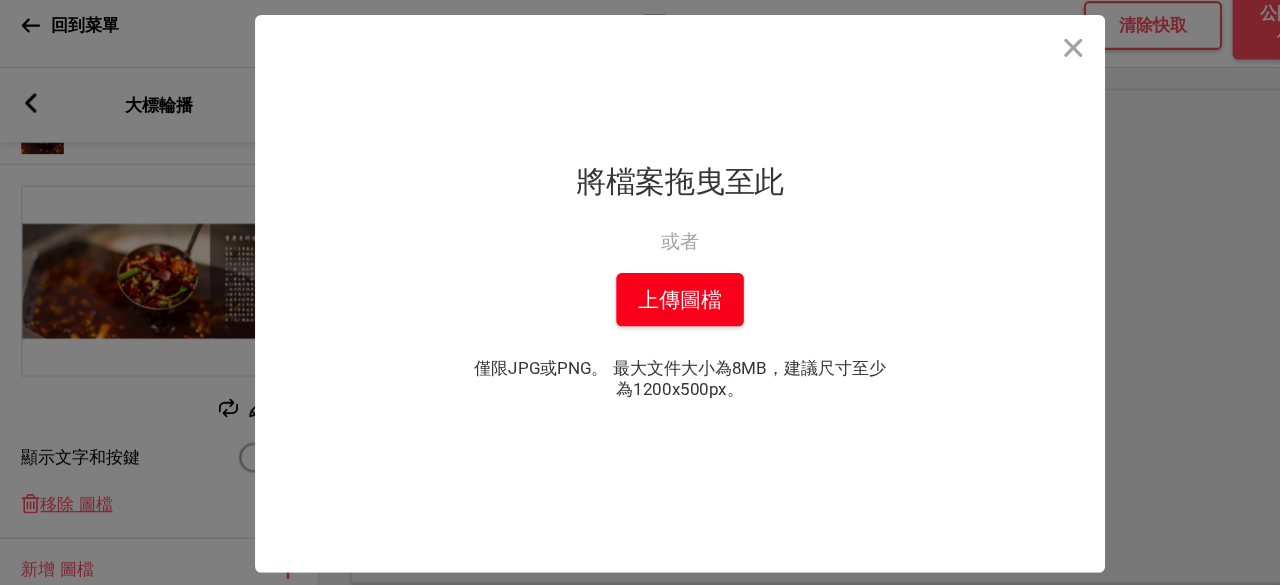 click on "上傳圖檔" at bounding box center (640, 298) 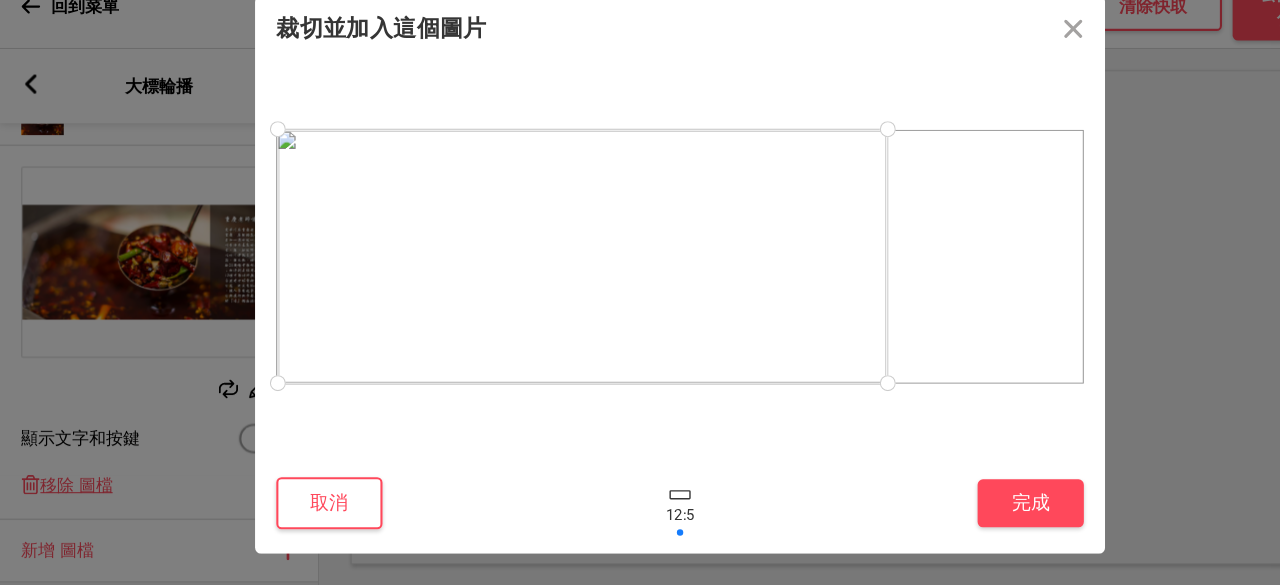 drag, startPoint x: 657, startPoint y: 369, endPoint x: 564, endPoint y: 353, distance: 94.36631 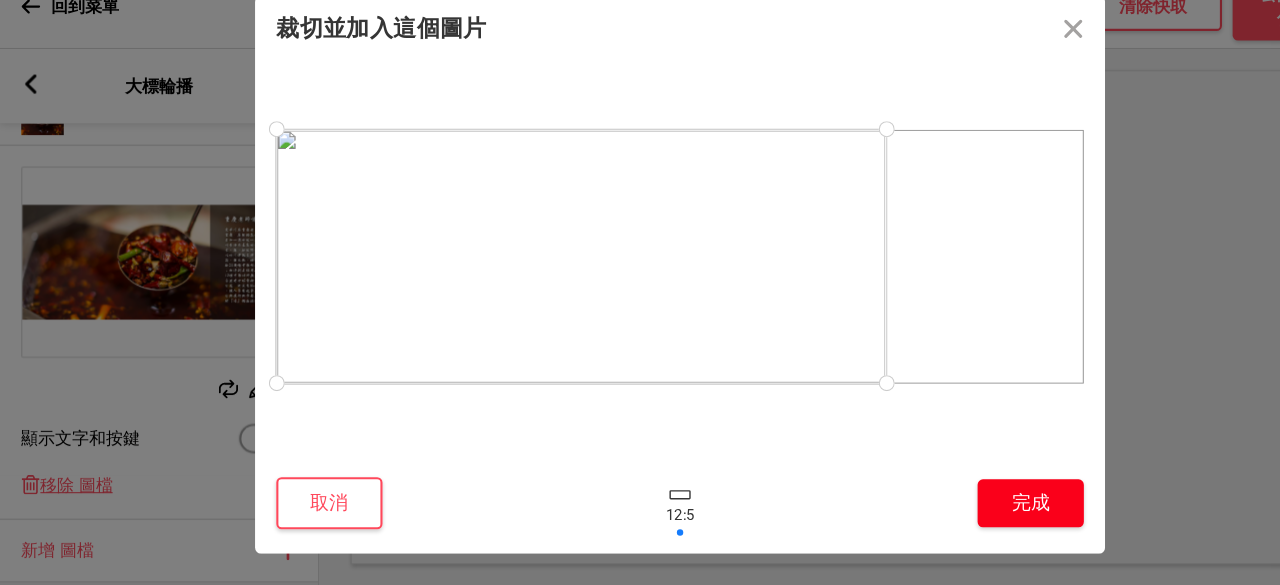 click on "完成" at bounding box center (970, 507) 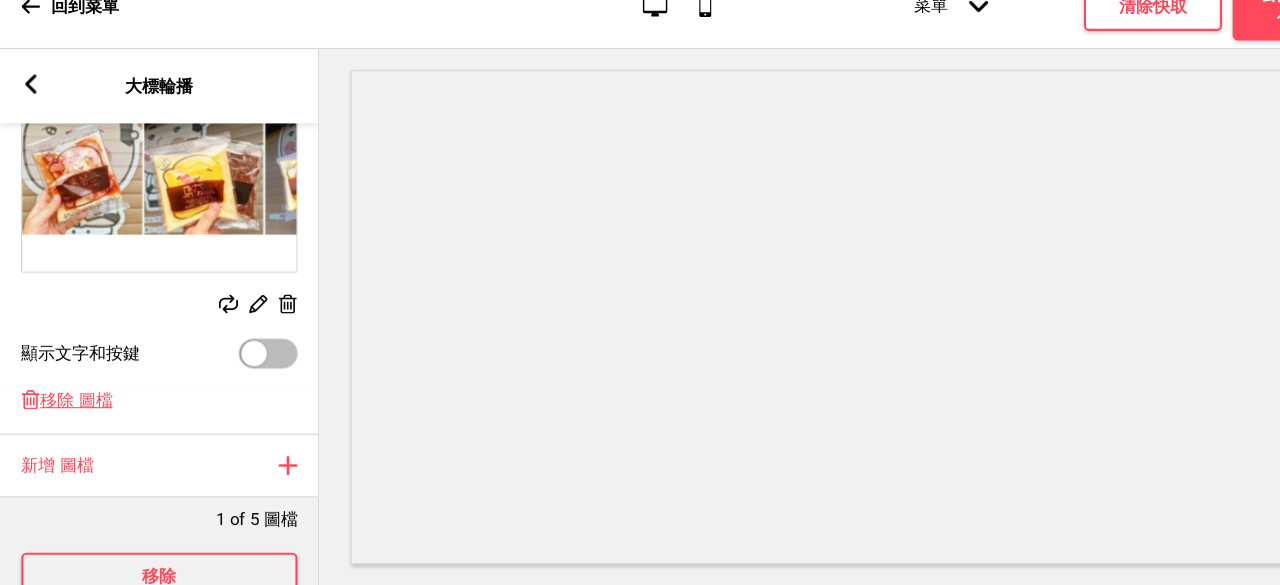 scroll, scrollTop: 473, scrollLeft: 0, axis: vertical 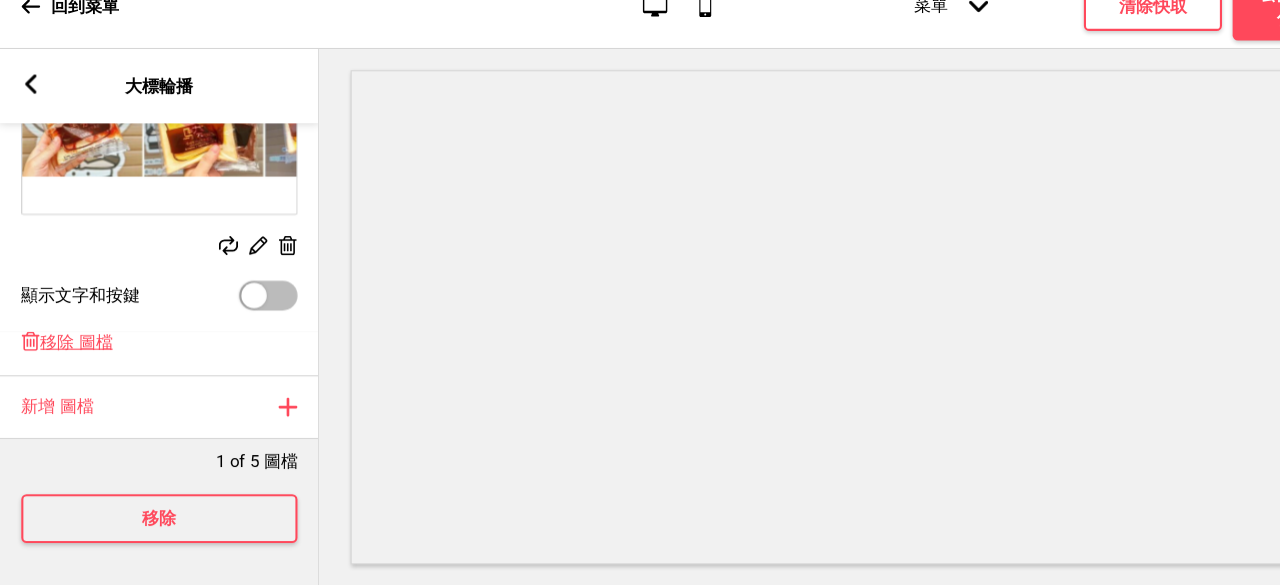 click at bounding box center [252, 312] 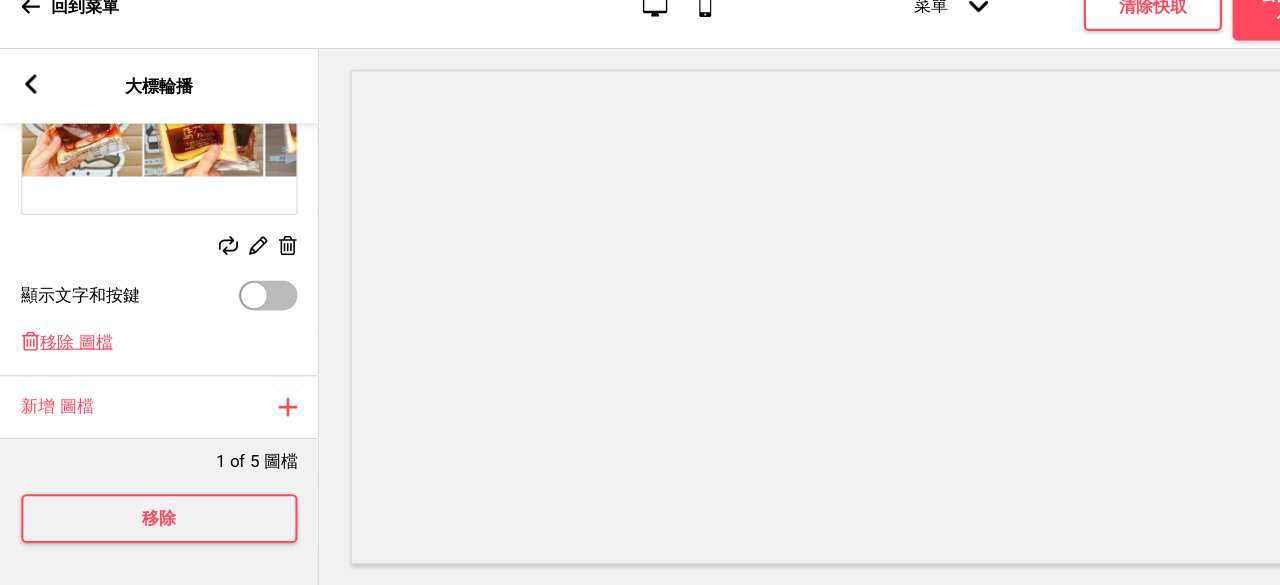 checkbox on "true" 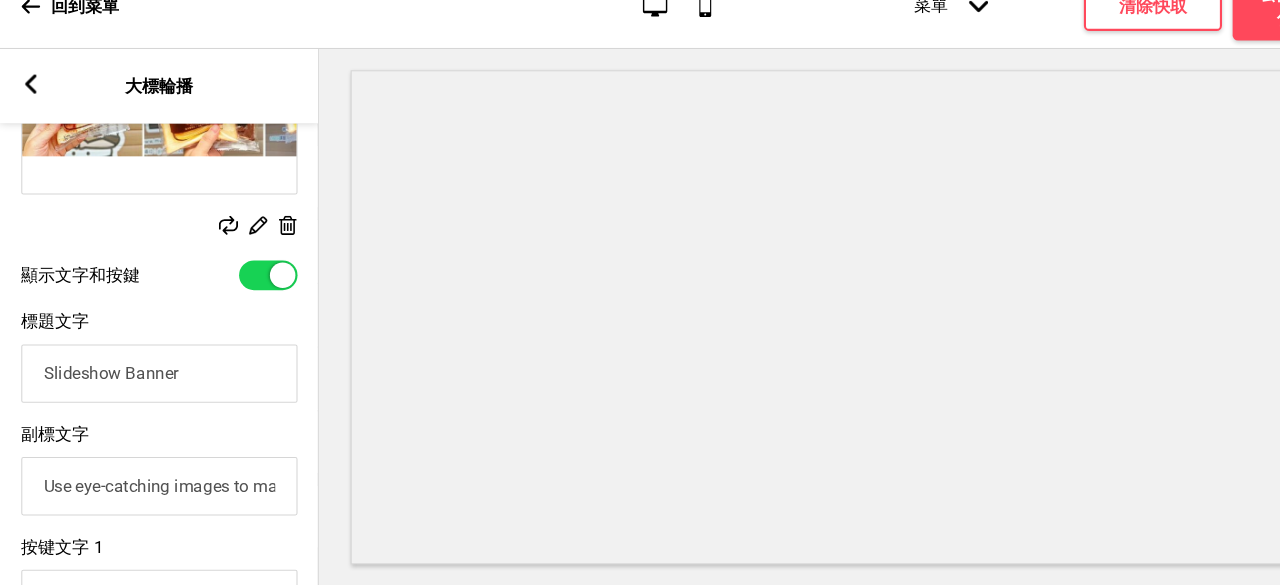 click on "Slideshow Banner" at bounding box center (150, 385) 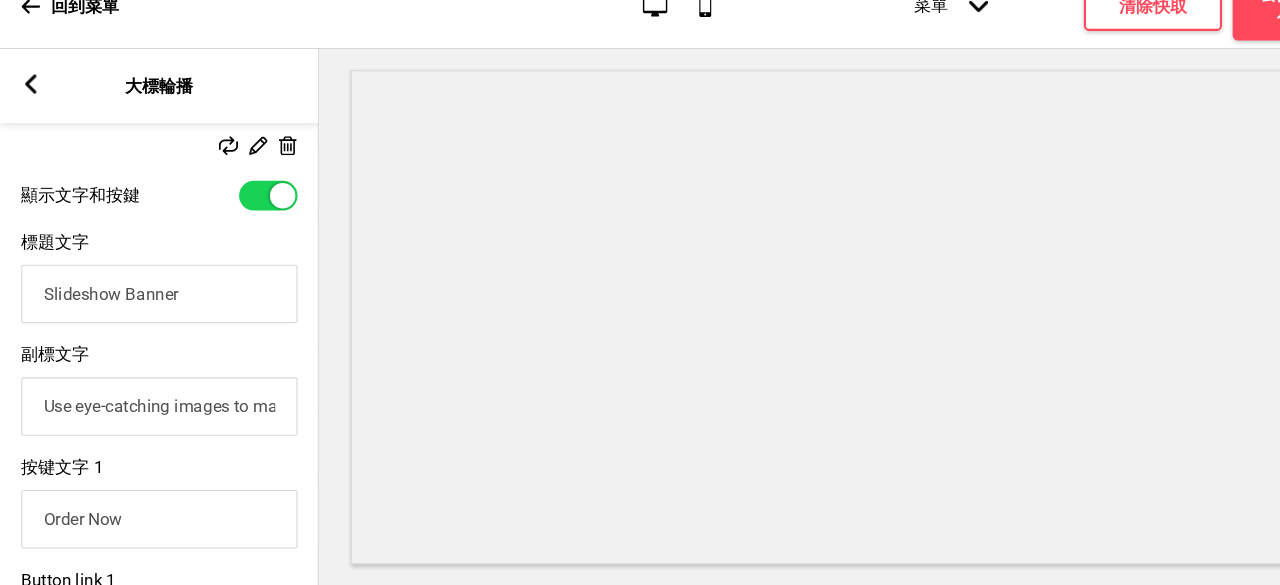scroll, scrollTop: 544, scrollLeft: 0, axis: vertical 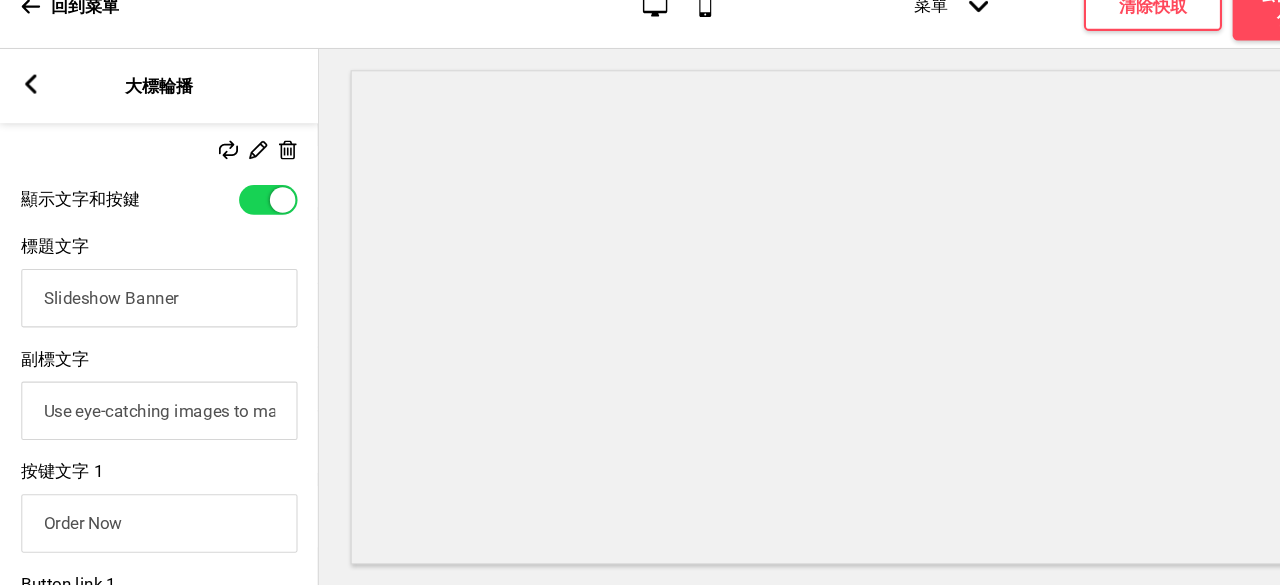 click on "Slideshow Banner" at bounding box center [150, 314] 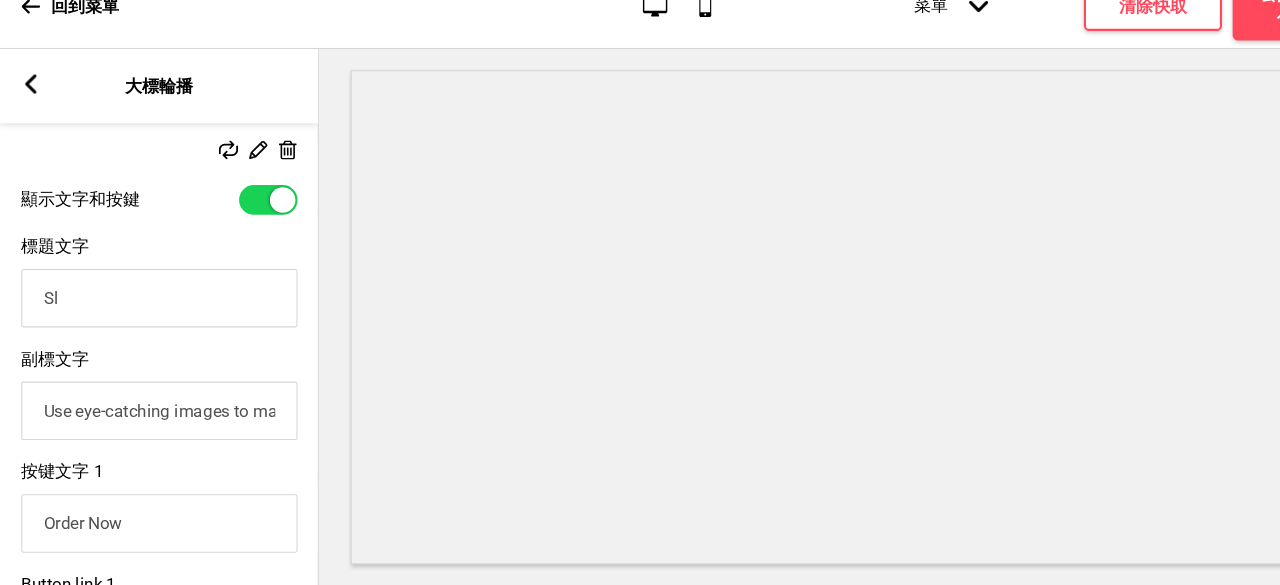 type on "S" 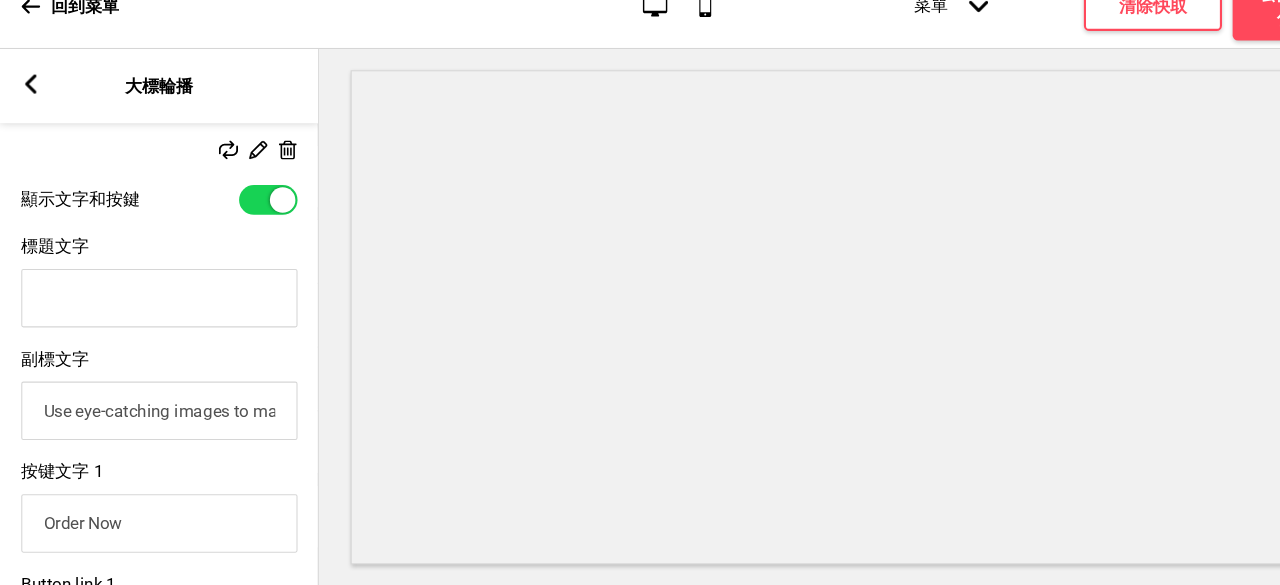 type on "ㄎ" 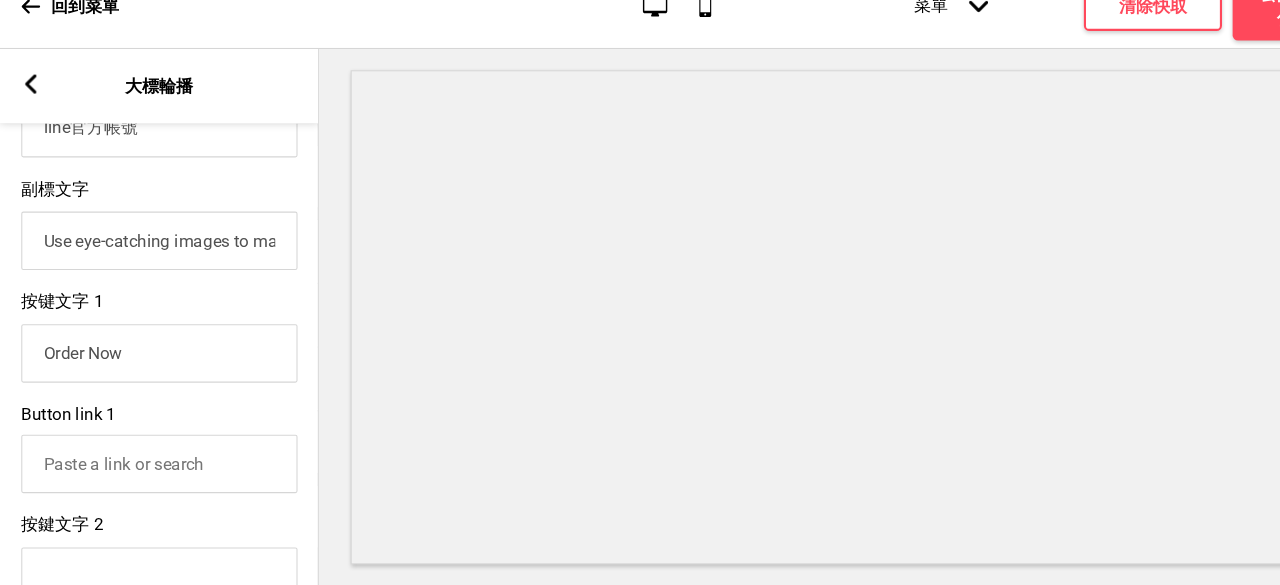 scroll, scrollTop: 702, scrollLeft: 0, axis: vertical 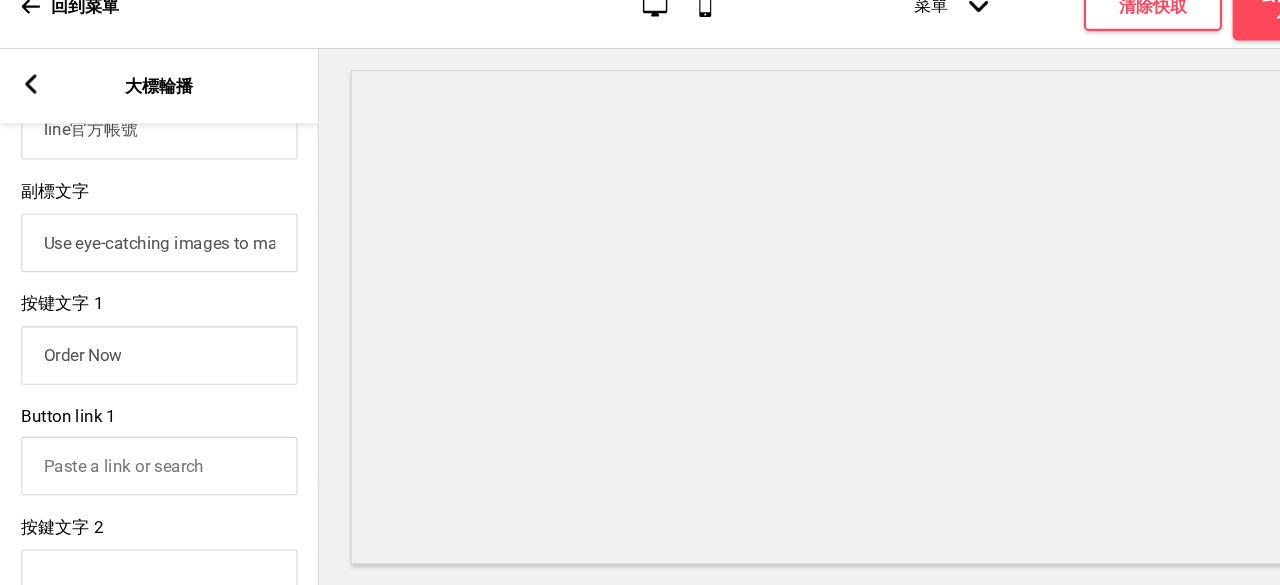 type on "line官方帳號" 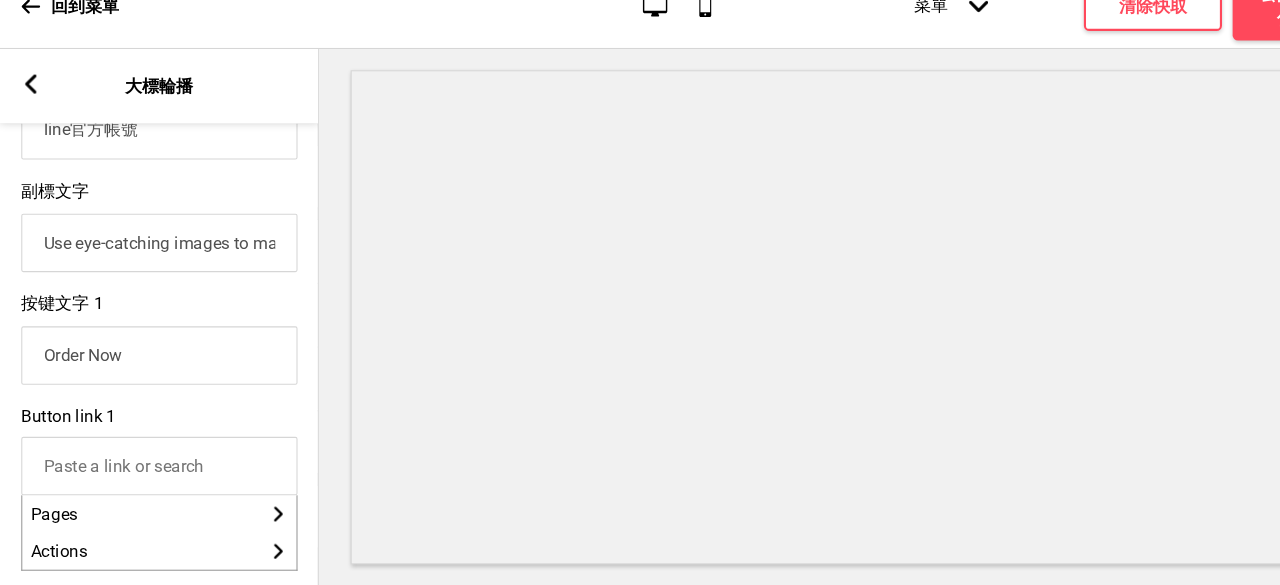 click on "Button link 1" at bounding box center [150, 472] 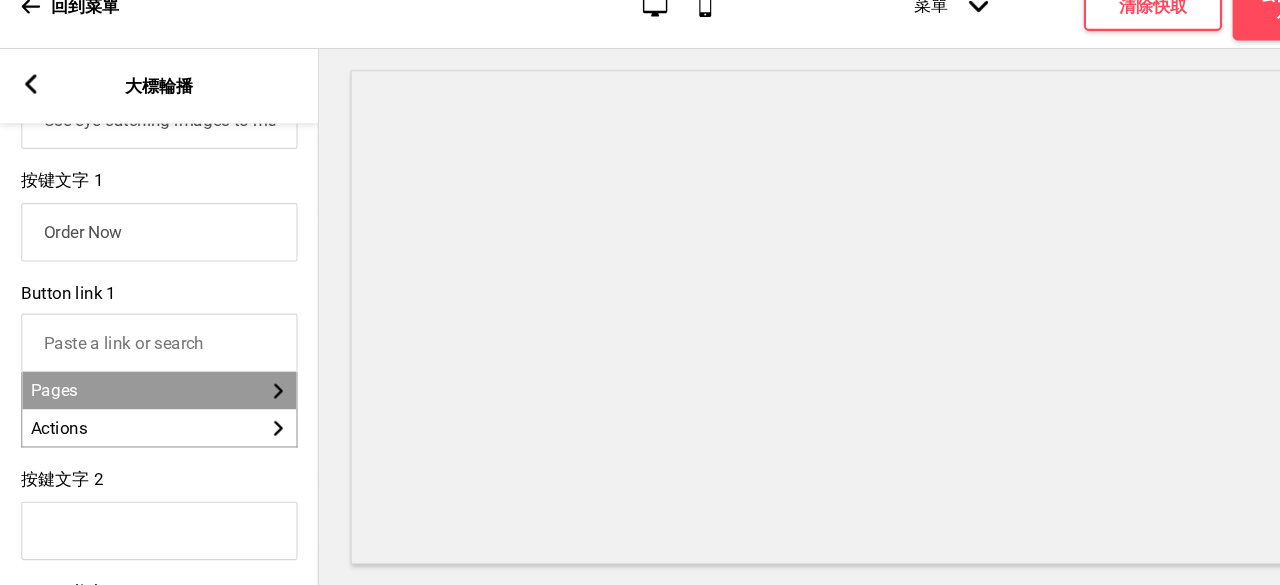 click on "Pages 箭頭right" at bounding box center (150, 401) 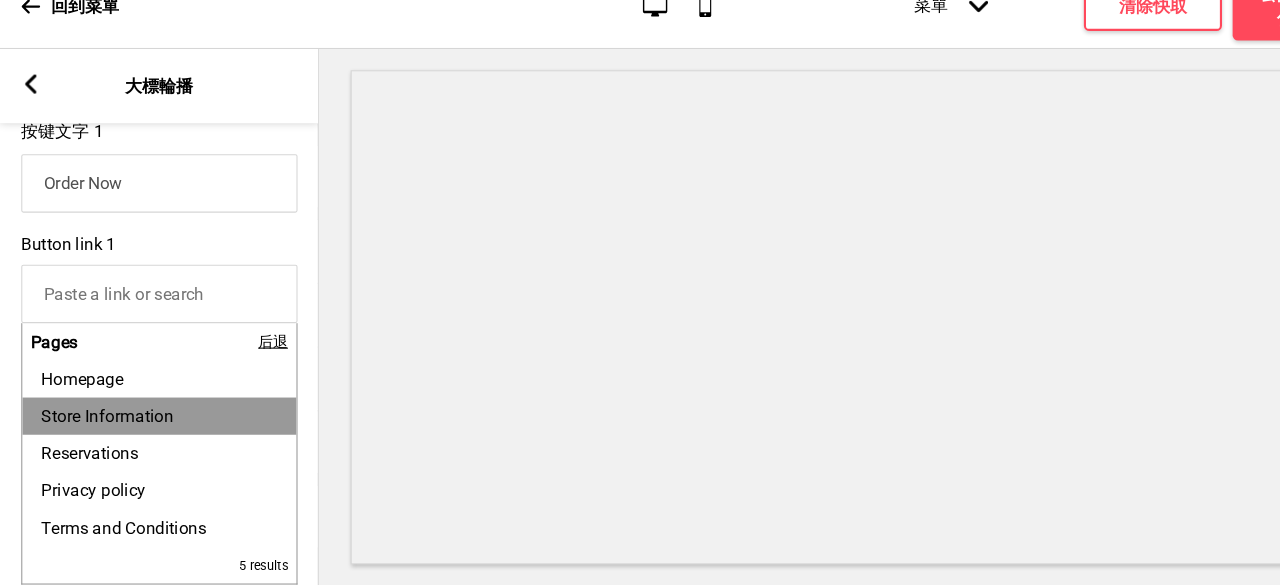 scroll, scrollTop: 857, scrollLeft: 0, axis: vertical 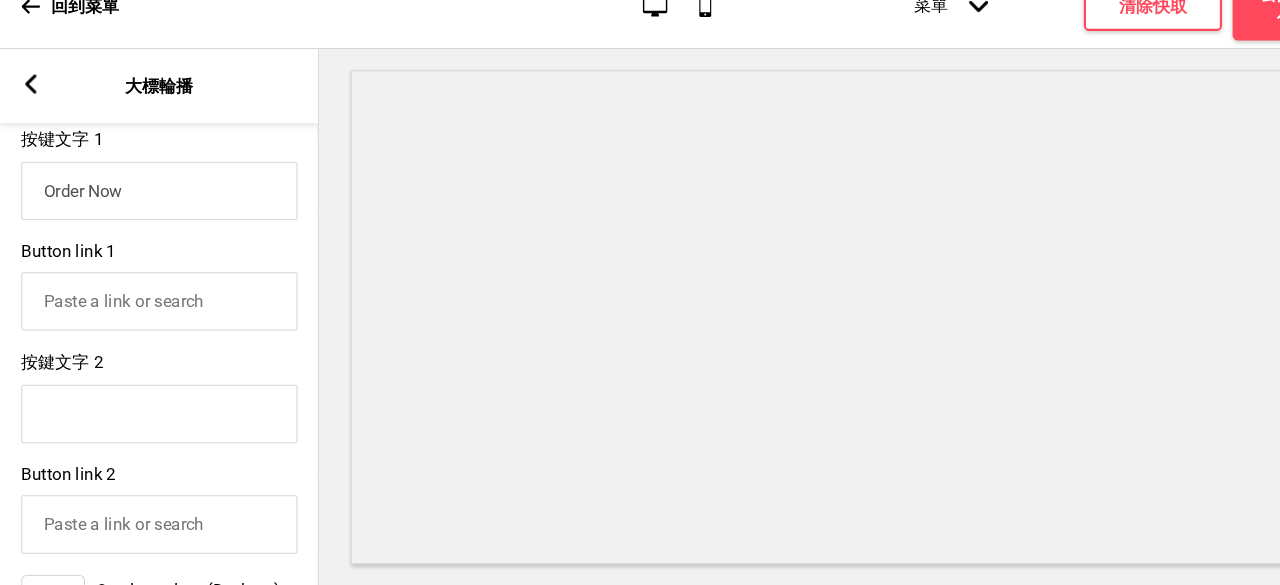 click on "Button link 1" at bounding box center [150, 317] 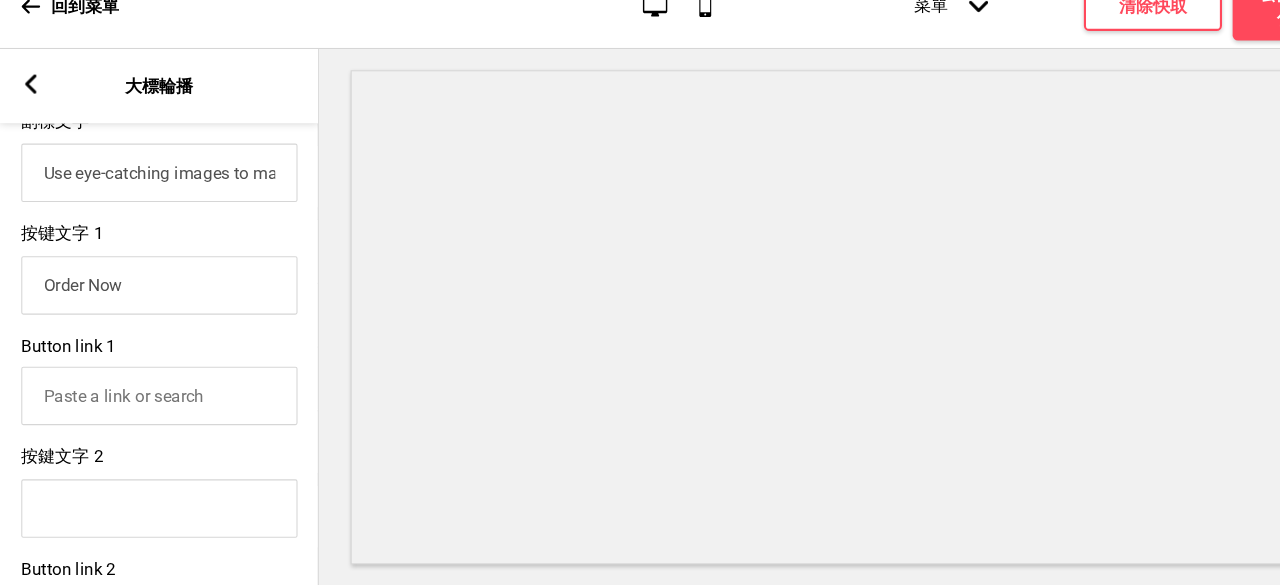 scroll, scrollTop: 766, scrollLeft: 0, axis: vertical 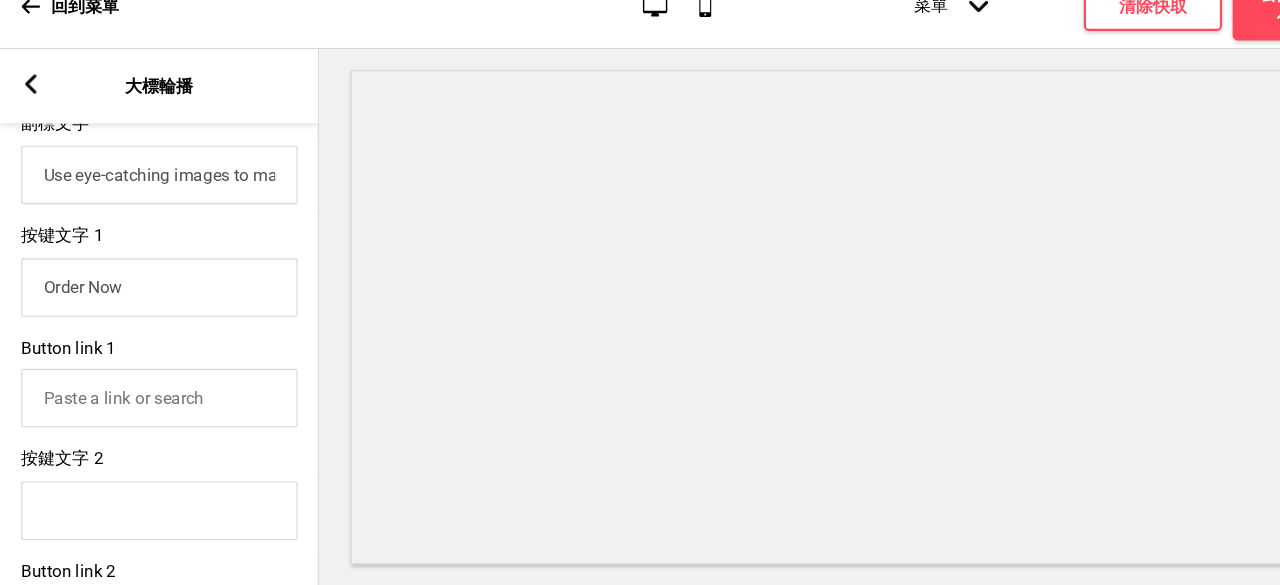 click on "Order Now" at bounding box center [150, 304] 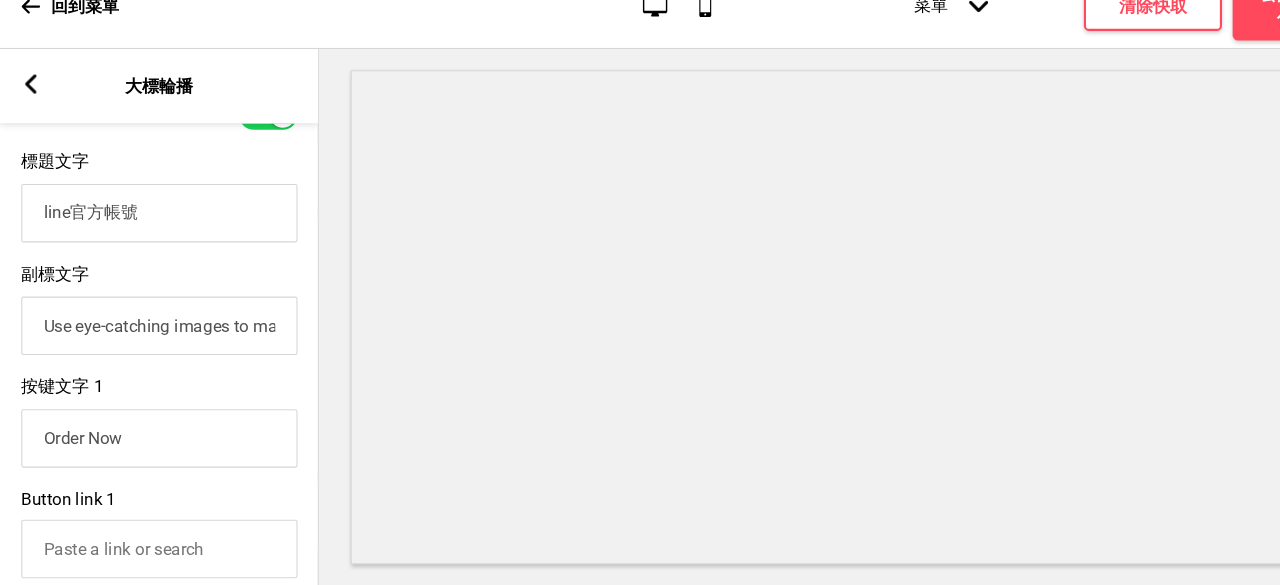 scroll, scrollTop: 633, scrollLeft: 0, axis: vertical 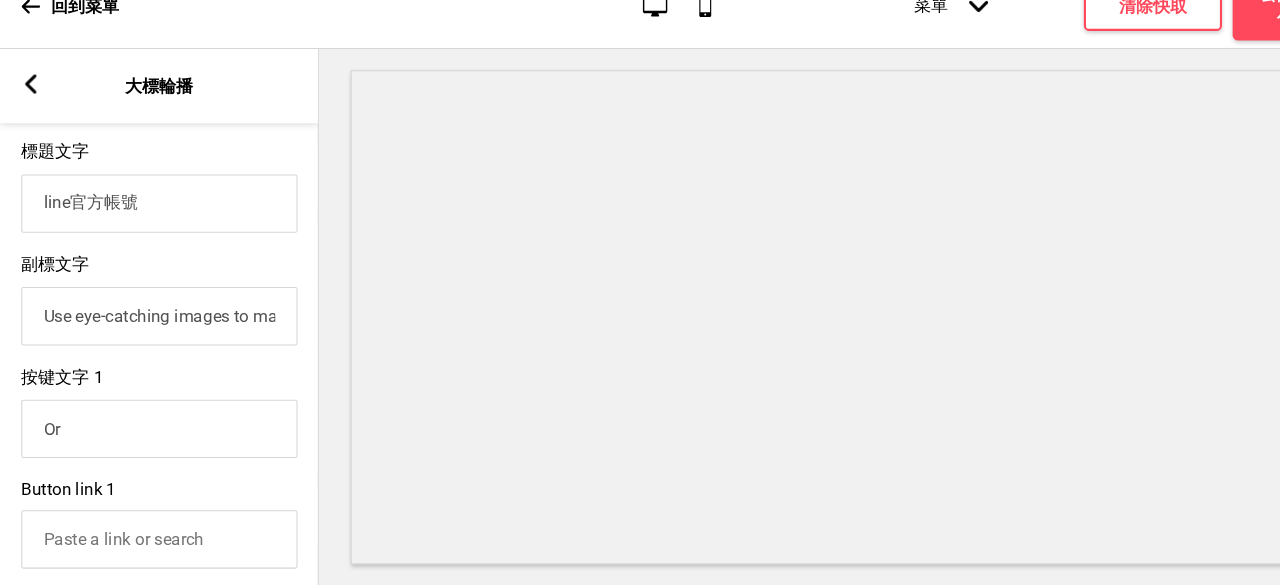 type on "O" 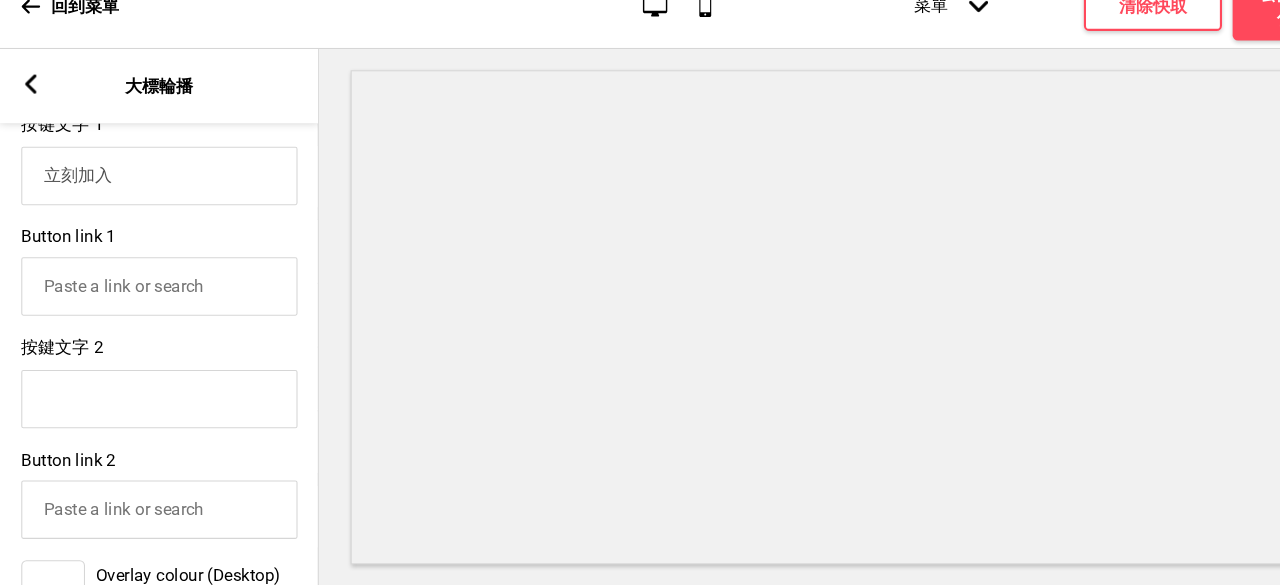 scroll, scrollTop: 872, scrollLeft: 0, axis: vertical 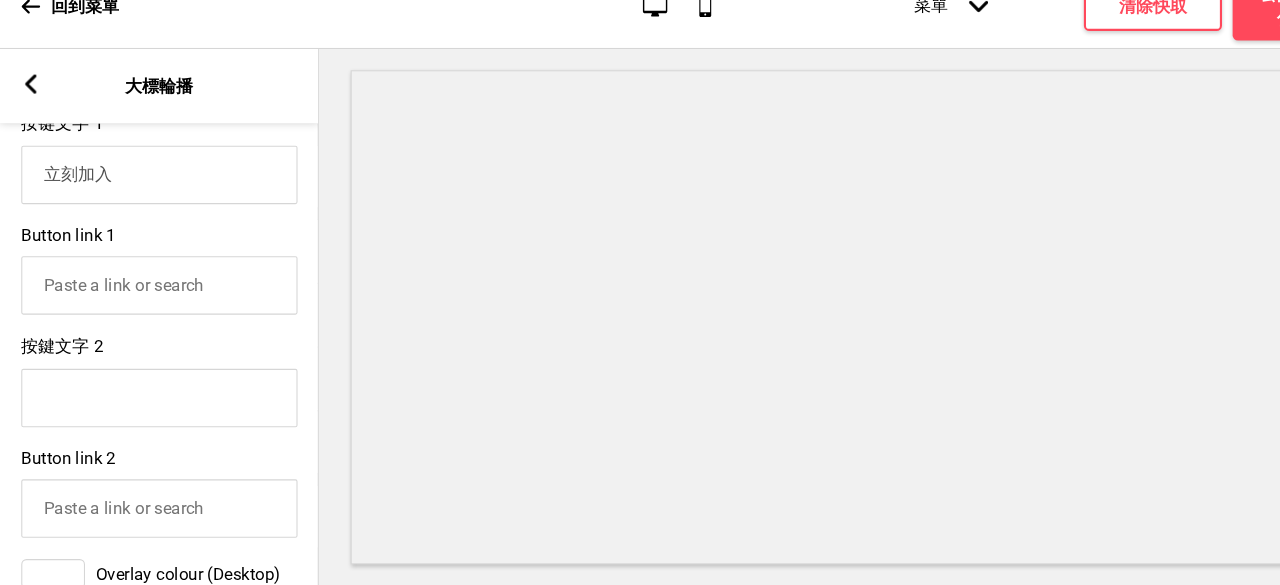 type on "立刻加入" 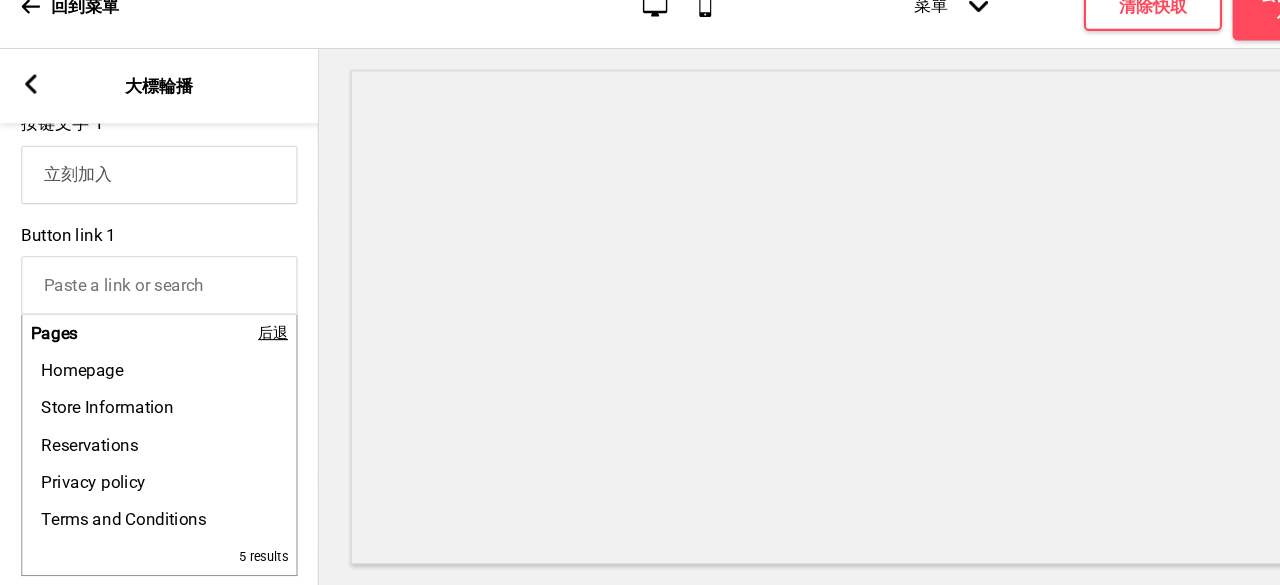 click on "Button link 1" at bounding box center [150, 302] 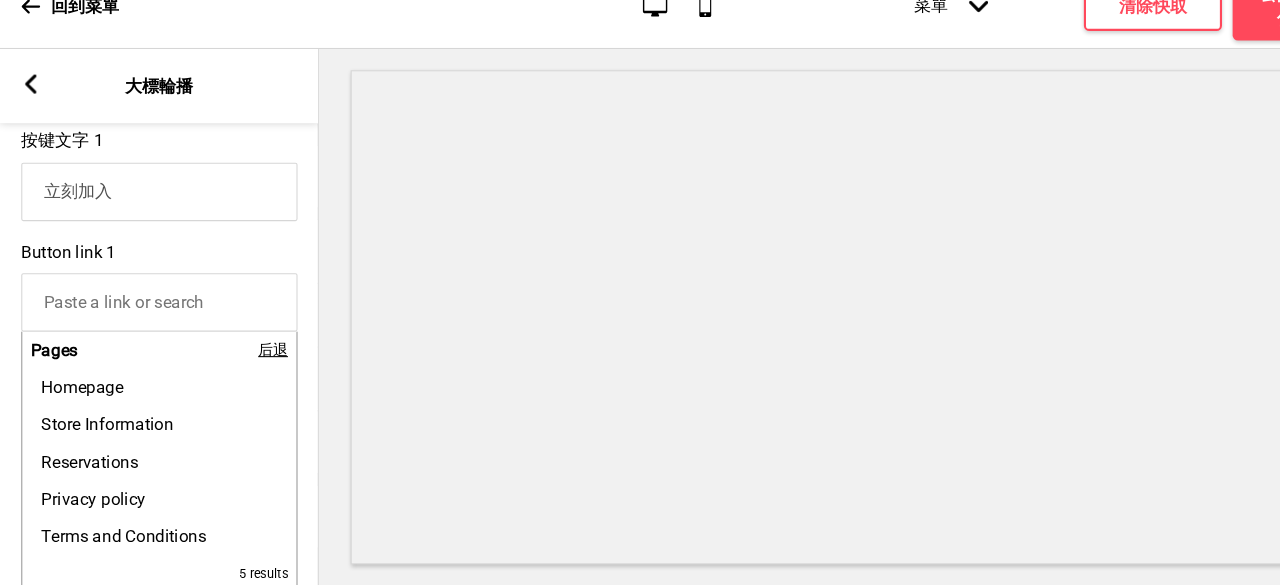 scroll, scrollTop: 855, scrollLeft: 0, axis: vertical 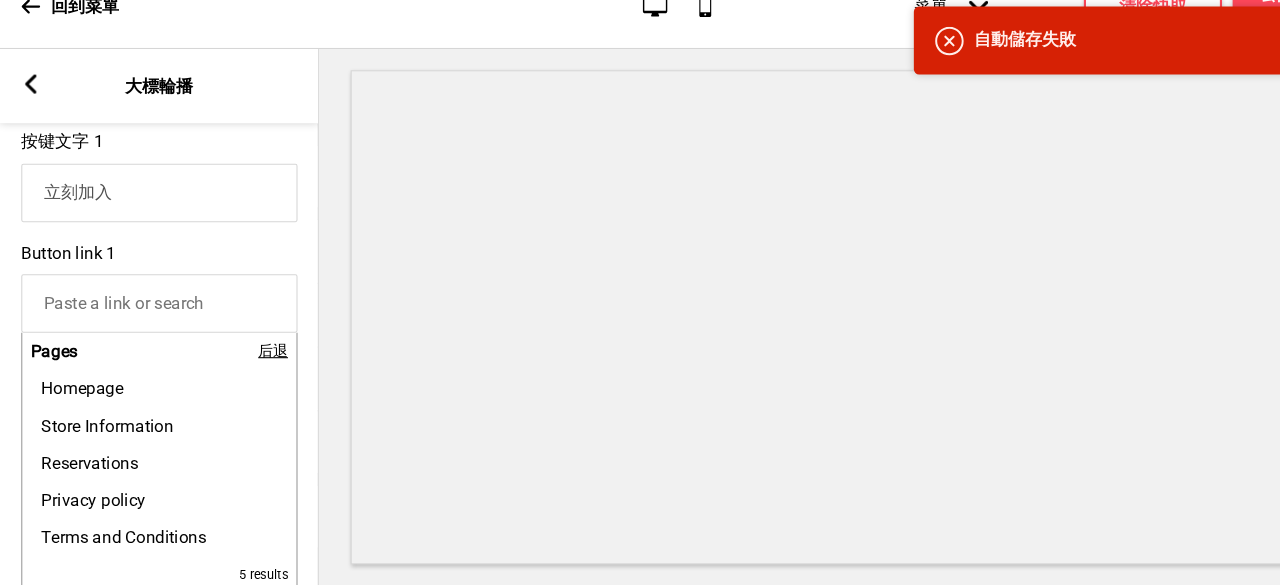 click on "Button link 1" at bounding box center (150, 319) 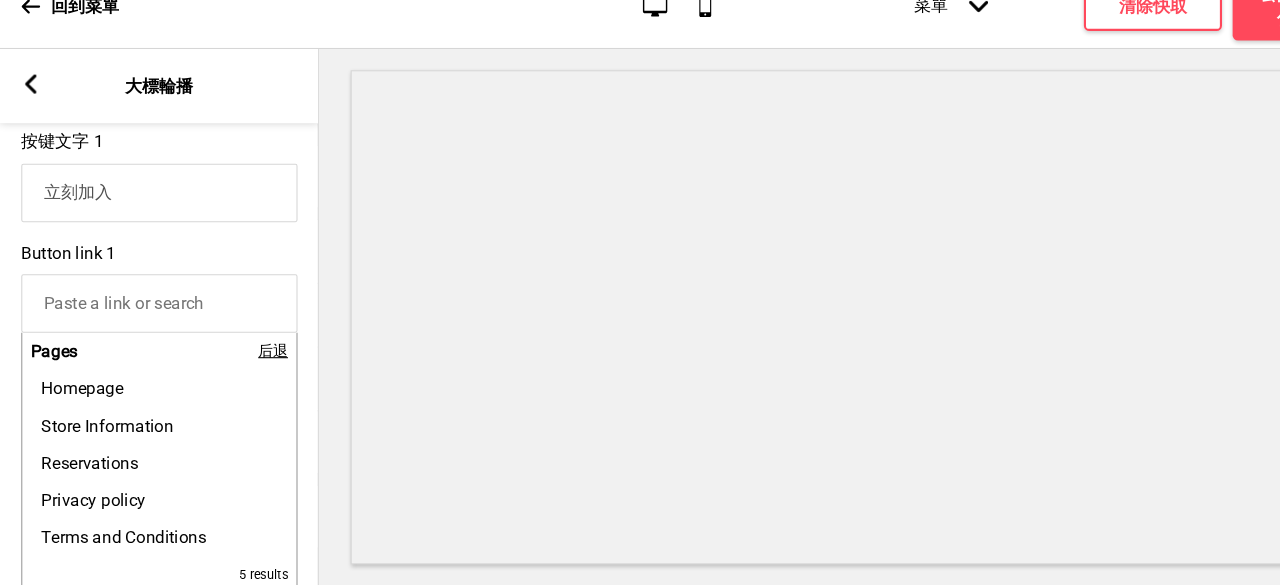 click on "立刻加入" at bounding box center [150, 215] 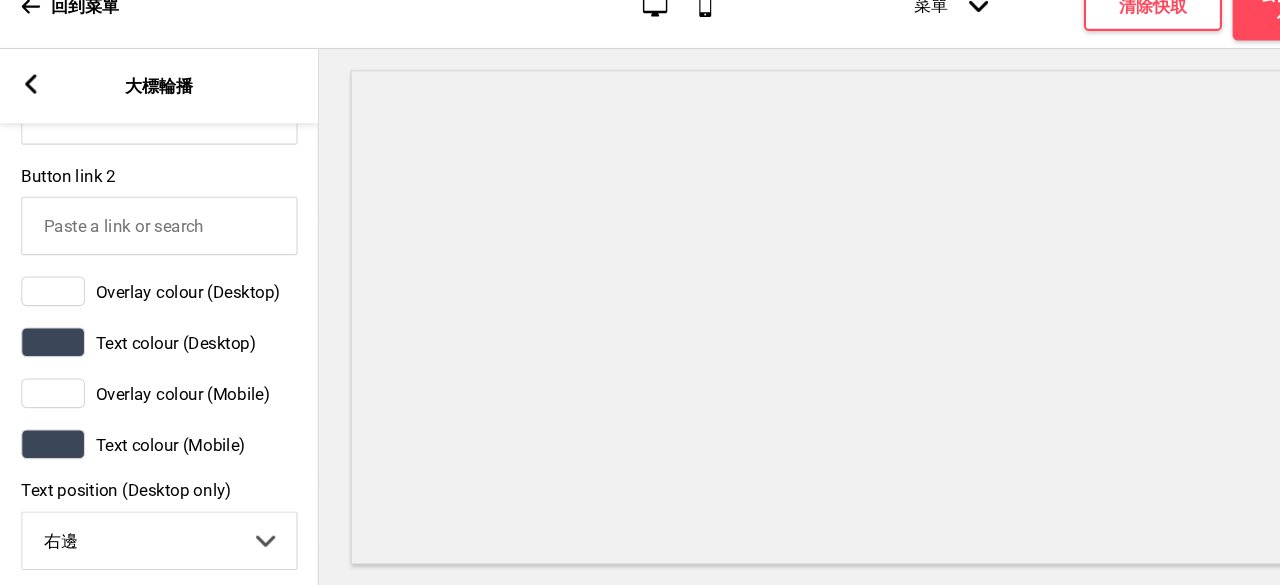 scroll, scrollTop: 1664, scrollLeft: 0, axis: vertical 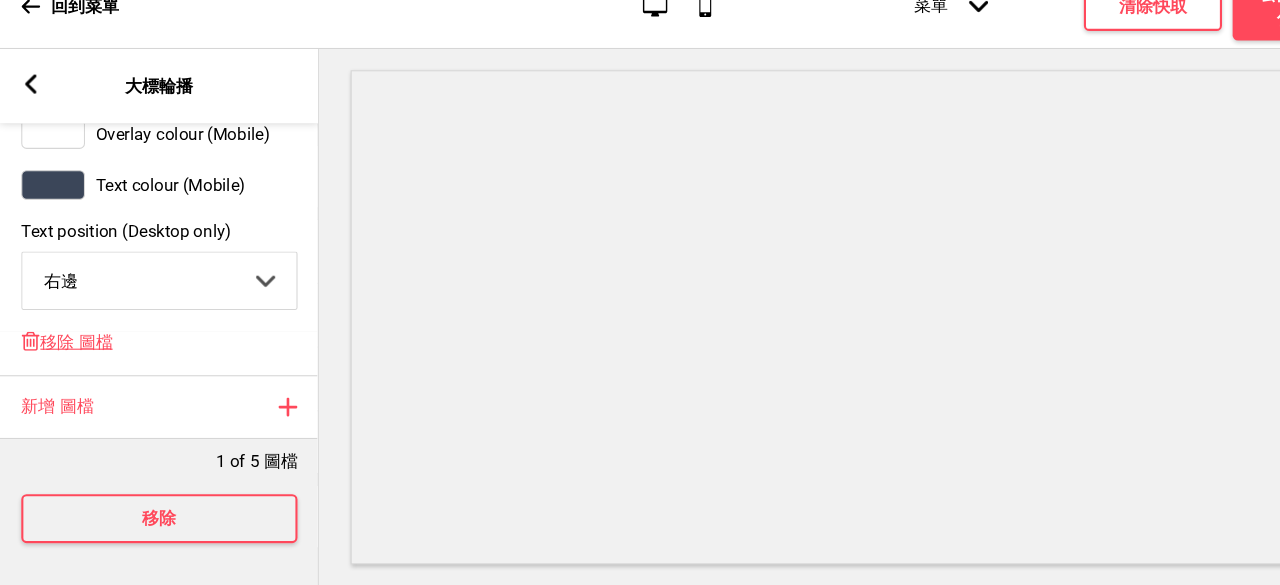 click on "1 of 5 圖檔" at bounding box center (150, 463) 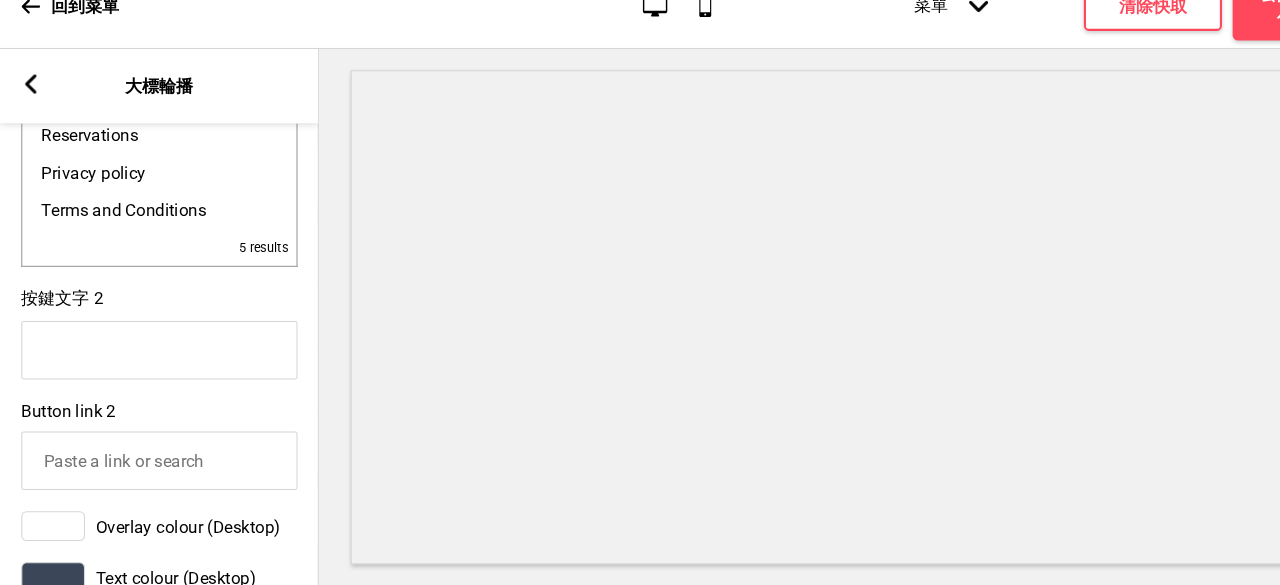 scroll, scrollTop: 1131, scrollLeft: 0, axis: vertical 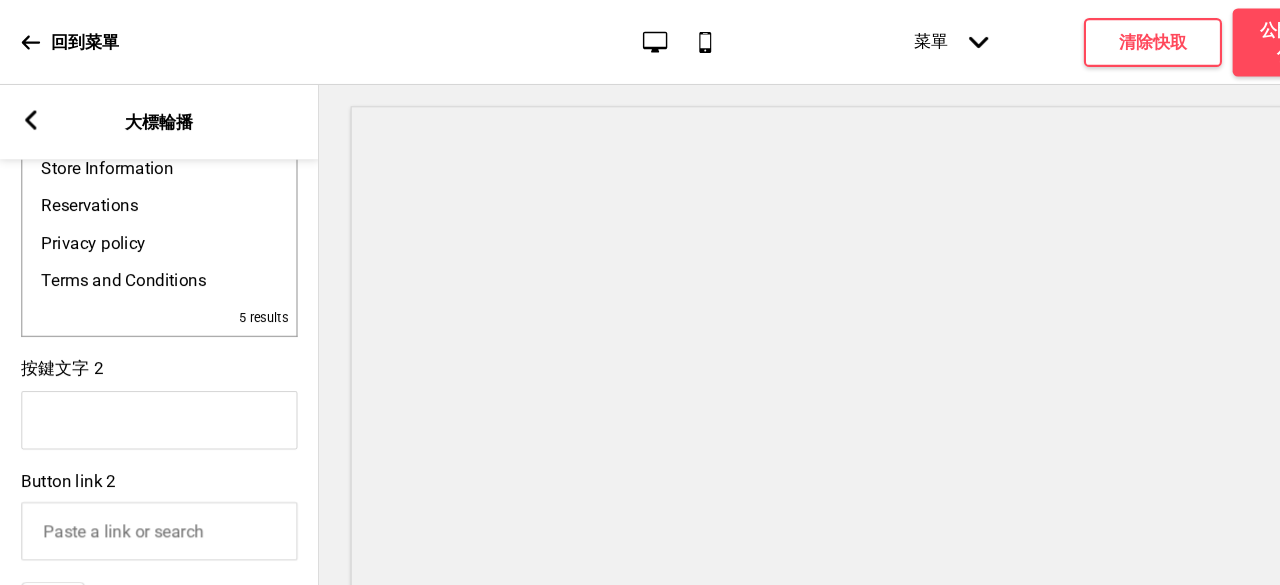 click on "箭頭left 大標輪播" at bounding box center [150, 115] 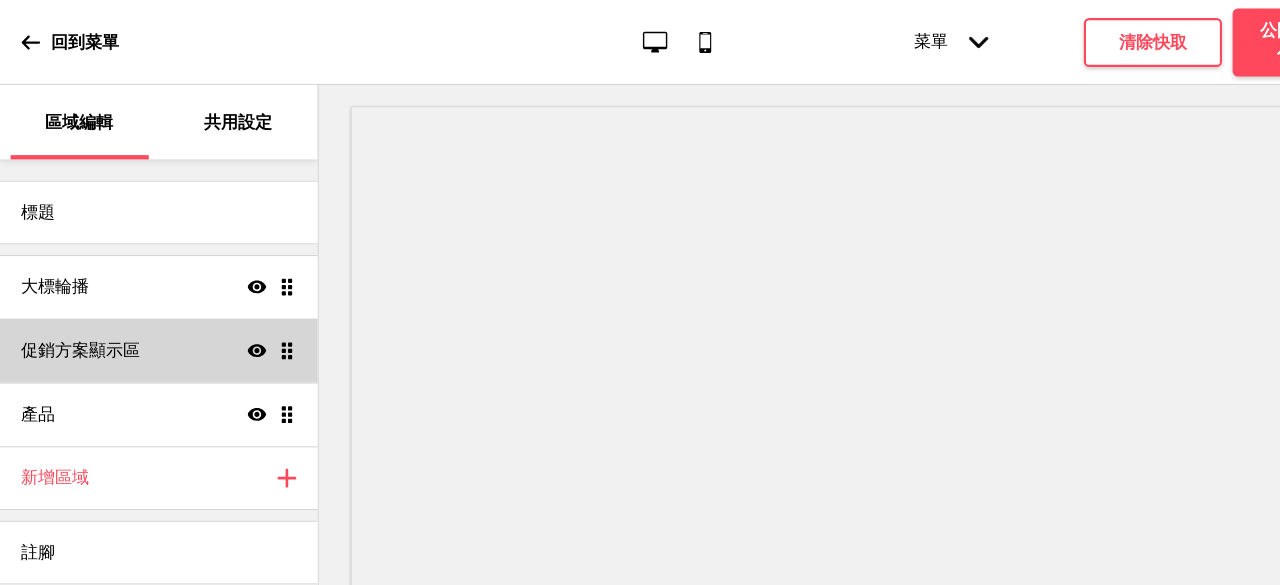 scroll, scrollTop: 0, scrollLeft: 0, axis: both 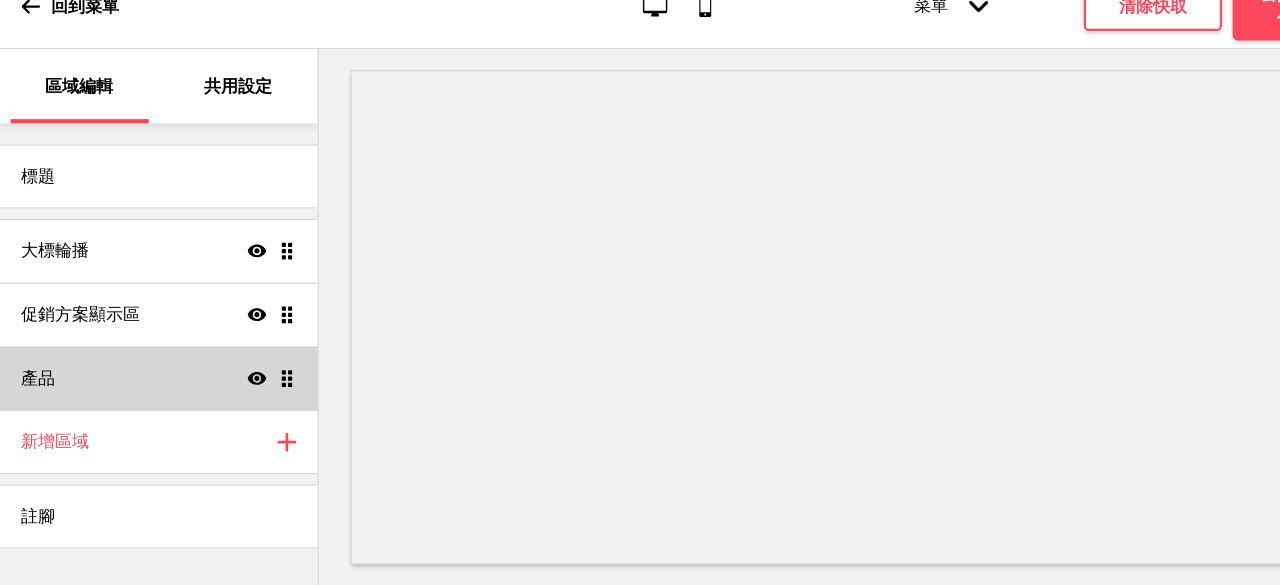 click on "產品 顯示 拖曳" at bounding box center [149, 390] 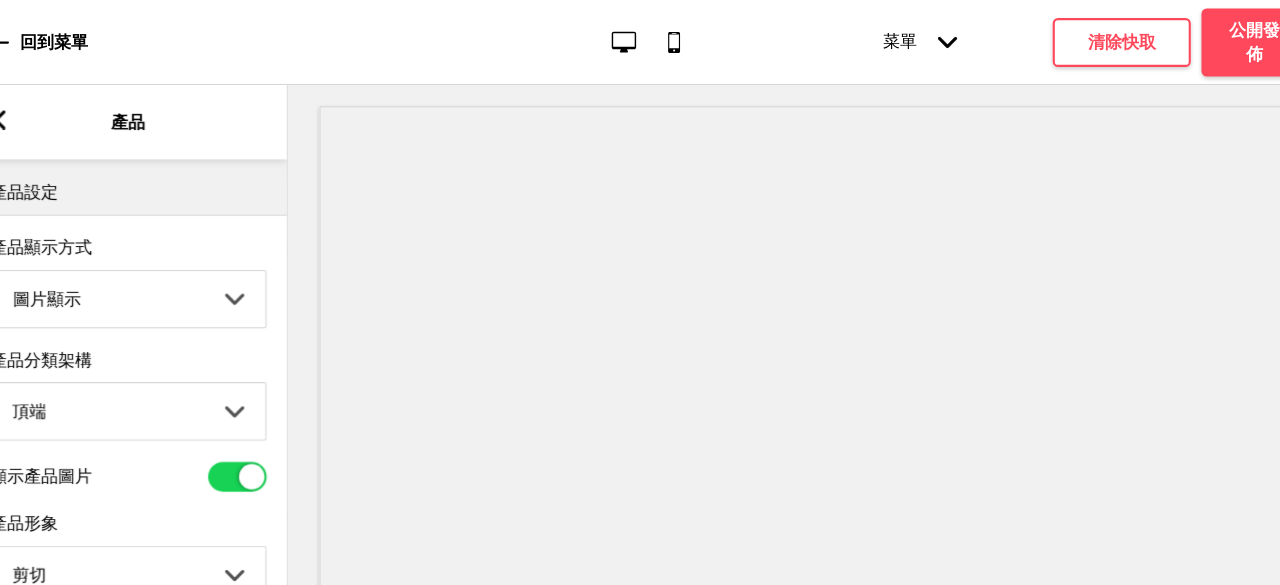 scroll, scrollTop: 0, scrollLeft: 0, axis: both 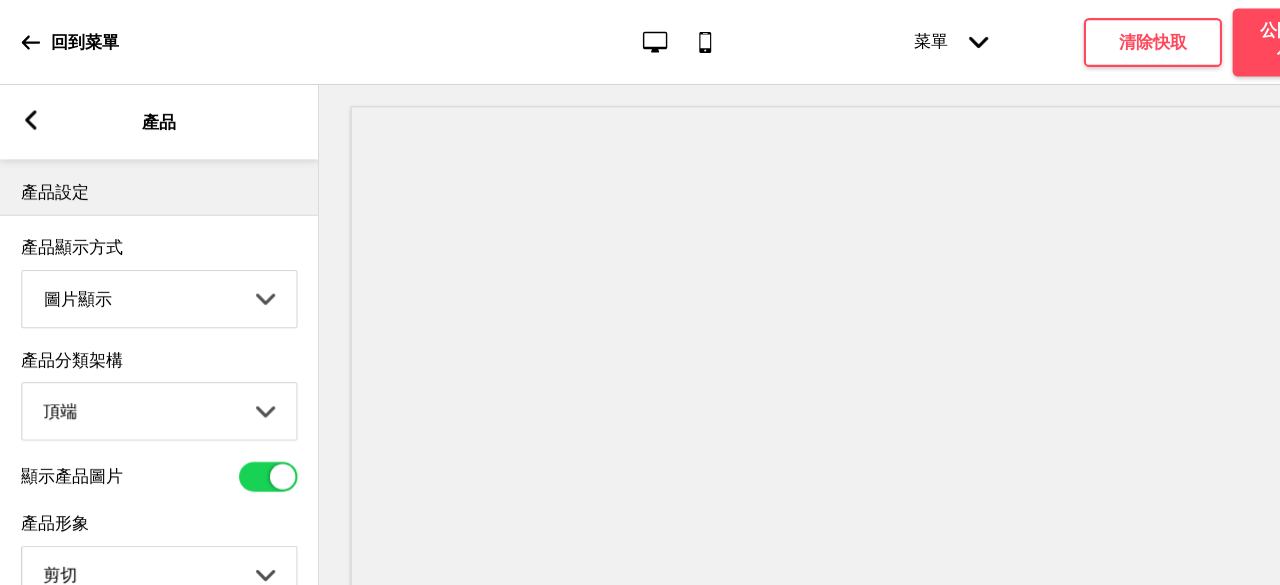 click 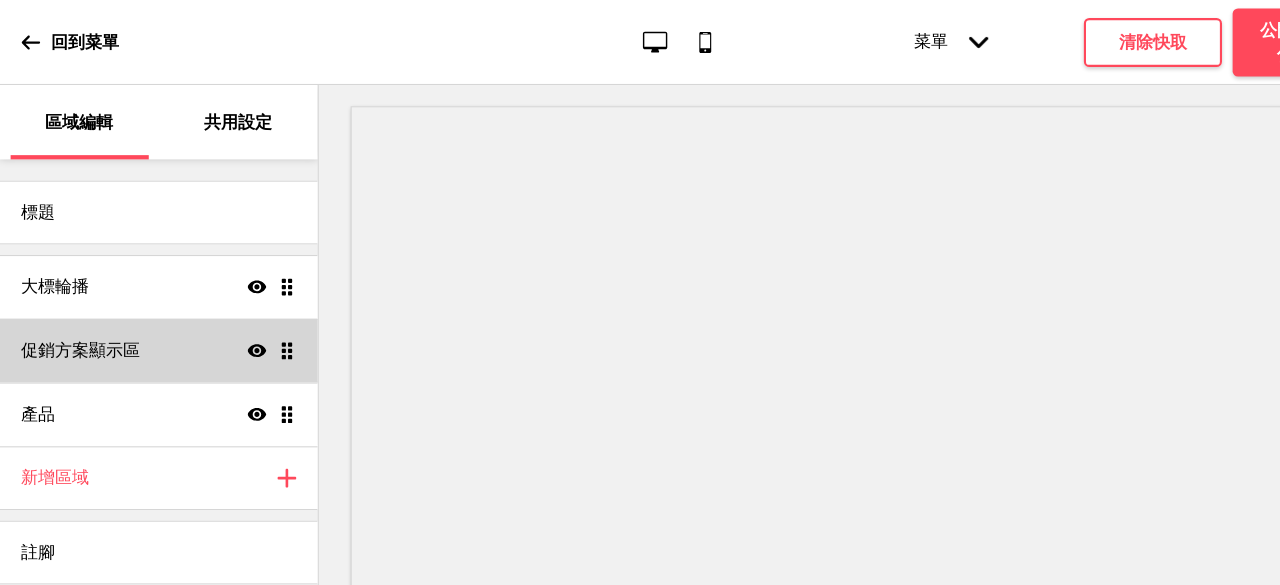 scroll, scrollTop: 0, scrollLeft: 0, axis: both 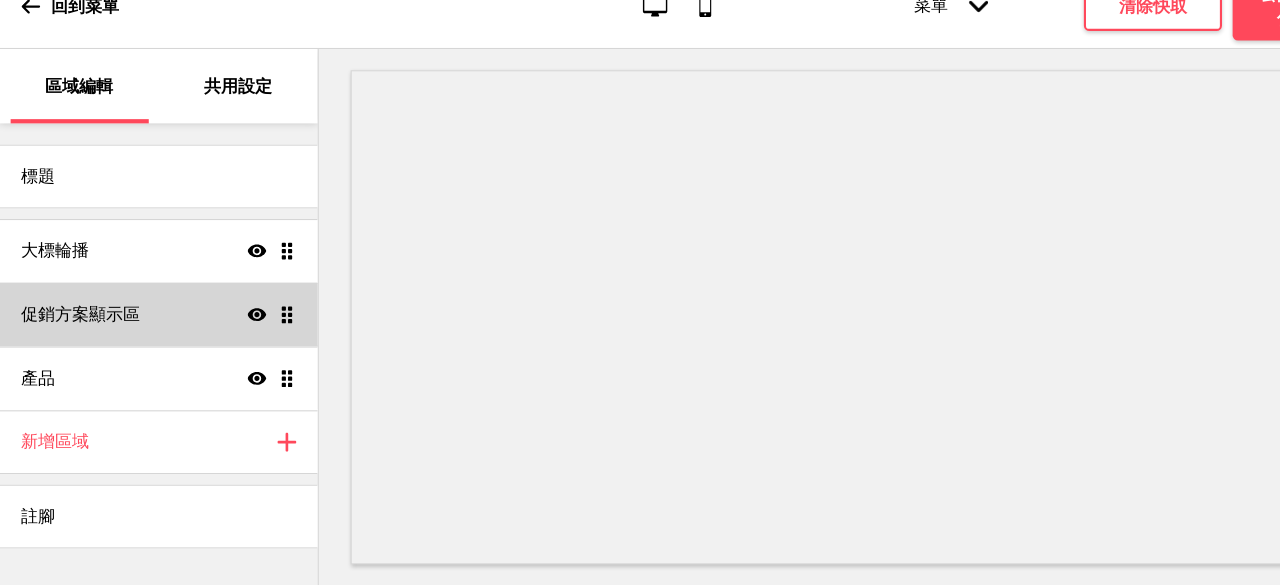 click on "促銷方案顯示區" at bounding box center [76, 330] 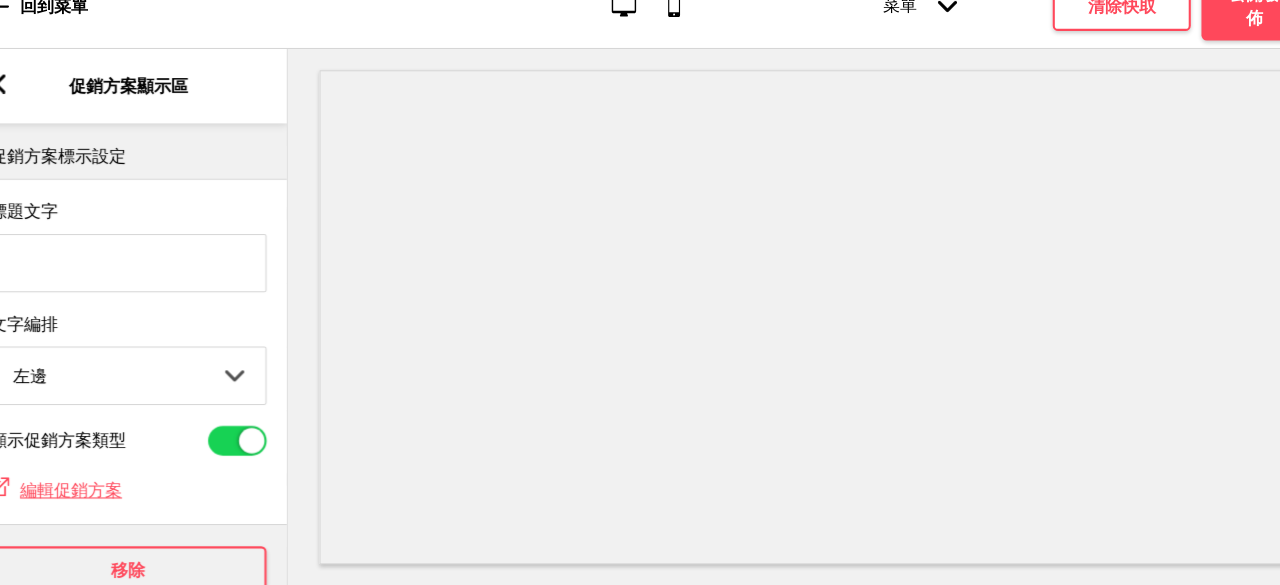 scroll, scrollTop: 67, scrollLeft: 0, axis: vertical 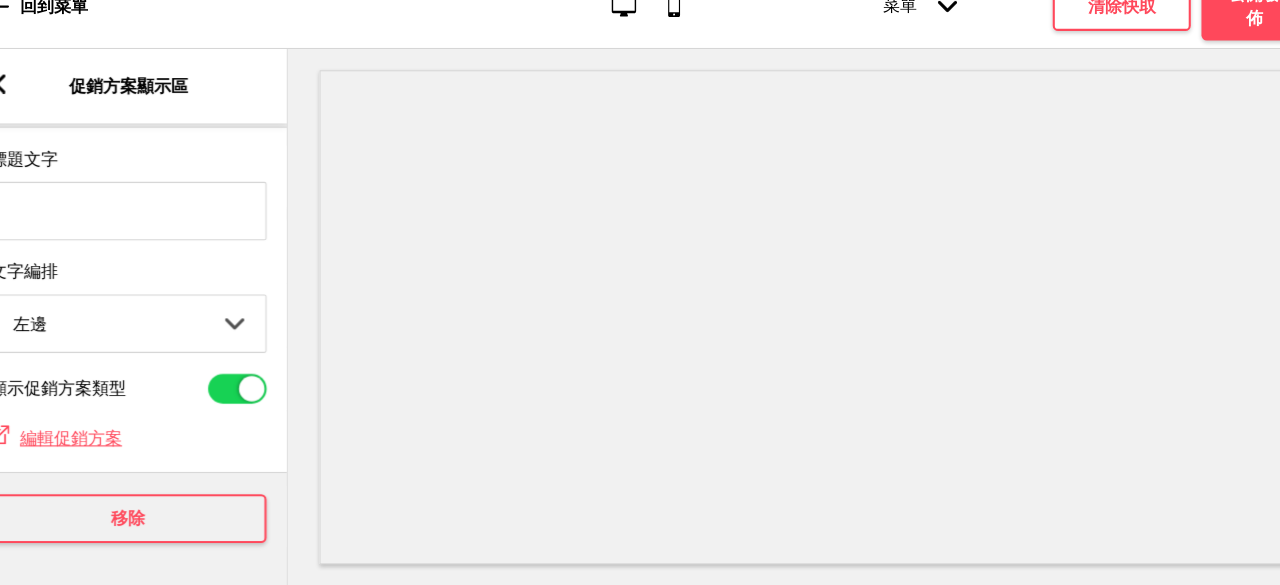 click 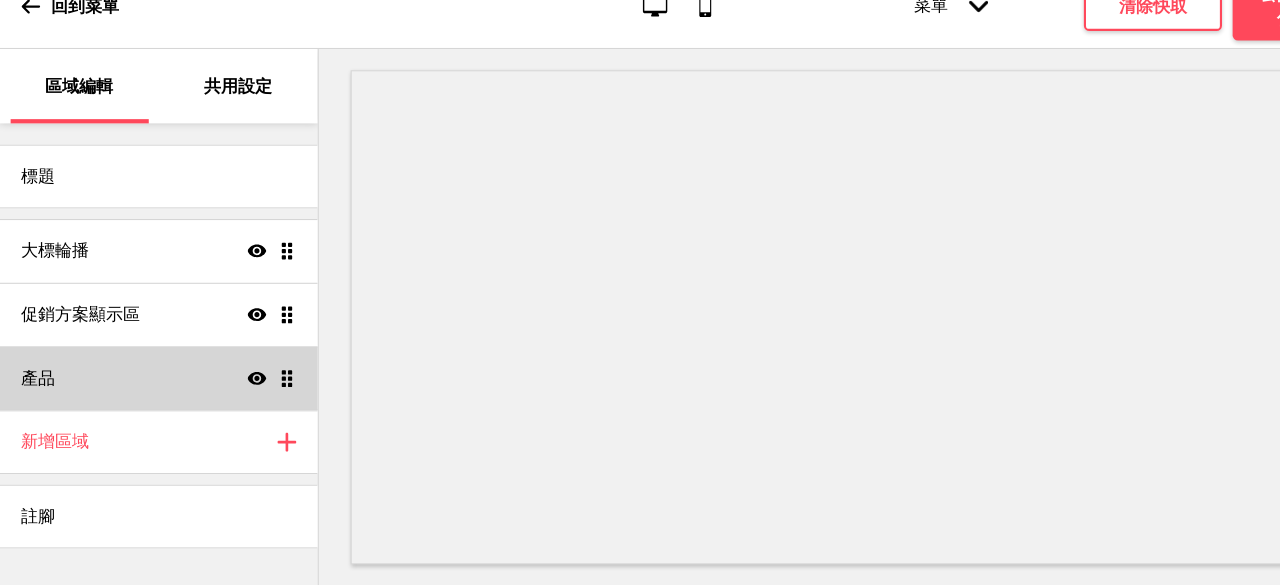 click on "產品 顯示 拖曳" at bounding box center [149, 390] 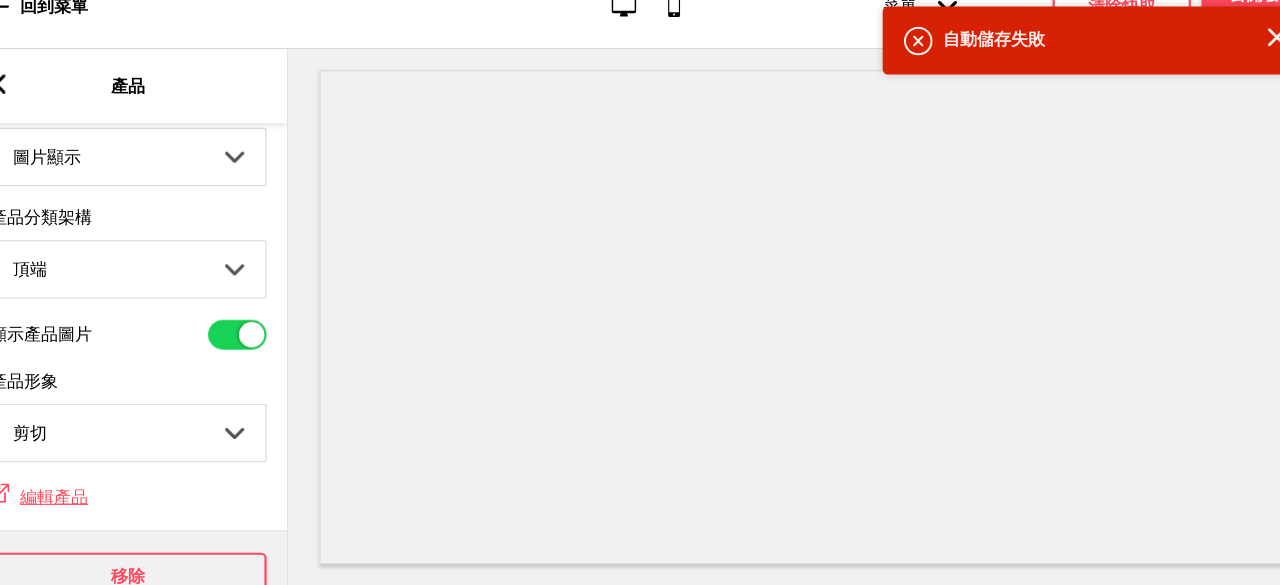 scroll, scrollTop: 101, scrollLeft: 0, axis: vertical 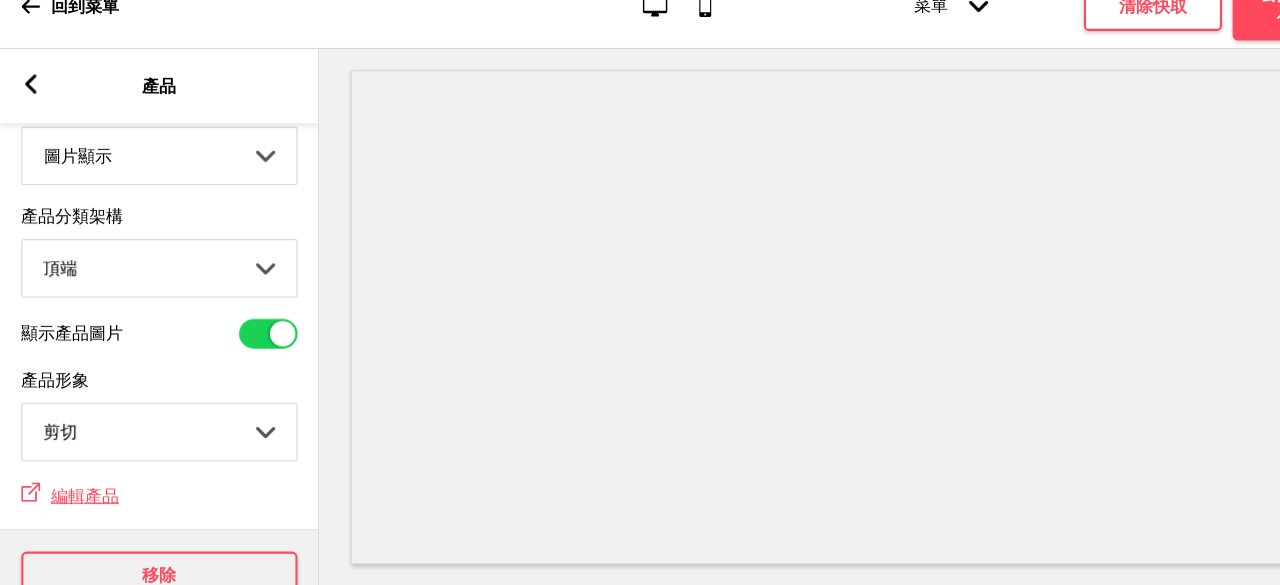 click 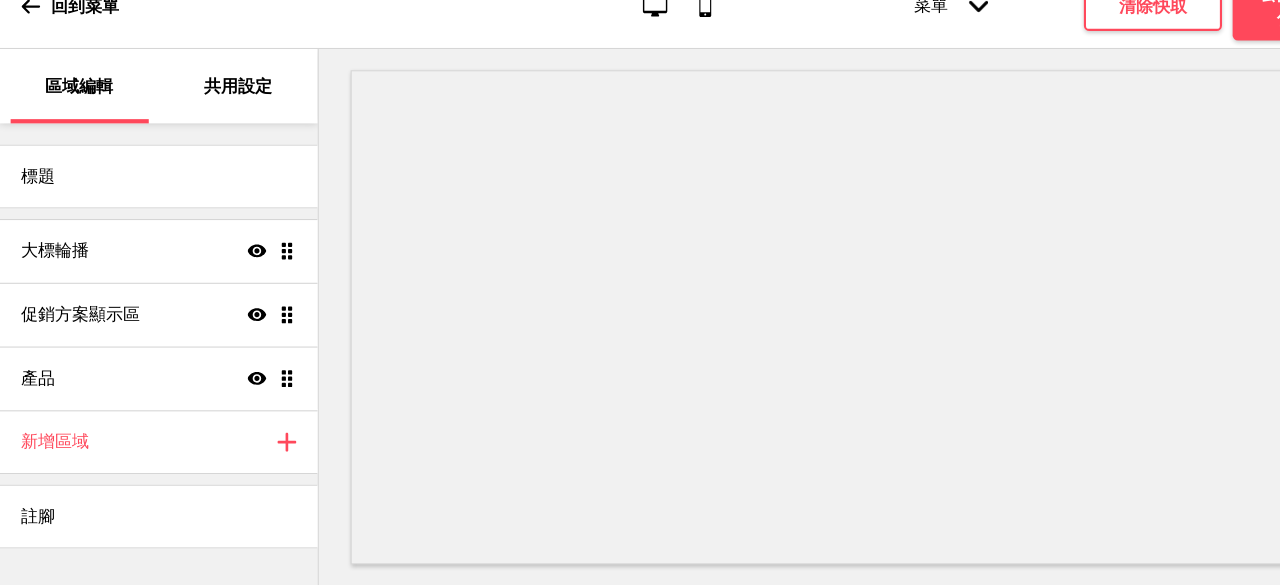 click on "標題 大標輪播 顯示 拖曳 促銷方案顯示區 顯示 拖曳 產品 顯示 拖曳 新增區域 加上 註腳" at bounding box center [149, 367] 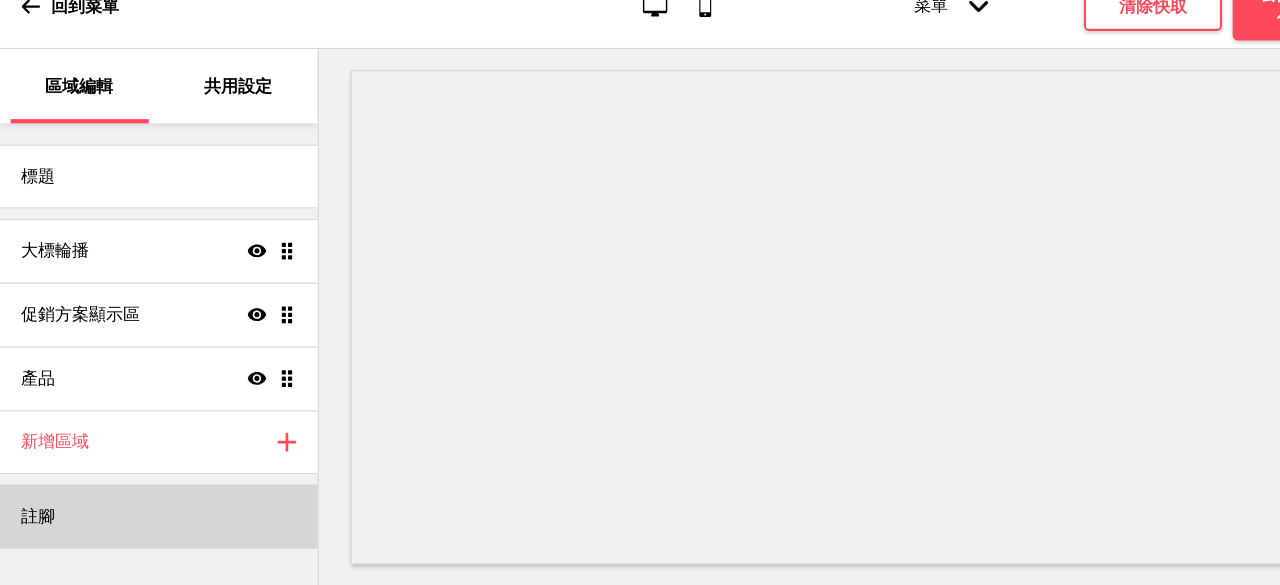 click on "註腳" at bounding box center [149, 520] 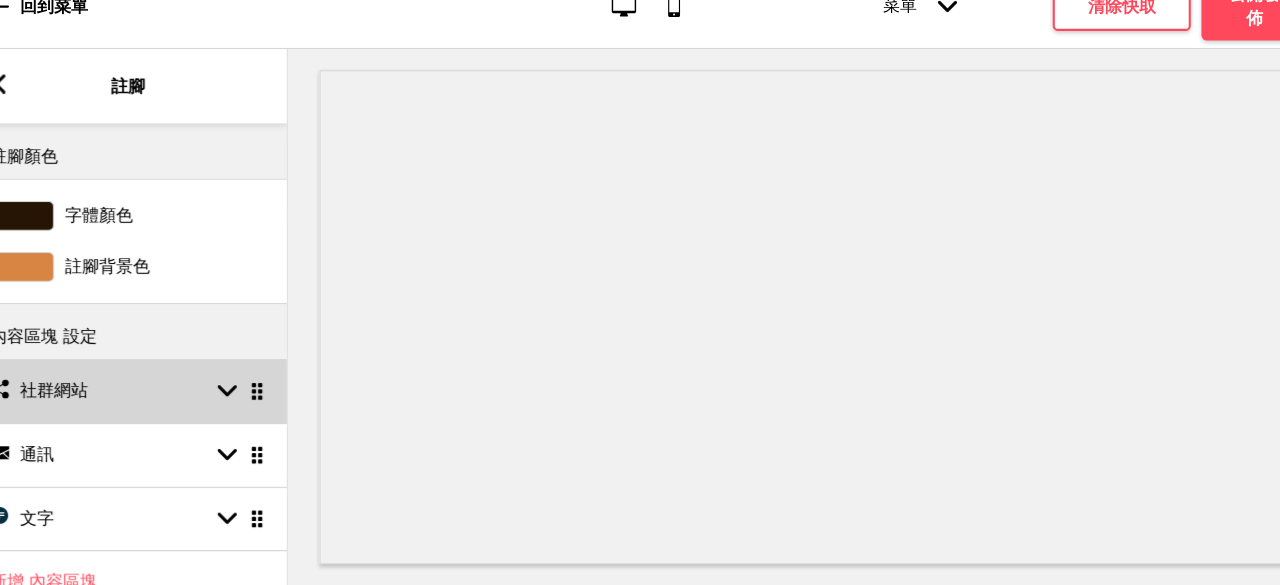 click on "社群網站" at bounding box center [80, 402] 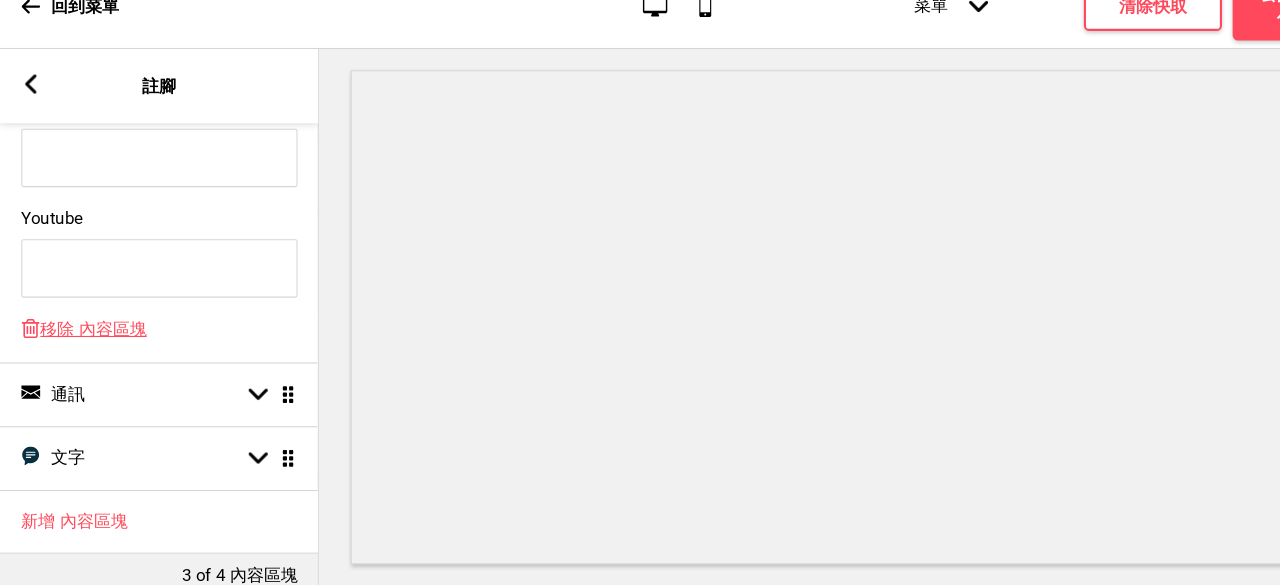 scroll, scrollTop: 774, scrollLeft: 0, axis: vertical 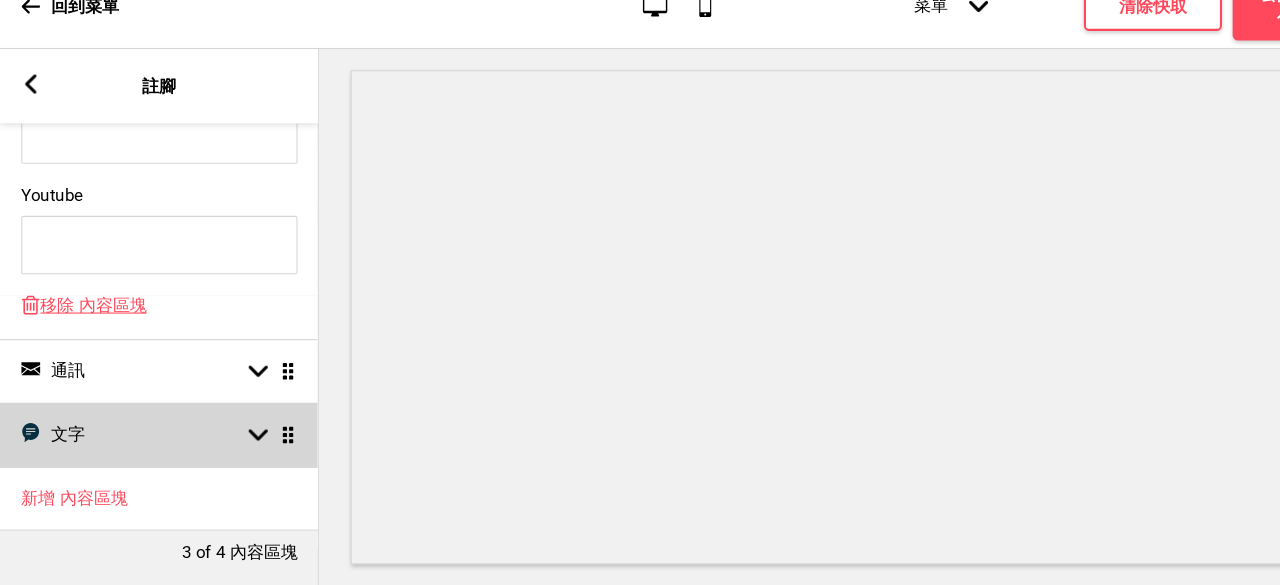 click on "文字 文字 箭頭down 拖曳" at bounding box center (150, 443) 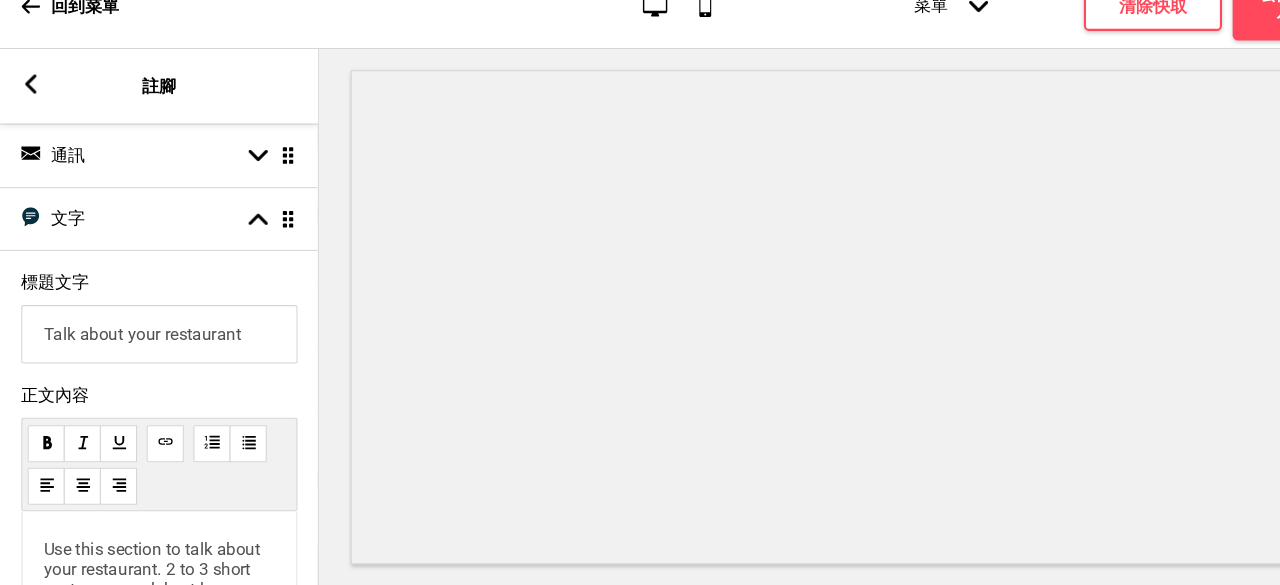 scroll, scrollTop: 204, scrollLeft: 0, axis: vertical 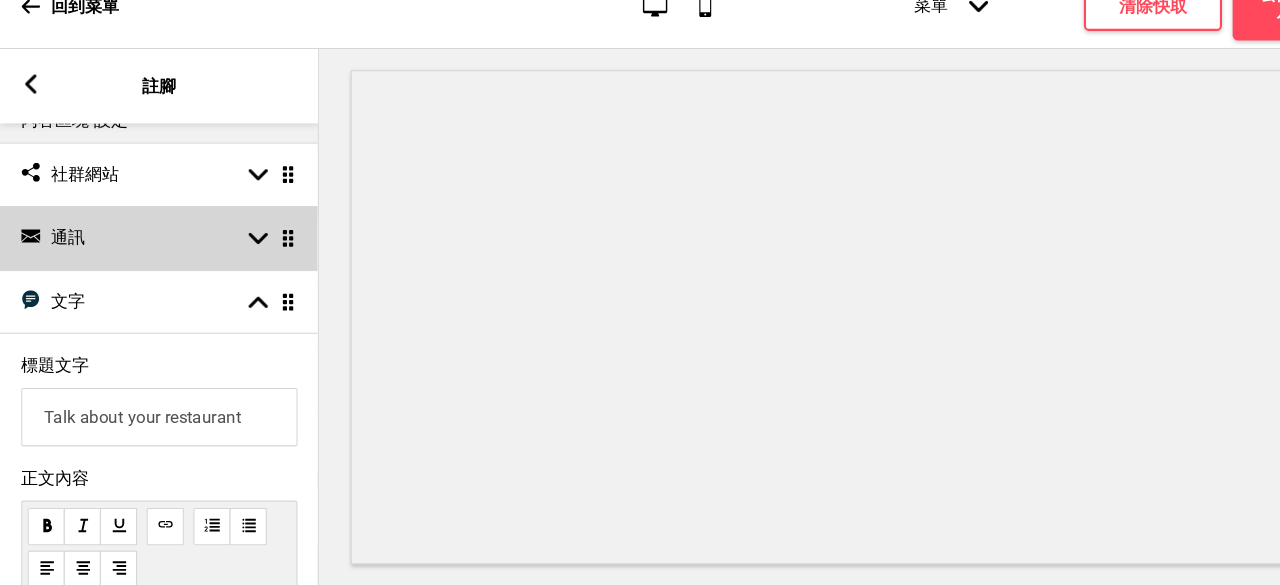 click on "通訊 通訊 箭頭down 拖曳" at bounding box center [150, 258] 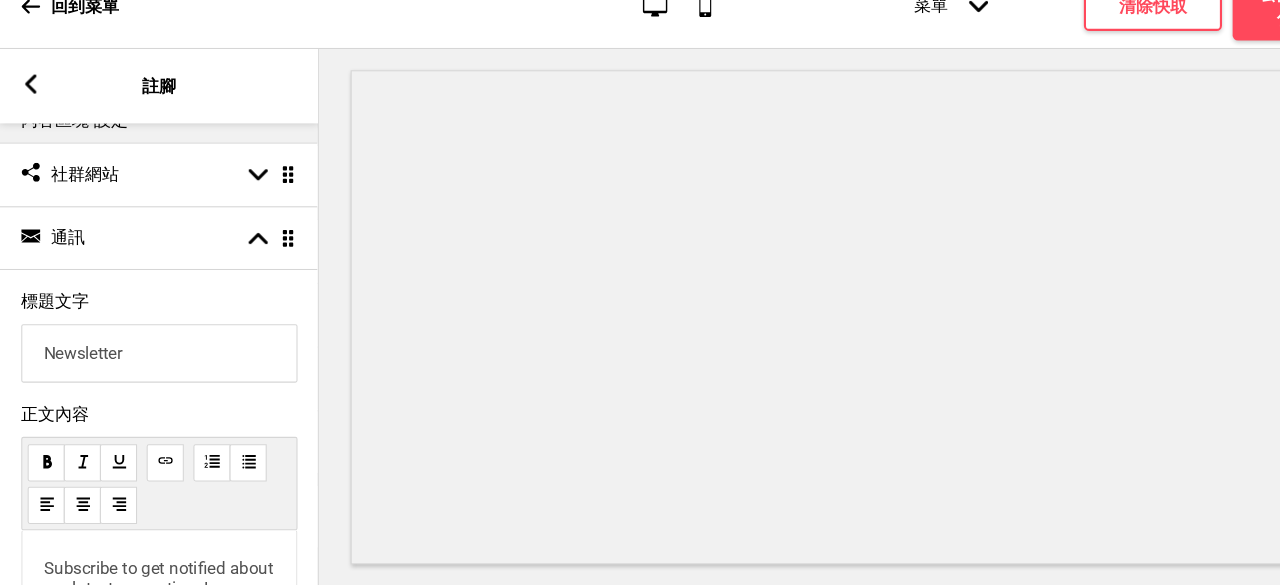 click on "Newsletter" at bounding box center (150, 366) 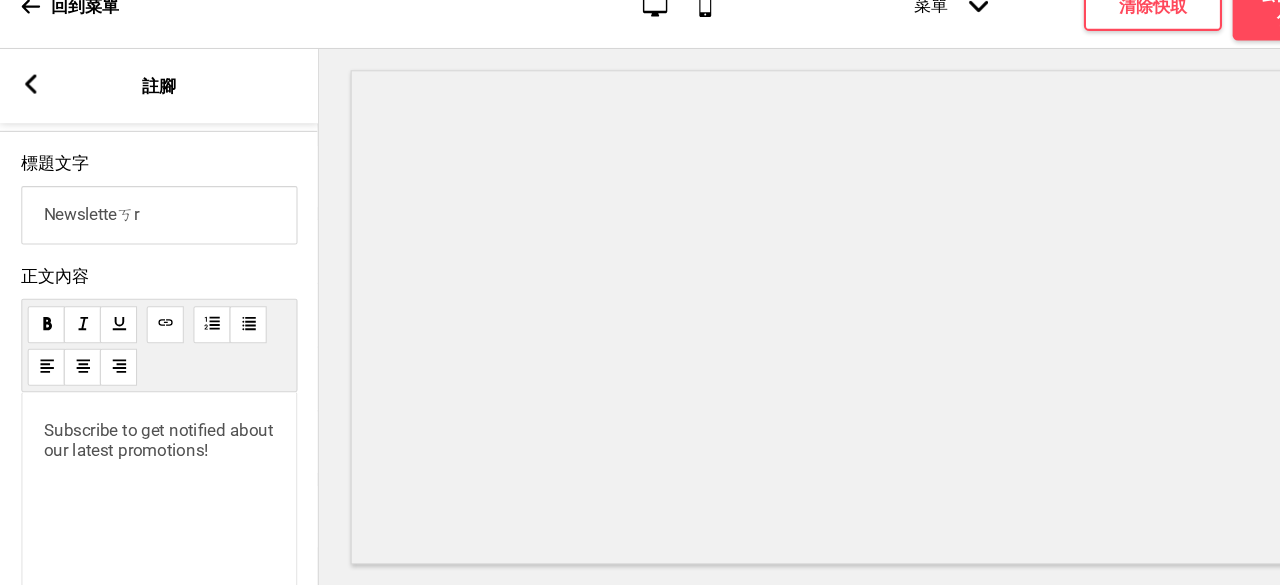 scroll, scrollTop: 332, scrollLeft: 0, axis: vertical 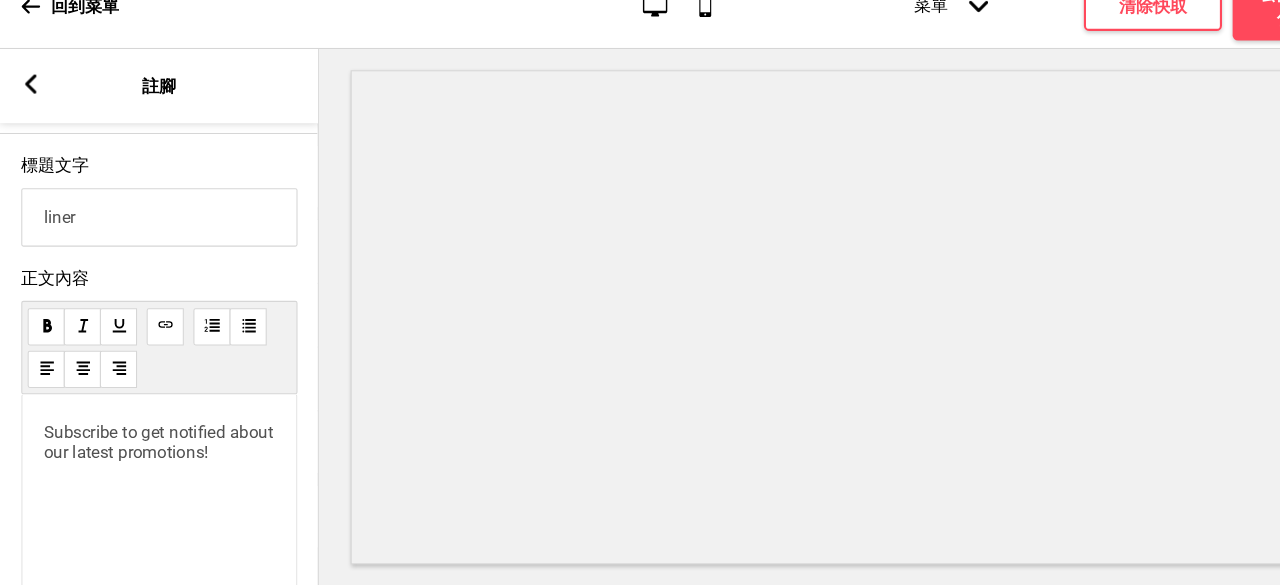 click on "Subscribe to get notified about our latest promotions!" at bounding box center [150, 512] 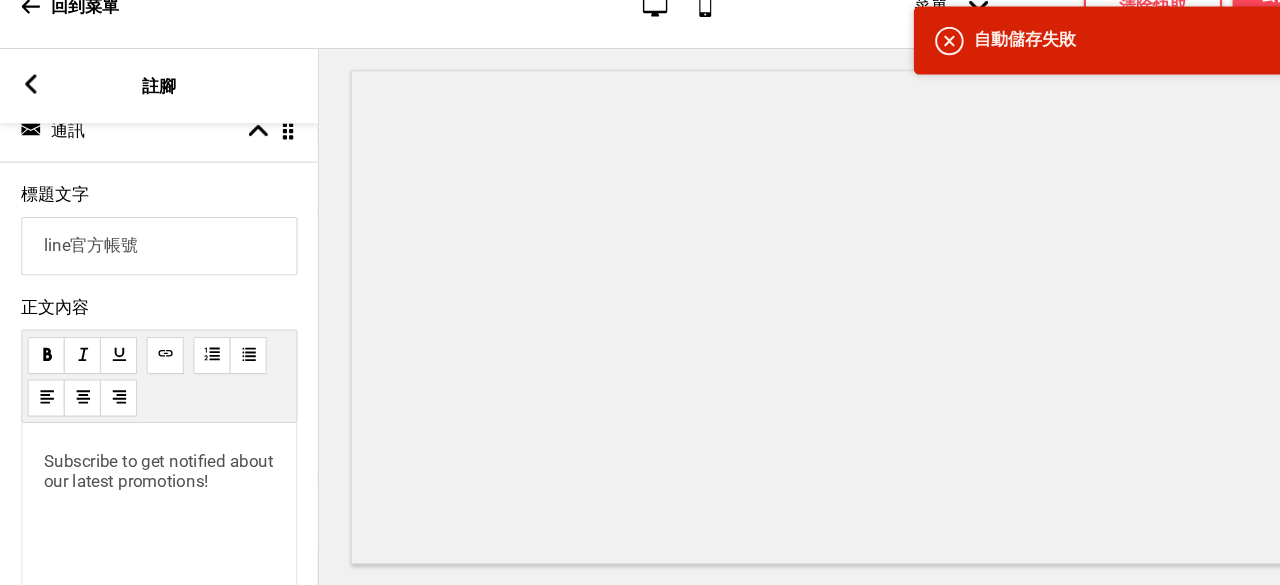 scroll, scrollTop: 296, scrollLeft: 0, axis: vertical 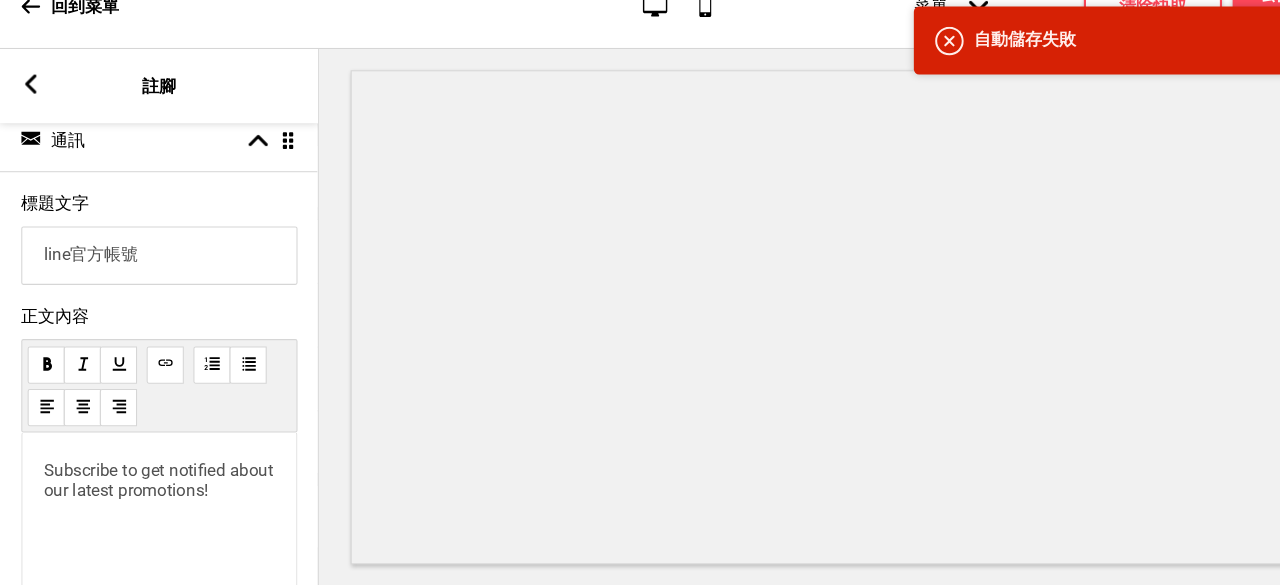 click on "正文內容" at bounding box center (150, 332) 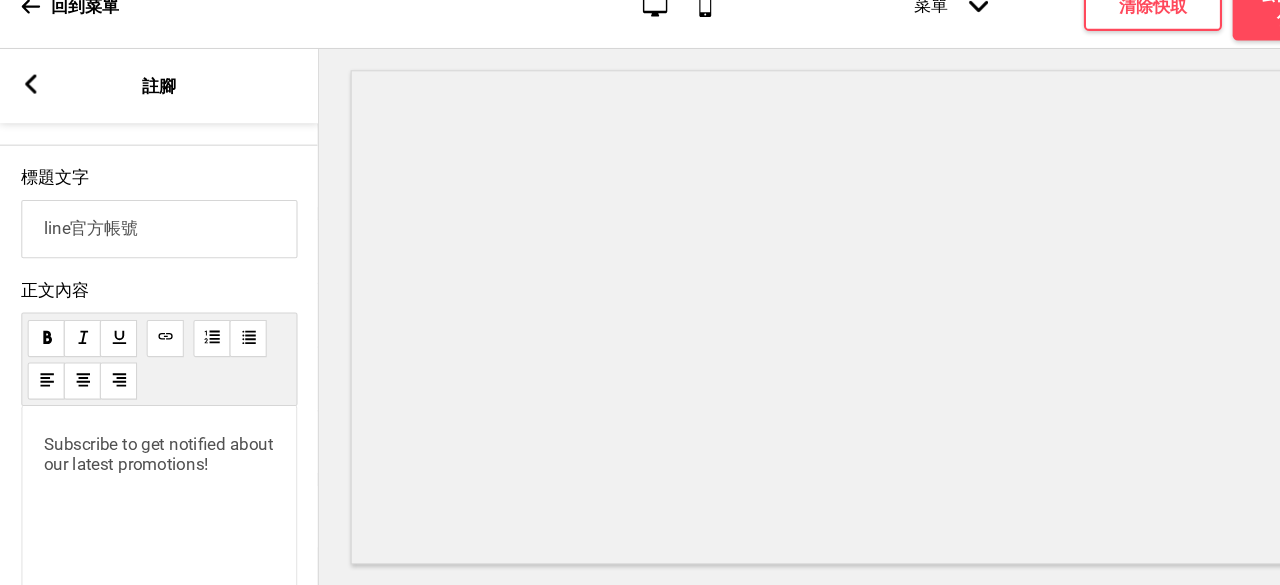 scroll, scrollTop: 238, scrollLeft: 0, axis: vertical 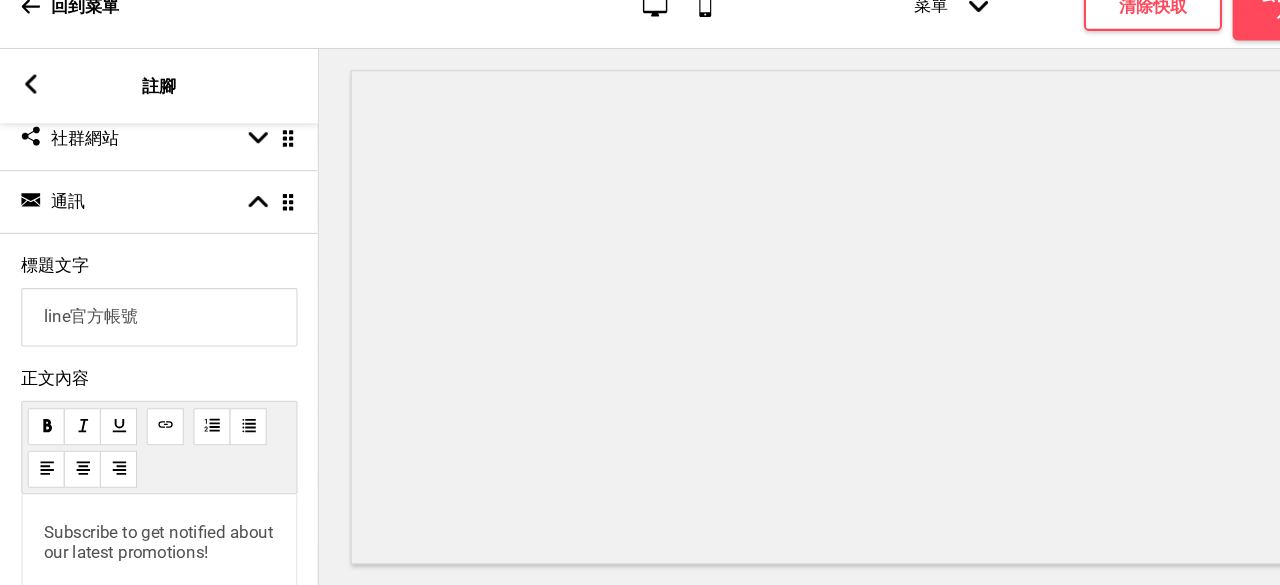 click on "line官方帳號" at bounding box center [150, 332] 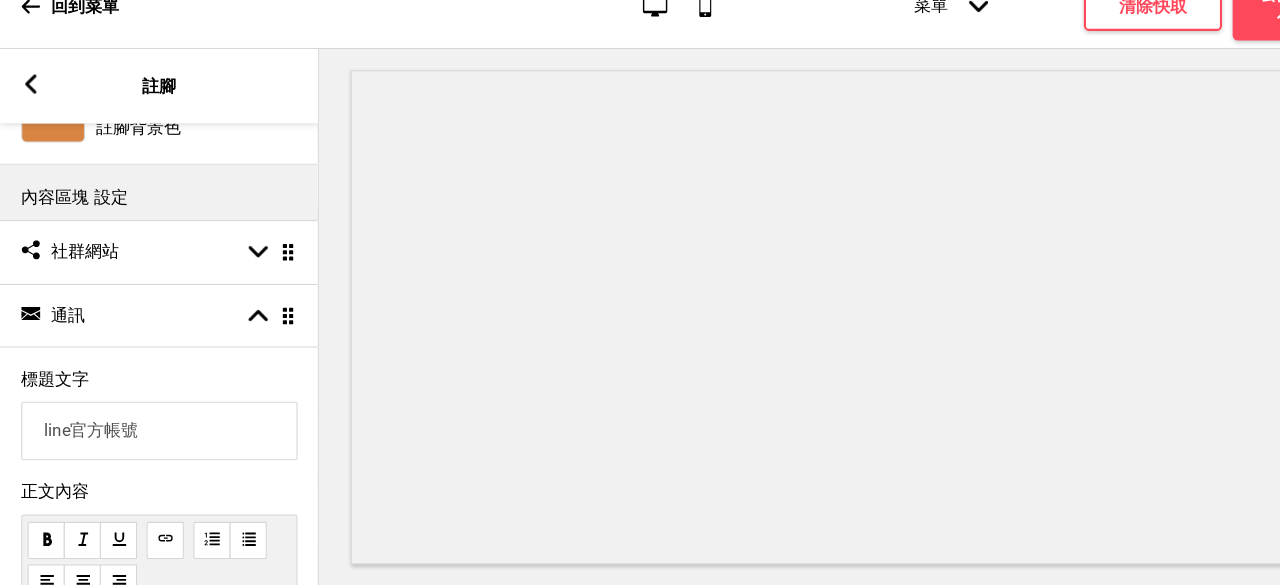 scroll, scrollTop: 130, scrollLeft: 0, axis: vertical 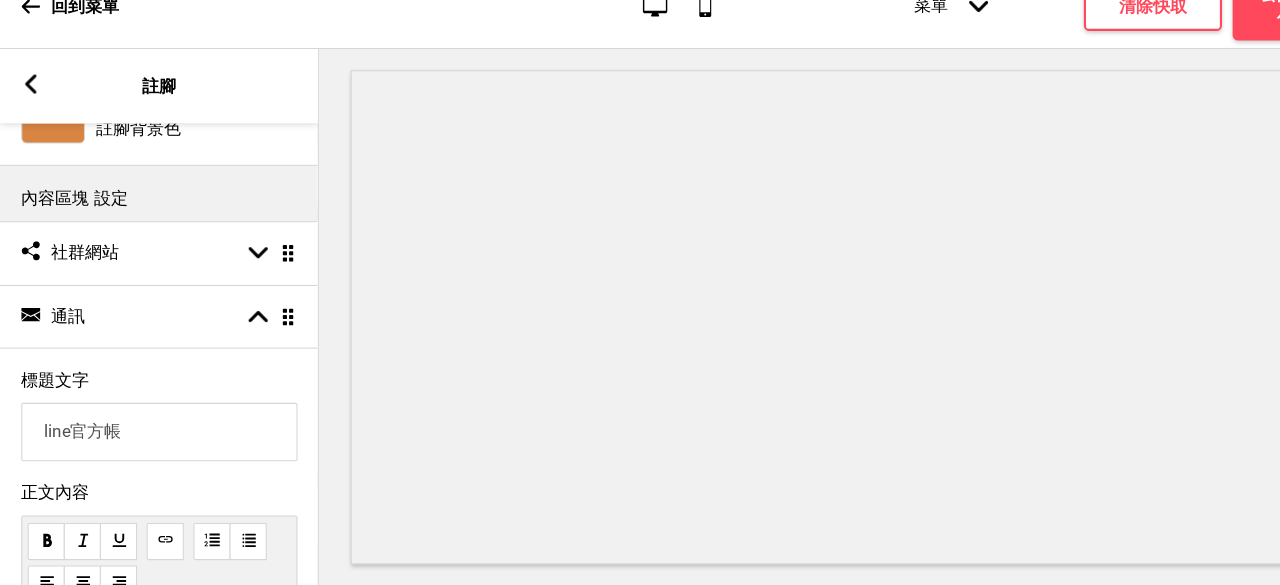 type on "line官方帳" 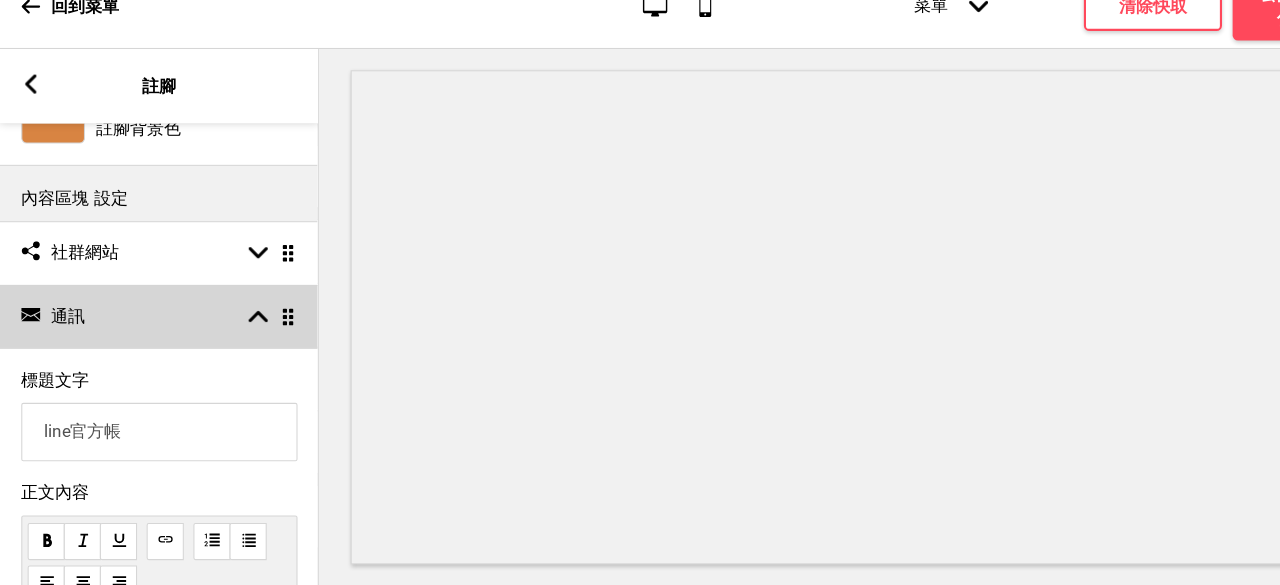 click on "通訊 通訊 箭頭up 拖曳" at bounding box center (150, 332) 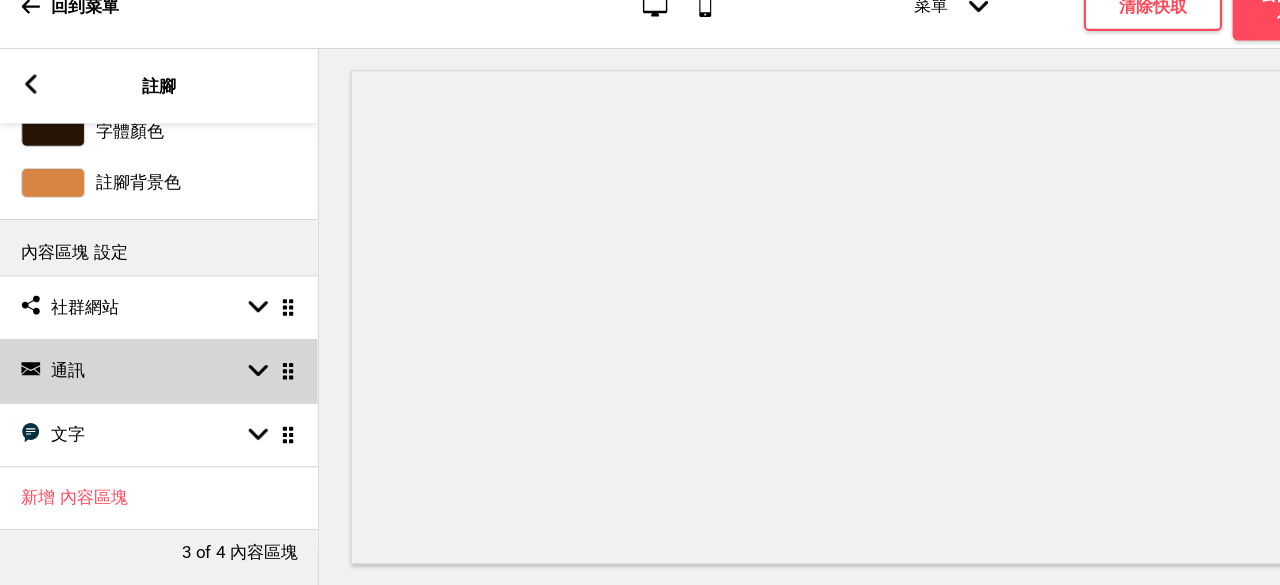 scroll, scrollTop: 93, scrollLeft: 0, axis: vertical 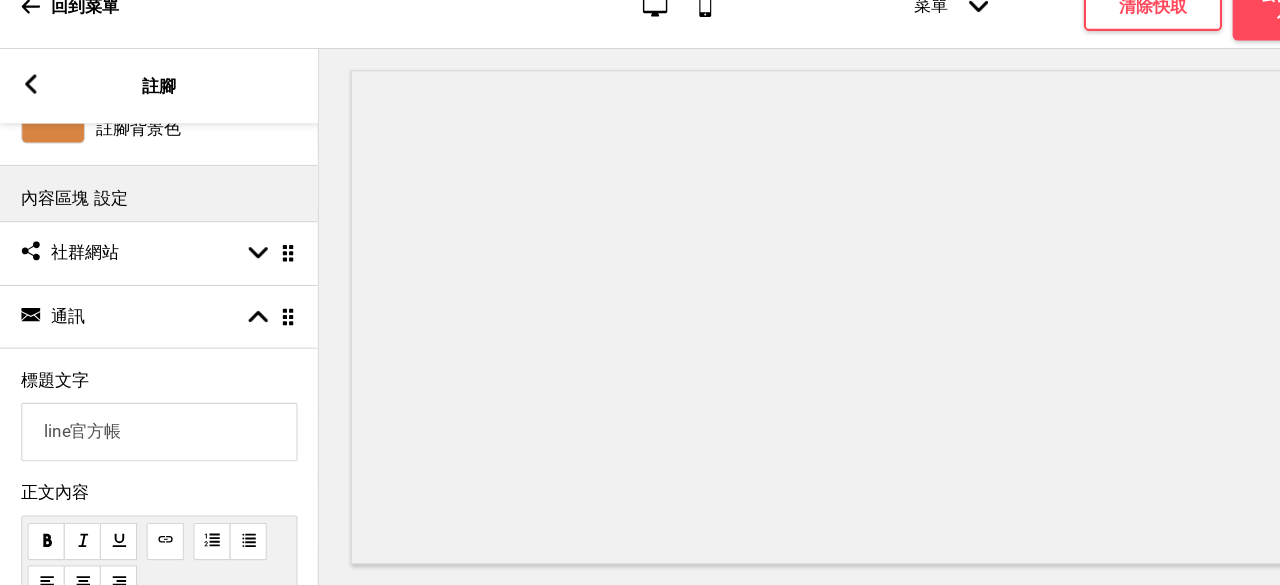 click on "line官方帳" at bounding box center [150, 440] 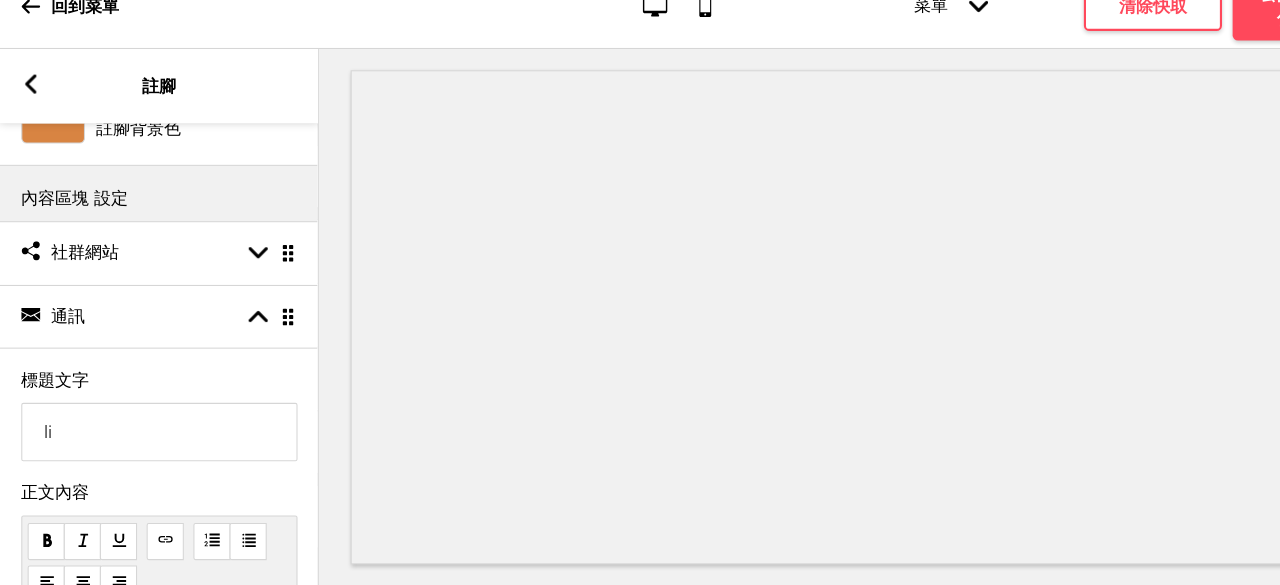type on "l" 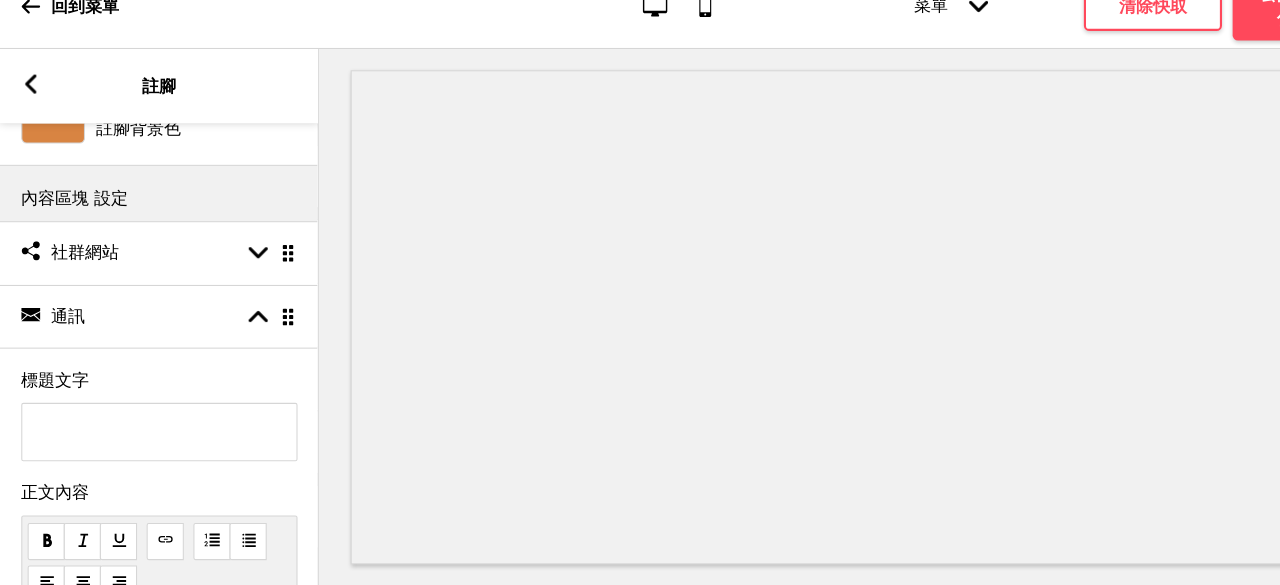 type on "f" 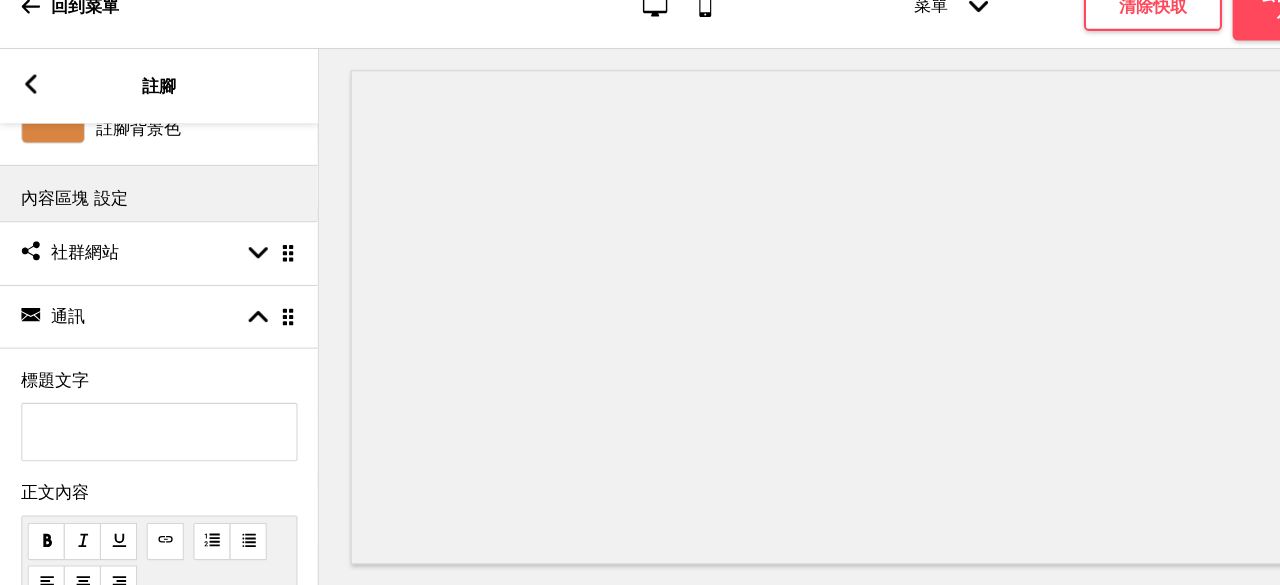 type on "ㄎ" 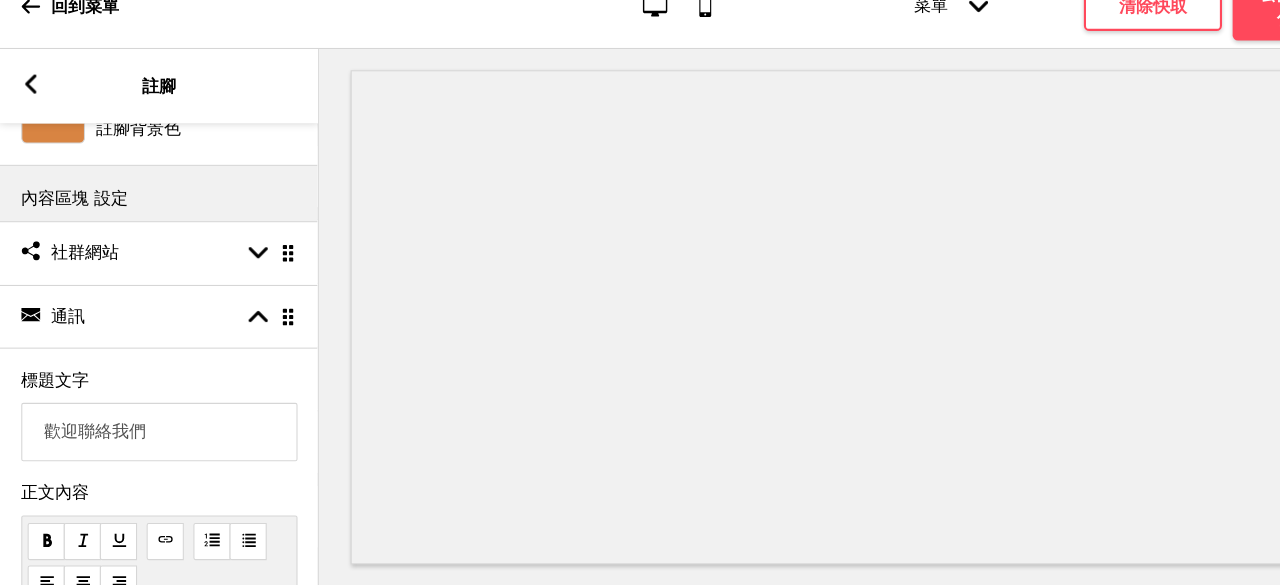click on "歡迎聯絡我們" at bounding box center [150, 440] 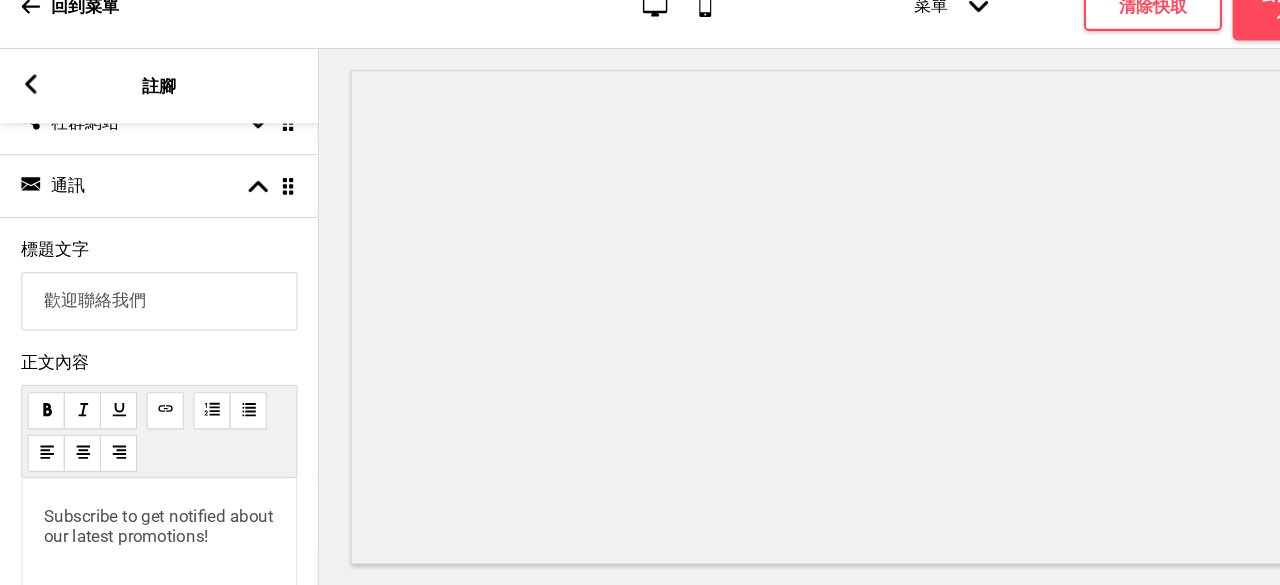 scroll, scrollTop: 0, scrollLeft: 0, axis: both 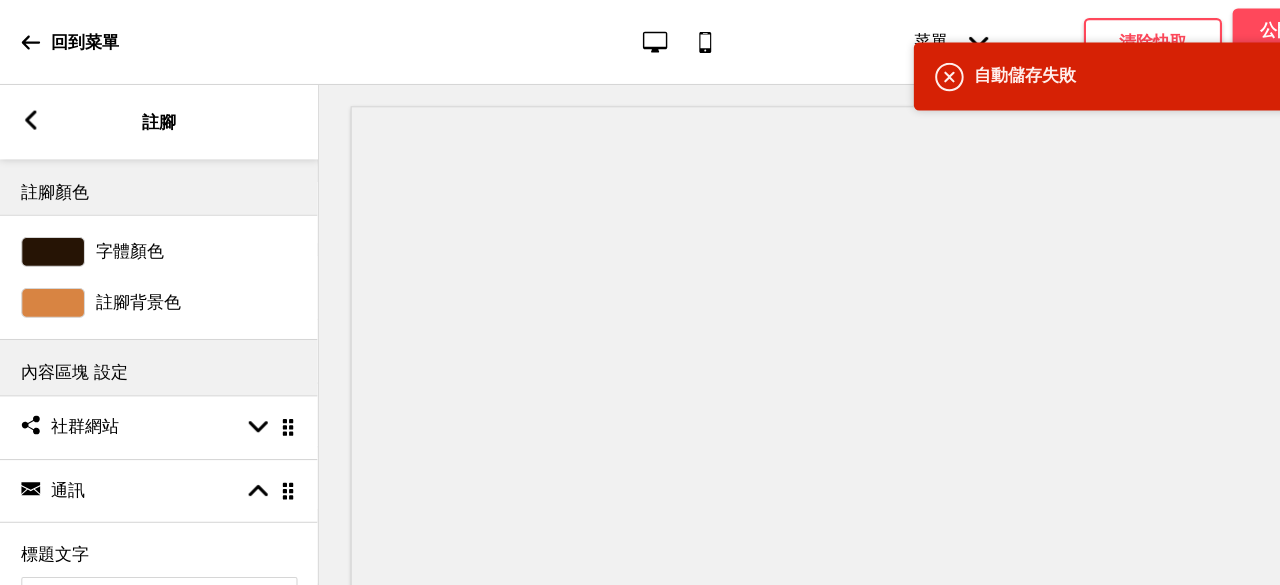 type on "歡迎聯絡我們" 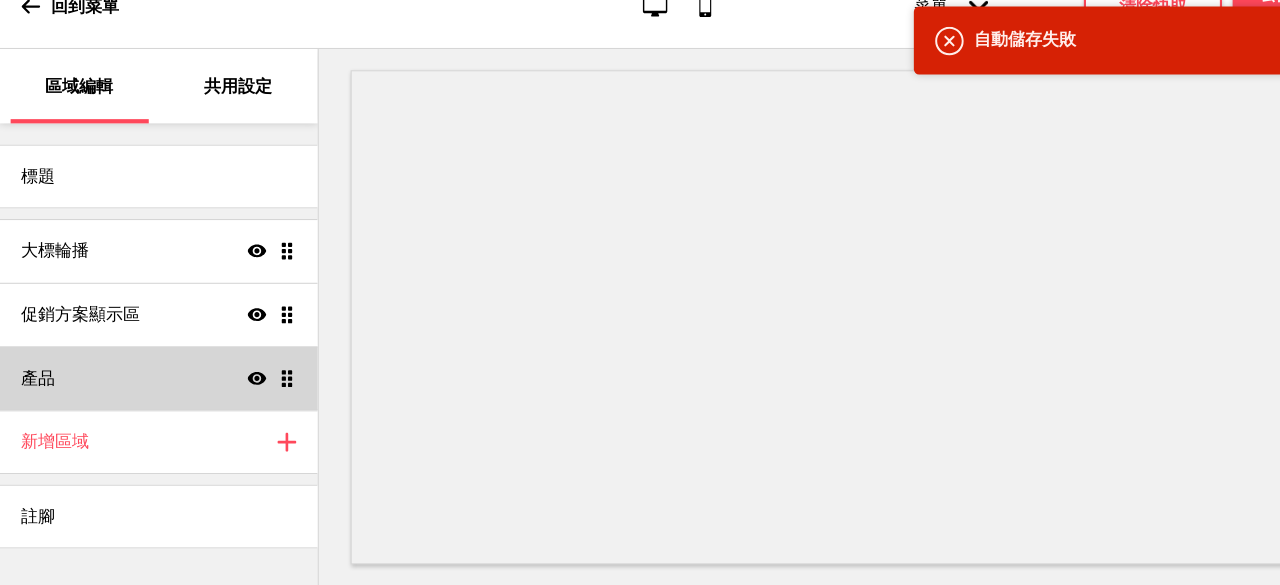 scroll, scrollTop: 0, scrollLeft: 0, axis: both 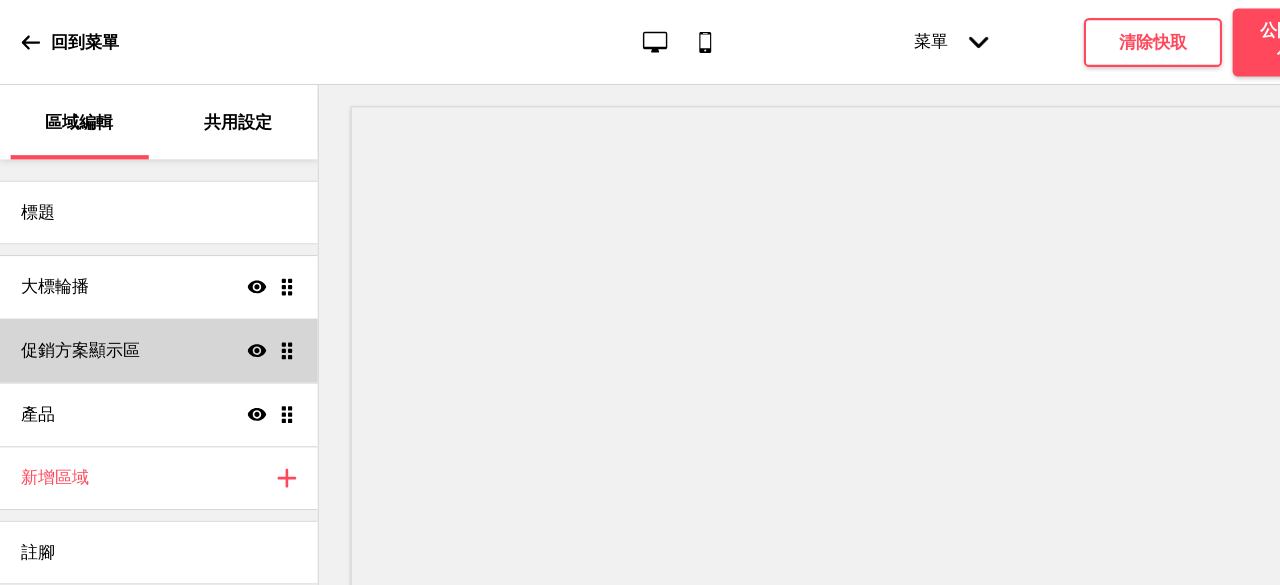 click on "促銷方案顯示區" at bounding box center [76, 330] 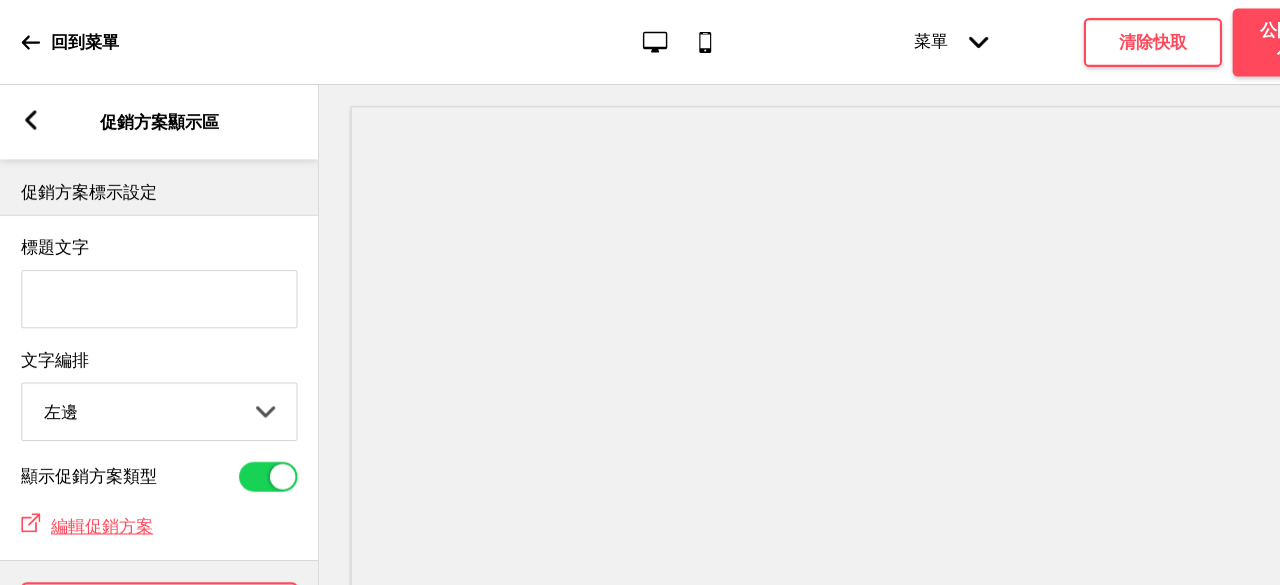 scroll, scrollTop: 0, scrollLeft: 0, axis: both 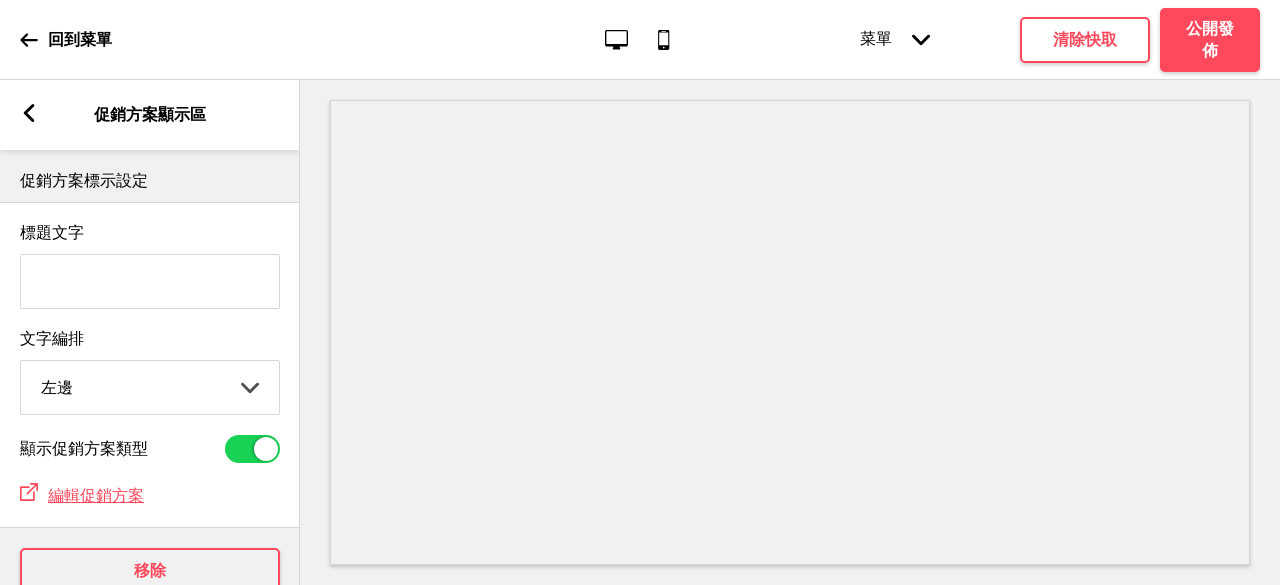 click 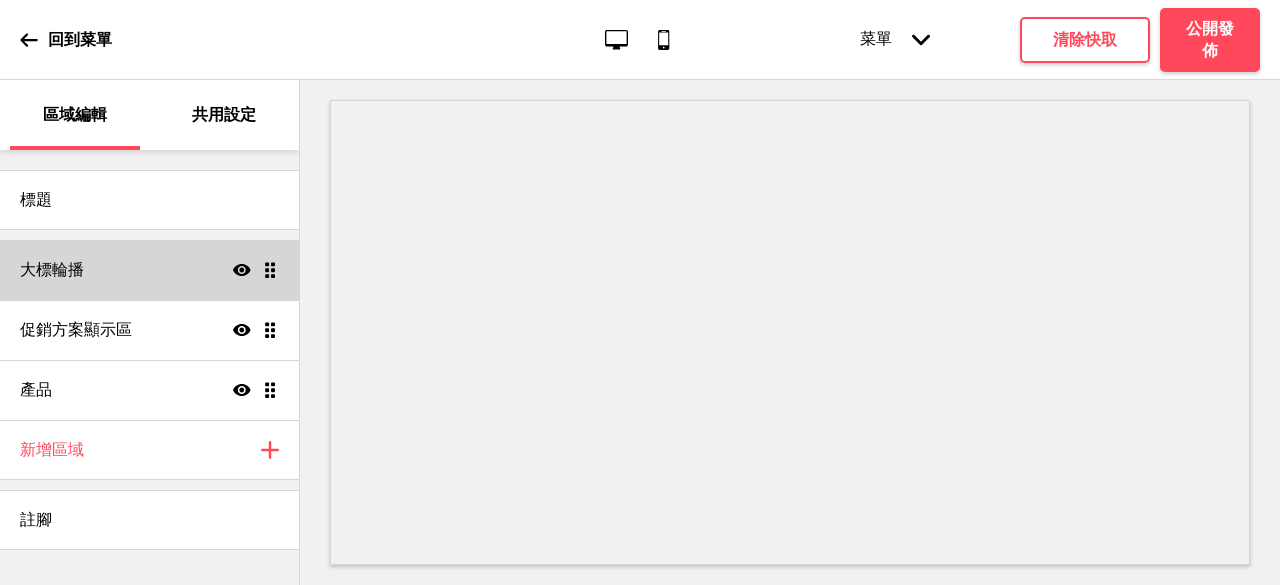 click on "大標輪播 顯示 拖曳" at bounding box center [149, 270] 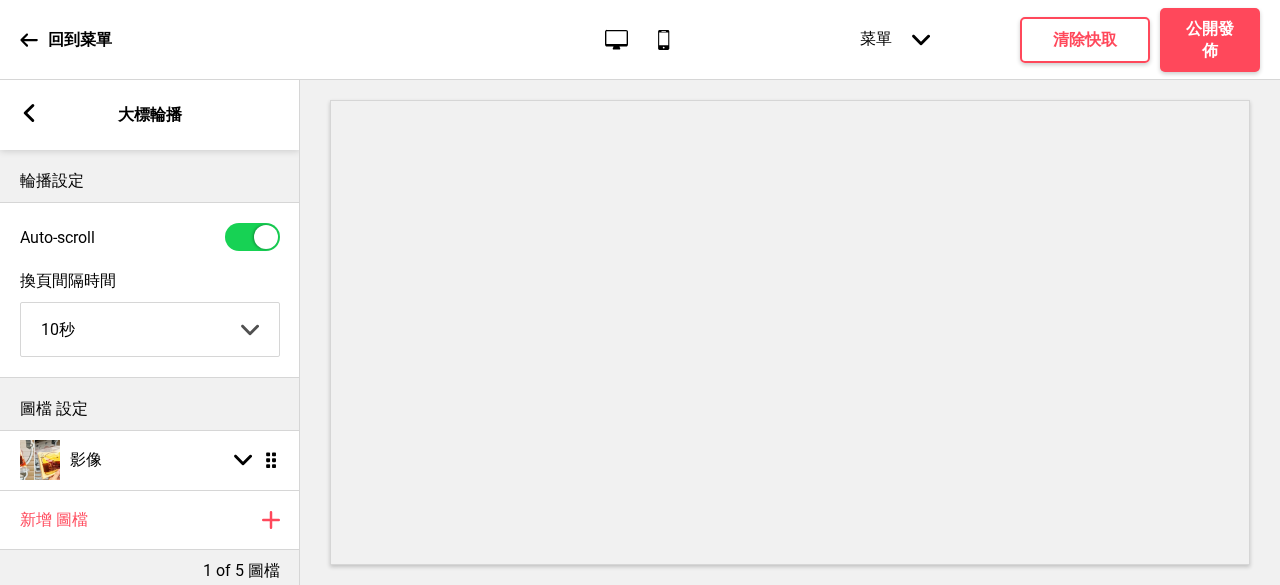 scroll, scrollTop: 120, scrollLeft: 0, axis: vertical 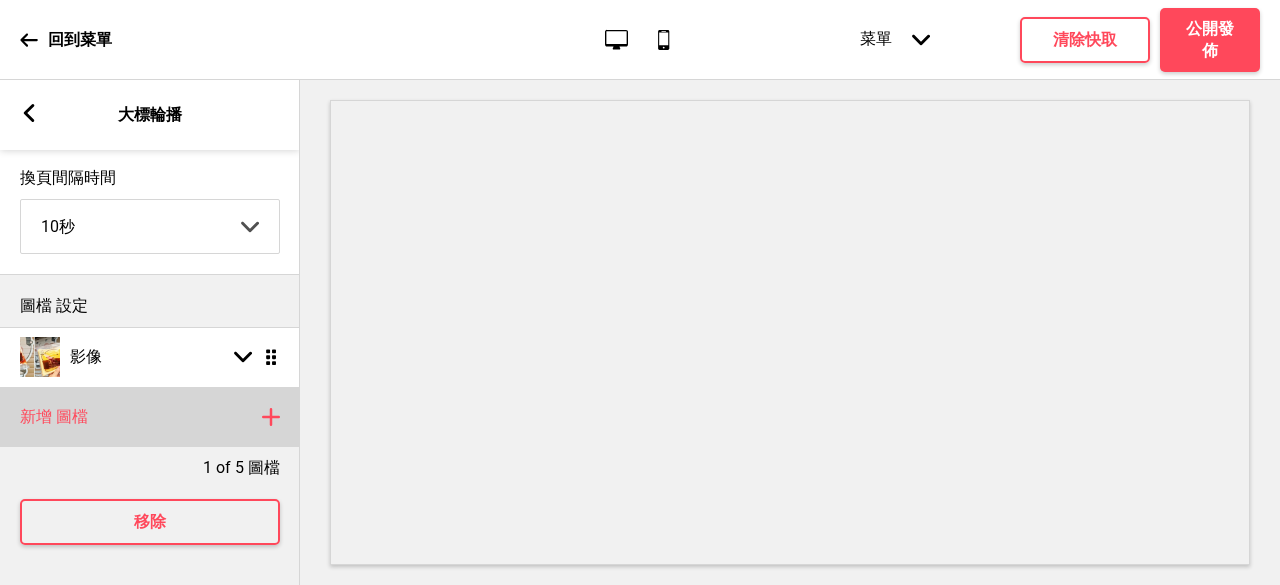 click on "新增 圖檔 加上" at bounding box center (150, 417) 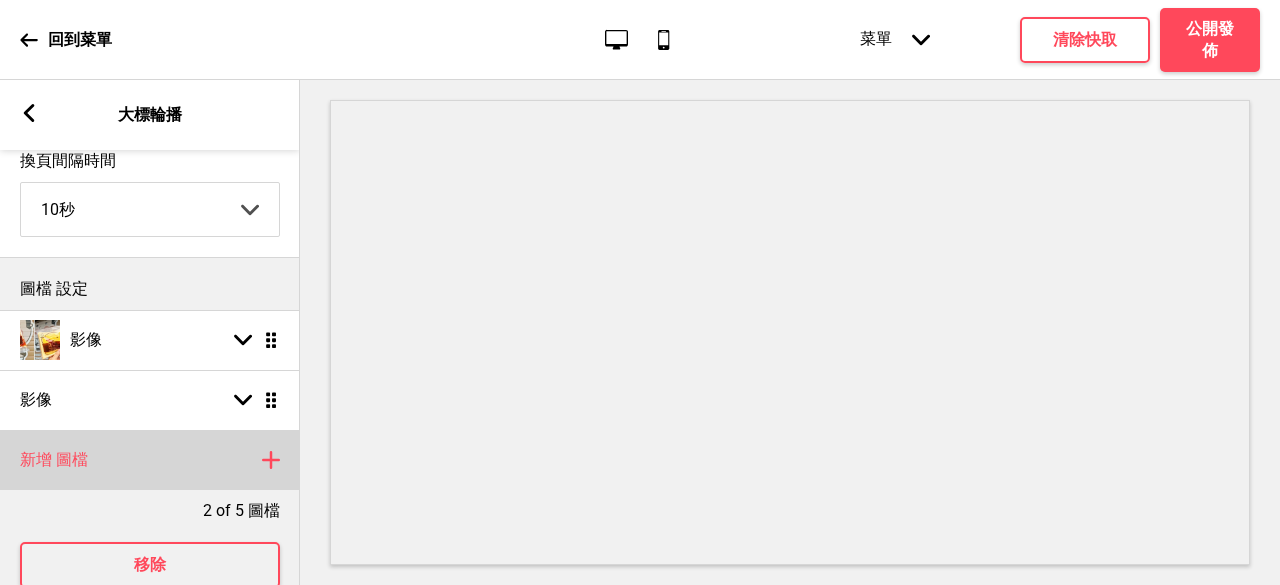 click on "新增 圖檔 加上" at bounding box center (150, 460) 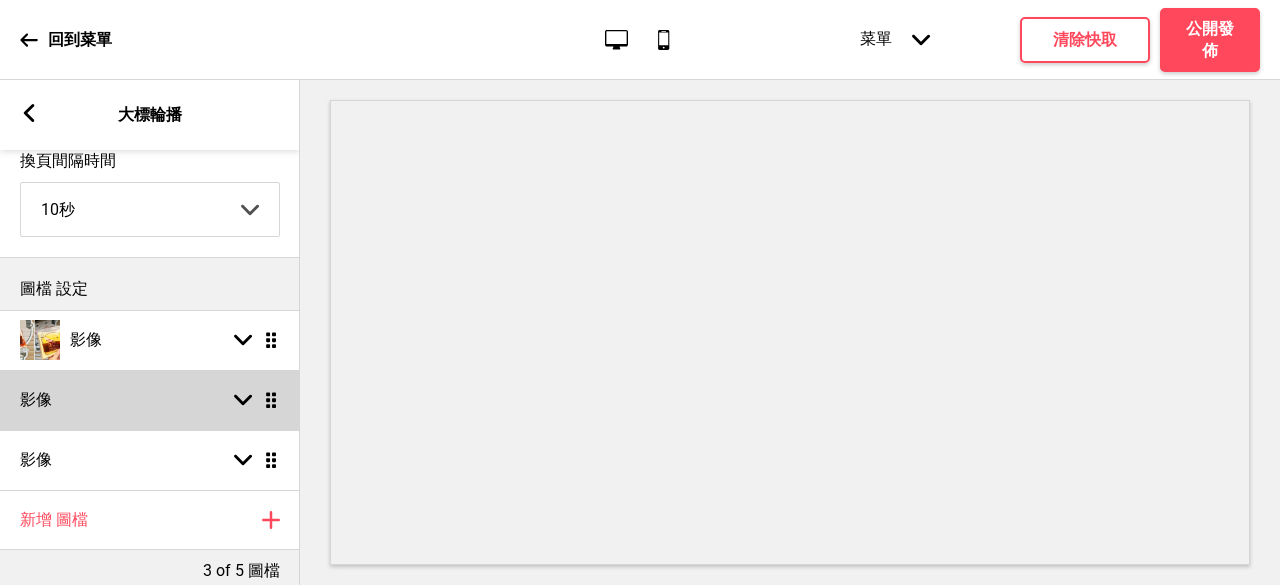click on "影像 箭頭down 拖曳" at bounding box center [150, 400] 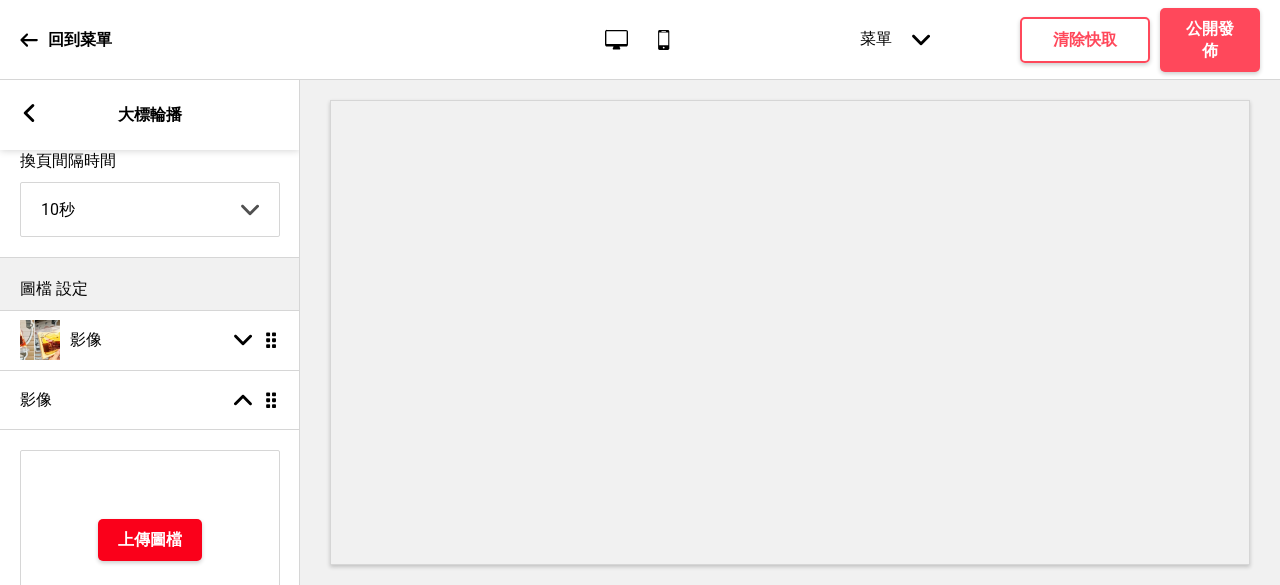click on "上傳圖檔" at bounding box center [150, 540] 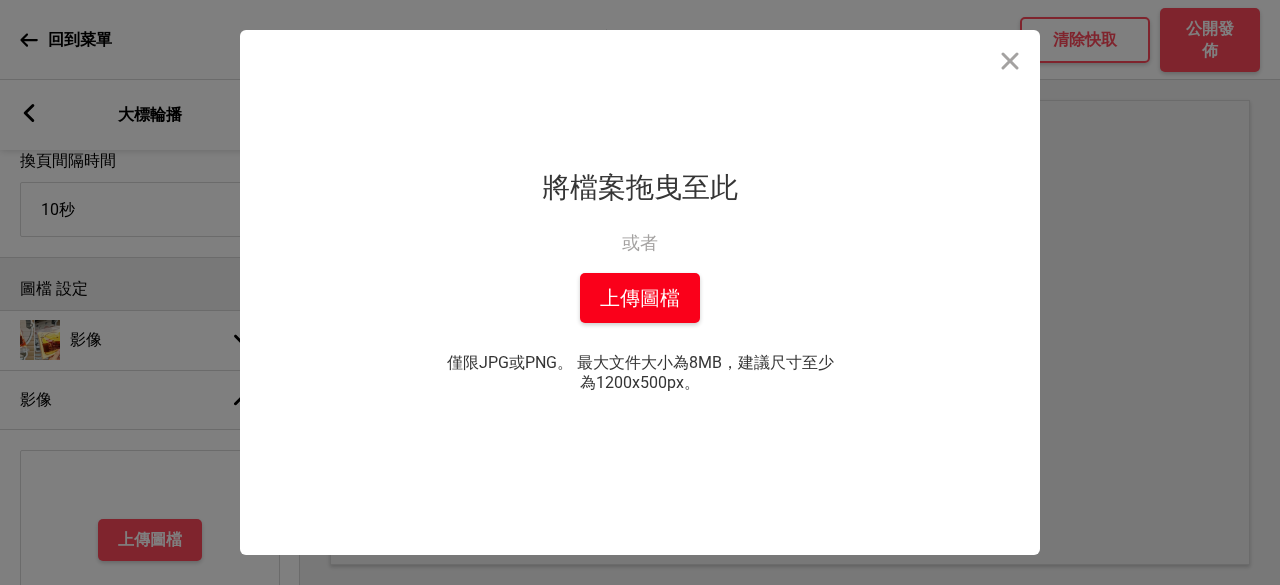 click on "上傳圖檔" at bounding box center [640, 298] 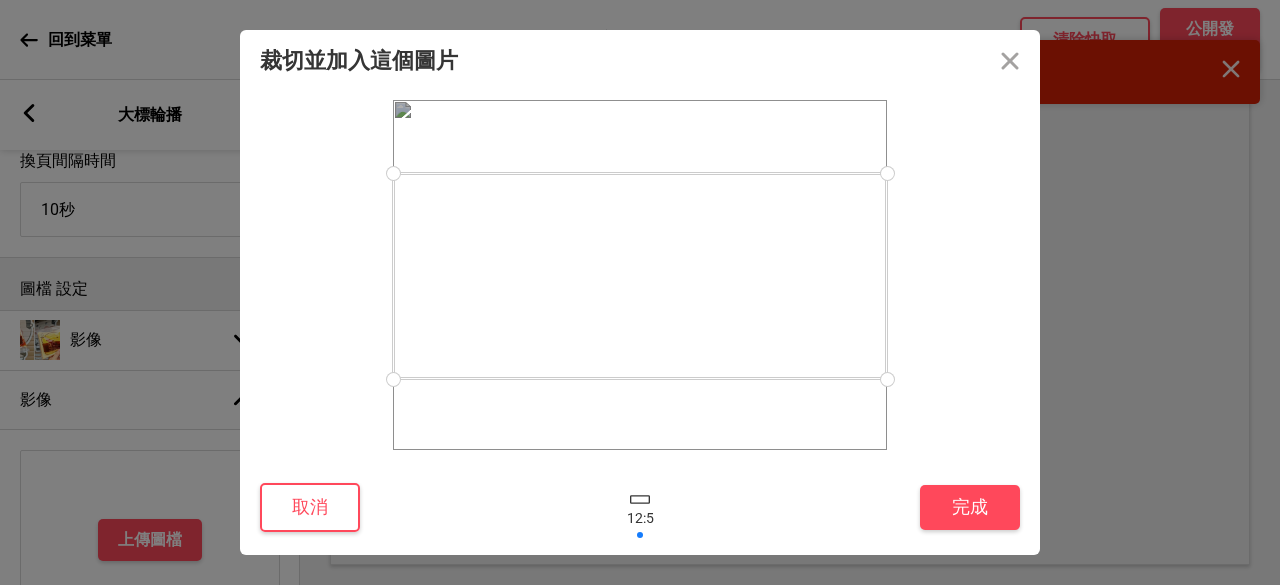 click at bounding box center [640, 276] 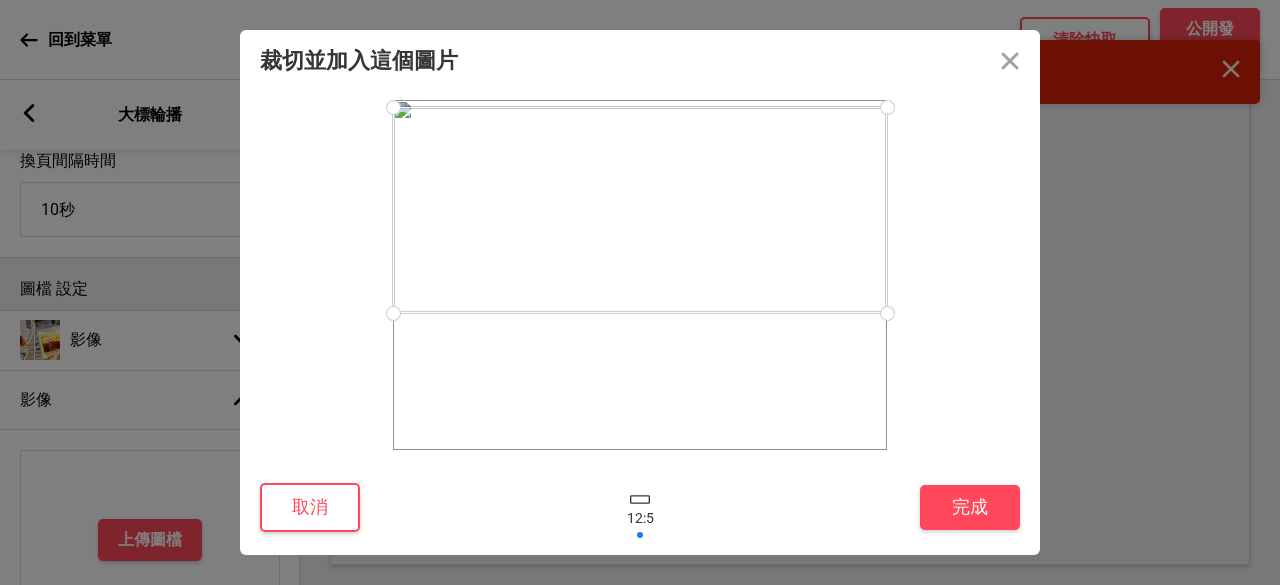 drag, startPoint x: 632, startPoint y: 374, endPoint x: 623, endPoint y: 308, distance: 66.61081 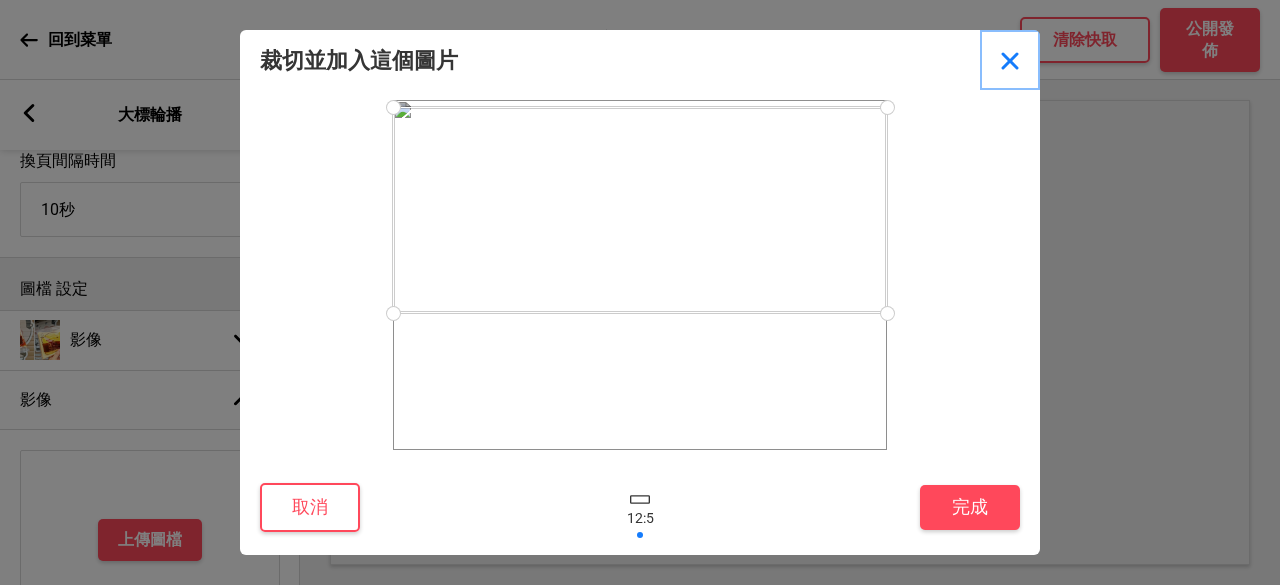 click at bounding box center [1010, 60] 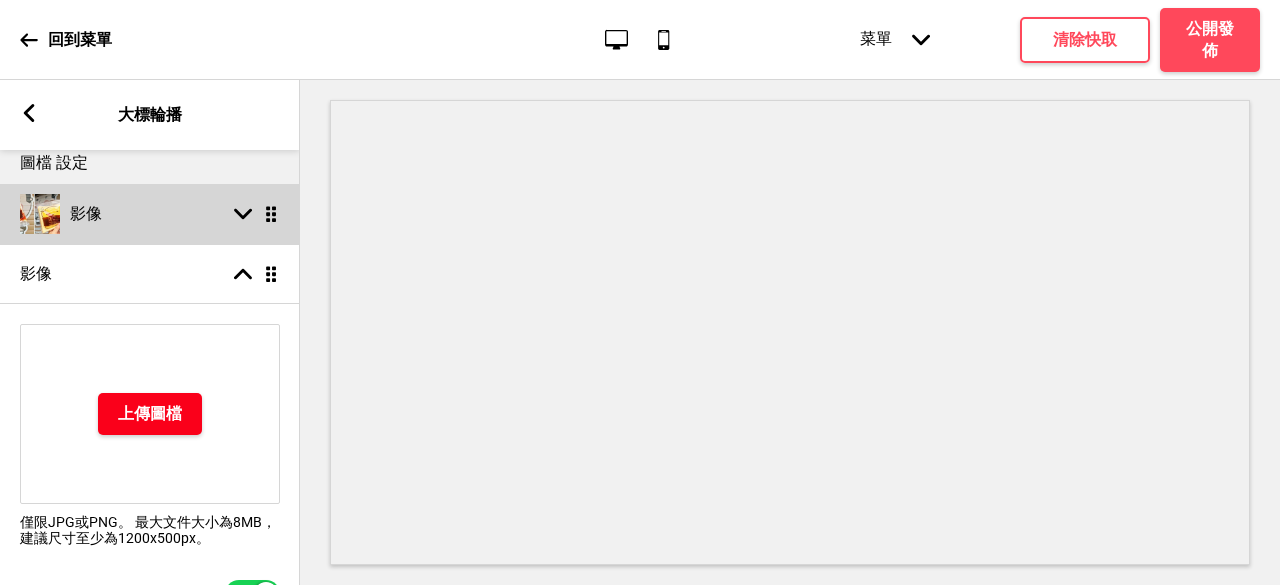 scroll, scrollTop: 249, scrollLeft: 0, axis: vertical 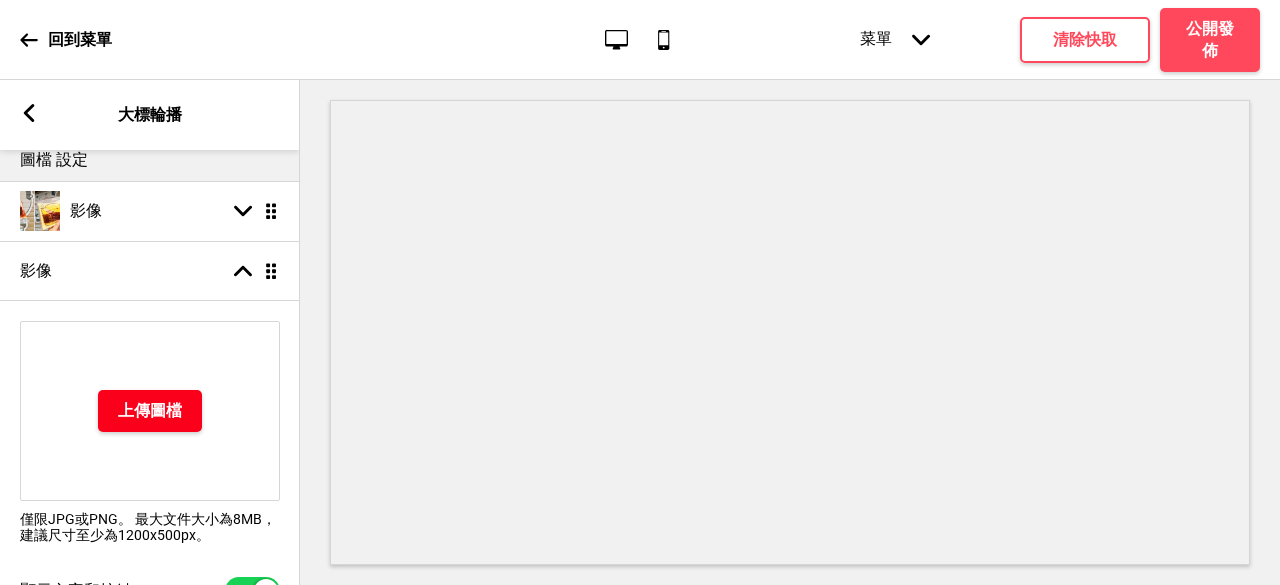 click on "上傳圖檔" at bounding box center [150, 411] 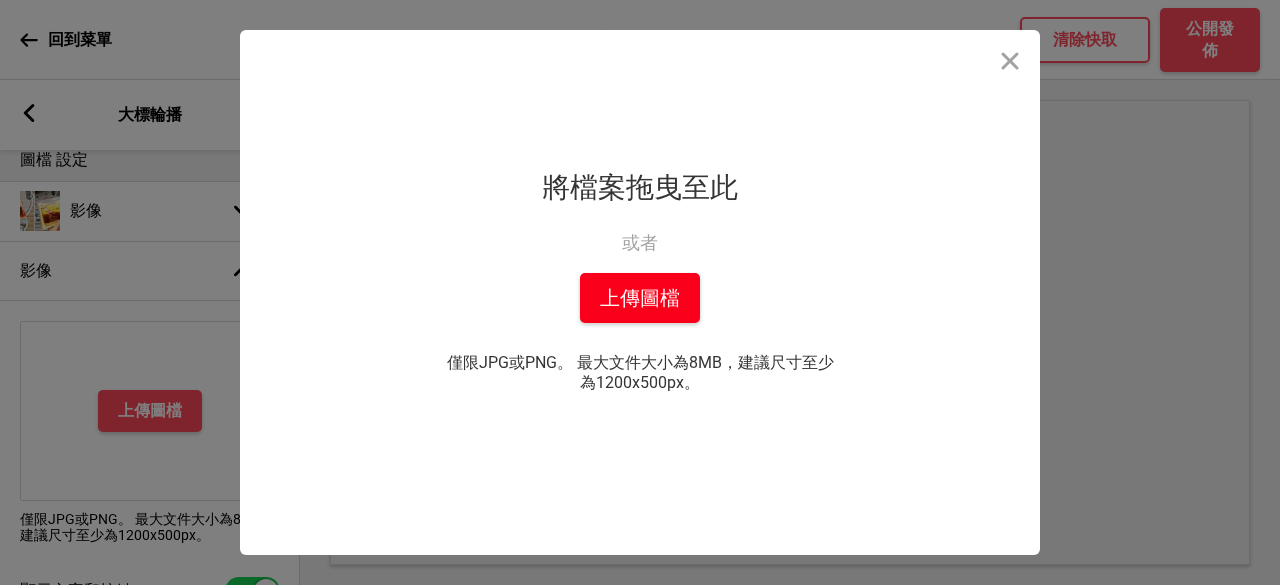 click on "上傳圖檔" at bounding box center (640, 298) 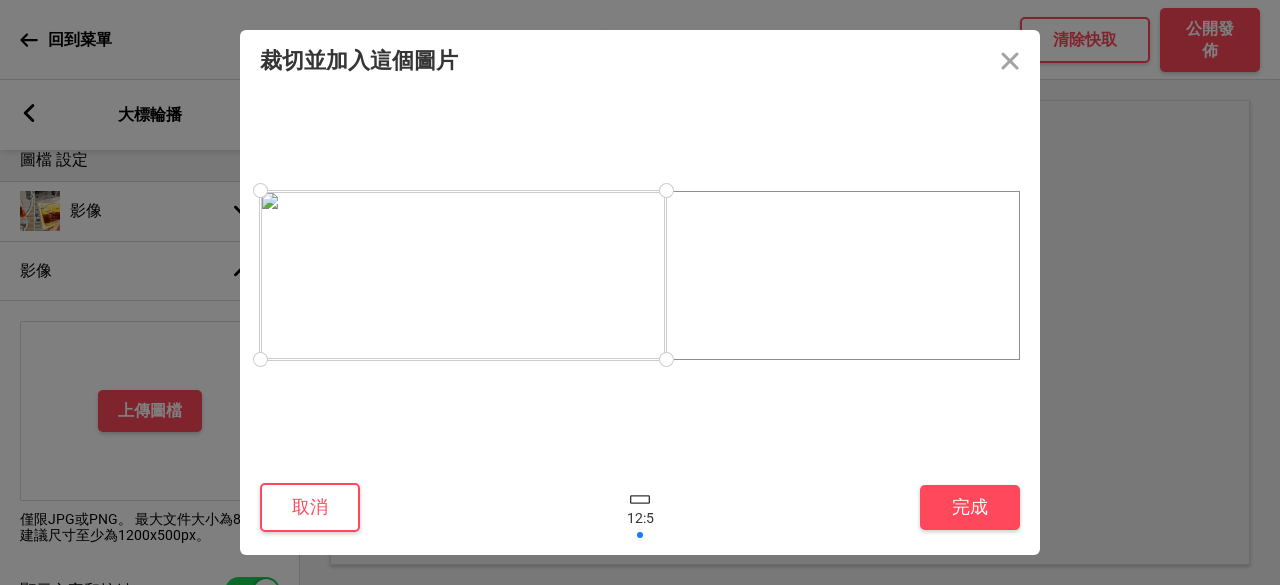 drag, startPoint x: 599, startPoint y: 317, endPoint x: 398, endPoint y: 295, distance: 202.2004 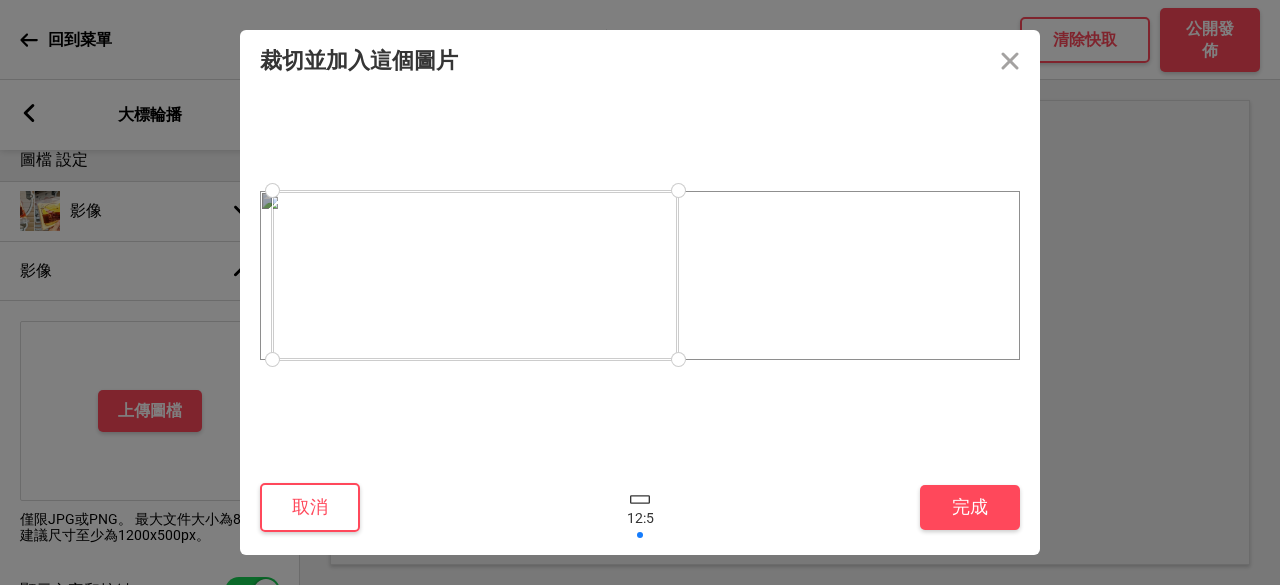 click at bounding box center (475, 275) 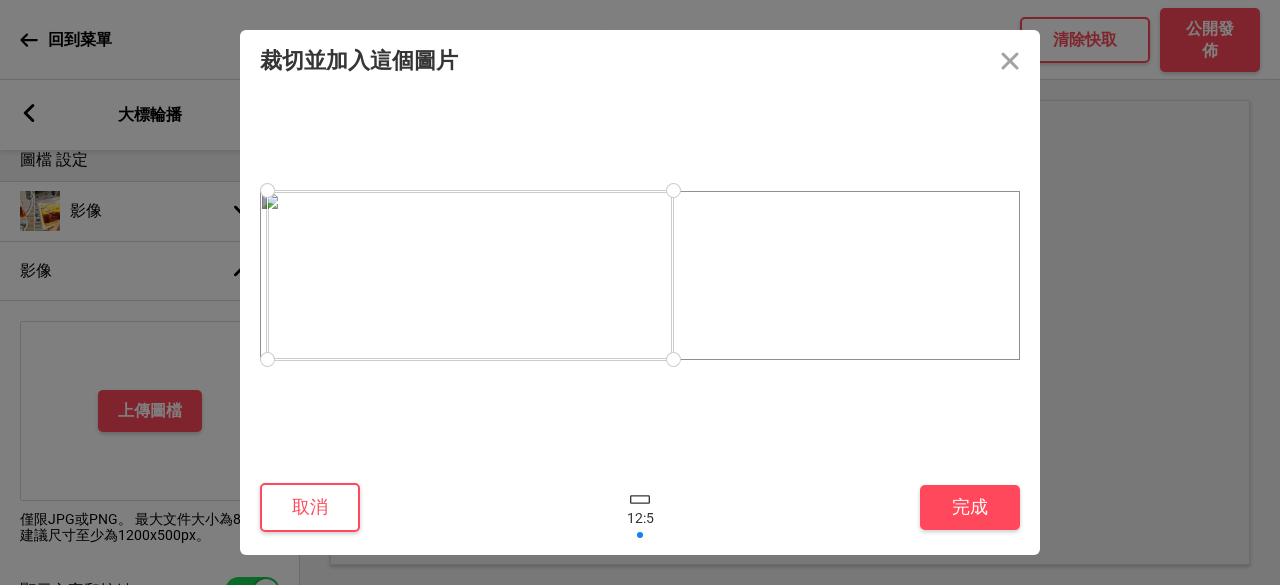 drag, startPoint x: 679, startPoint y: 355, endPoint x: 764, endPoint y: 367, distance: 85.84288 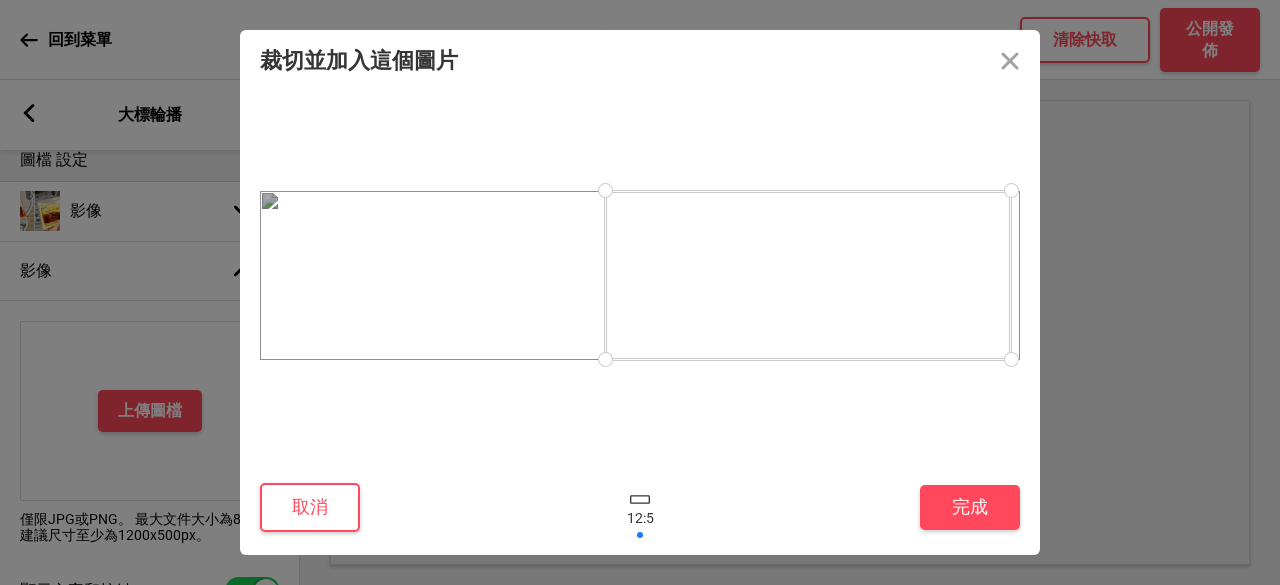 drag, startPoint x: 612, startPoint y: 313, endPoint x: 950, endPoint y: 345, distance: 339.5114 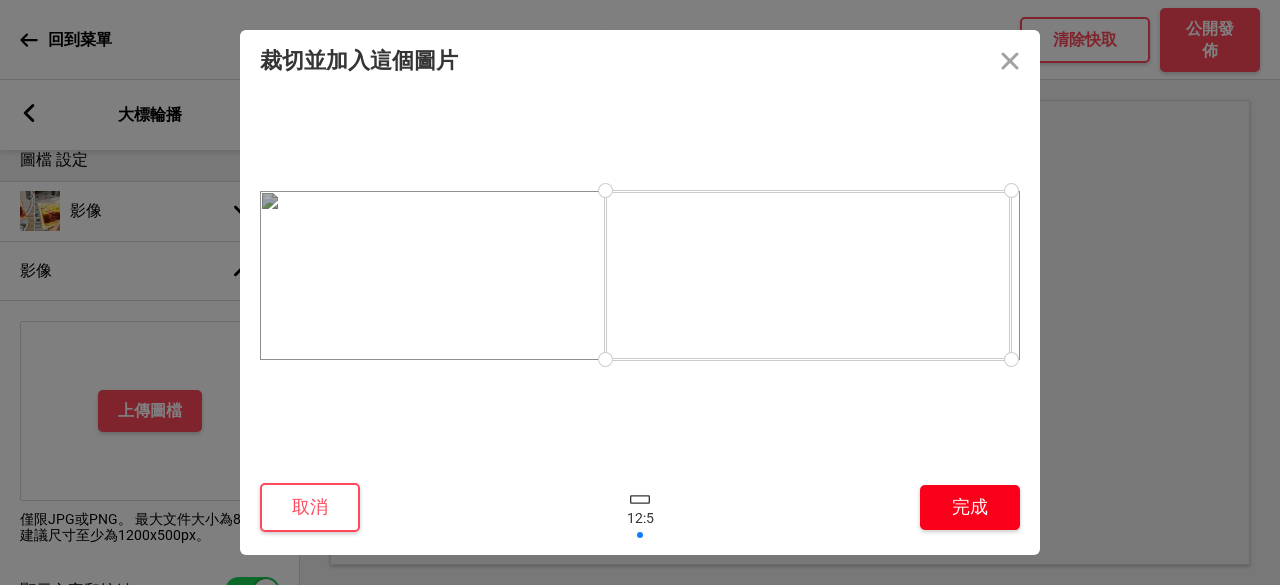 click on "完成" at bounding box center (970, 507) 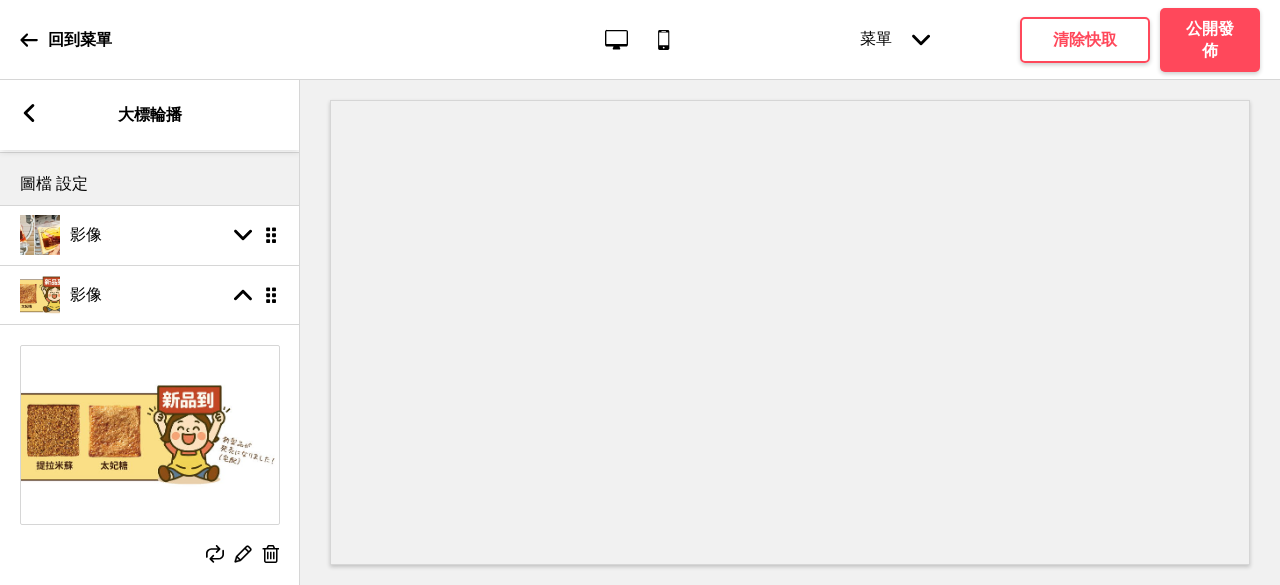 scroll, scrollTop: 250, scrollLeft: 0, axis: vertical 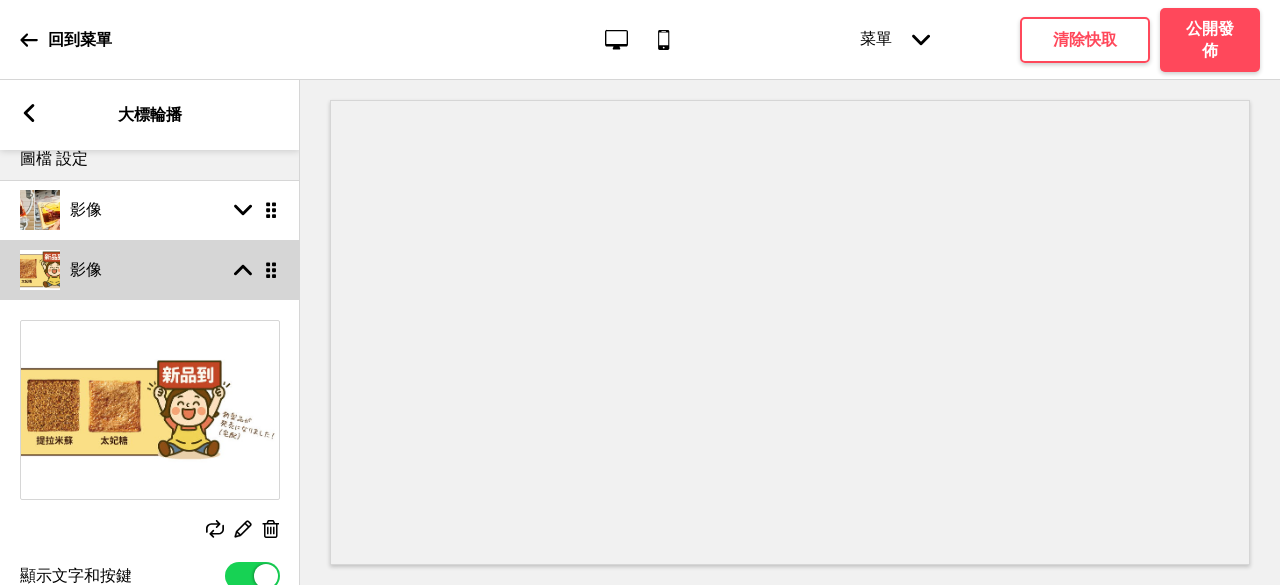 click on "影像 箭頭up 拖曳" at bounding box center (150, 270) 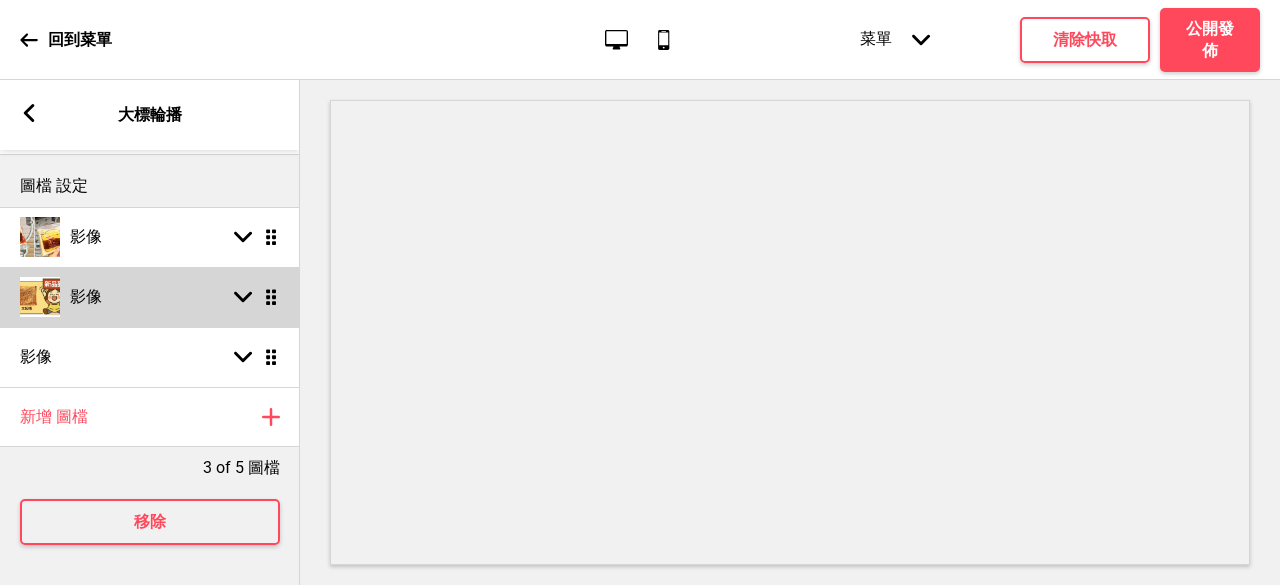 scroll, scrollTop: 240, scrollLeft: 0, axis: vertical 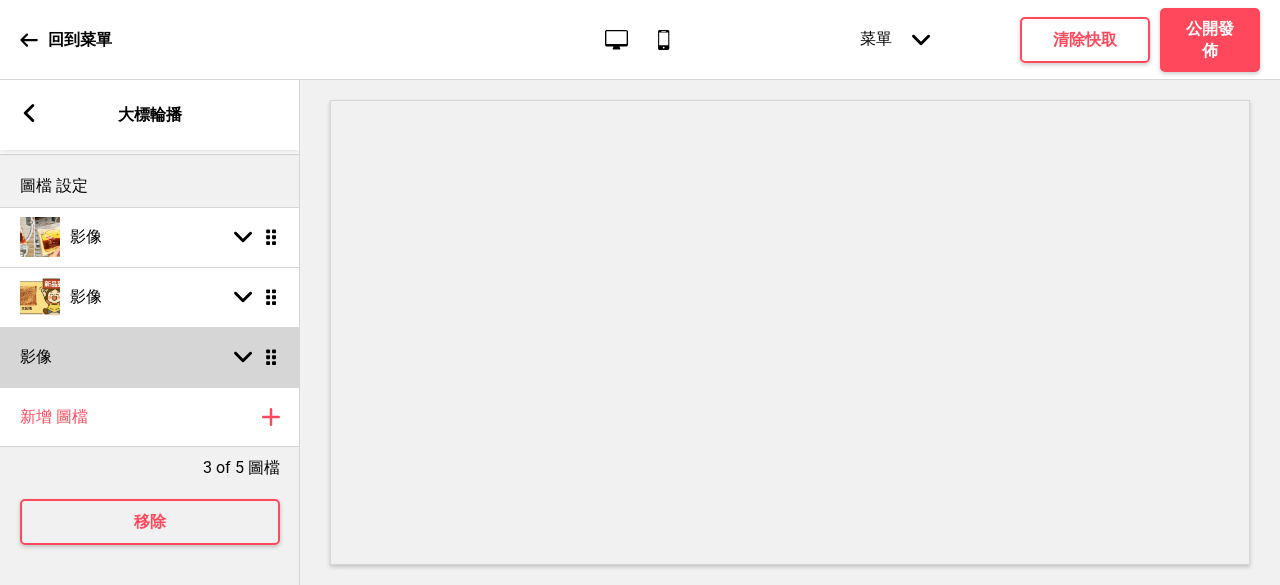 click on "影像 箭頭down 拖曳" at bounding box center [150, 357] 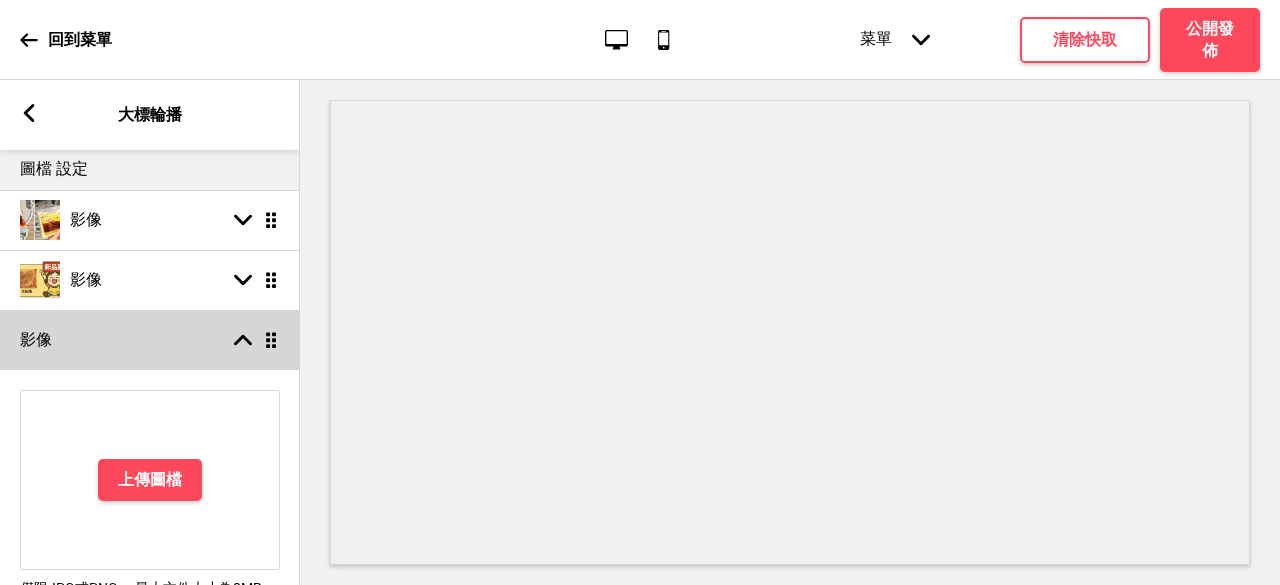 scroll, scrollTop: 250, scrollLeft: 0, axis: vertical 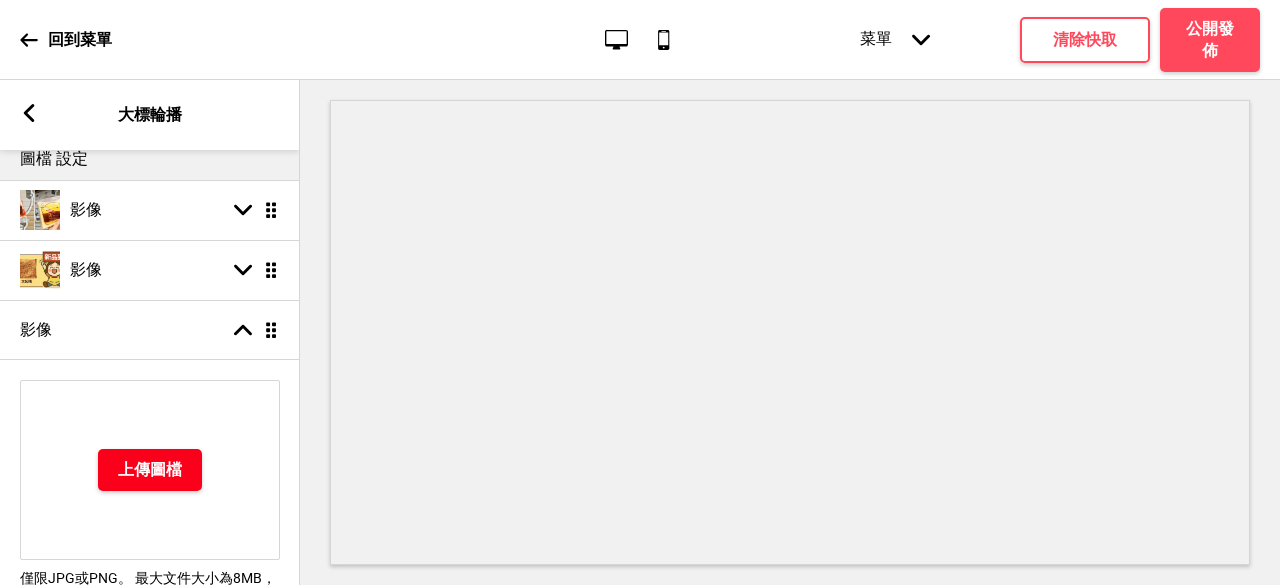 click on "上傳圖檔" at bounding box center [150, 470] 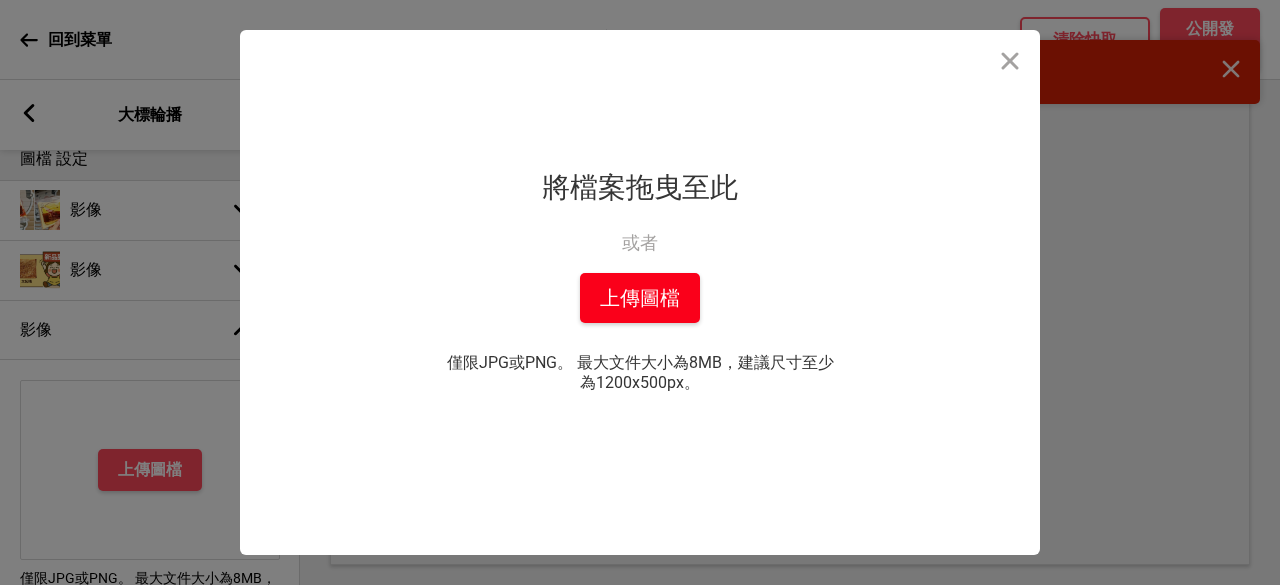 click on "上傳圖檔" at bounding box center (640, 298) 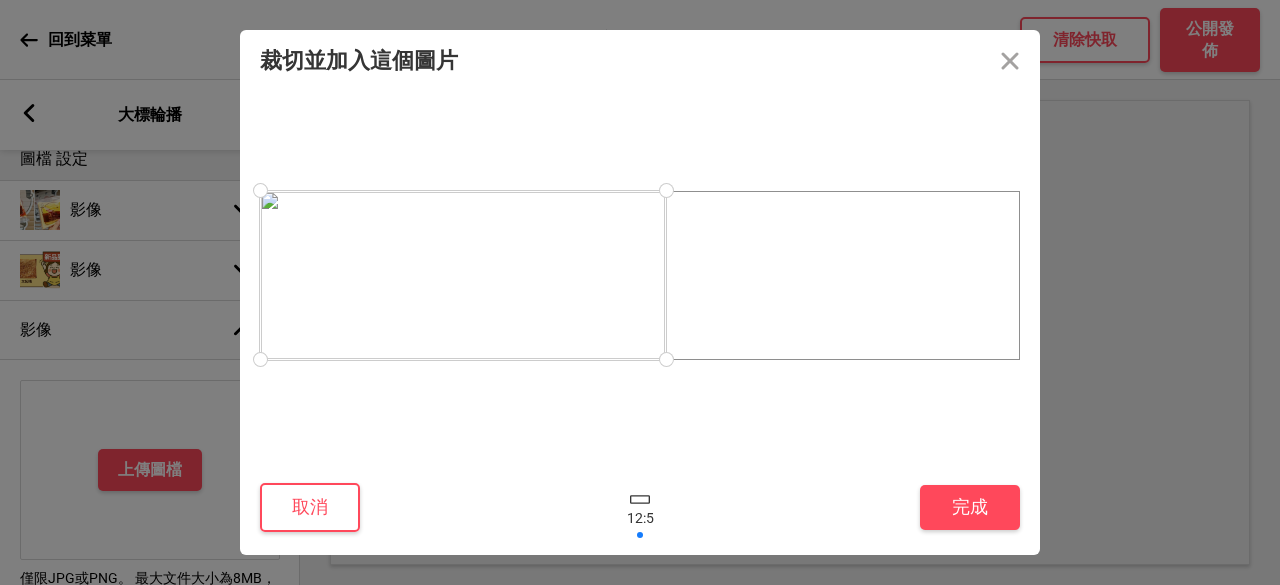 drag, startPoint x: 478, startPoint y: 299, endPoint x: 242, endPoint y: 301, distance: 236.00847 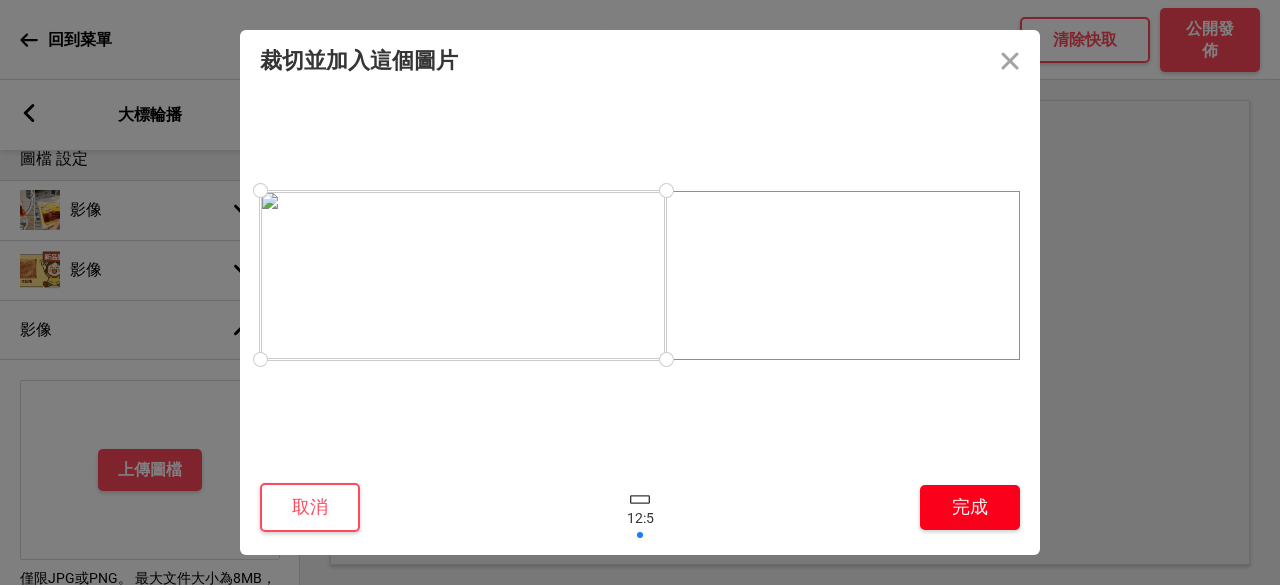 click on "完成" at bounding box center [970, 507] 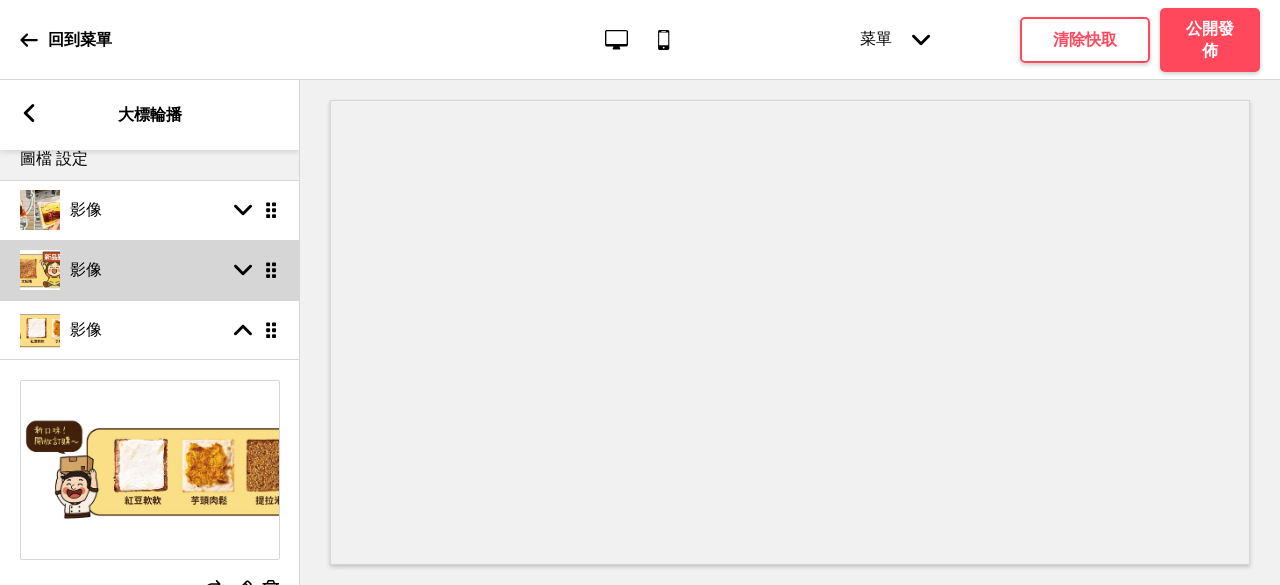 click on "影像 箭頭down 拖曳" at bounding box center (150, 270) 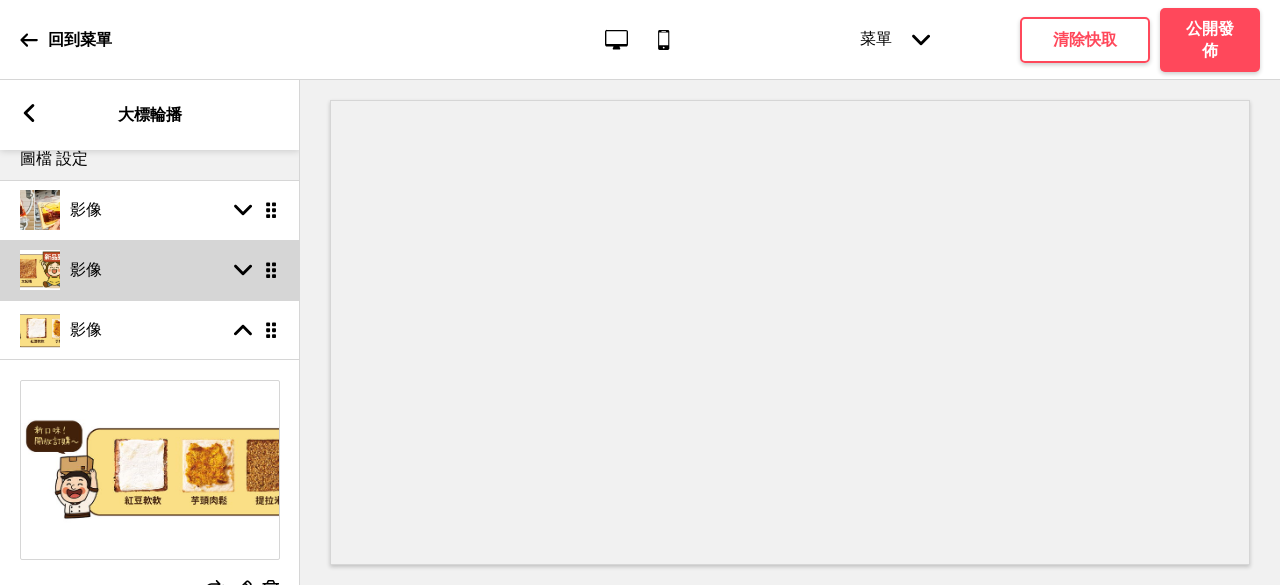 select on "right" 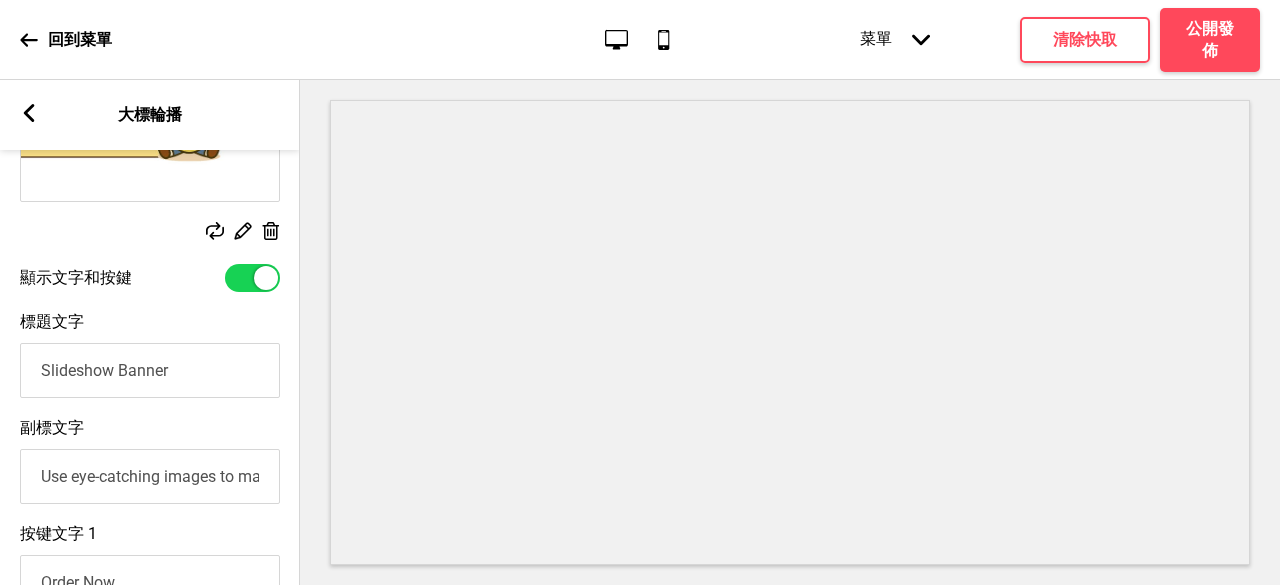 scroll, scrollTop: 550, scrollLeft: 0, axis: vertical 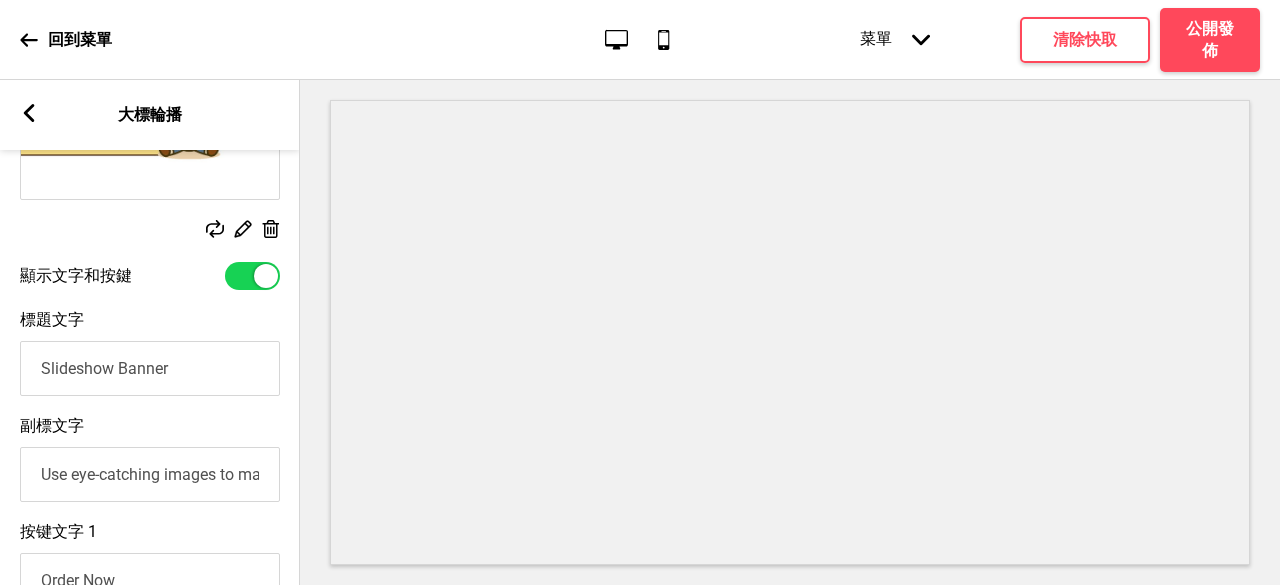 click on "Slideshow Banner" at bounding box center [150, 368] 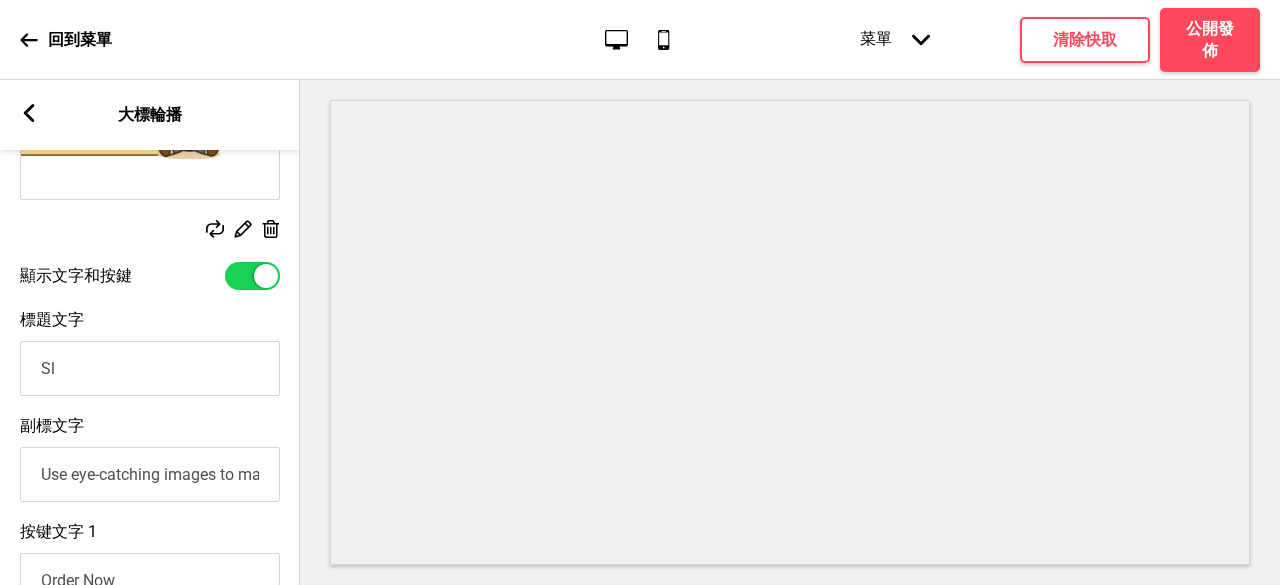 type on "S" 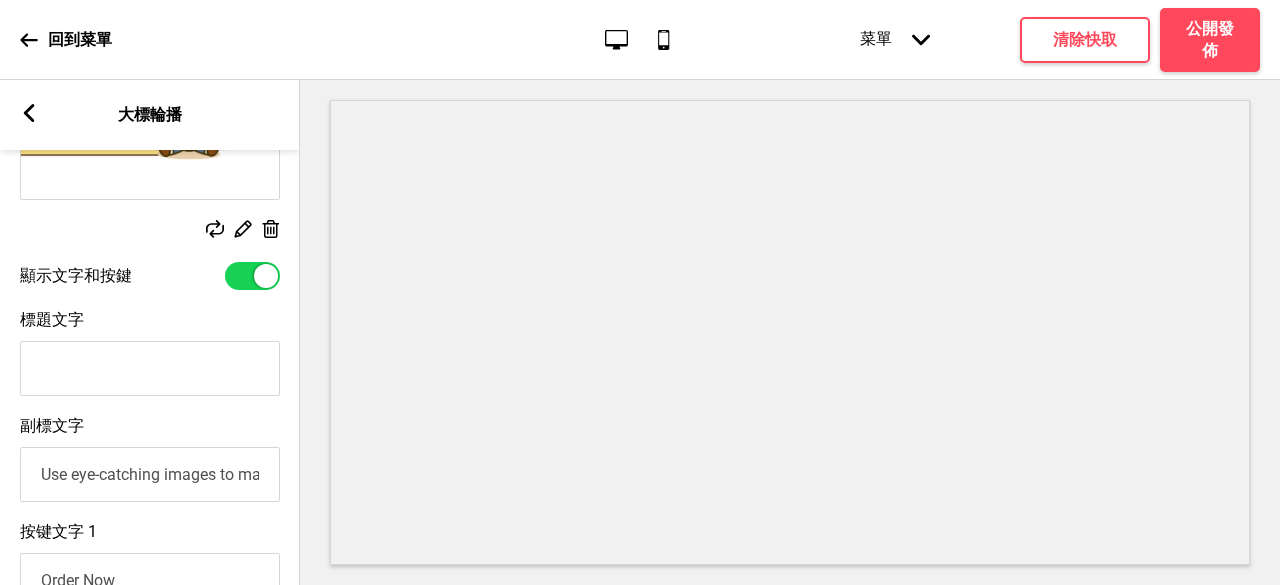 type on "ㄒ" 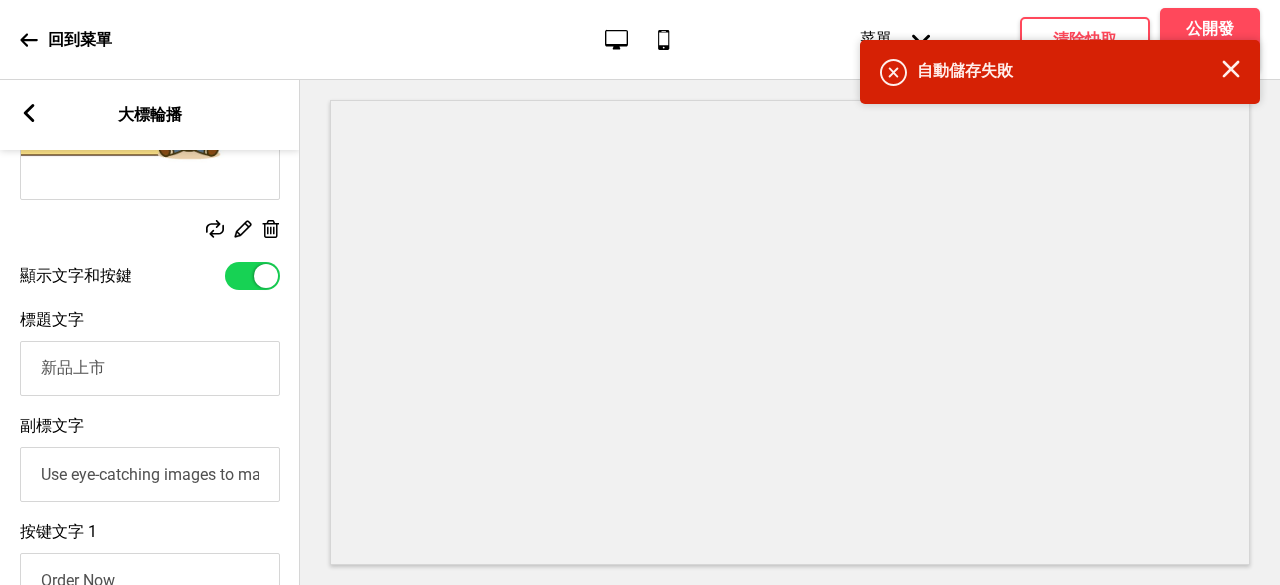 type on "新品上市" 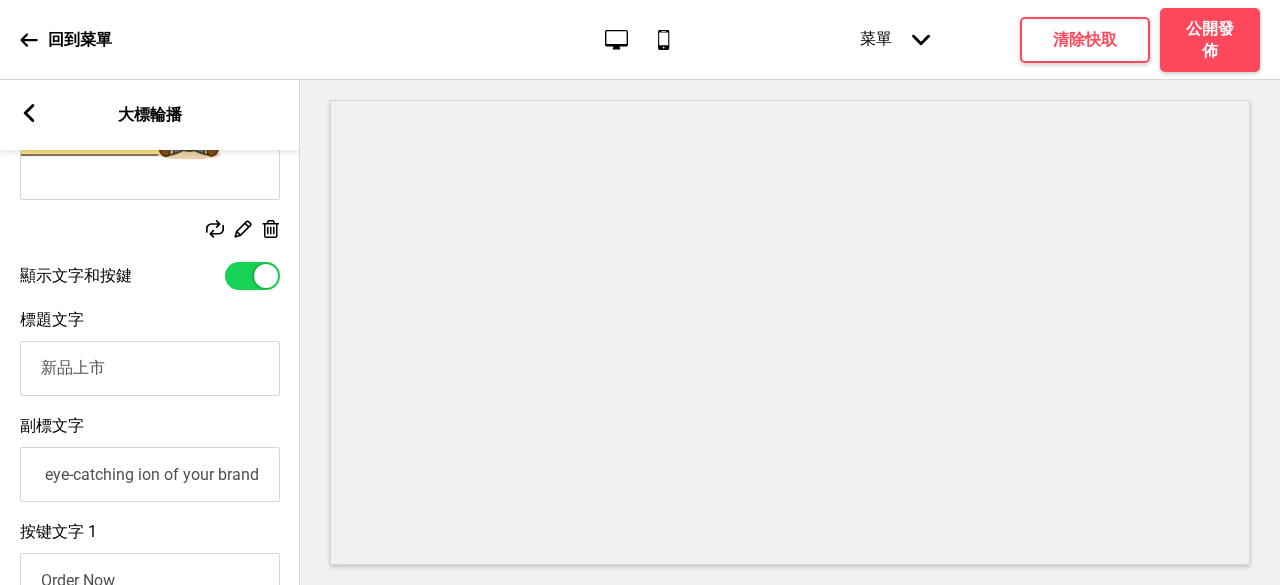 scroll, scrollTop: 0, scrollLeft: 0, axis: both 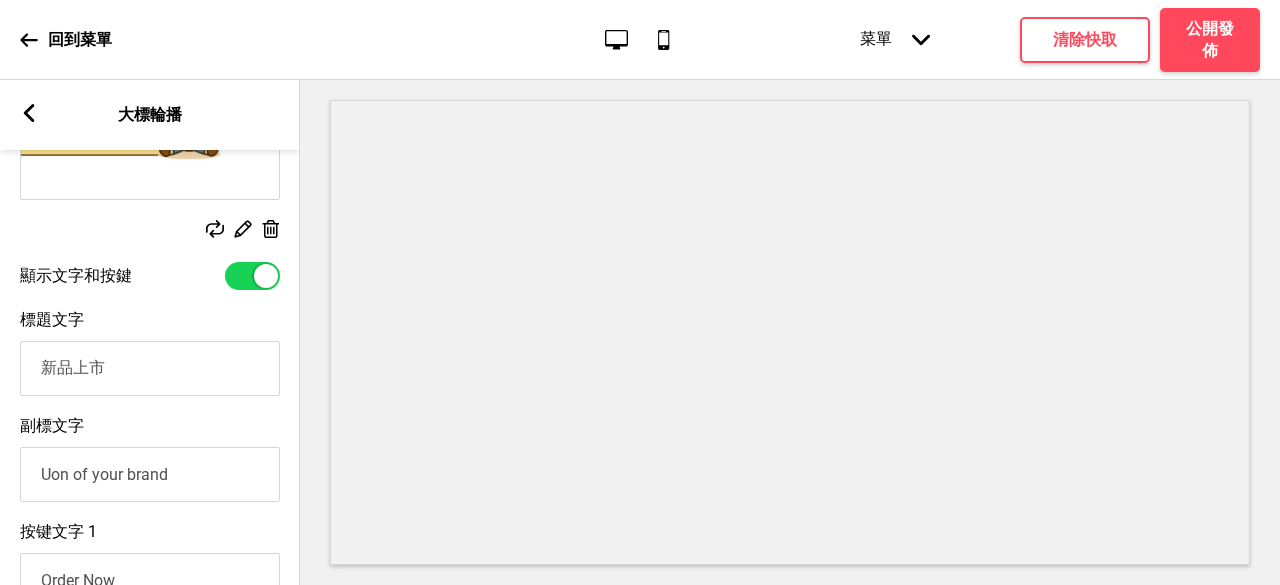 type on "on of your brand" 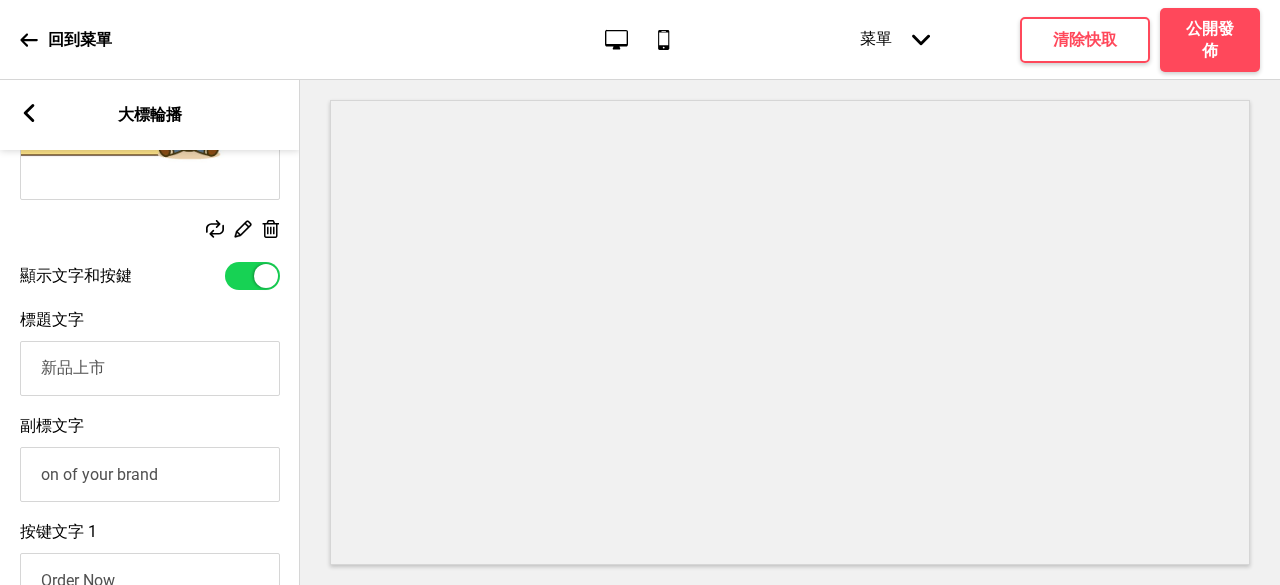 drag, startPoint x: 166, startPoint y: 487, endPoint x: 0, endPoint y: 450, distance: 170.07352 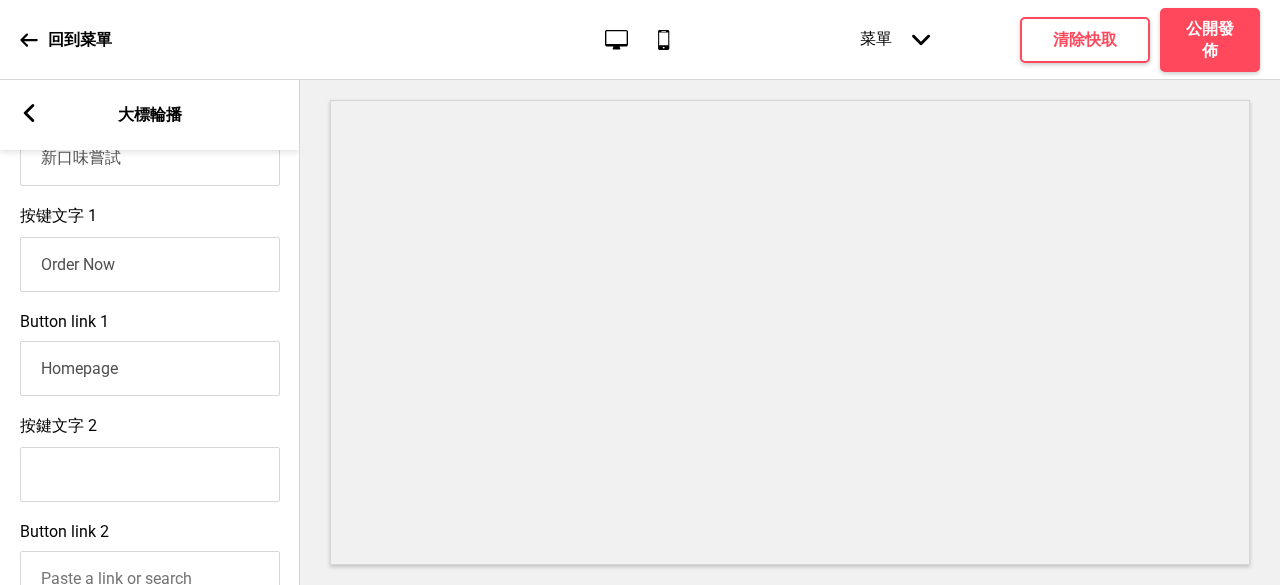 scroll, scrollTop: 867, scrollLeft: 0, axis: vertical 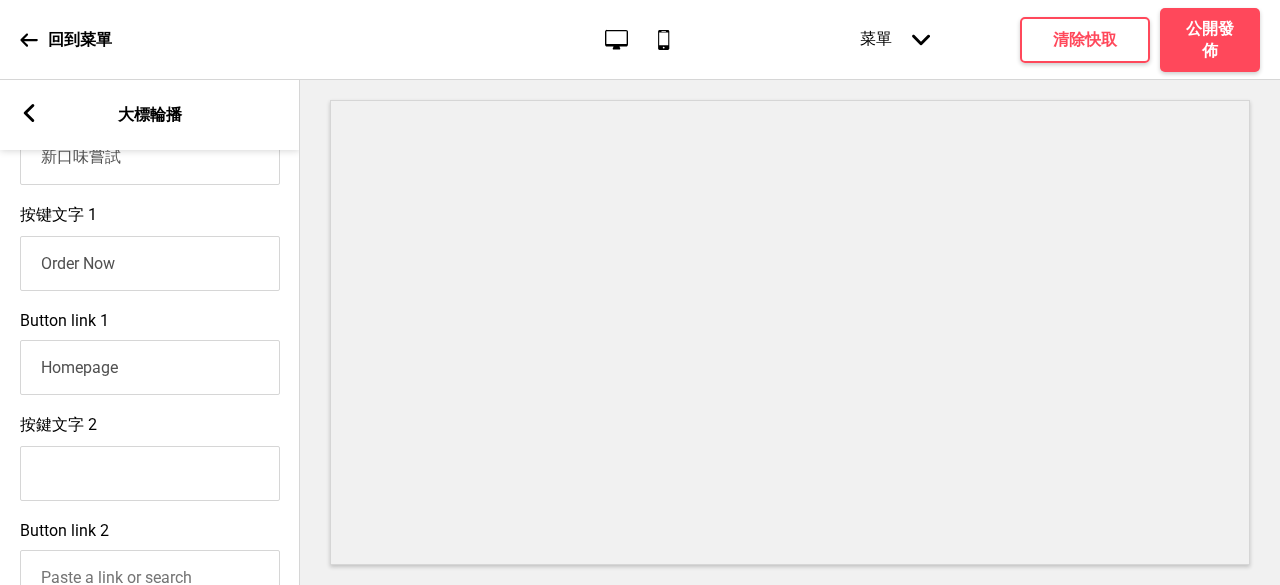 type on "新口味嘗試" 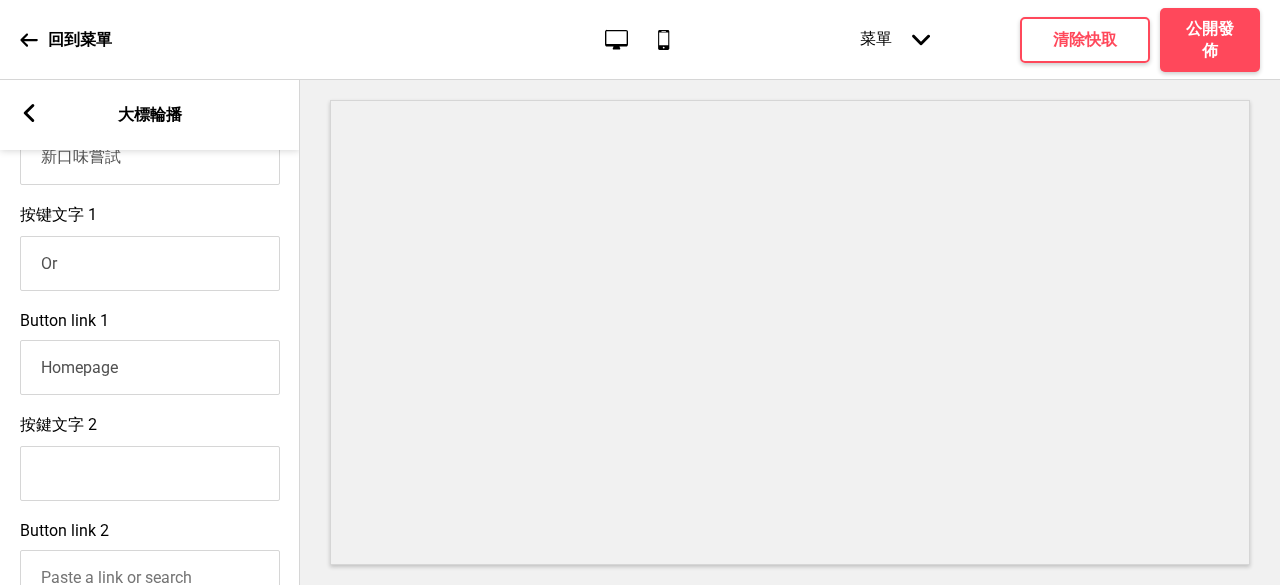type on "O" 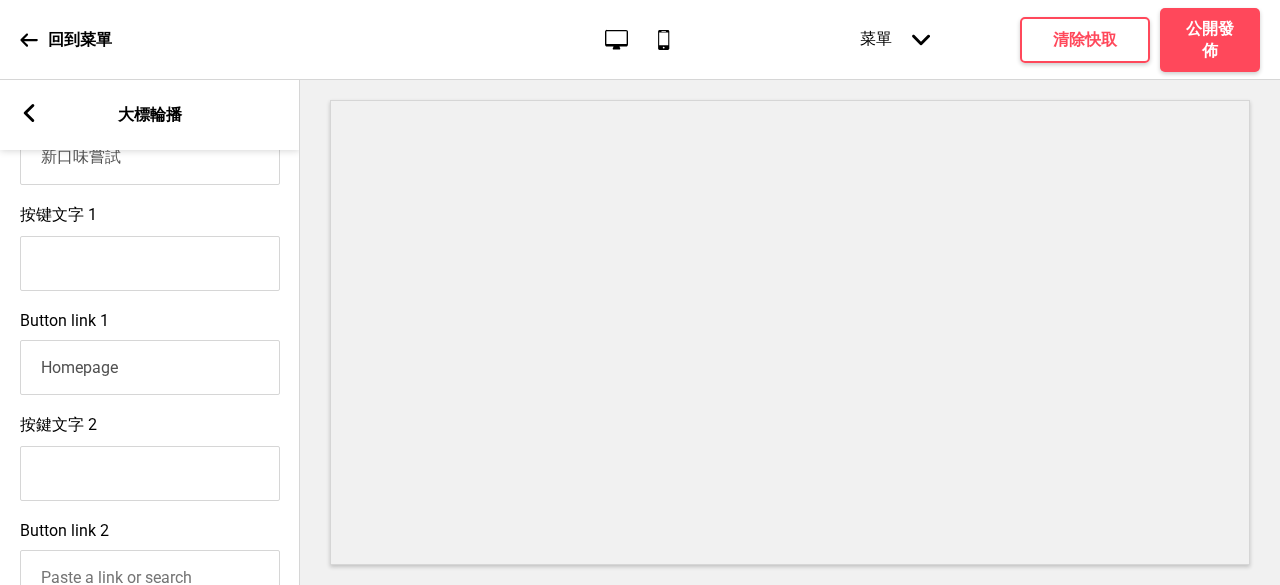 type 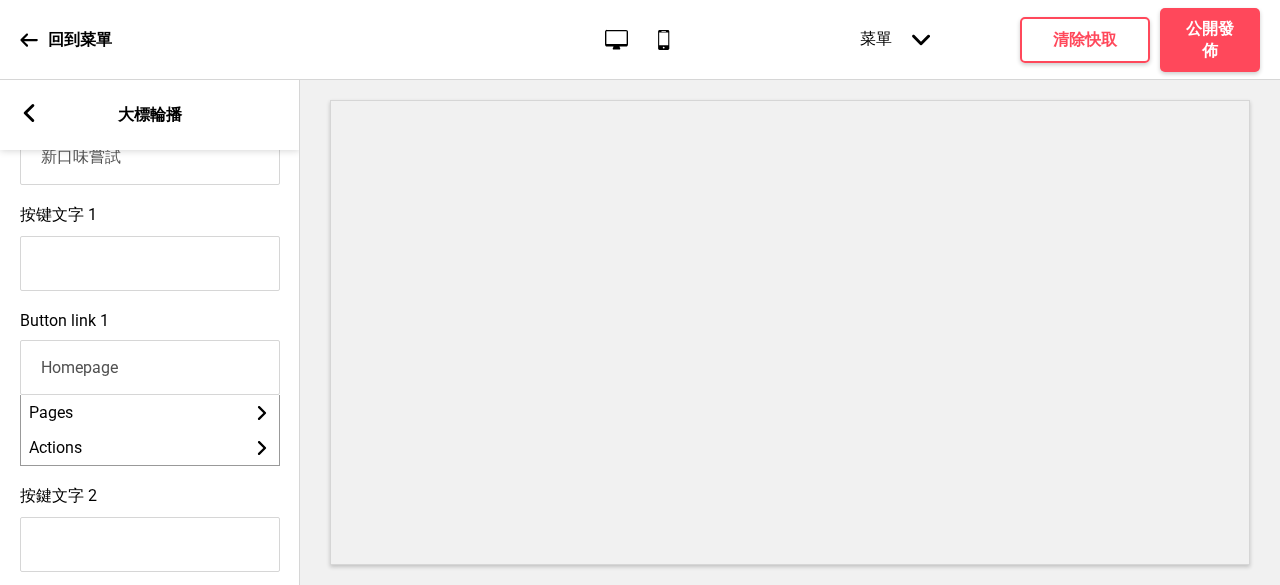 drag, startPoint x: 165, startPoint y: 401, endPoint x: 0, endPoint y: 373, distance: 167.3589 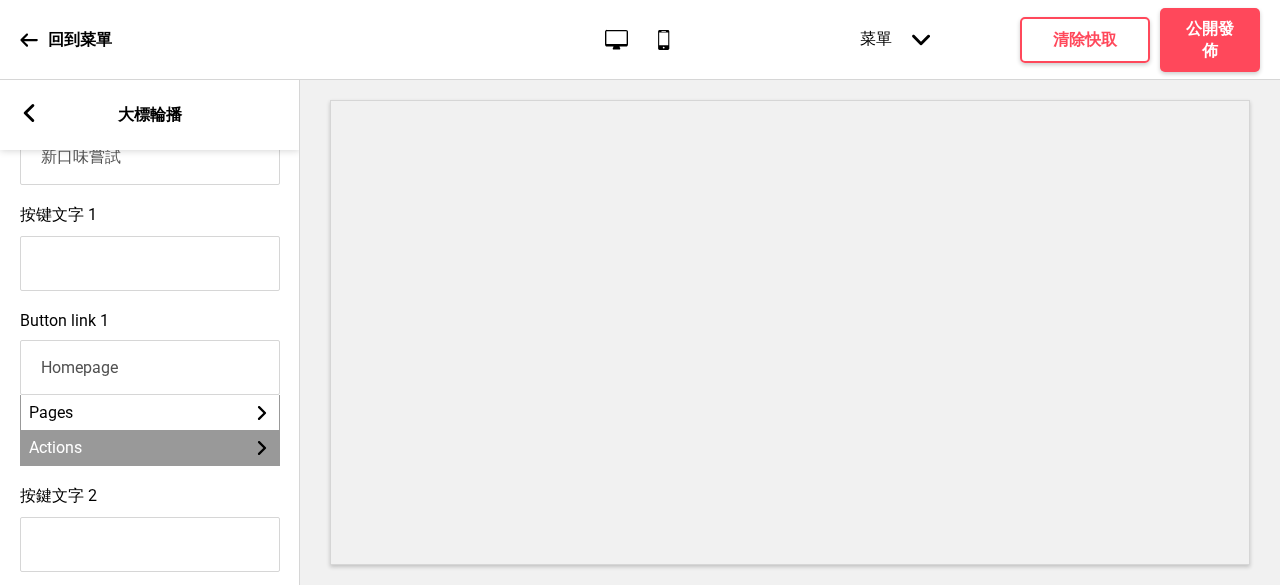 click on "Actions 箭頭right" at bounding box center [150, 447] 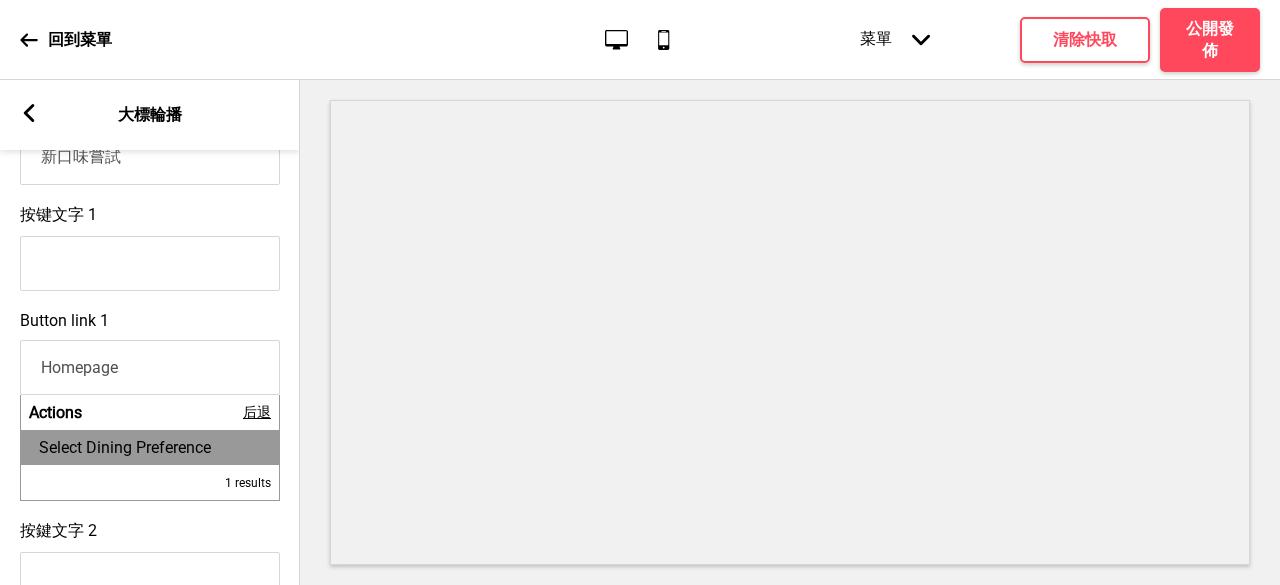 click on "Select Dining Preference" at bounding box center (150, 447) 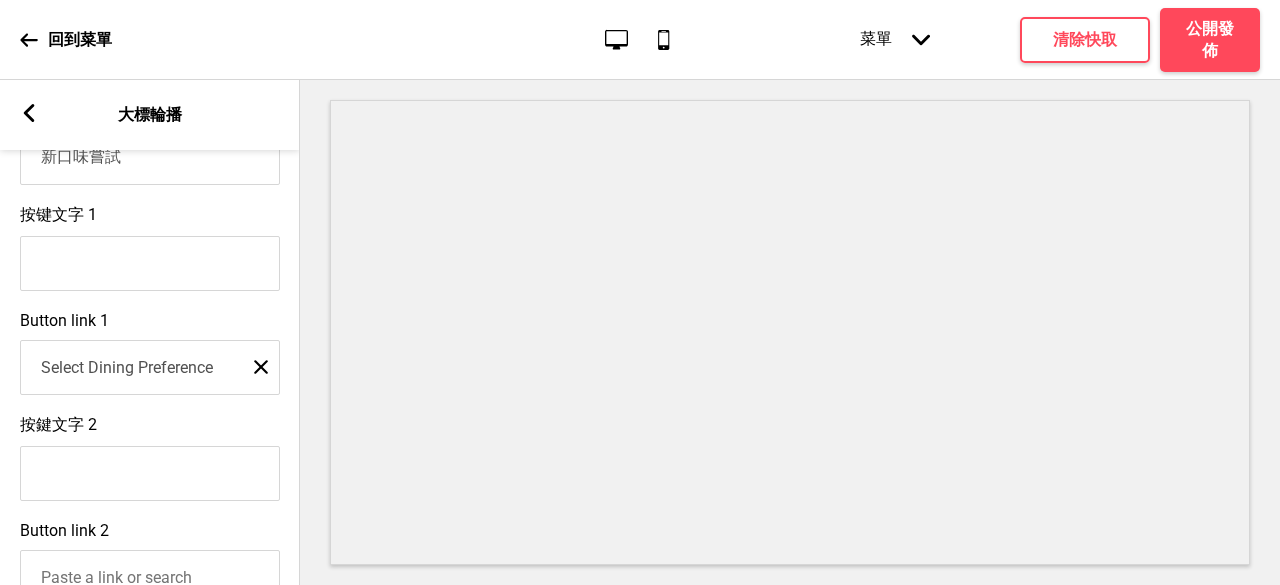 click on "关闭" 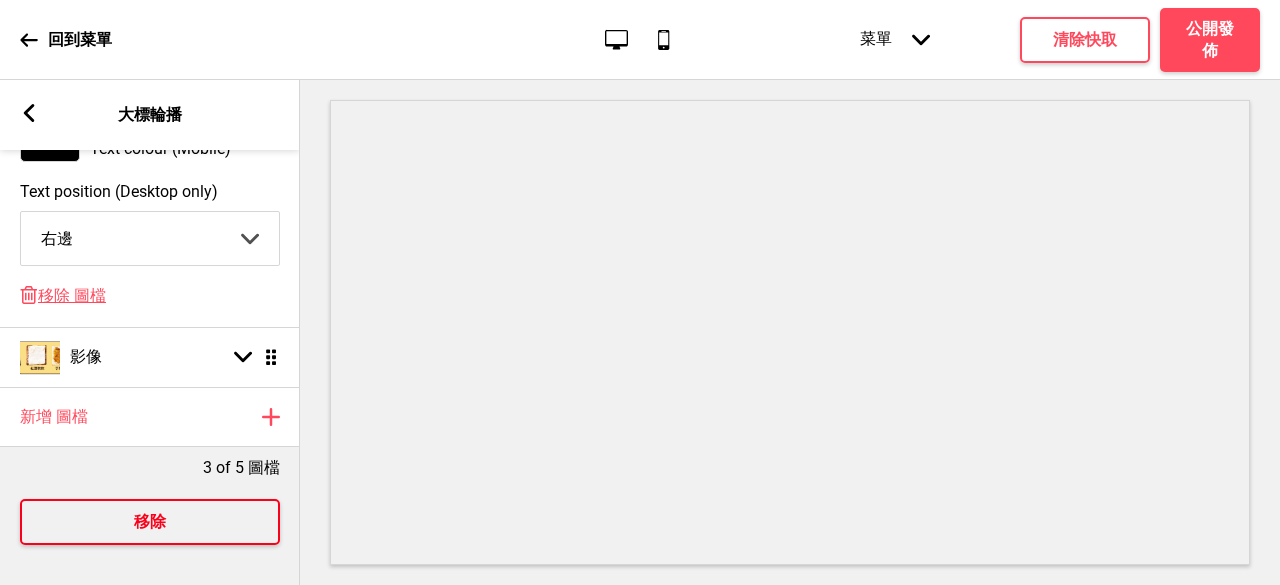 scroll, scrollTop: 1534, scrollLeft: 0, axis: vertical 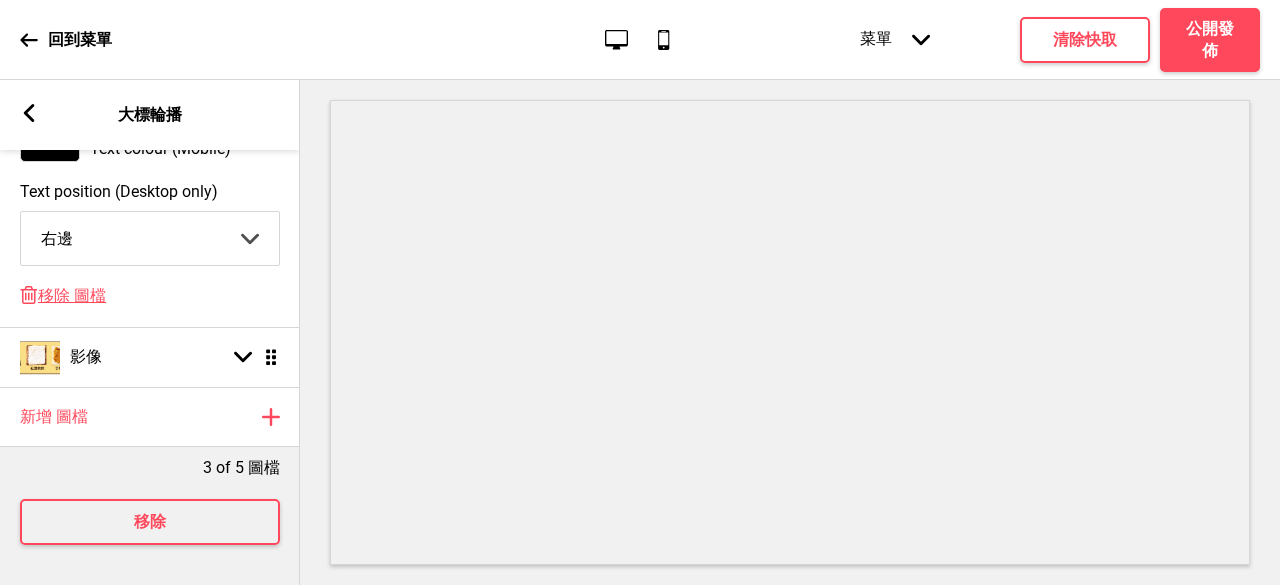 click on "移除" at bounding box center [150, 522] 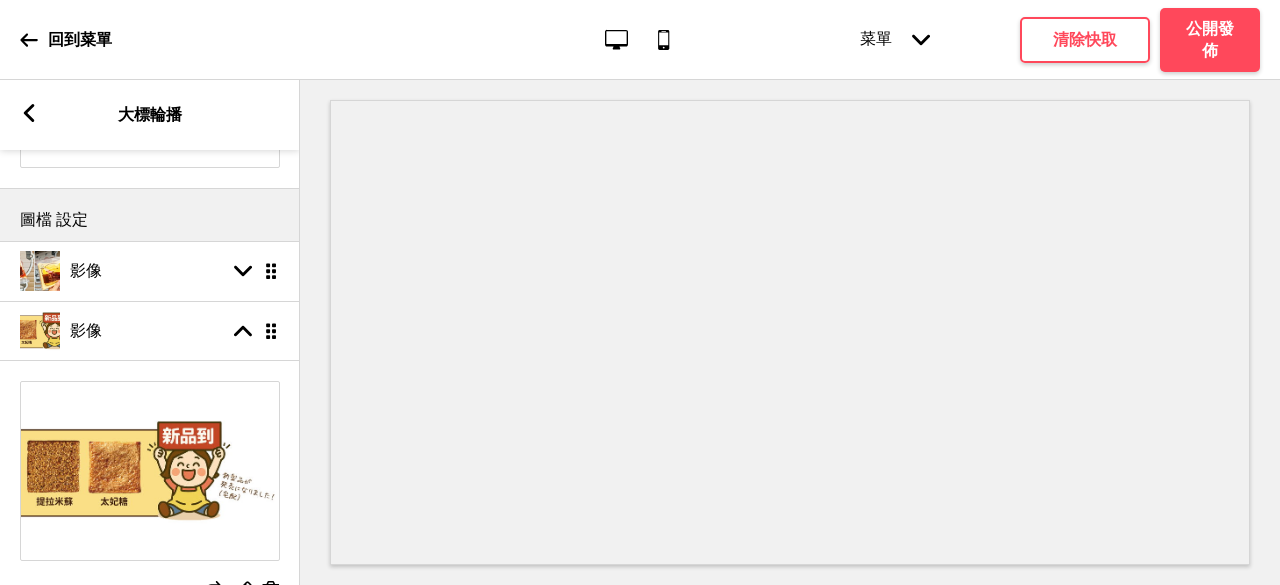 scroll, scrollTop: 188, scrollLeft: 0, axis: vertical 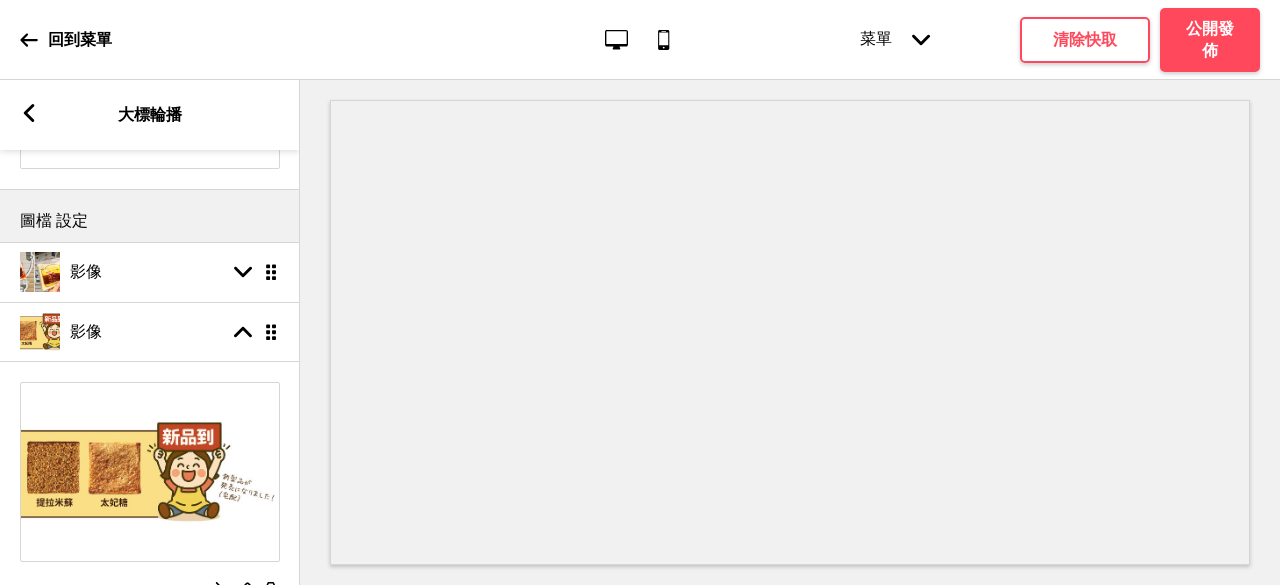 click on "替換 編輯 删除" at bounding box center (150, 493) 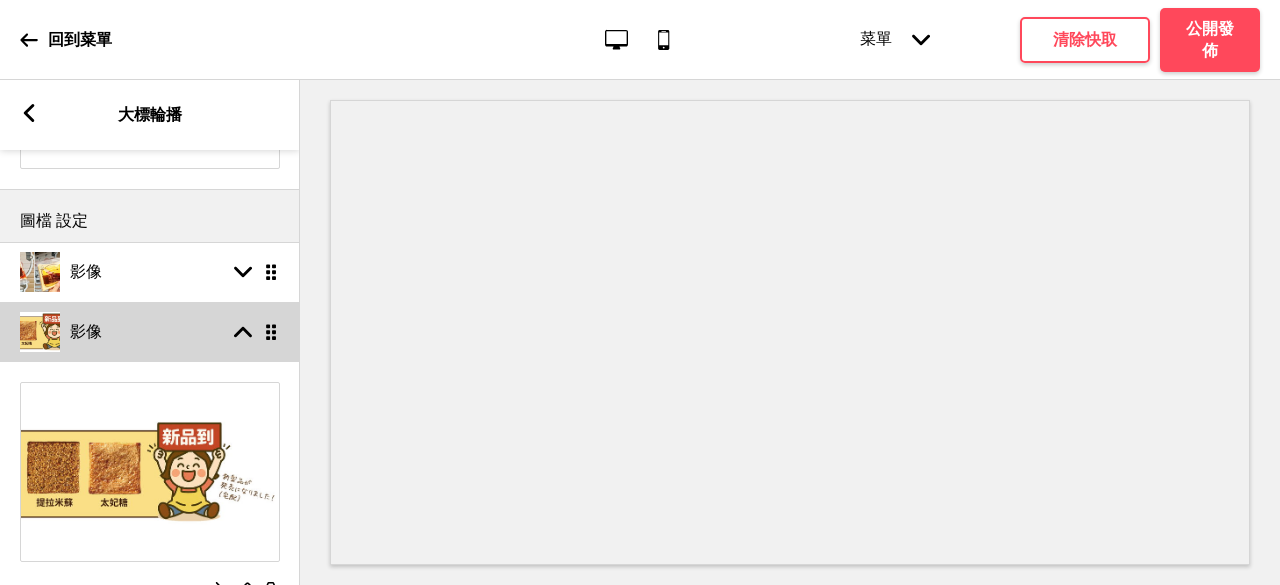 click on "影像 箭頭up 拖曳" at bounding box center [150, 332] 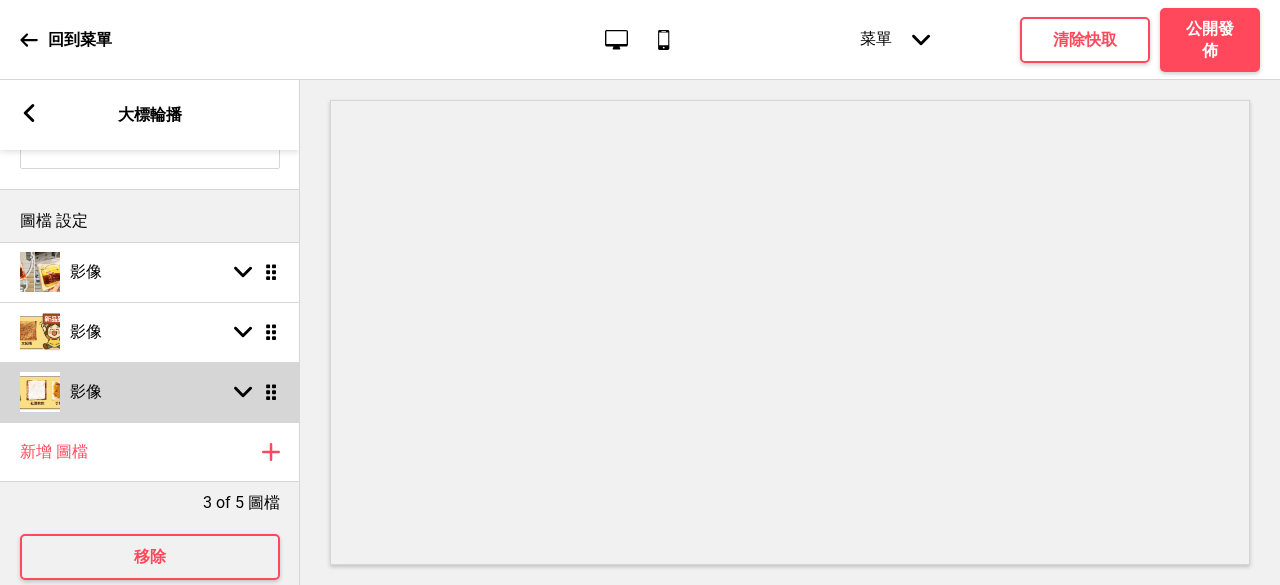 click on "影像 箭頭down 拖曳" at bounding box center [150, 392] 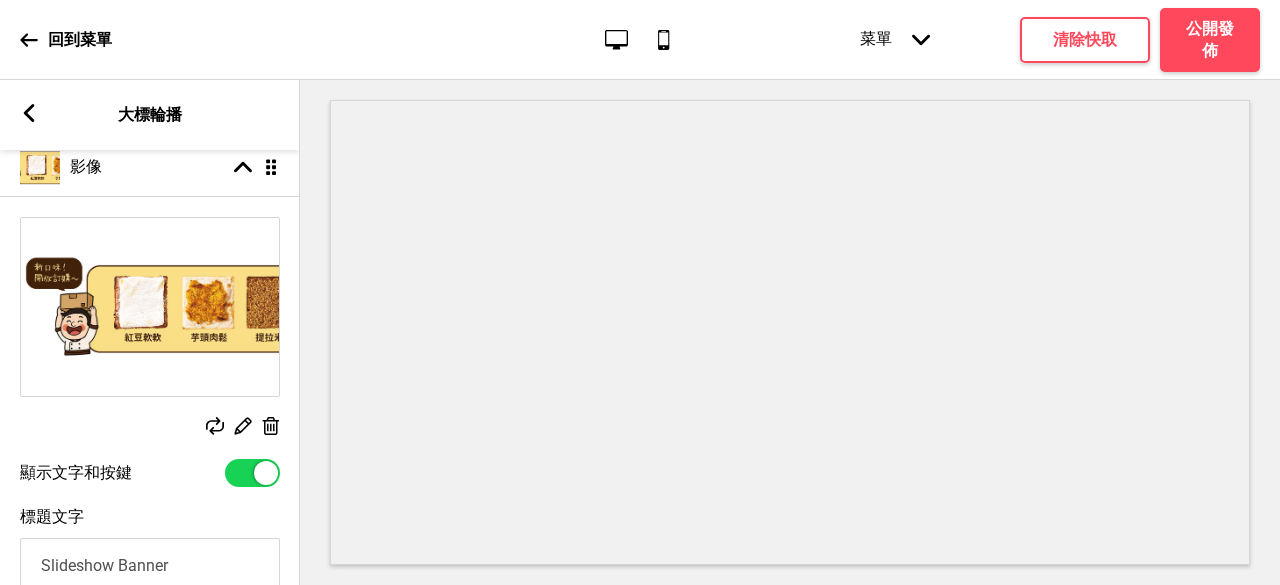 scroll, scrollTop: 533, scrollLeft: 0, axis: vertical 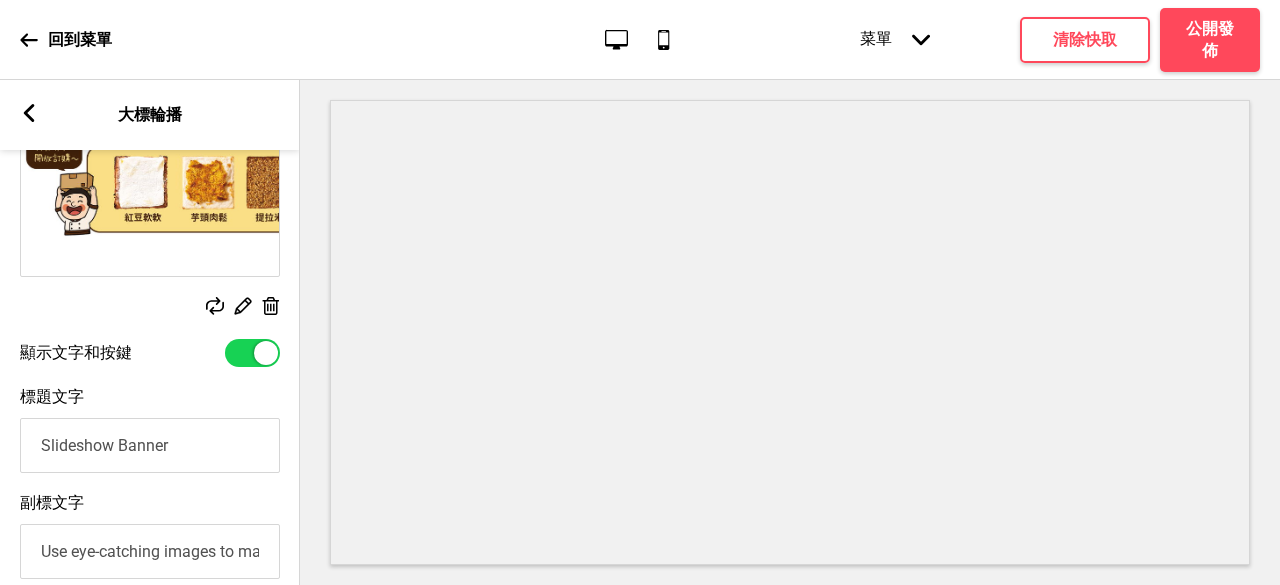 click on "Slideshow Banner" at bounding box center (150, 445) 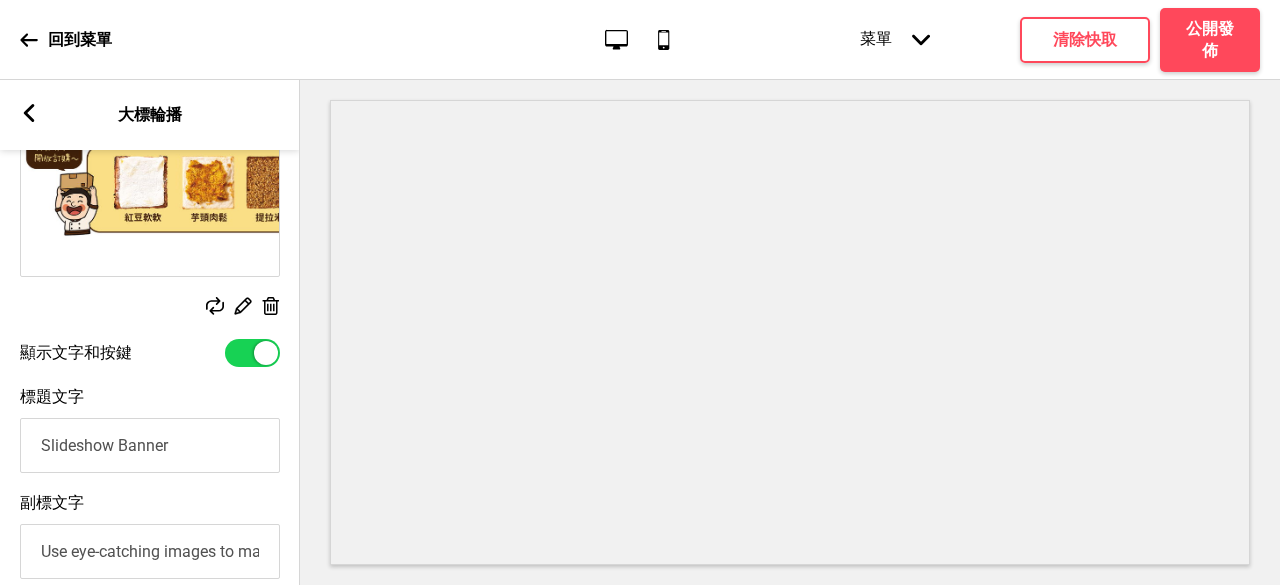 click on "Slideshow Banner" at bounding box center (150, 445) 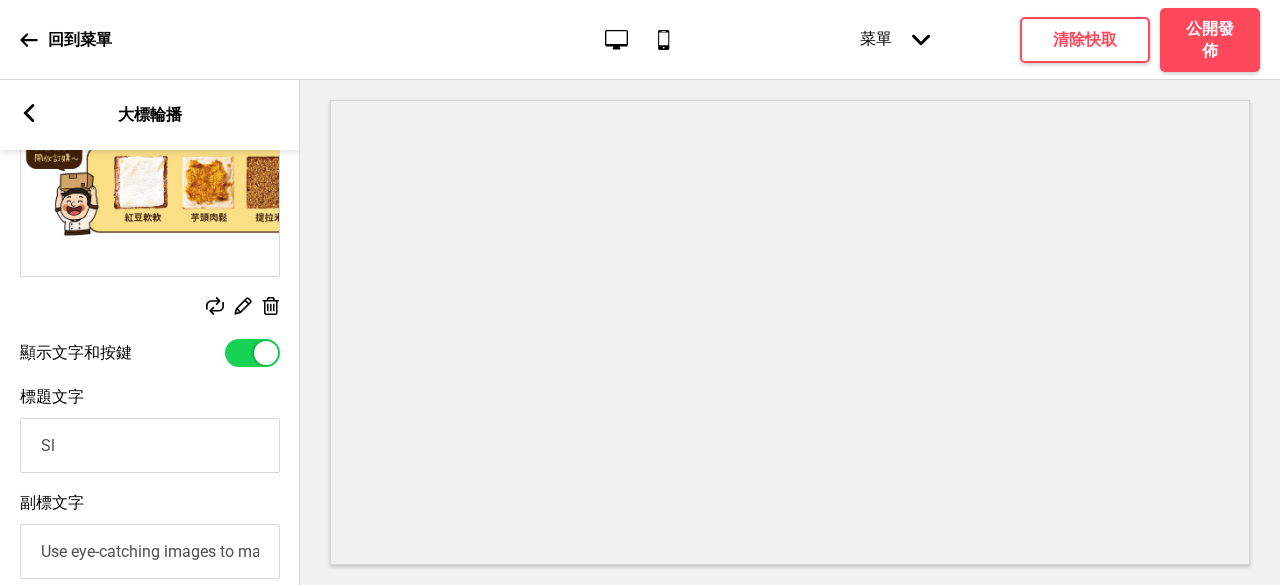 type on "S" 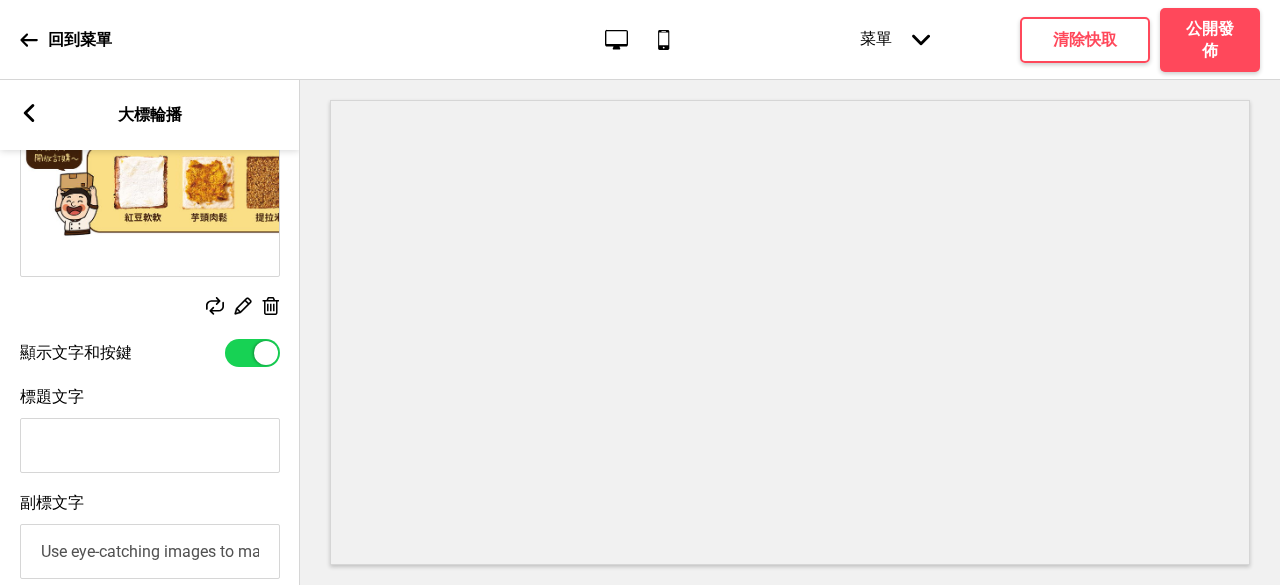 type on "ㄎ" 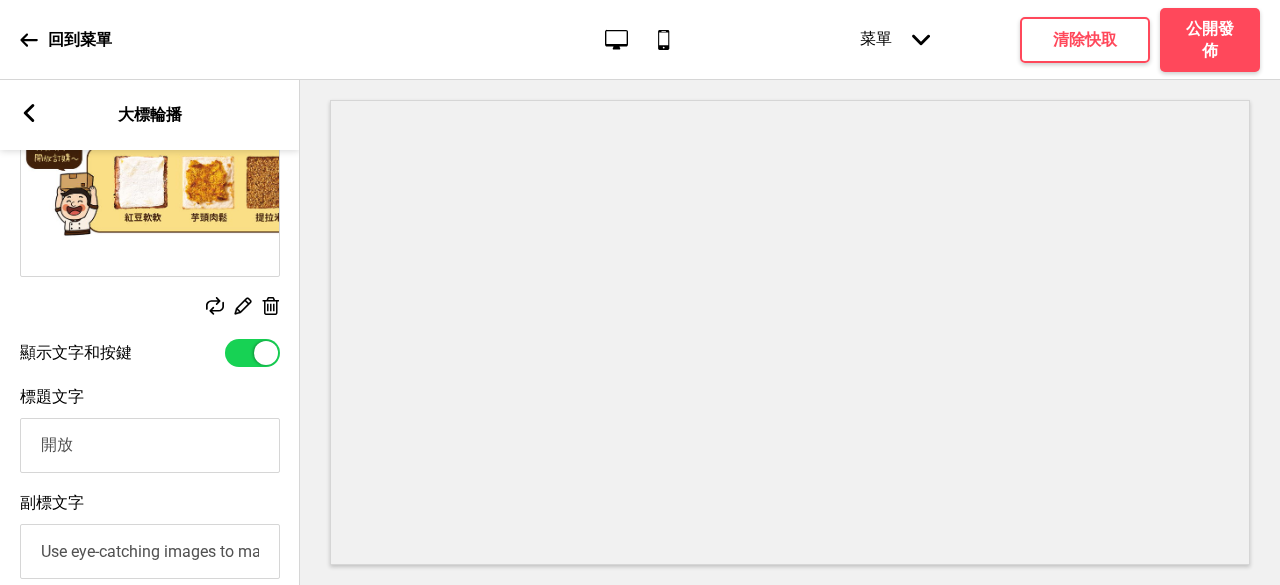 type on "開" 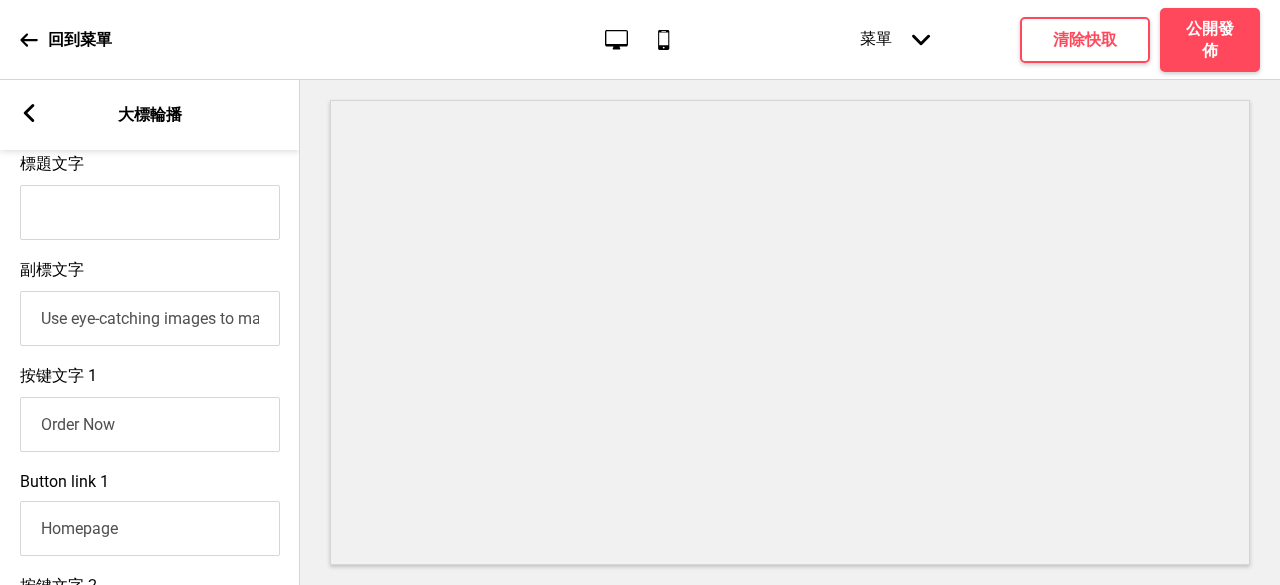scroll, scrollTop: 774, scrollLeft: 0, axis: vertical 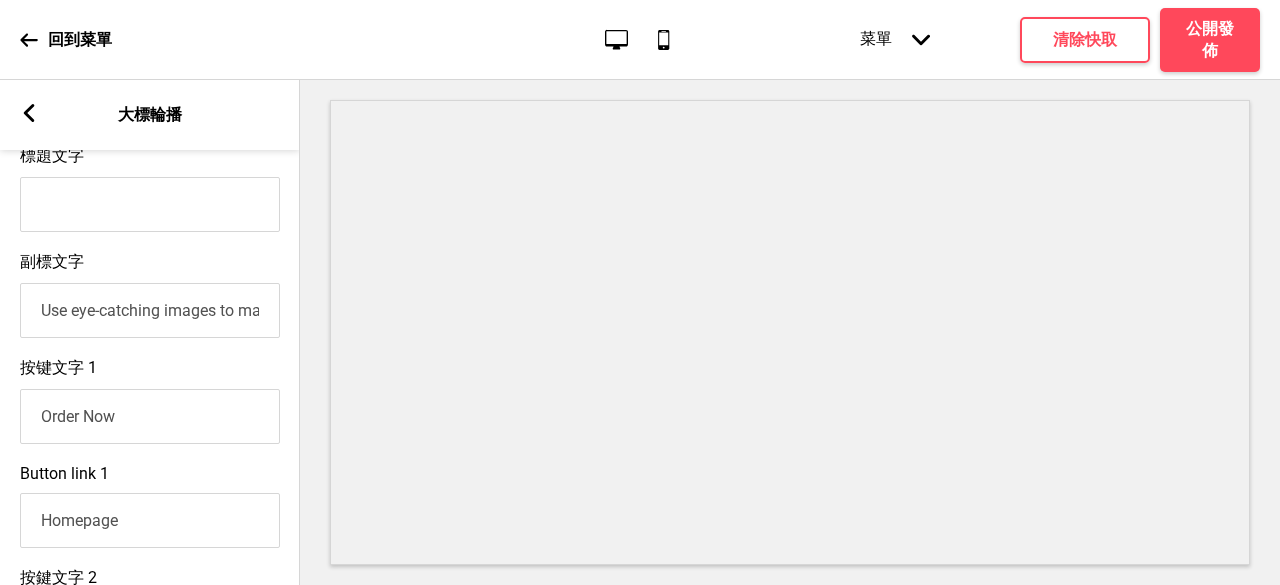 type 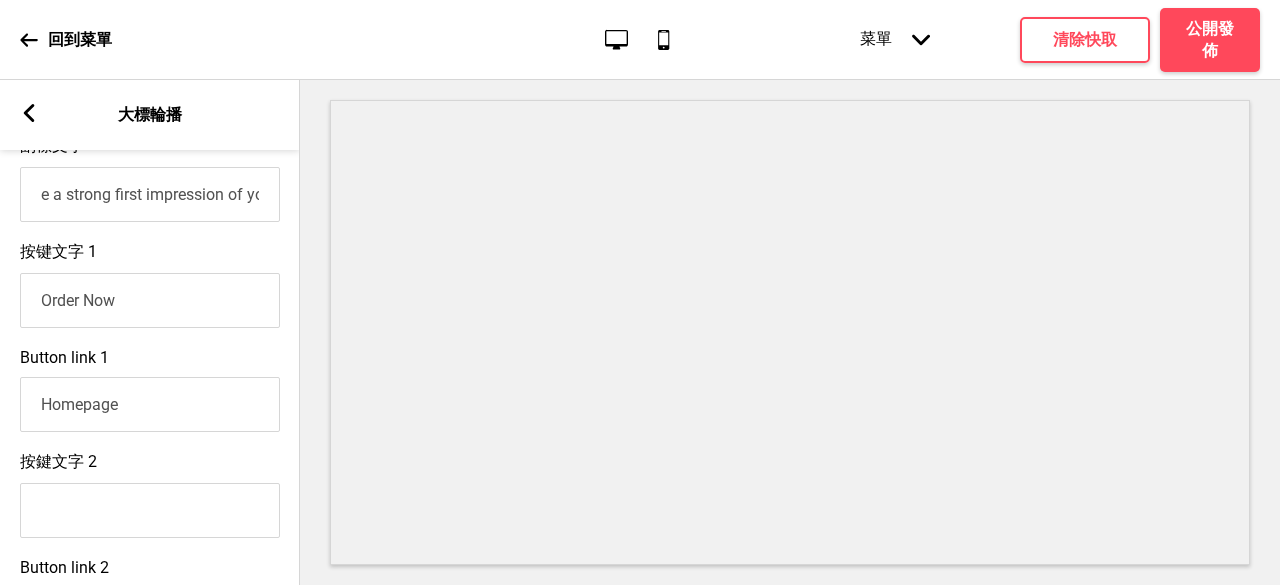 scroll, scrollTop: 893, scrollLeft: 0, axis: vertical 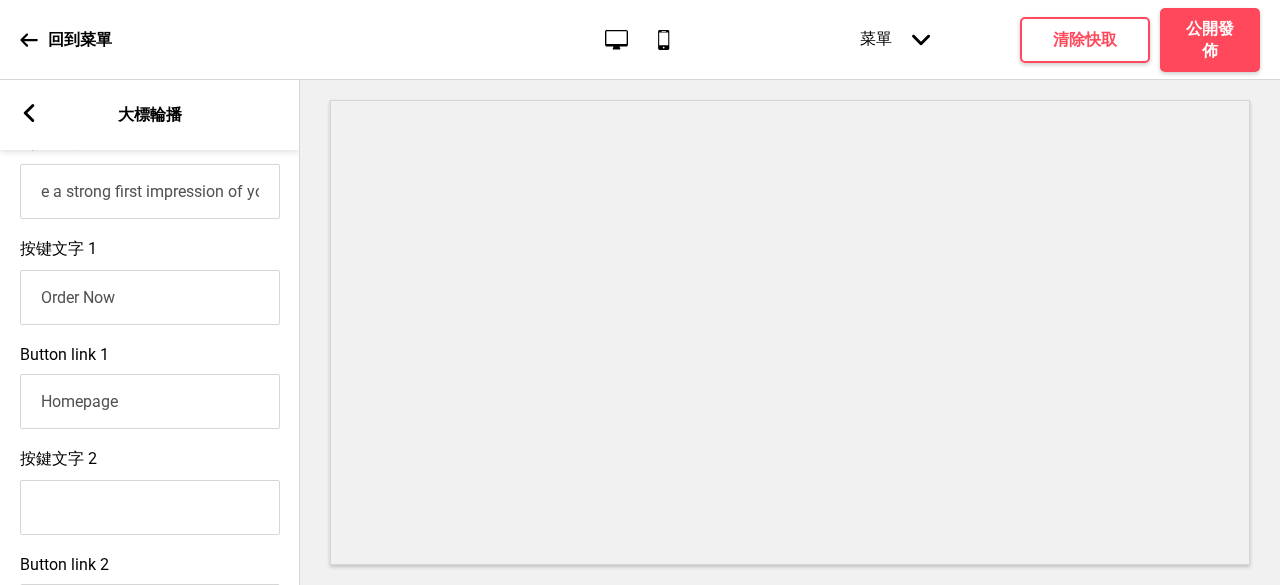 type on "e a strong first impression of your brand" 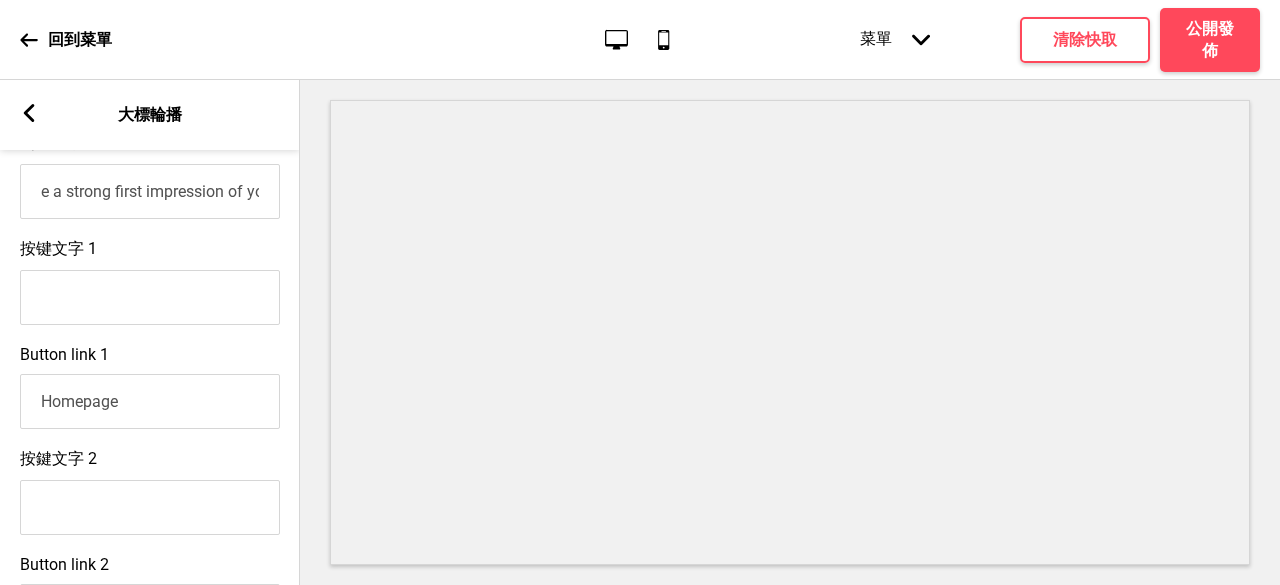 type 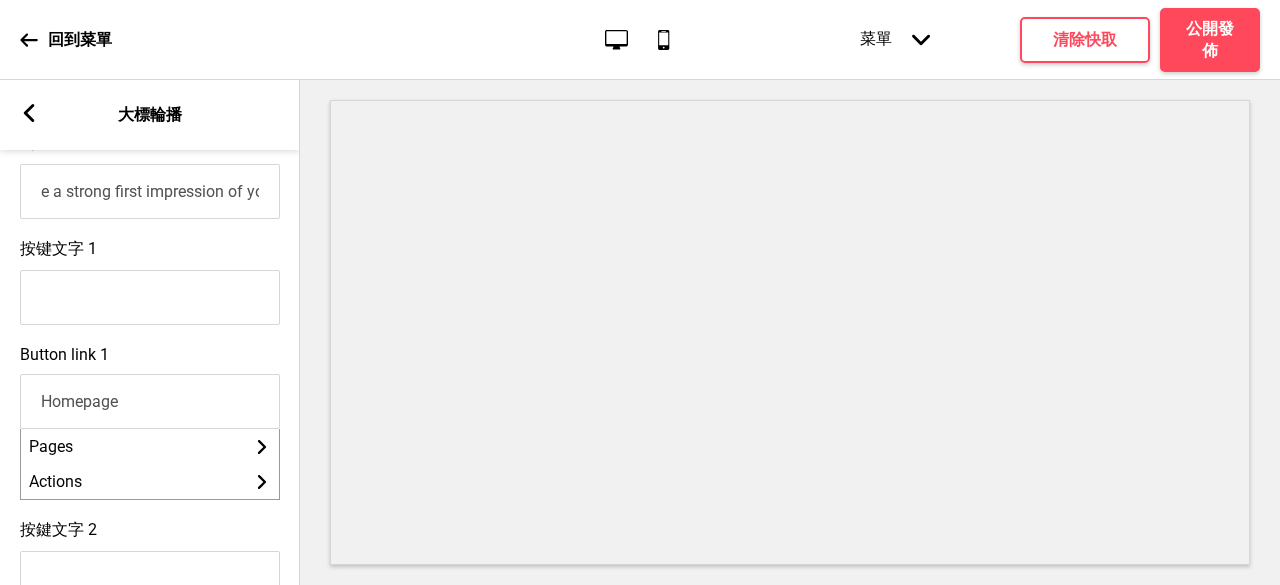 drag, startPoint x: 163, startPoint y: 427, endPoint x: 0, endPoint y: 401, distance: 165.0606 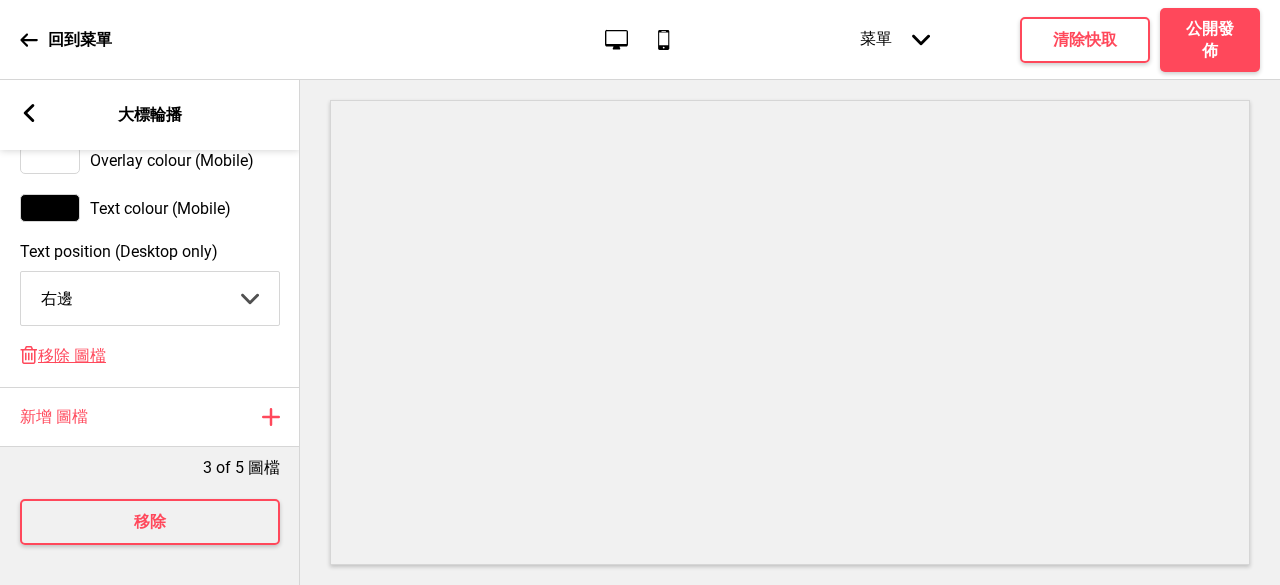 scroll, scrollTop: 1610, scrollLeft: 0, axis: vertical 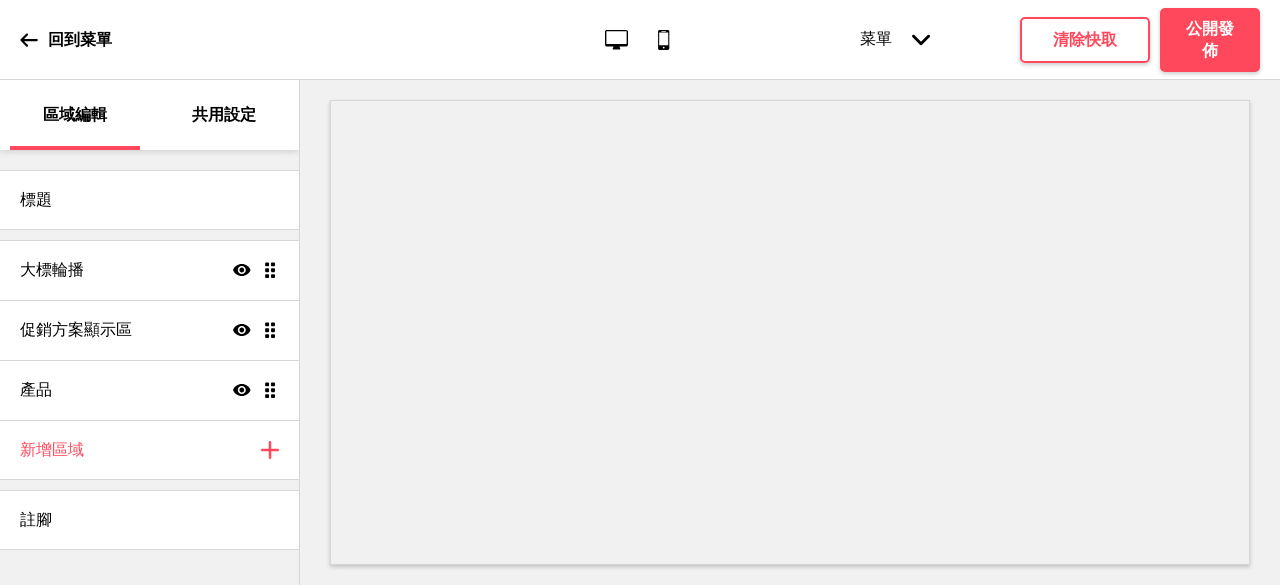 click on "共用設定" at bounding box center (225, 115) 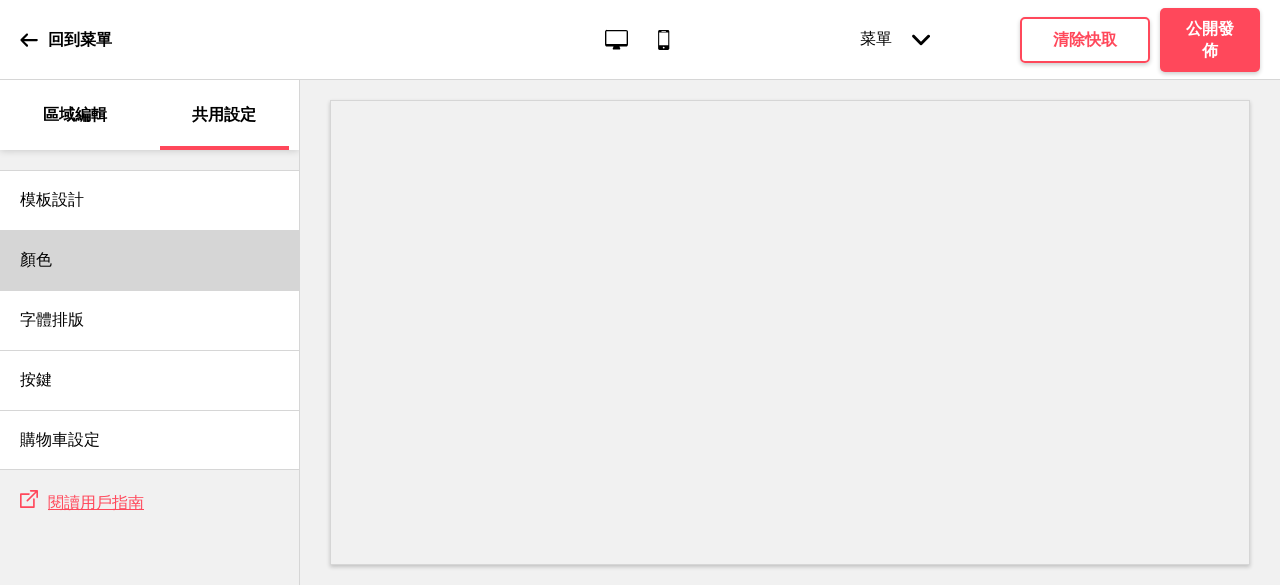 click on "顏色" at bounding box center (149, 260) 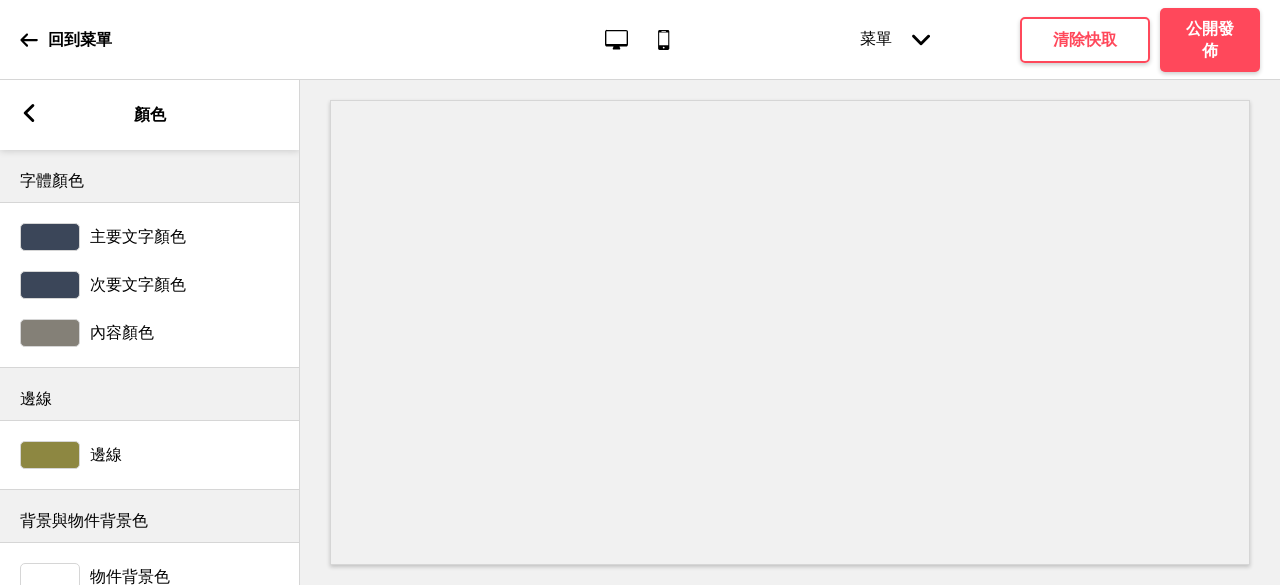click on "箭頭left 顏色" at bounding box center (150, 115) 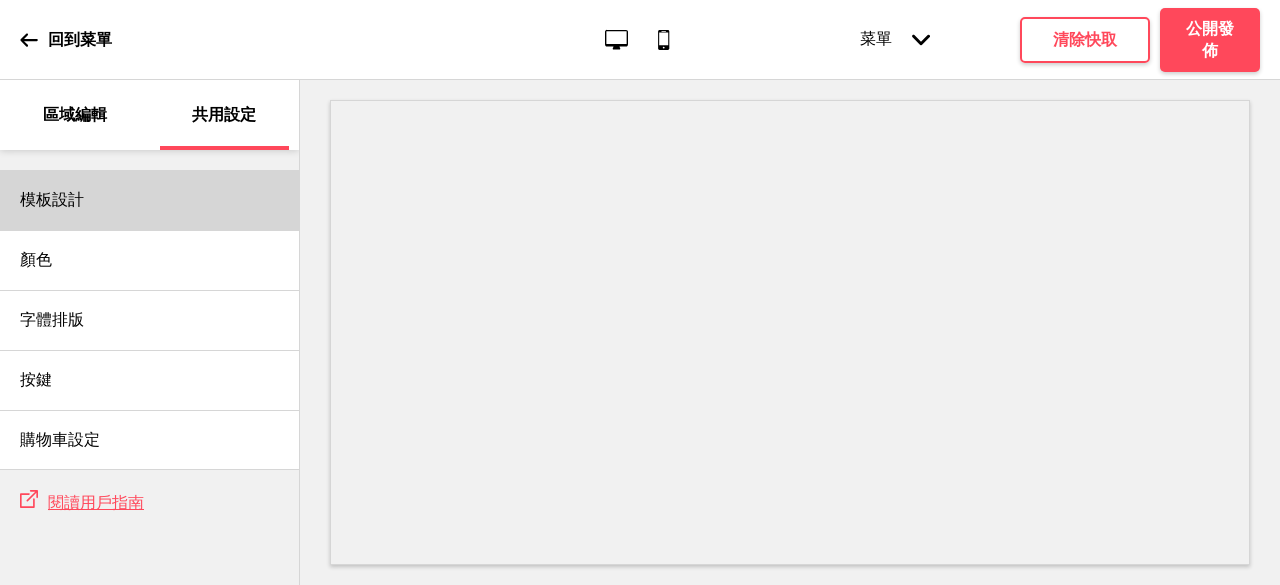 click on "模板設計" at bounding box center (52, 200) 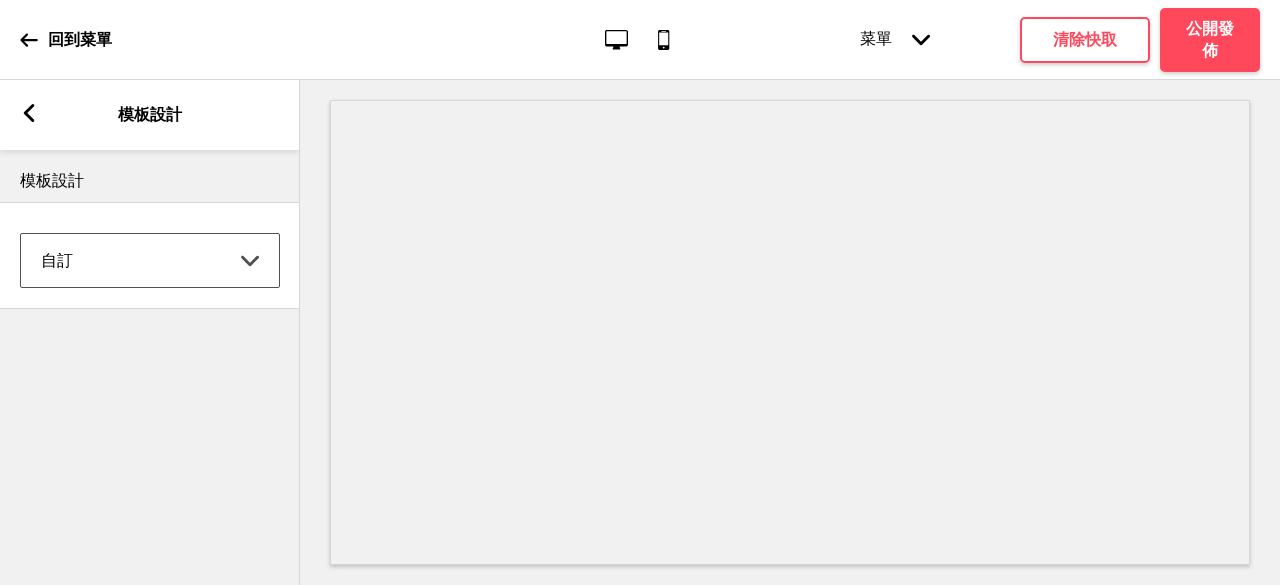 click on "Coffee 對比 深沉 大地 海洋 極簡 現代 Oddle 柔和 Yellow Fruits 自訂" at bounding box center [150, 260] 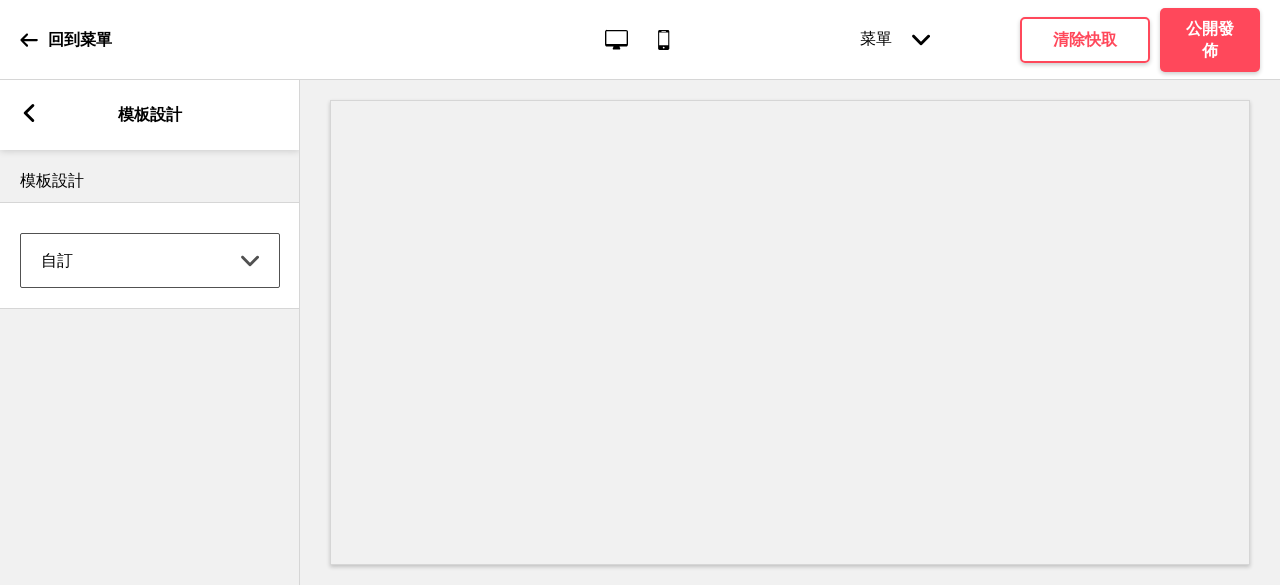 click on "Coffee 對比 深沉 大地 海洋 極簡 現代 Oddle 柔和 Yellow Fruits 自訂" at bounding box center (150, 260) 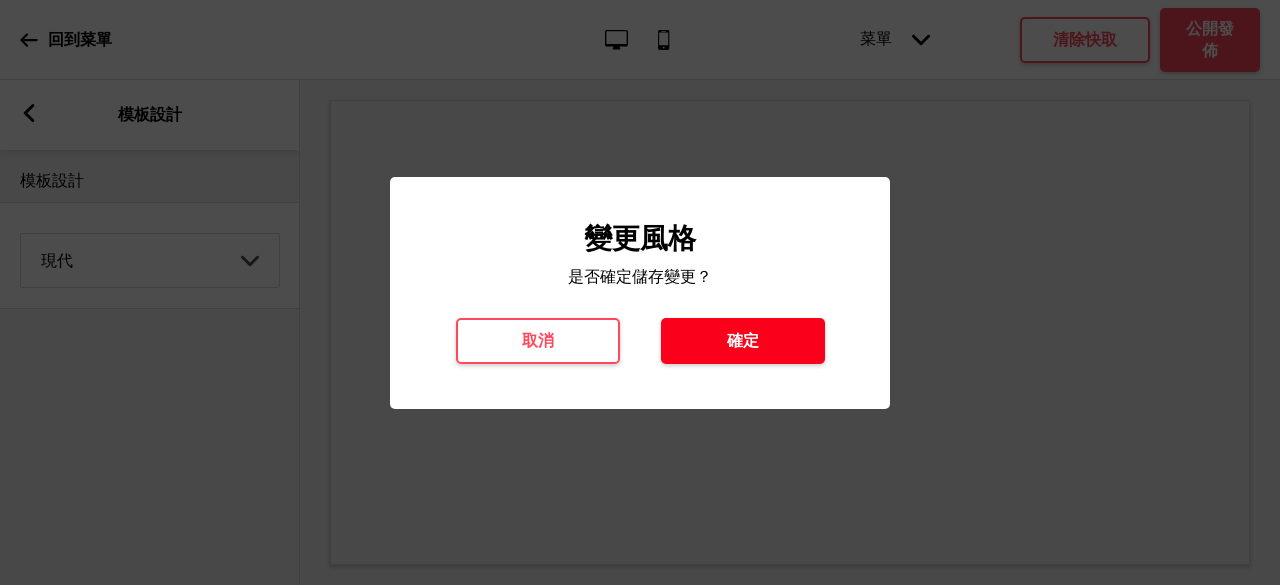 drag, startPoint x: 789, startPoint y: 364, endPoint x: 767, endPoint y: 343, distance: 30.413813 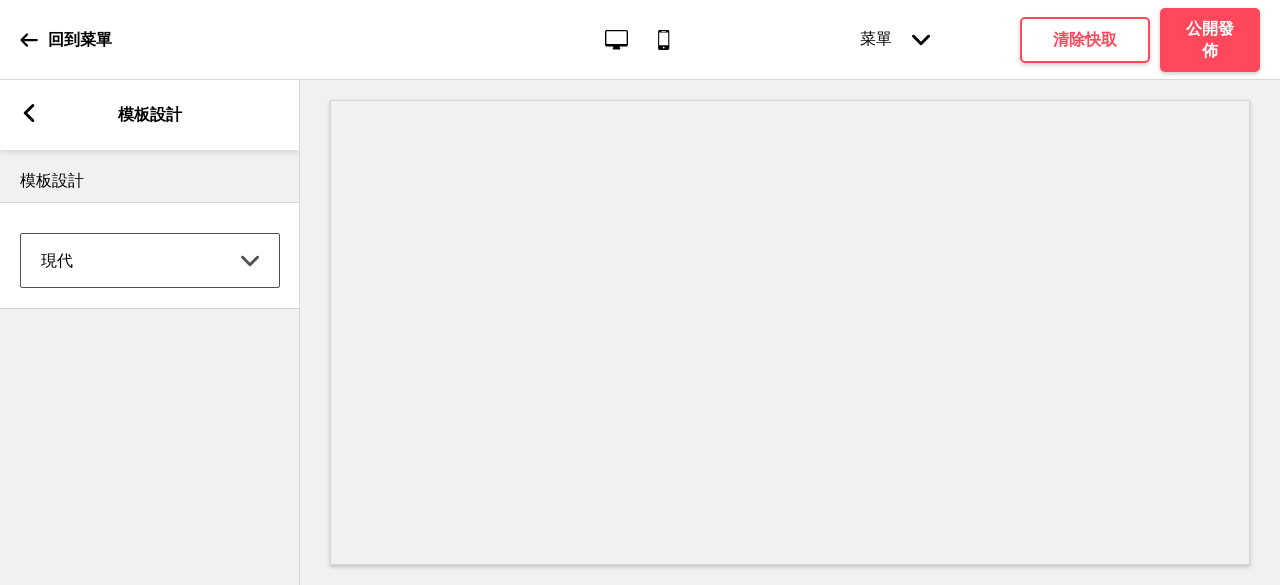 click on "Coffee 對比 深沉 大地 海洋 極簡 現代 Oddle 柔和 Yellow Fruits 自訂" at bounding box center (150, 260) 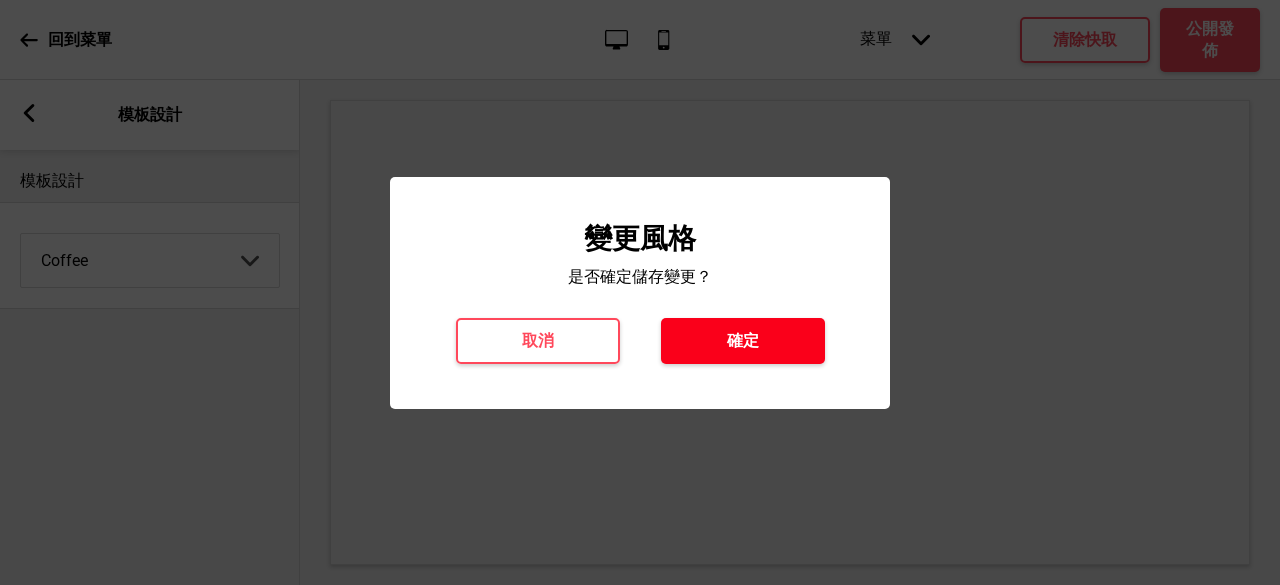 click on "確定" at bounding box center (743, 341) 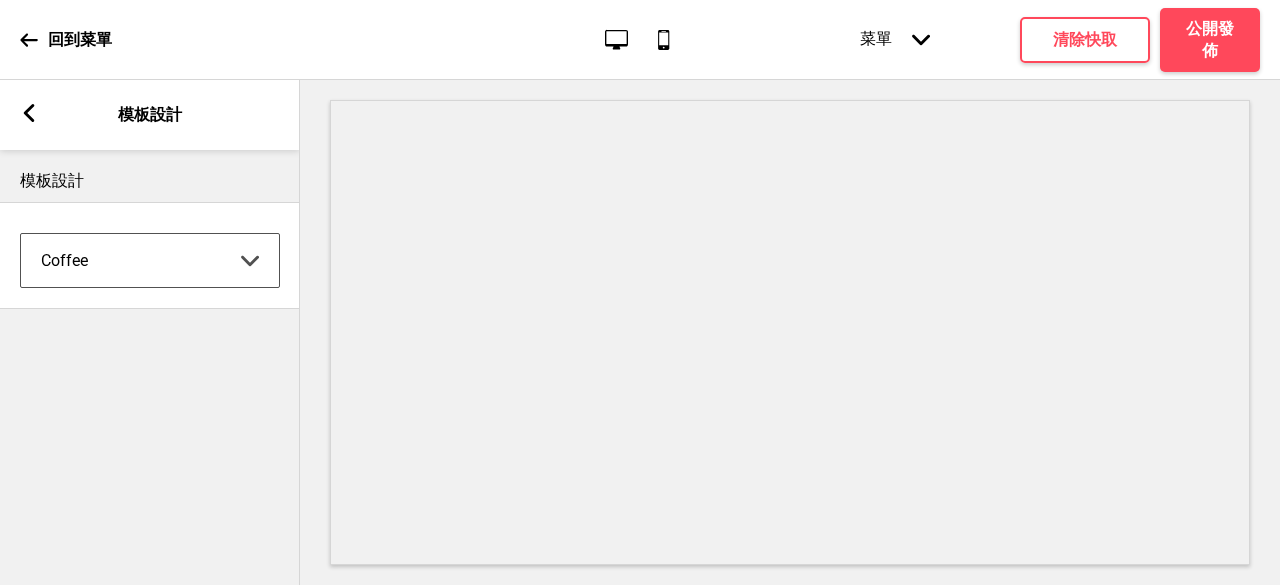 click 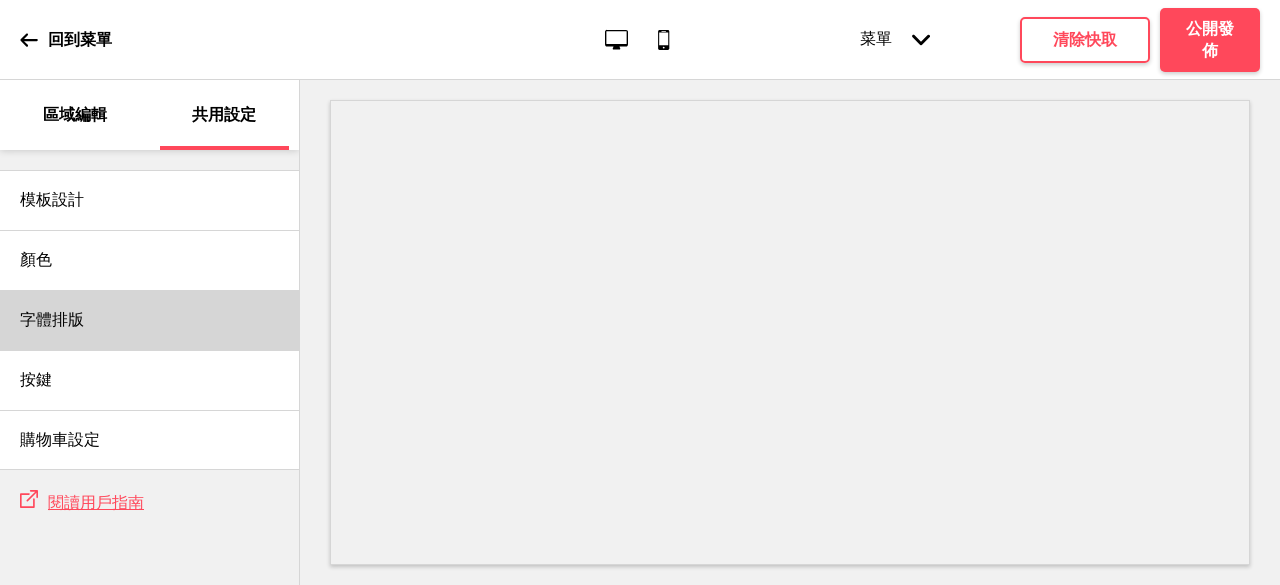click on "字體排版" at bounding box center (149, 320) 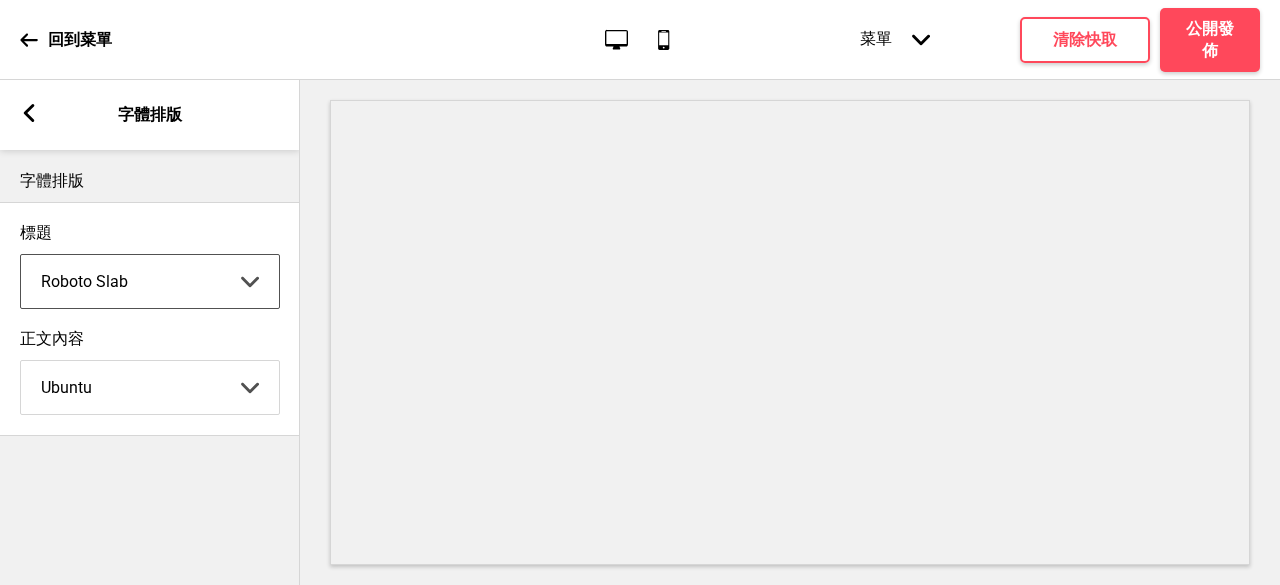 click on "Abhaya Libre Abril Fatface Adobe Garamond Pro Arimo Arsenal Arvo Berkshire Swash Be Vietnam Pro Bitter Bree Serif Cantora One Cabin Courgette Coustard Glegoo Hammersmith One Hind Guntur Josefin Sans Jost Kalam Lato Libre Baskerville Libre Franklin Lora Merriweather Nunito Sans Oregano Oswald Pacifico Playfair Display Prata Quattrocento Quicksand Roboto Roboto Slab Rye Sanchez Signika Trocchi Ubuntu Vollkorn Yeseva One 王漢宗細黑體繁 王漢宗細圓體繁 王漢宗粗明體繁 小米兰亭简 腾翔嘉丽细圆简 腾祥睿黑简 王漢宗波卡體繁一空陰 王漢宗粗圓體繁一雙空 瀨戶字體繁 田氏方筆刷體繁 田氏细笔刷體繁 站酷快乐简体 站酷酷黑 站酷小薇字体简体 Aa晚风 Aa荷包鼓鼓 中文 STSong" at bounding box center (150, 281) 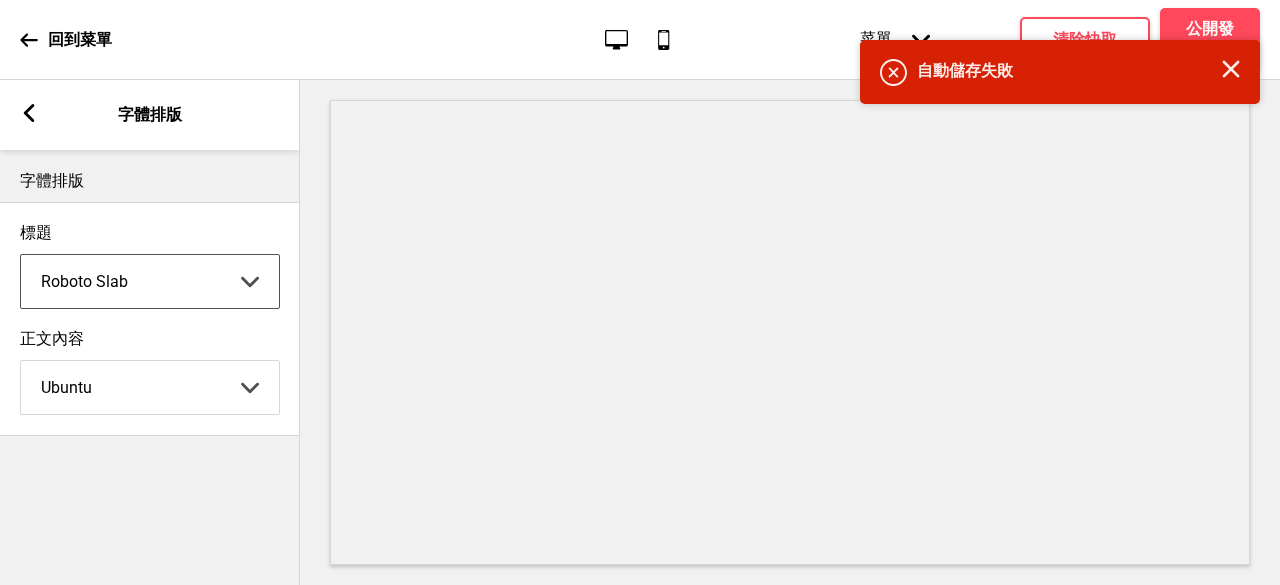select on "Playfair Display" 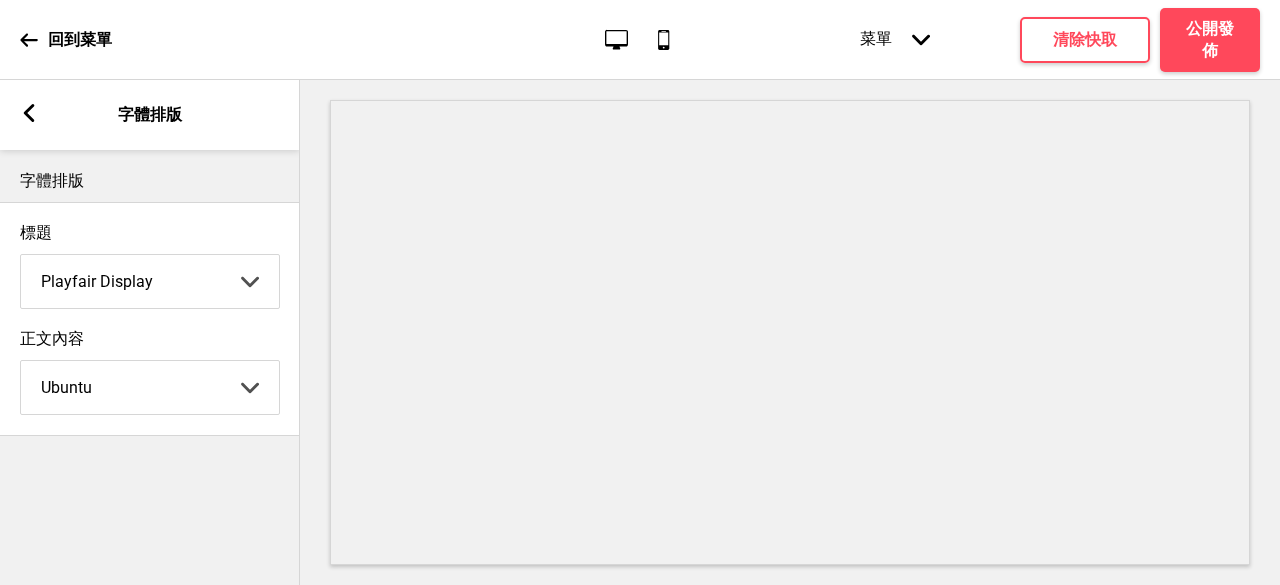 click on "字體排版 標題 Playfair Display Abhaya Libre Abril Fatface Adobe Garamond Pro Arimo Arsenal Arvo Berkshire Swash Be Vietnam Pro Bitter Bree Serif Cantora One Cabin Courgette Coustard Glegoo Hammersmith One Hind Guntur Josefin Sans Jost Kalam Lato Libre Baskerville Libre Franklin Lora Merriweather Nunito Sans Oregano Oswald Pacifico Playfair Display Prata Quattrocento Quicksand Roboto Roboto Slab Rye Sanchez Signika Trocchi Ubuntu Vollkorn Yeseva One 王漢宗細黑體繁 王漢宗細圓體繁 王漢宗粗明體繁 小米兰亭简 腾翔嘉丽细圆简 腾祥睿黑简 王漢宗波卡體繁一空陰 王漢宗粗圓體繁一雙空 瀨戶字體繁 田氏方筆刷體繁 田氏细笔刷體繁 站酷快乐简体 站酷酷黑 站酷小薇字体简体 Aa晚风 Aa荷包鼓鼓 中文 STSong 箭頭down 正文內容 Ubuntu Abhaya Libre Abril Fatface Adobe Garamond Pro Arimo Arsenal Arvo Berkshire Swash Be Vietnam Pro Bitter Bree Serif Cantora One Cabin Courgette Coustard Glegoo Hammersmith One Hind Guntur Jost Kalam" at bounding box center (150, 367) 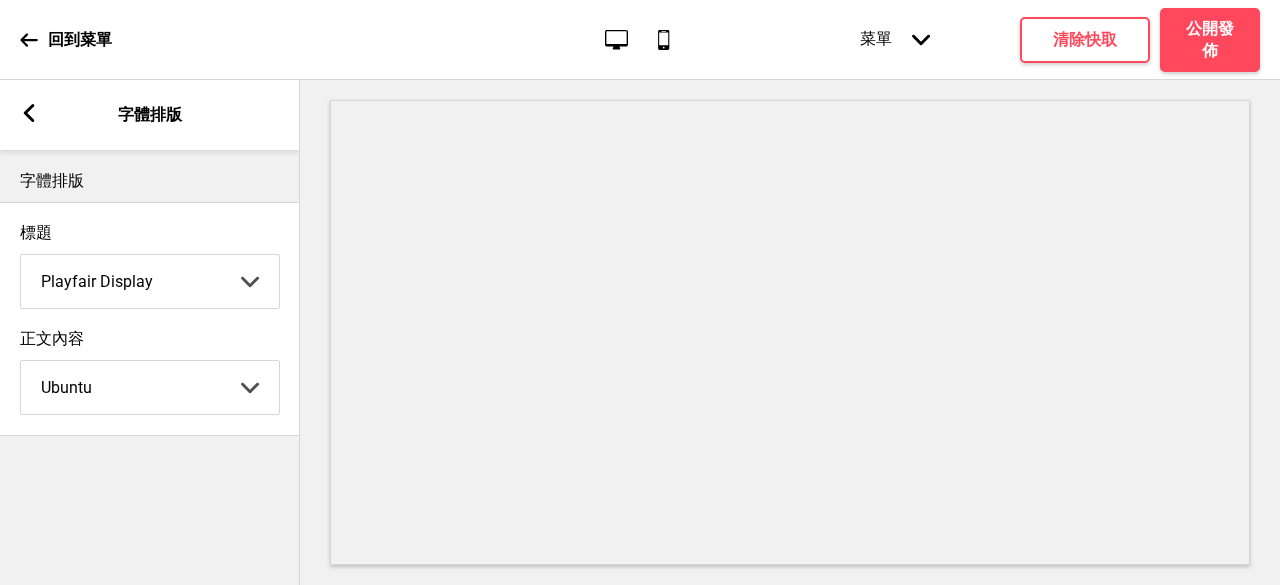 click on "箭頭left 字體排版" at bounding box center (150, 115) 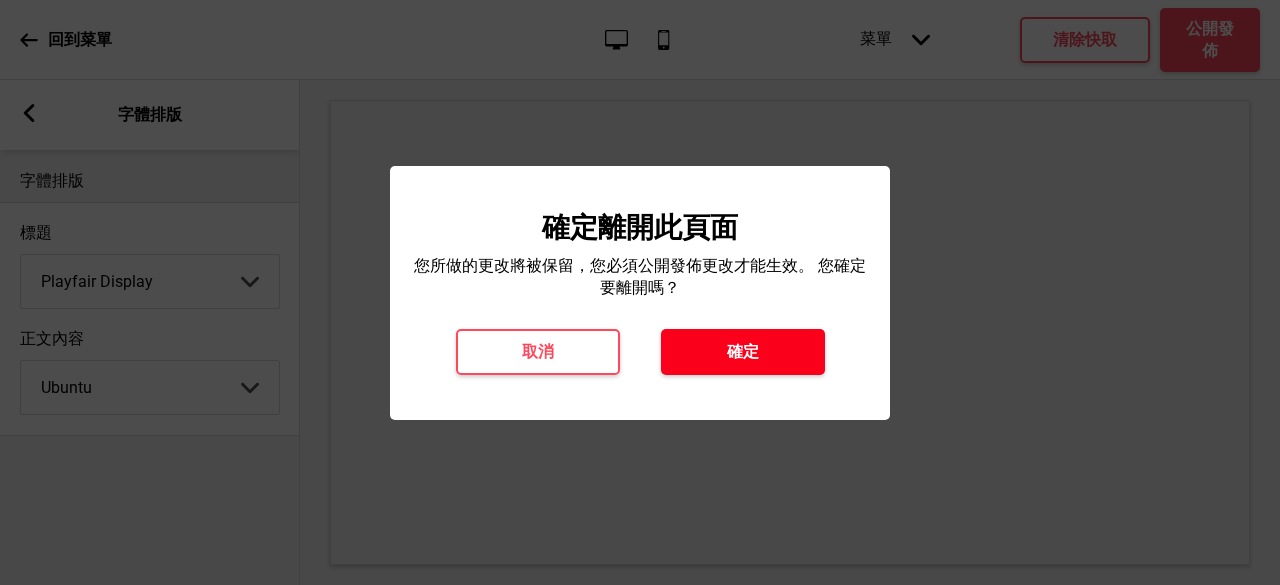 click on "確定" at bounding box center [743, 352] 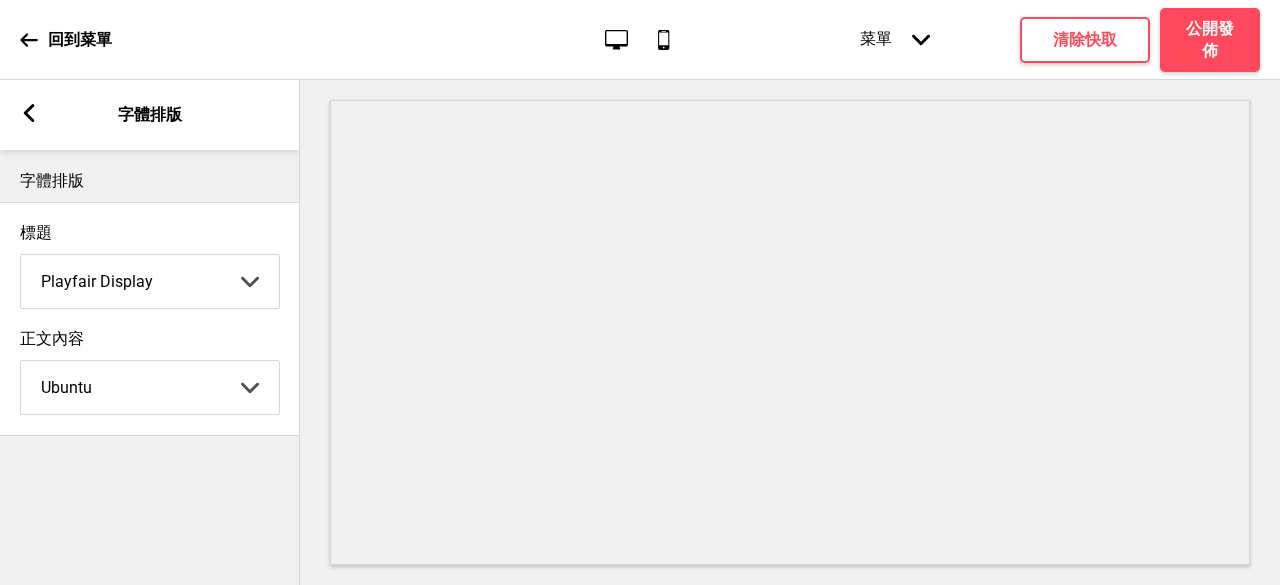 click 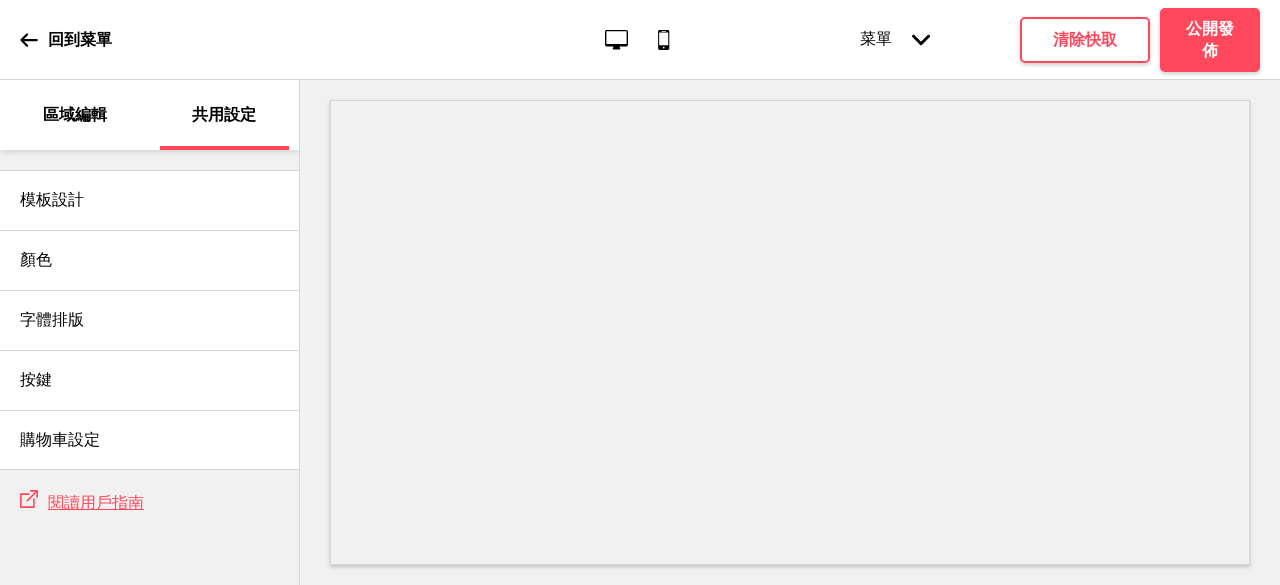 click on "區域編輯" at bounding box center (75, 115) 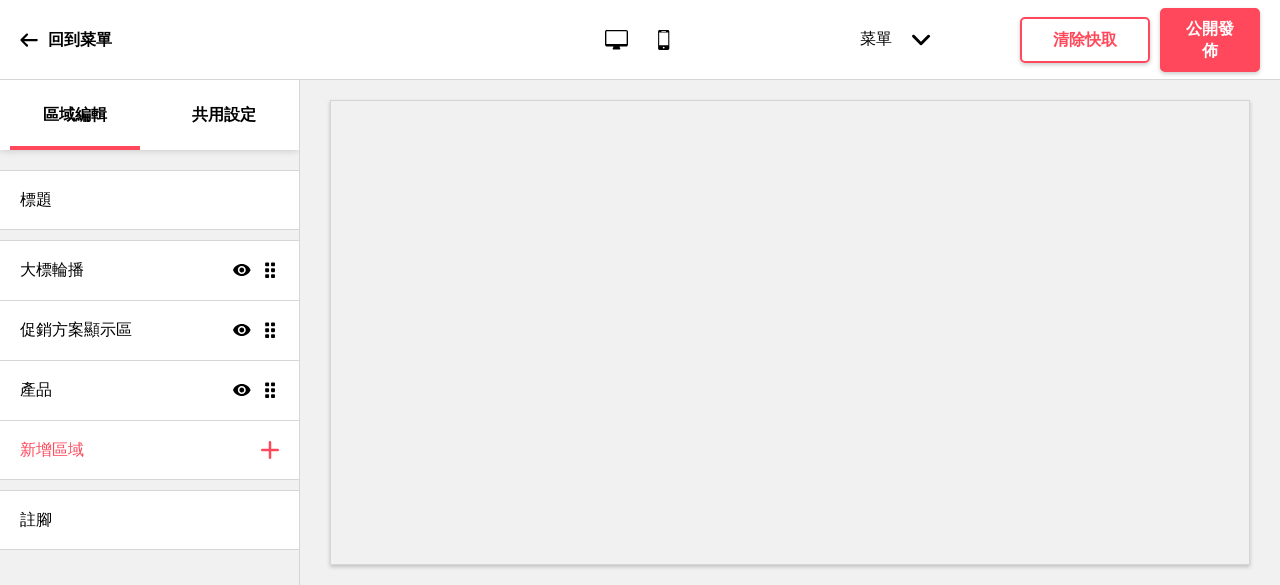 click on "回到菜單" at bounding box center [66, 40] 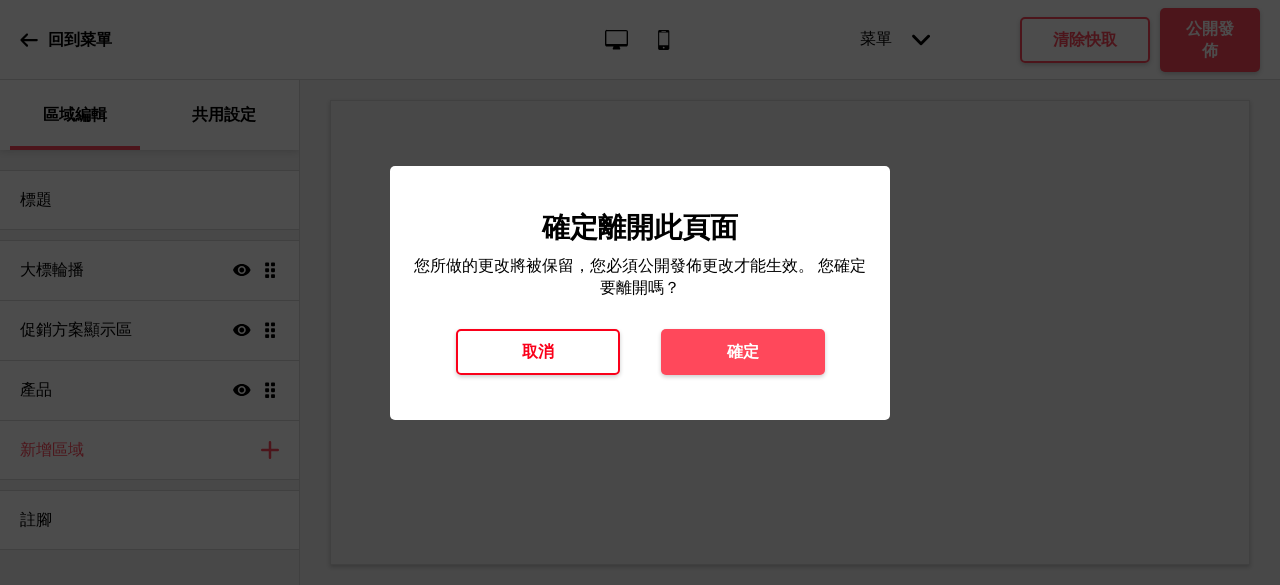 click on "取消" at bounding box center (538, 352) 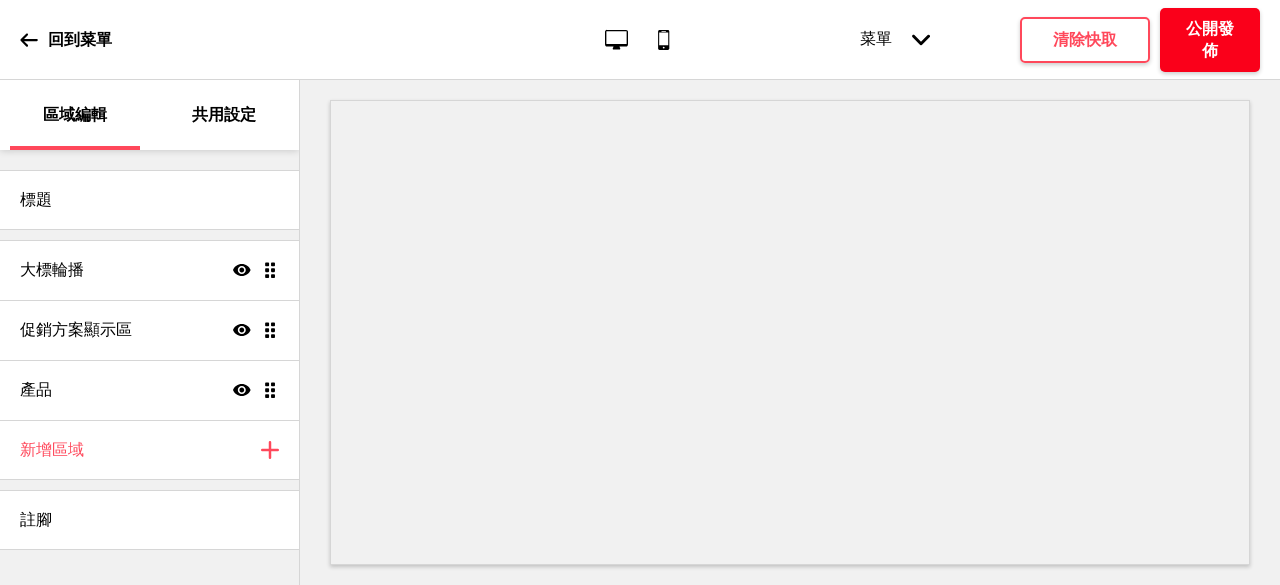 click on "公開發佈" at bounding box center [1210, 40] 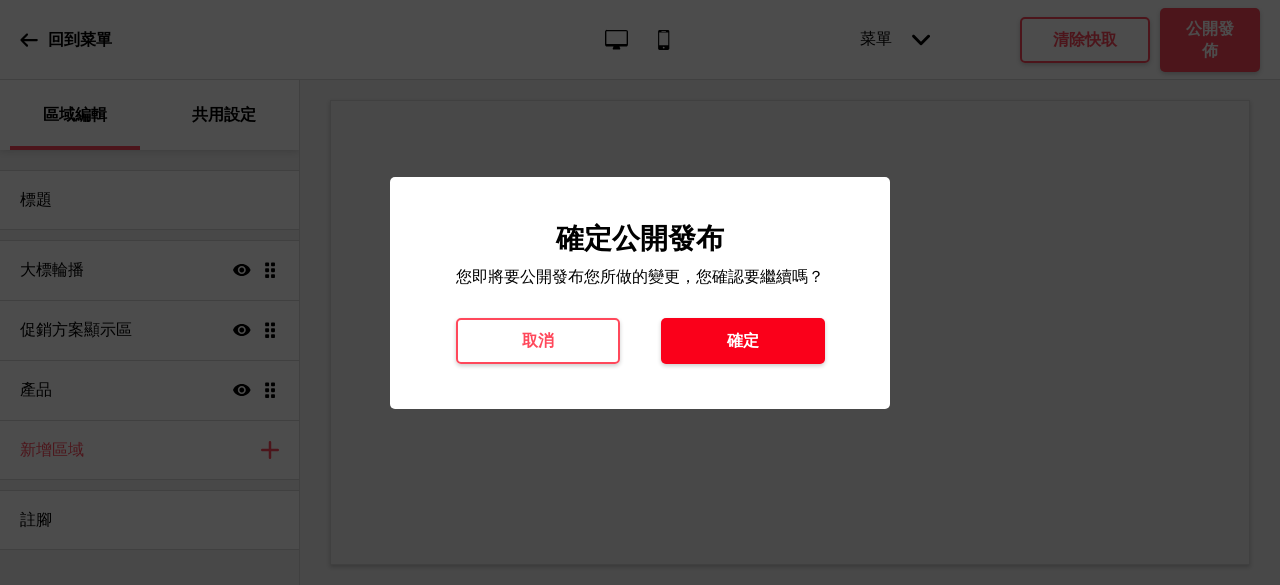 click on "確定" at bounding box center (743, 341) 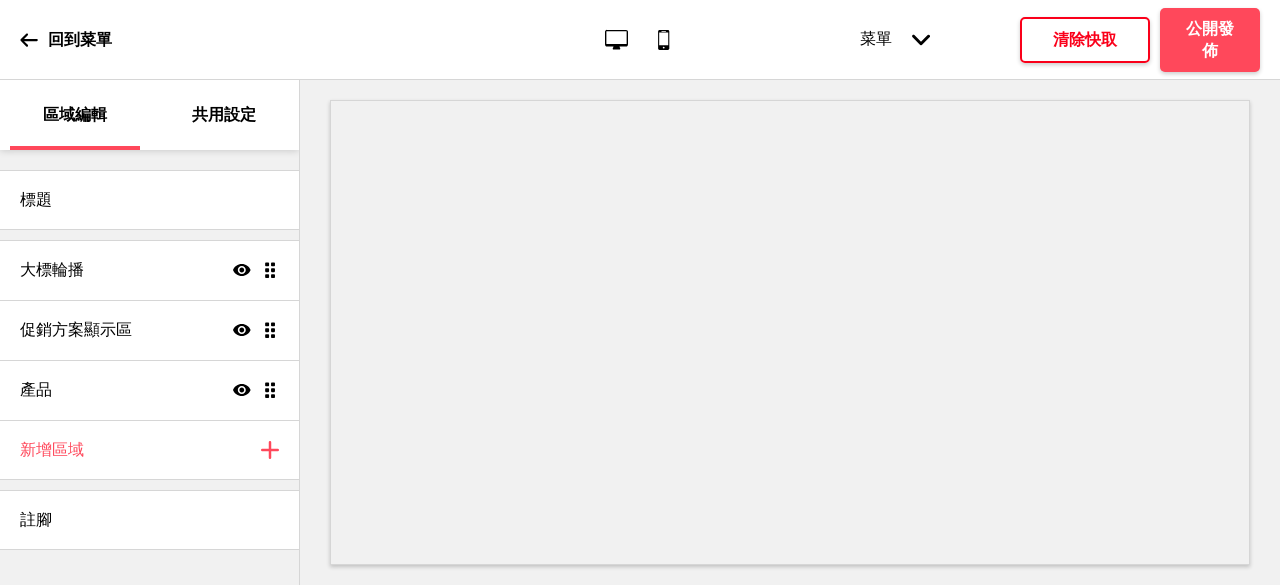 click on "清除快取" at bounding box center [1085, 40] 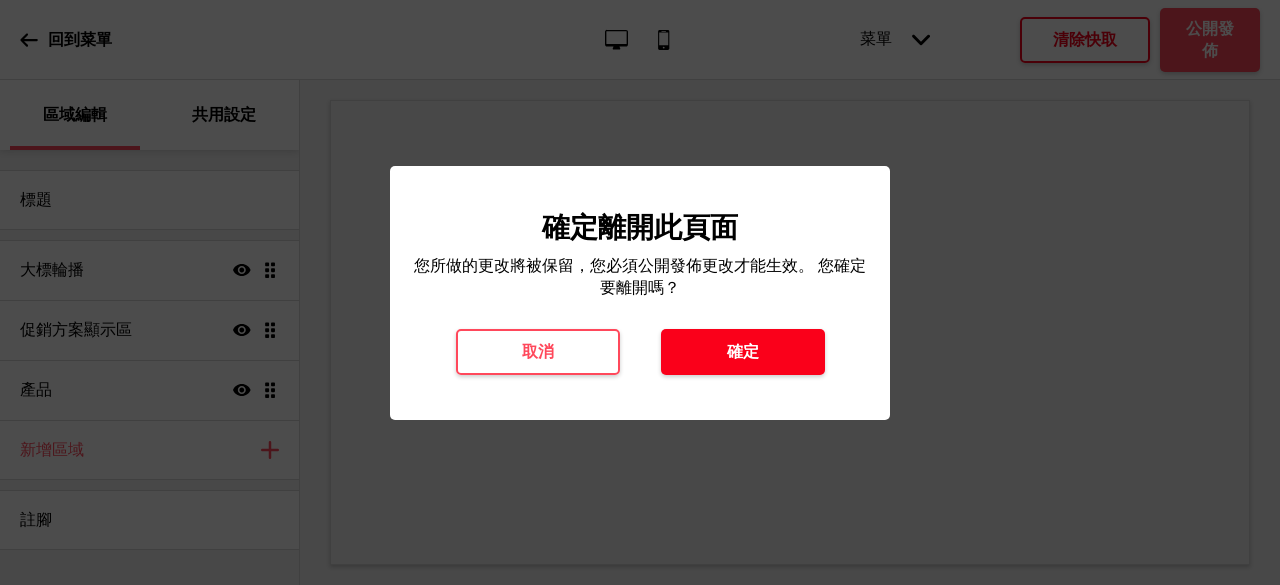 click on "確定" at bounding box center [743, 352] 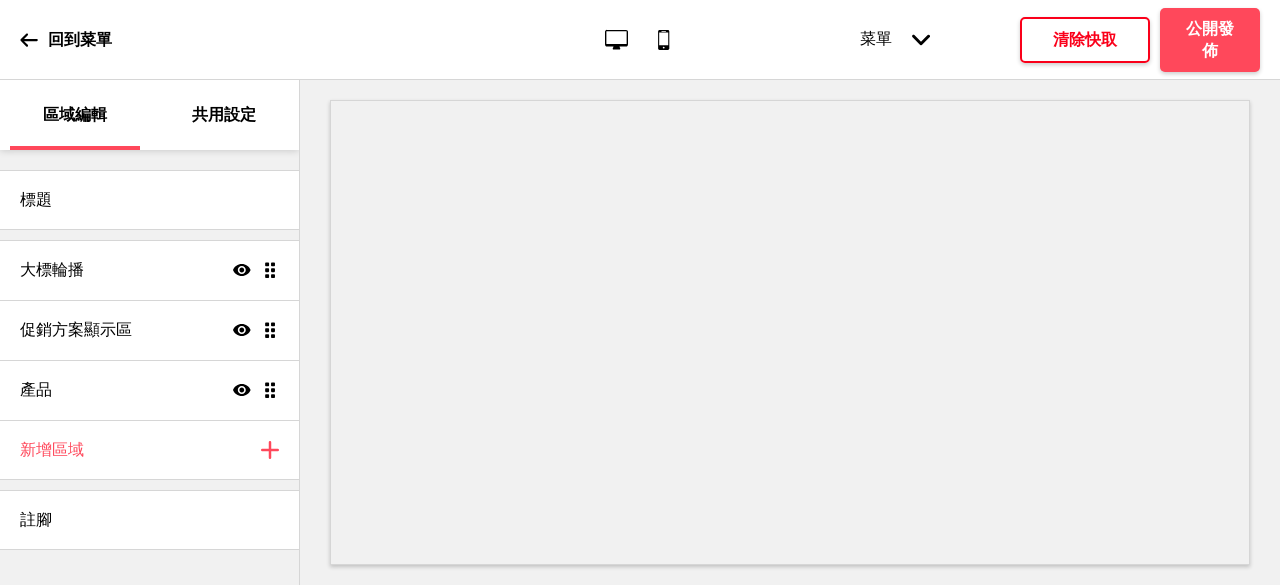 click on "菜單 箭頭down" at bounding box center [895, 39] 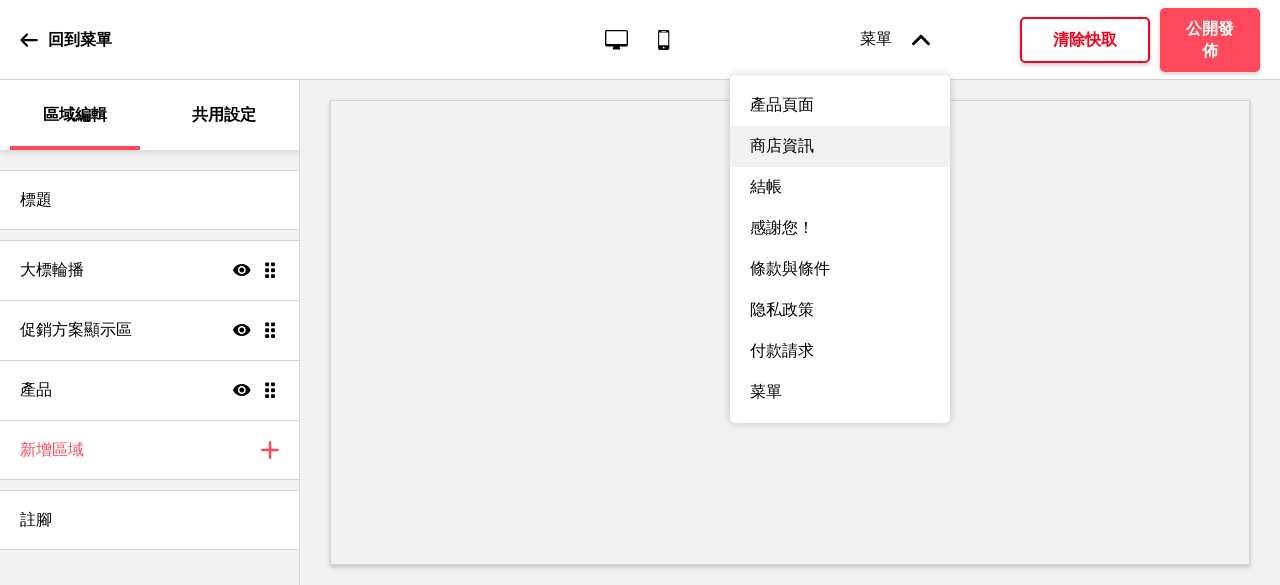 click on "商店資訊" at bounding box center (840, 146) 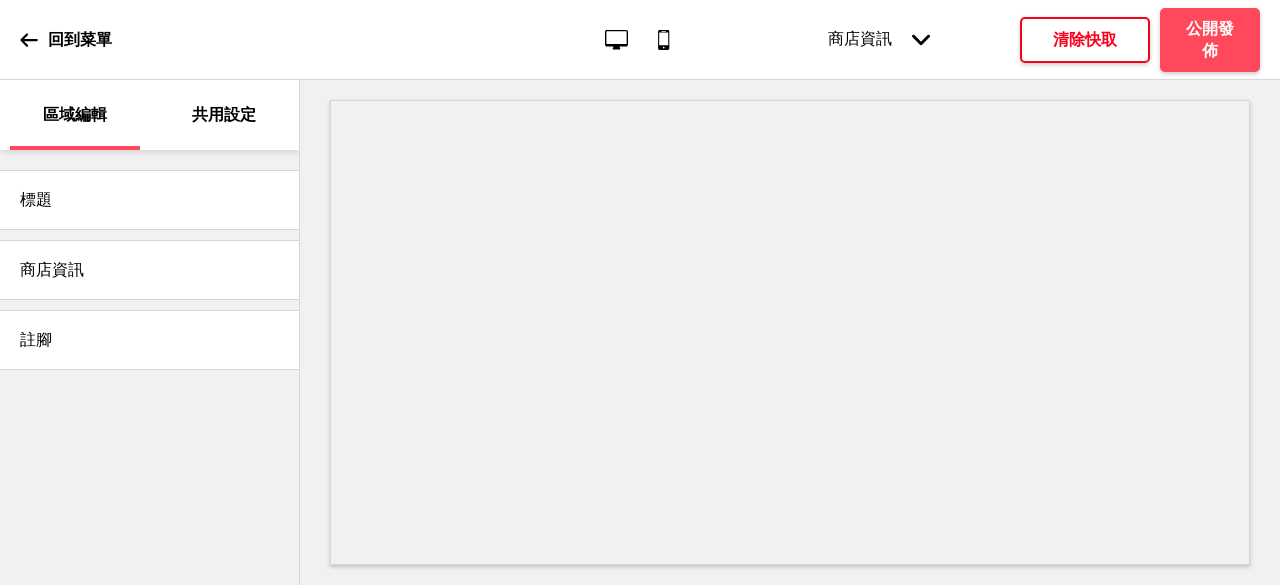 click on "回到菜單 桌面 行動電話 商店資訊 箭頭down 產品頁面 商店資訊 結帳 感謝您！ 條款與條件 隐私政策 付款請求 菜單 清除快取 公開發佈" at bounding box center [640, 40] 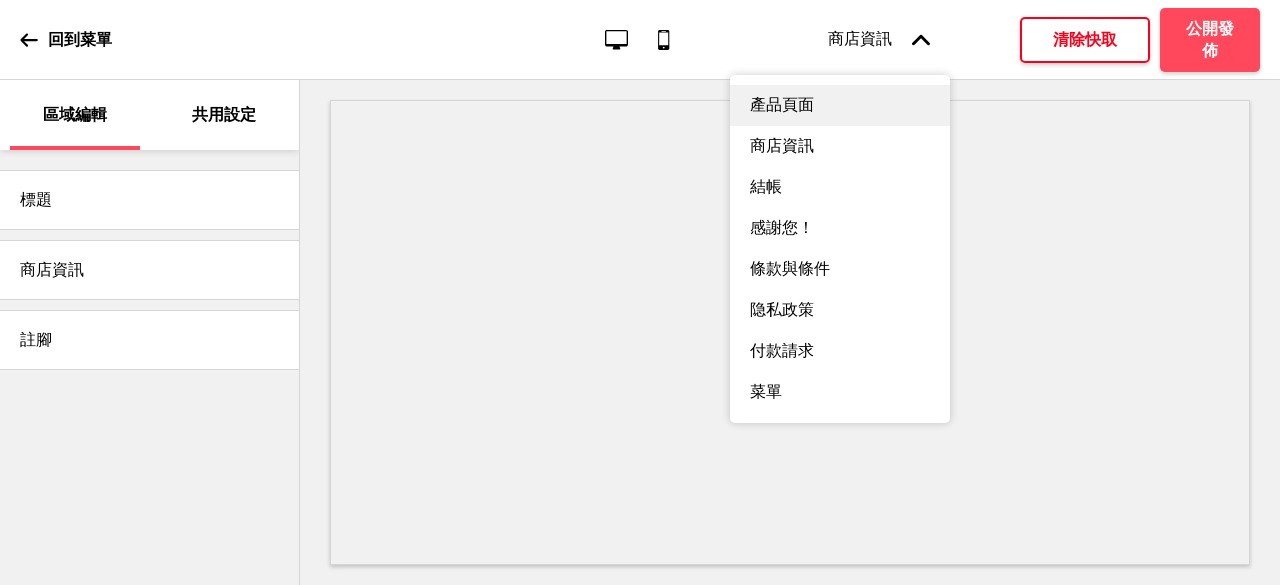 click on "產品頁面" at bounding box center (840, 105) 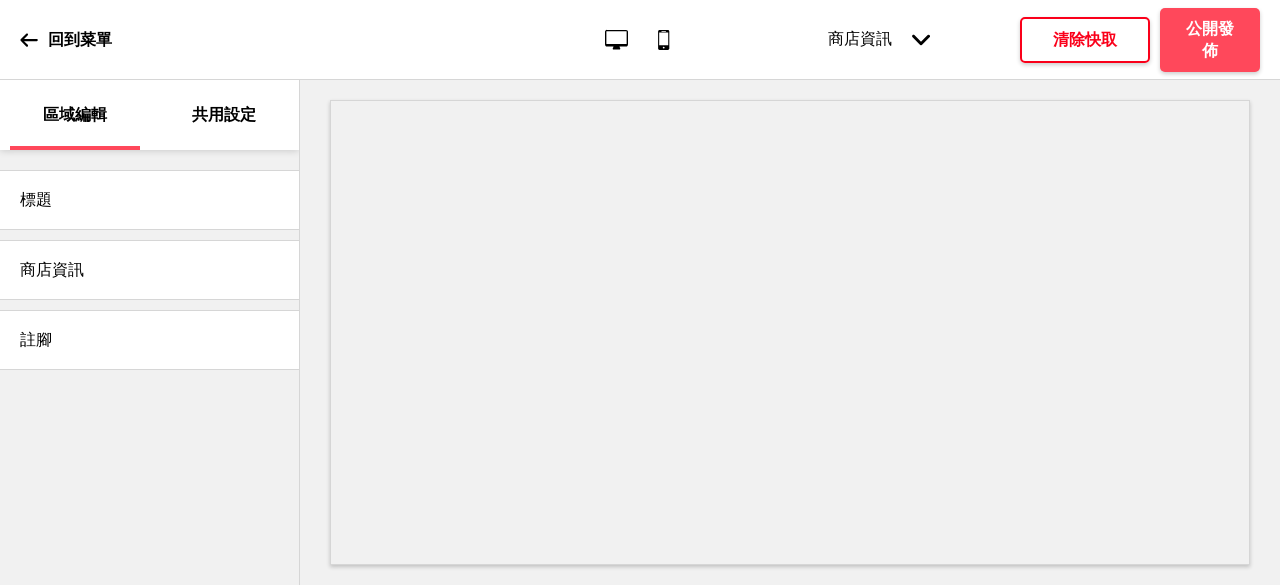 click on "桌面" 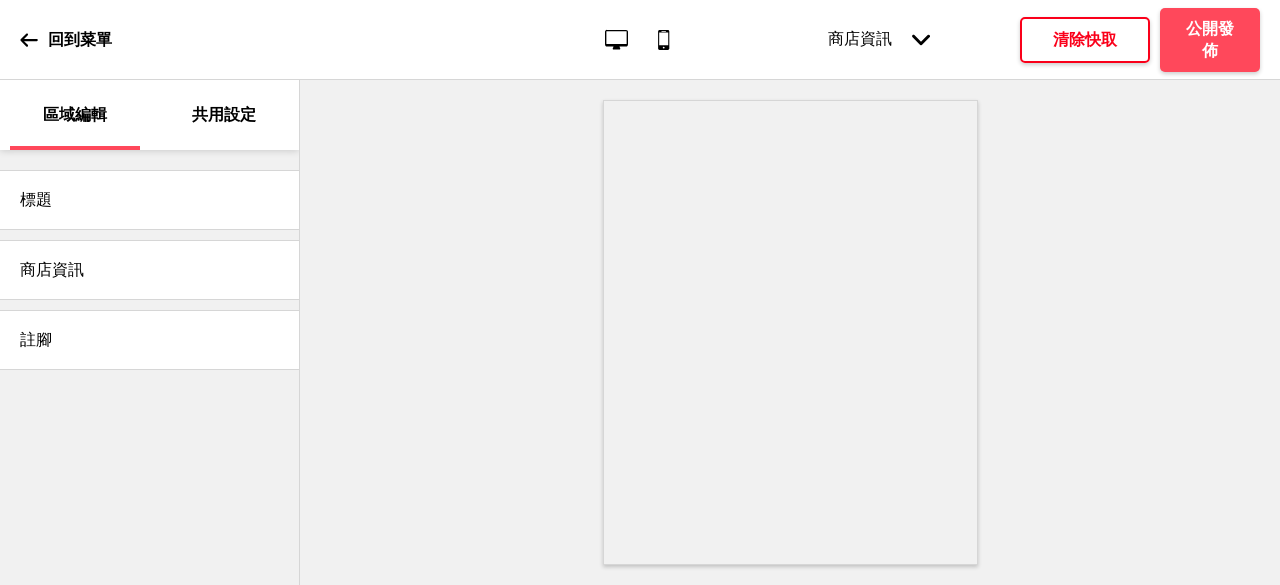click on "回到菜單" at bounding box center (66, 40) 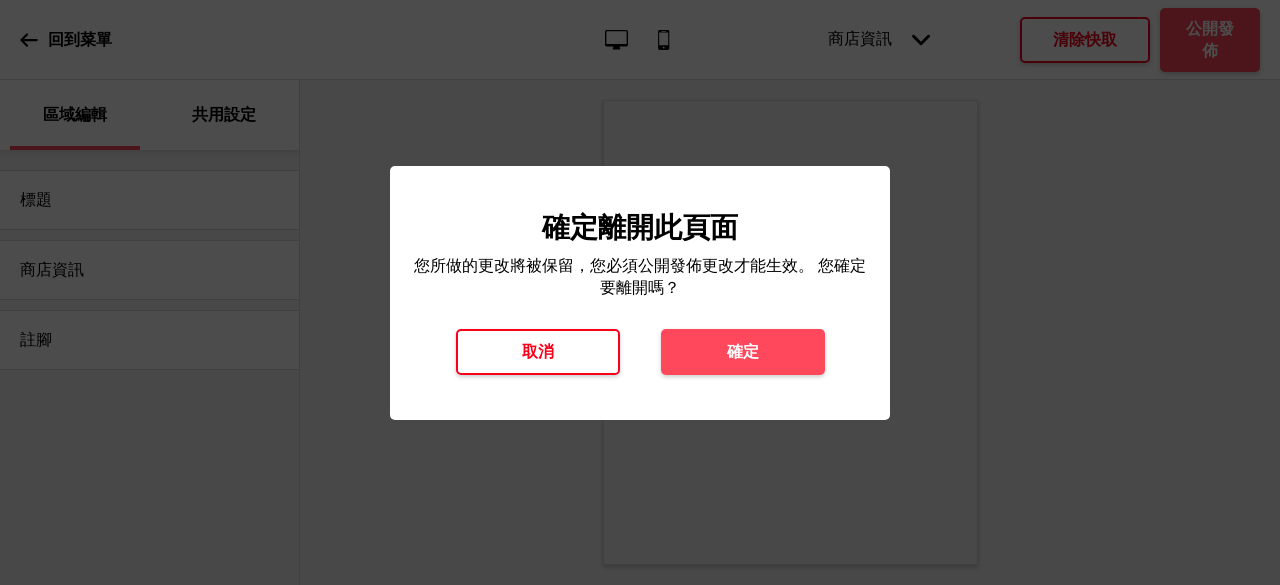 click on "取消" at bounding box center (538, 352) 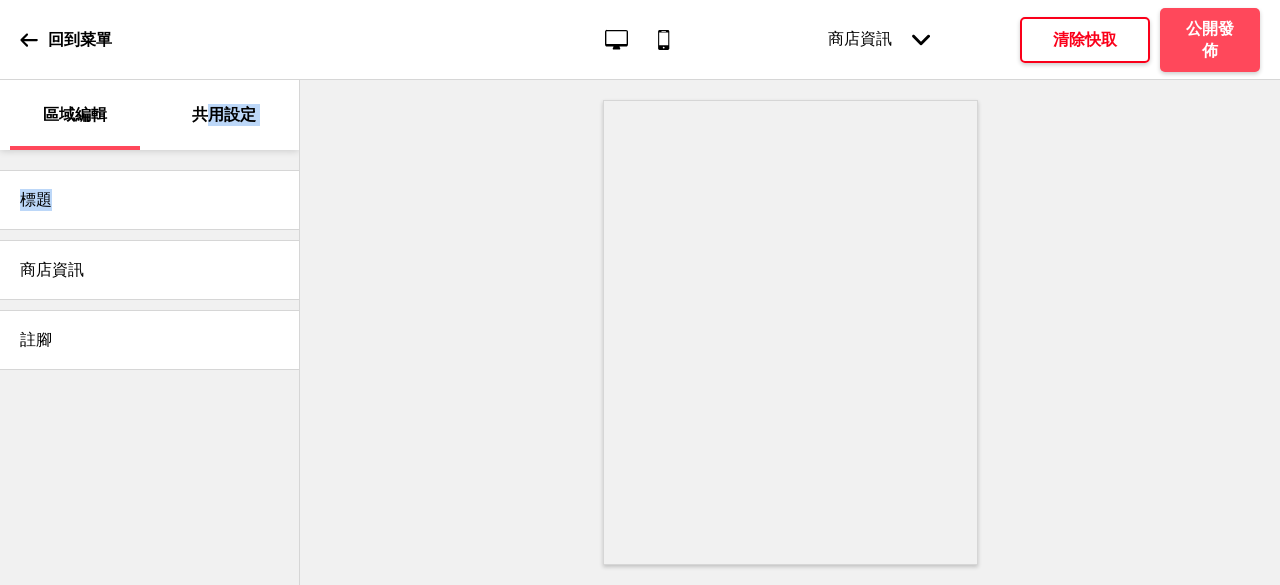 drag, startPoint x: 205, startPoint y: 150, endPoint x: 205, endPoint y: 121, distance: 29 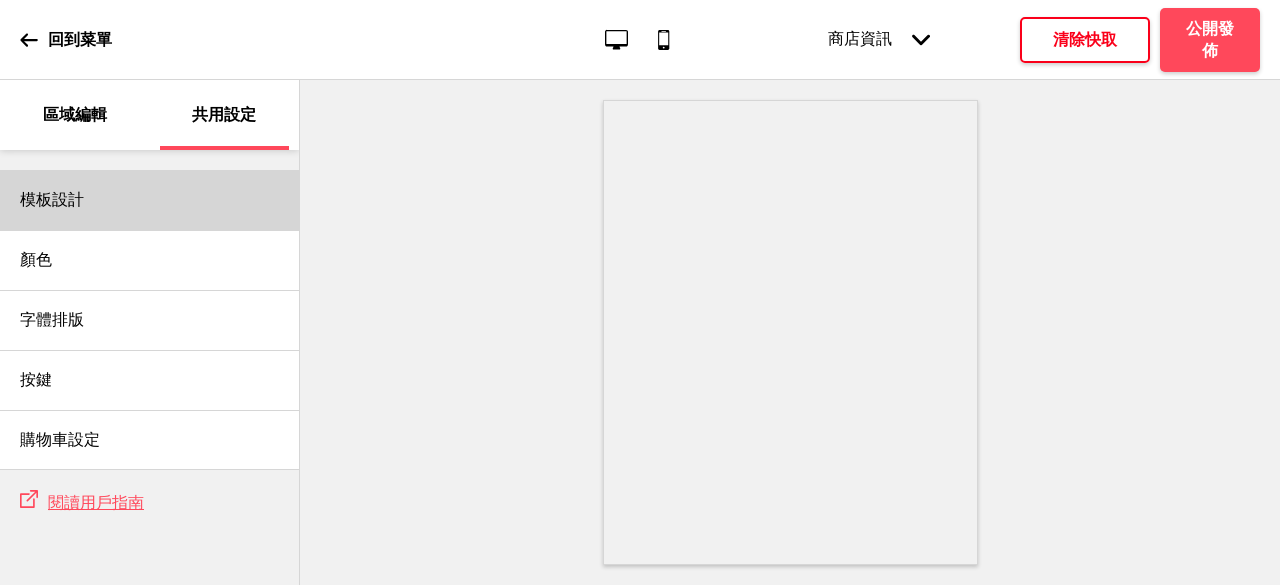click on "模板設計" at bounding box center (149, 200) 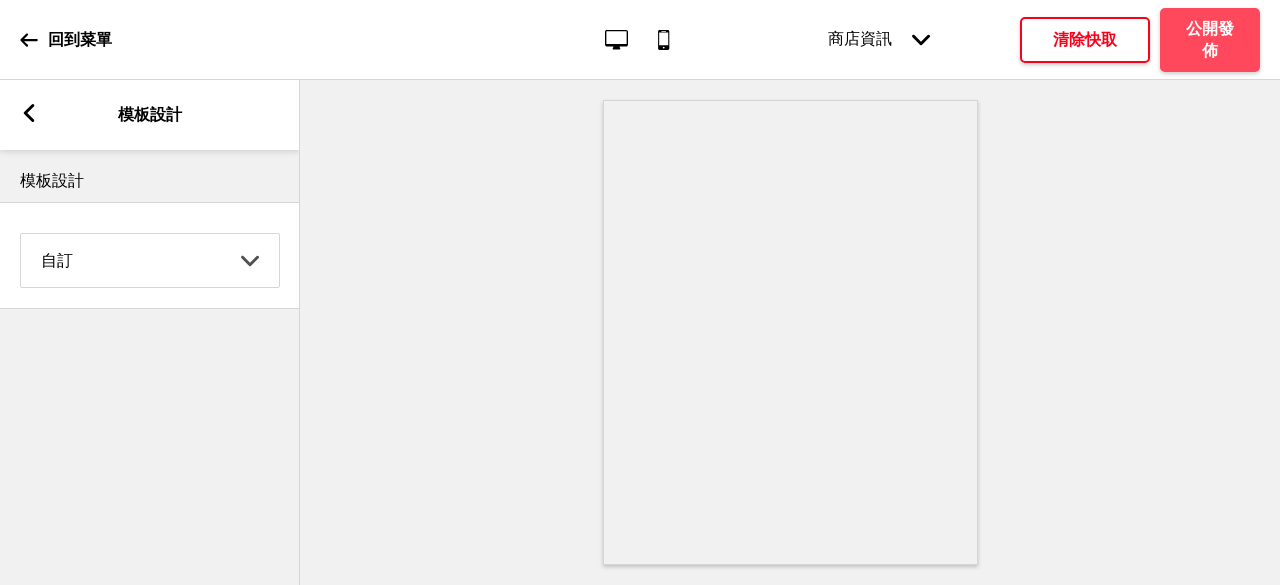 click on "箭頭left 模板設計" at bounding box center (150, 115) 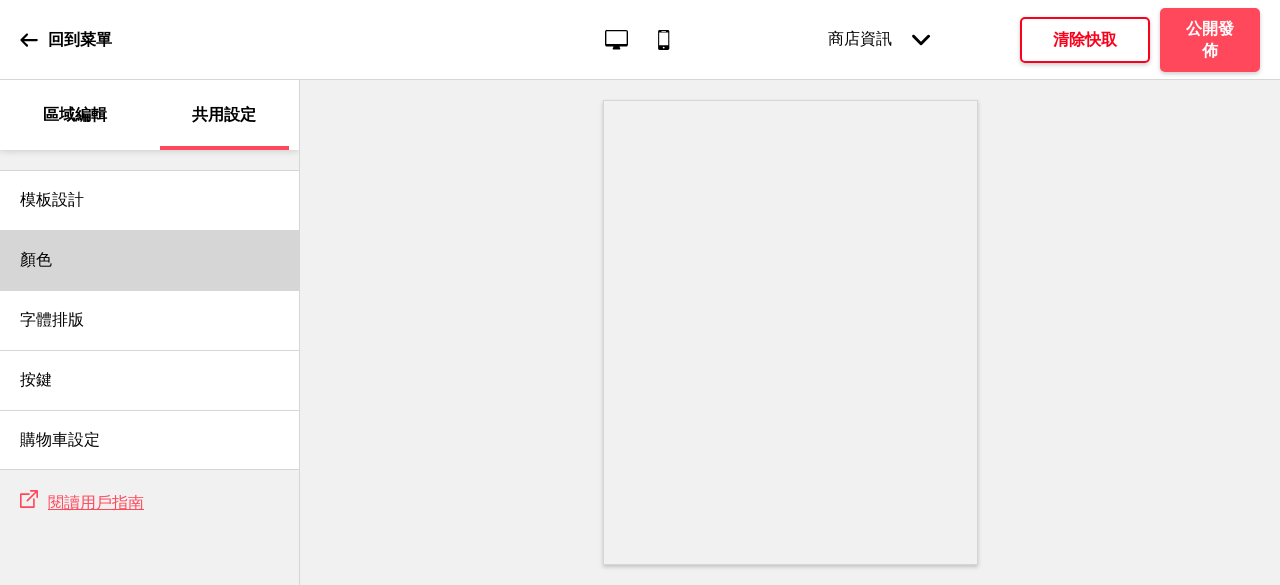 click on "顏色" at bounding box center (36, 260) 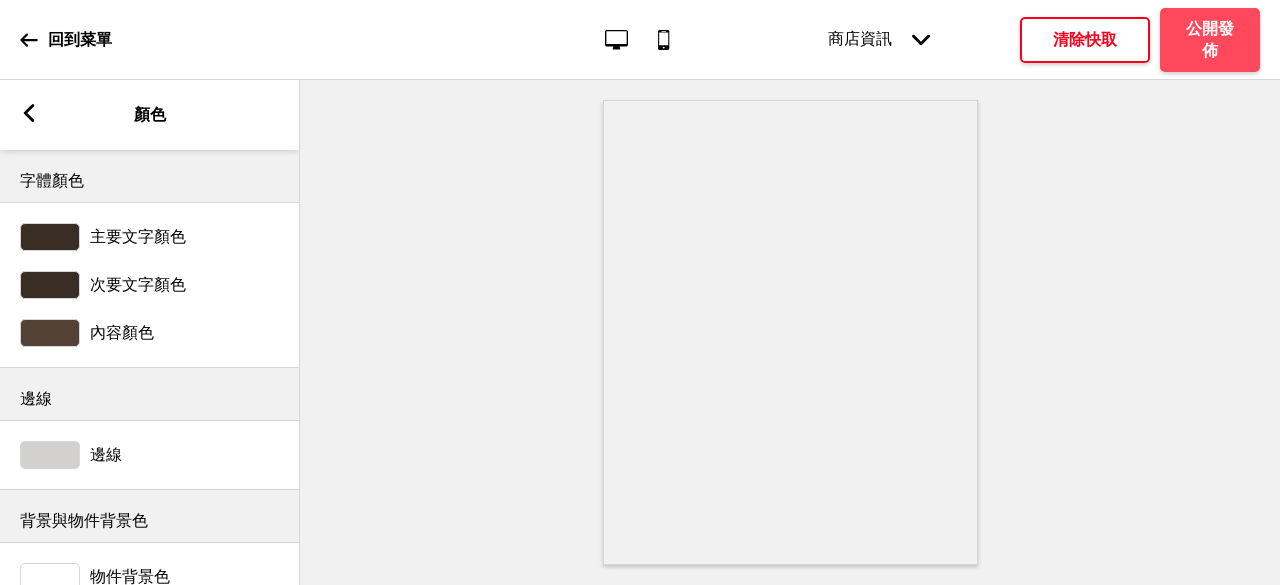 click on "回到菜單 桌面 行動電話 商店資訊 箭頭down 產品頁面 商店資訊 結帳 感謝您！ 條款與條件 隐私政策 付款請求 菜單 清除快取 公開發佈" at bounding box center (640, 40) 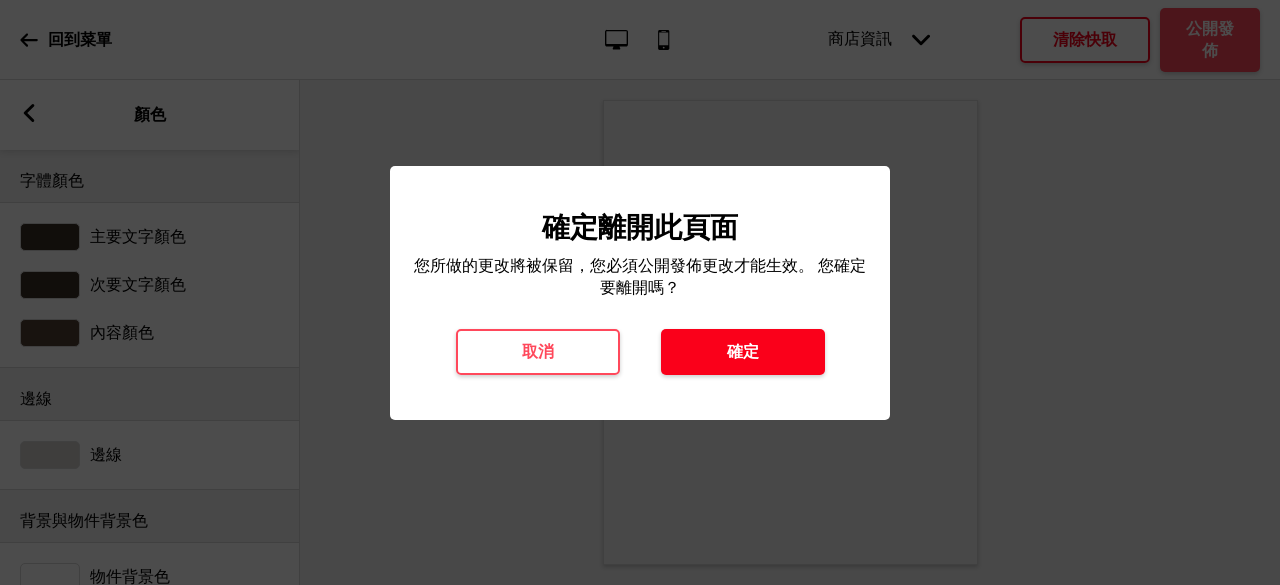 click on "確定" at bounding box center [743, 352] 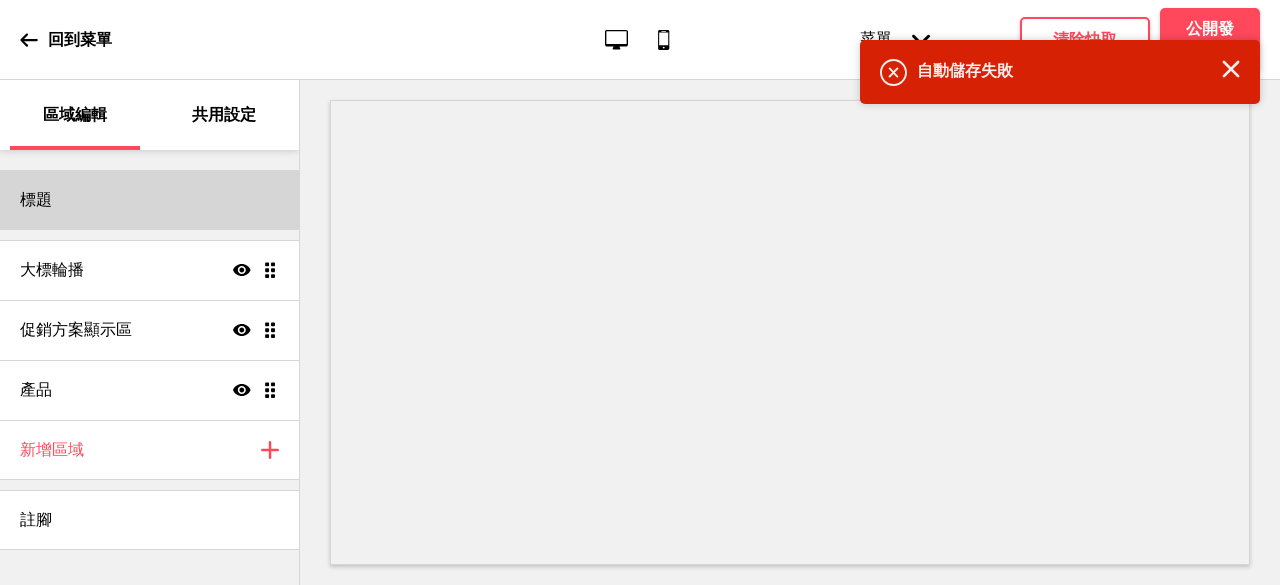 scroll, scrollTop: 0, scrollLeft: 0, axis: both 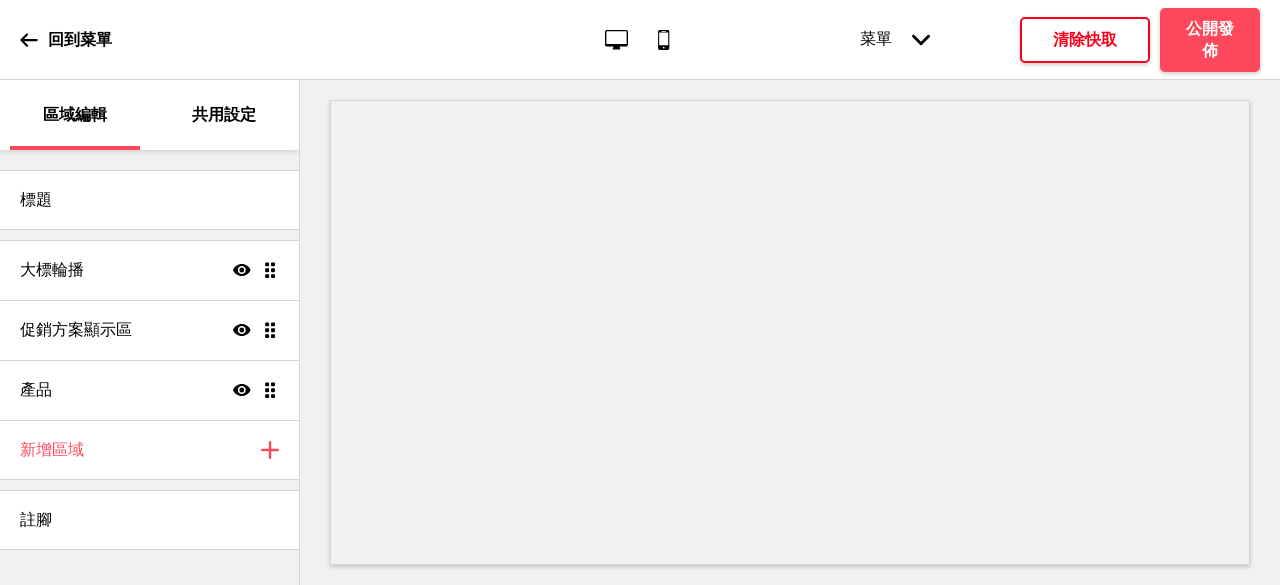click on "清除快取" at bounding box center [1085, 40] 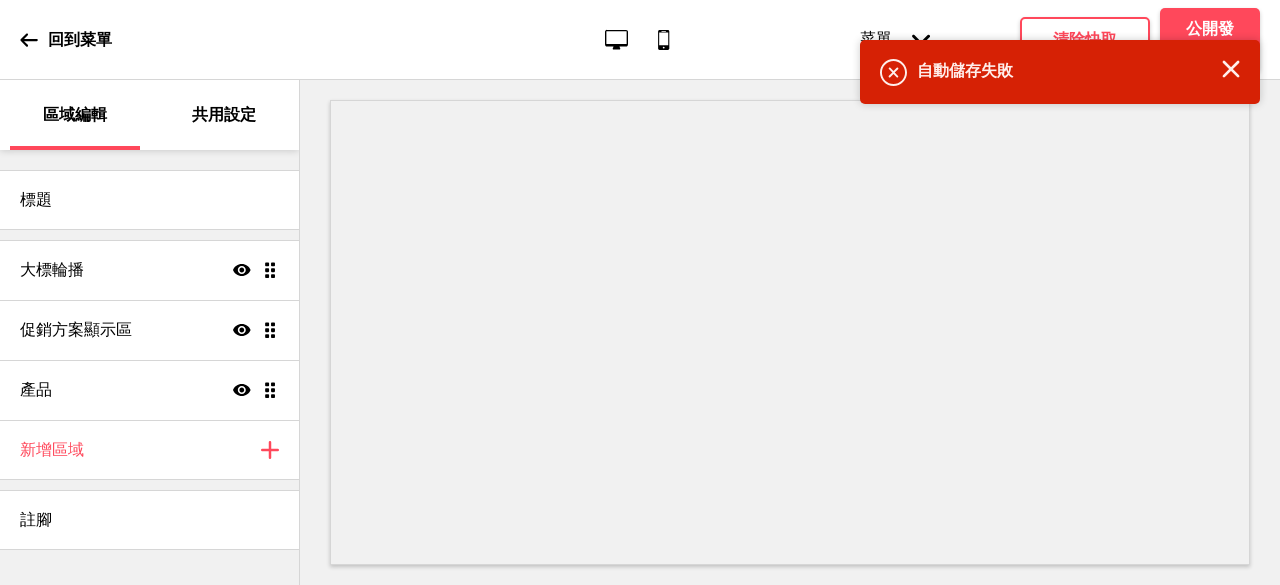scroll, scrollTop: 0, scrollLeft: 0, axis: both 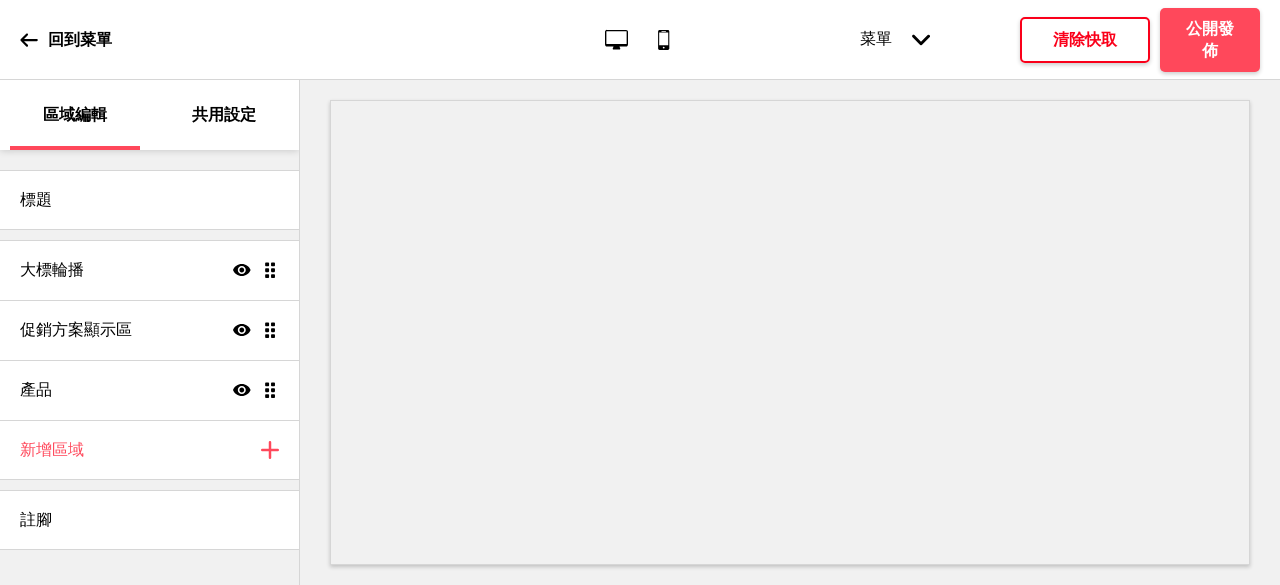 click on "清除快取" at bounding box center (1085, 40) 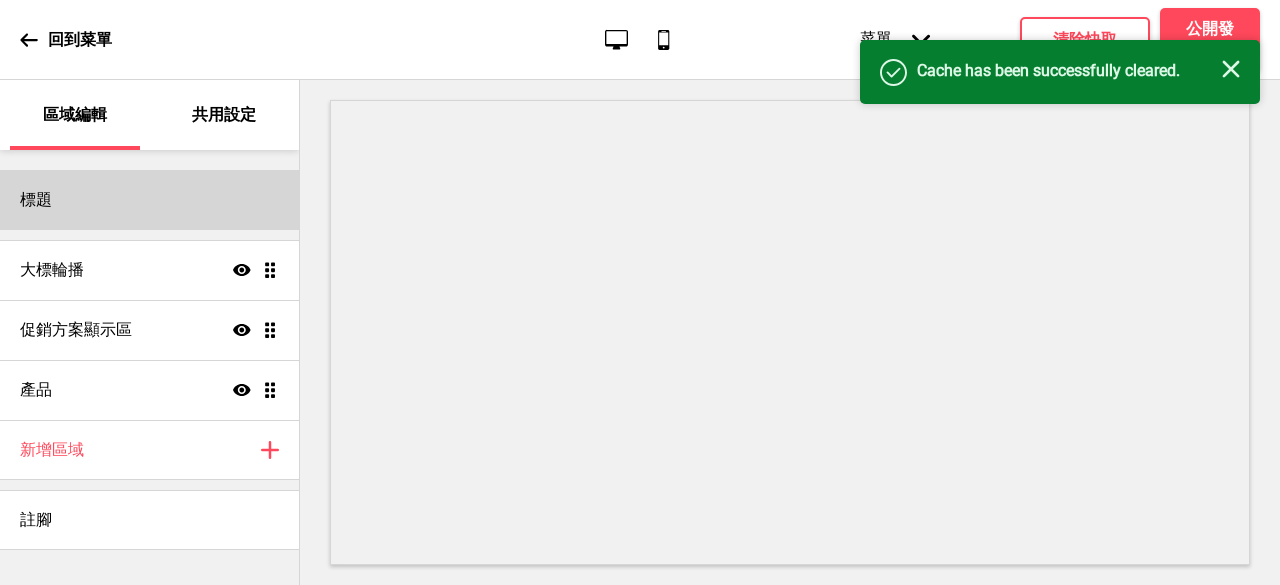click on "標題" at bounding box center (149, 200) 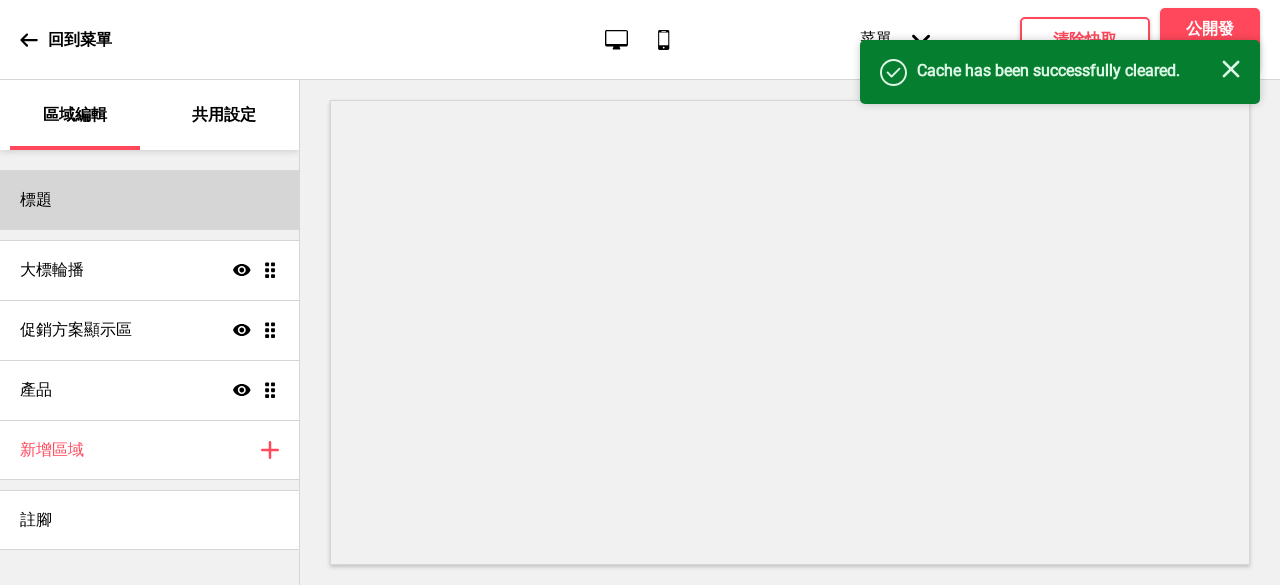 select on "Bitter" 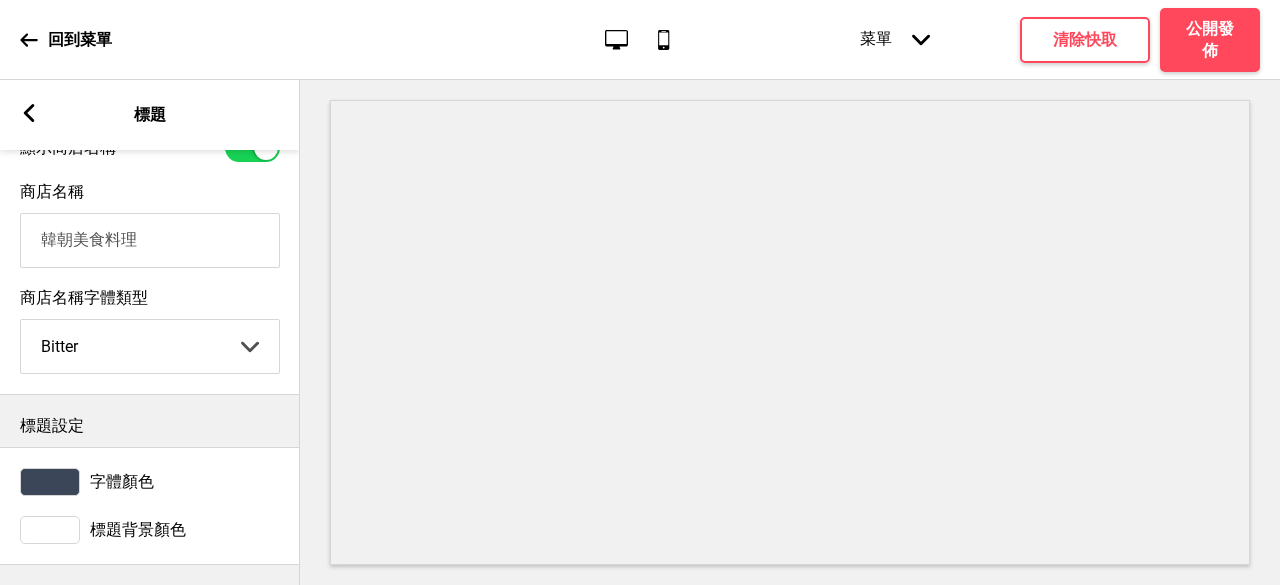 scroll, scrollTop: 579, scrollLeft: 0, axis: vertical 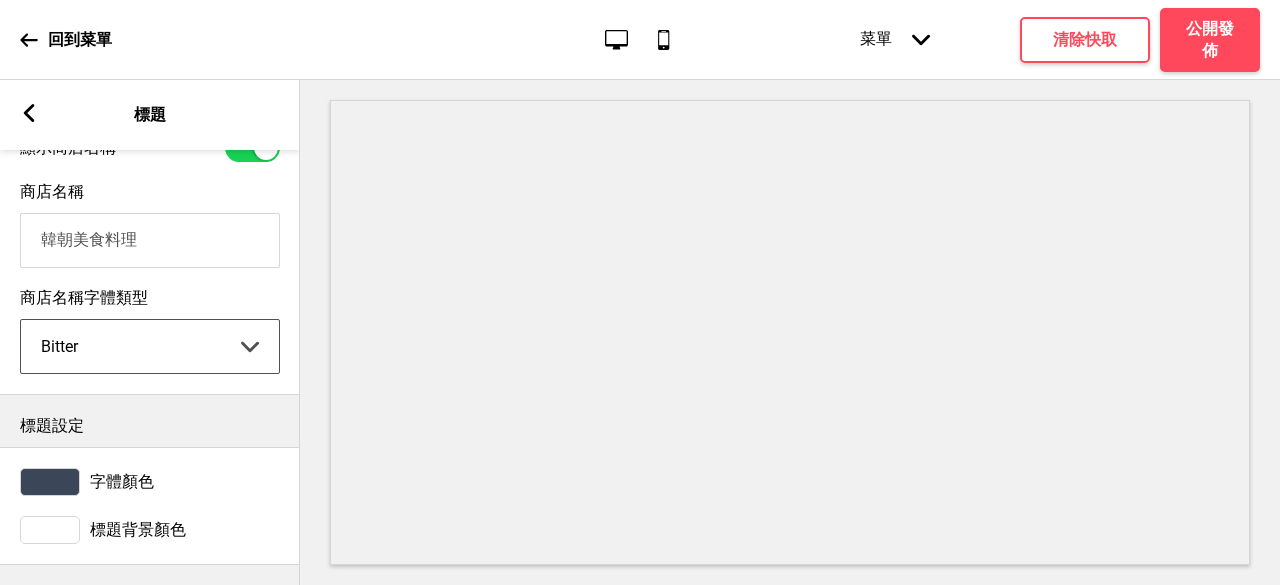 click on "Abhaya Libre Abril Fatface Adobe Garamond Pro Arimo Arsenal Arvo Berkshire Swash Be Vietnam Pro Bitter Bree Serif Cantora One Cabin Courgette Coustard Glegoo Hammersmith One Hind Guntur Josefin Sans Jost Kalam Lato Libre Baskerville Libre Franklin Lora Merriweather Nunito Sans Oregano Oswald Pacifico Playfair Display Prata Quattrocento Quicksand Roboto Roboto Slab Rye Sanchez Signika Trocchi Ubuntu Vollkorn Yeseva One 王漢宗細黑體繁 王漢宗細圓體繁 王漢宗粗明體繁 小米兰亭简 腾翔嘉丽细圆简 腾祥睿黑简 王漢宗波卡體繁一空陰 王漢宗粗圓體繁一雙空 瀨戶字體繁 田氏方筆刷體繁 田氏细笔刷體繁 站酷快乐简体 站酷酷黑 站酷小薇字体简体 Aa晚风 Aa荷包鼓鼓 中文 STSong" at bounding box center [150, 346] 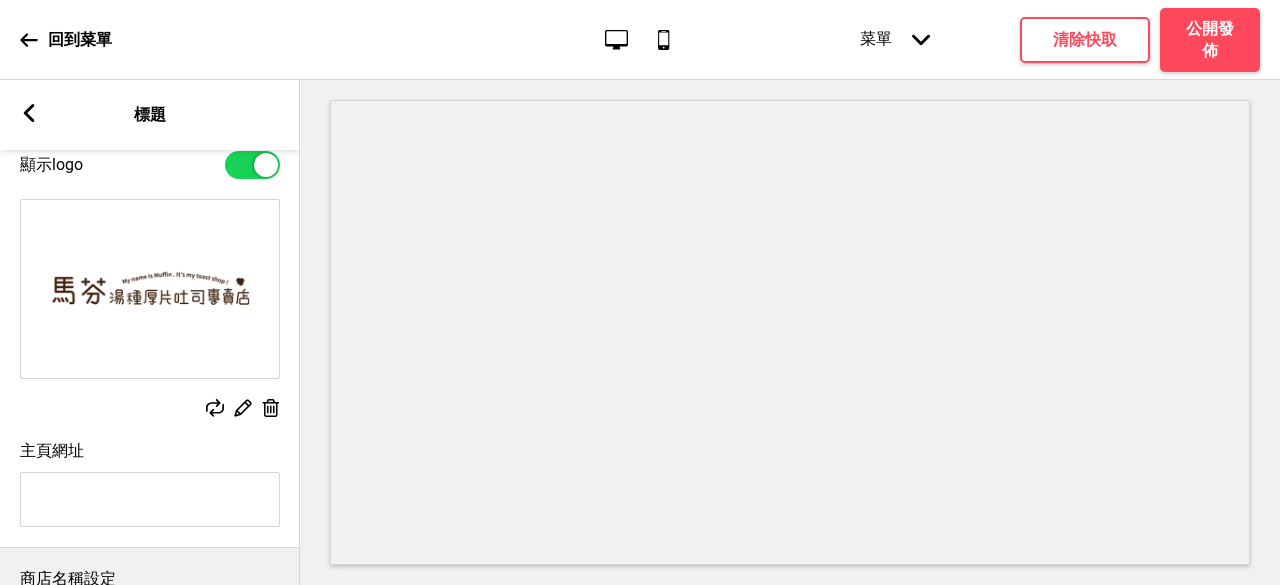 scroll, scrollTop: 0, scrollLeft: 0, axis: both 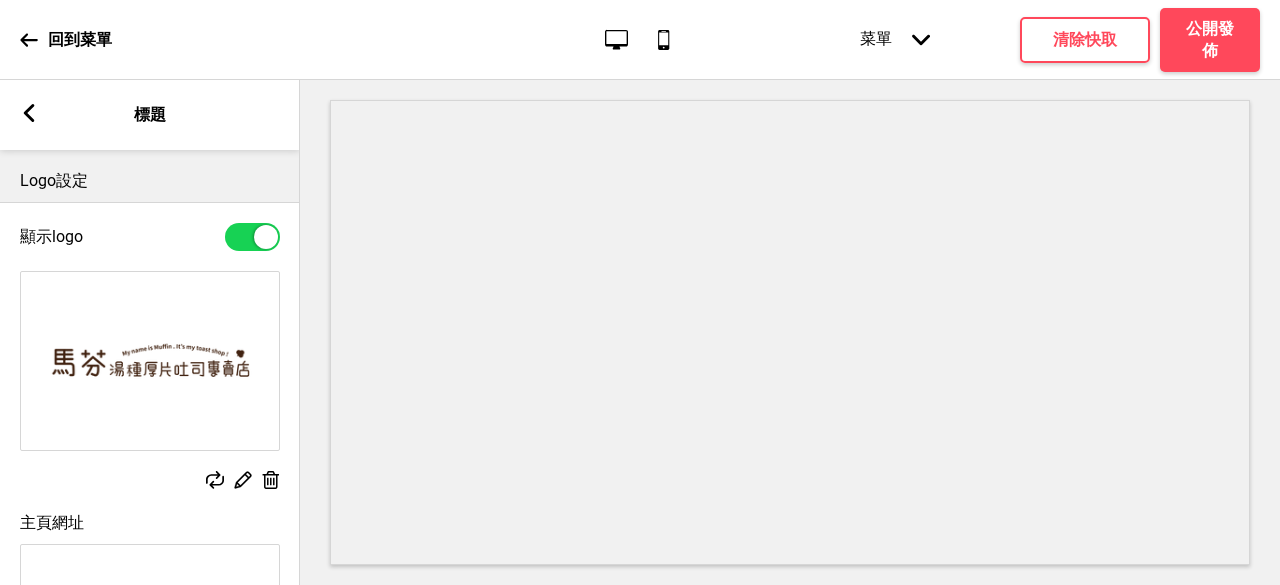click on "箭頭left 標題" at bounding box center [150, 115] 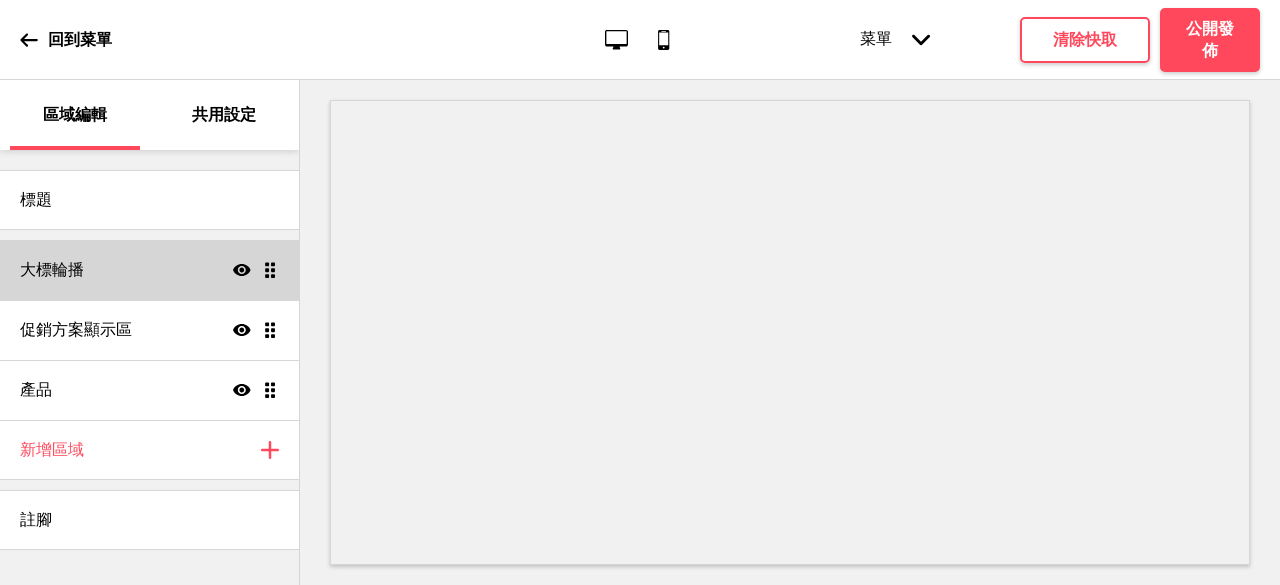 click on "大標輪播" at bounding box center [52, 270] 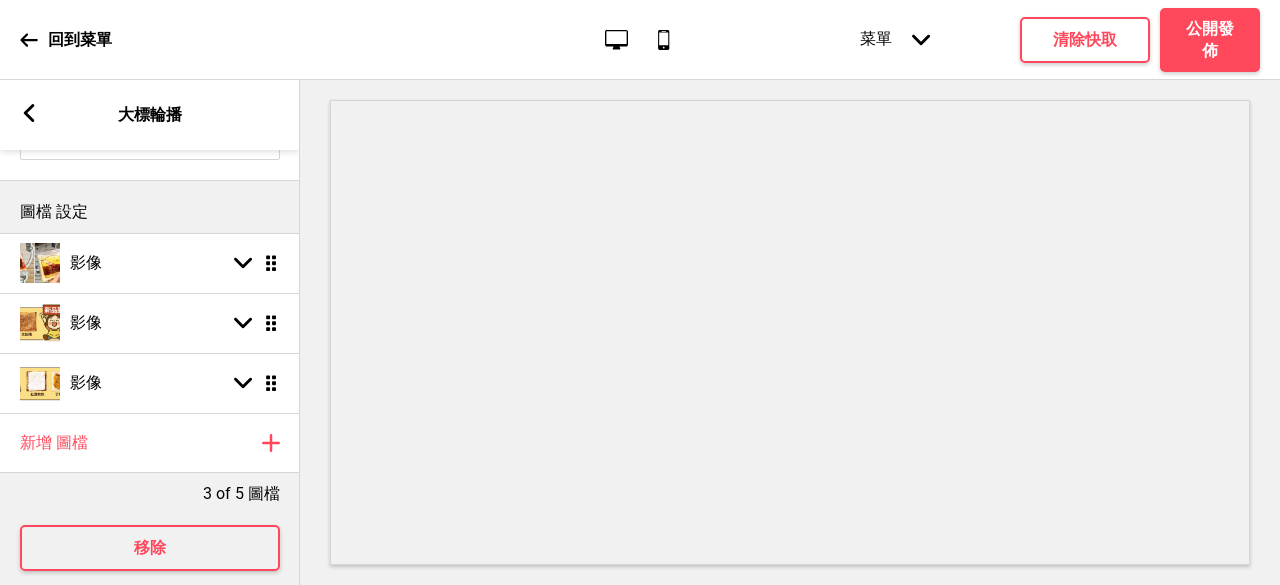 scroll, scrollTop: 240, scrollLeft: 0, axis: vertical 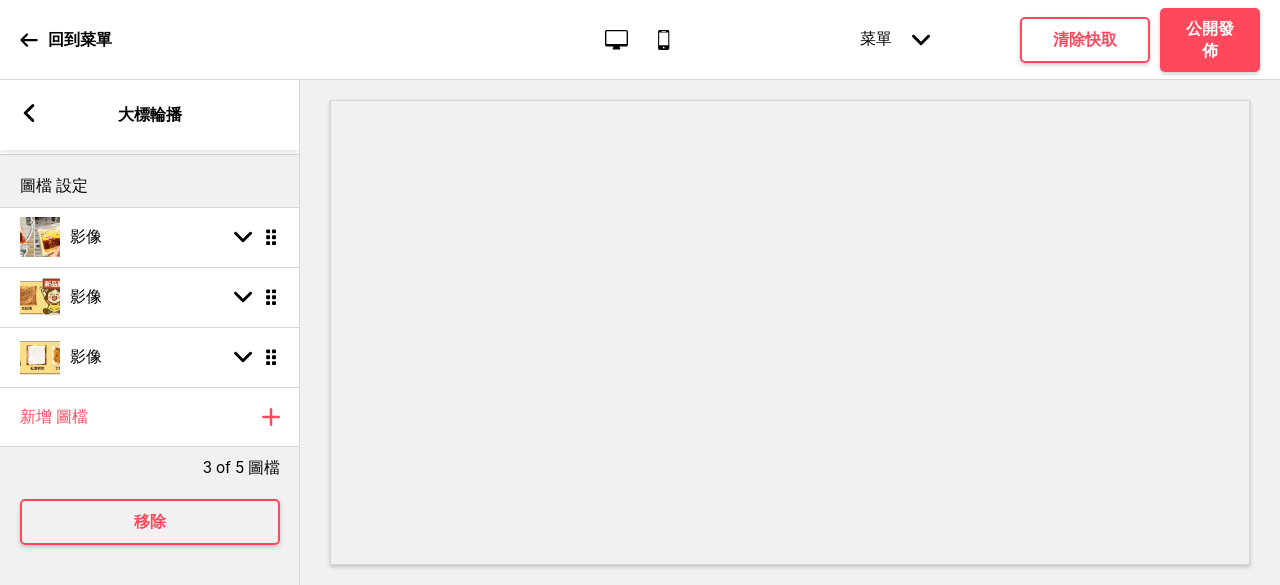 click on "箭頭left 大標輪播" at bounding box center (150, 115) 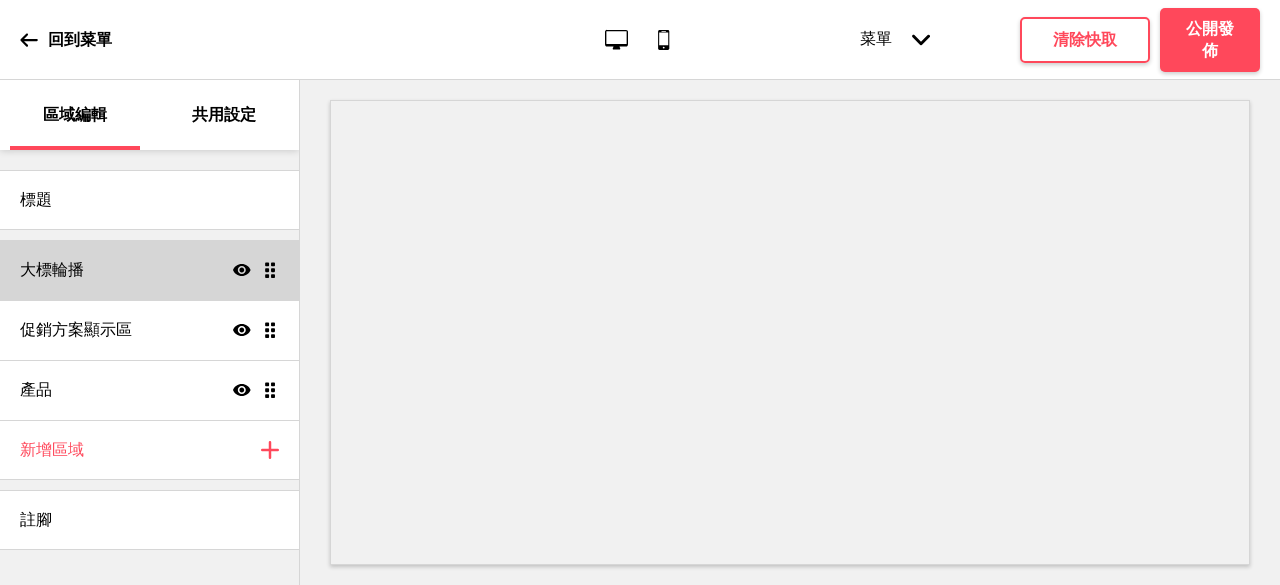 click on "大標輪播" at bounding box center (52, 270) 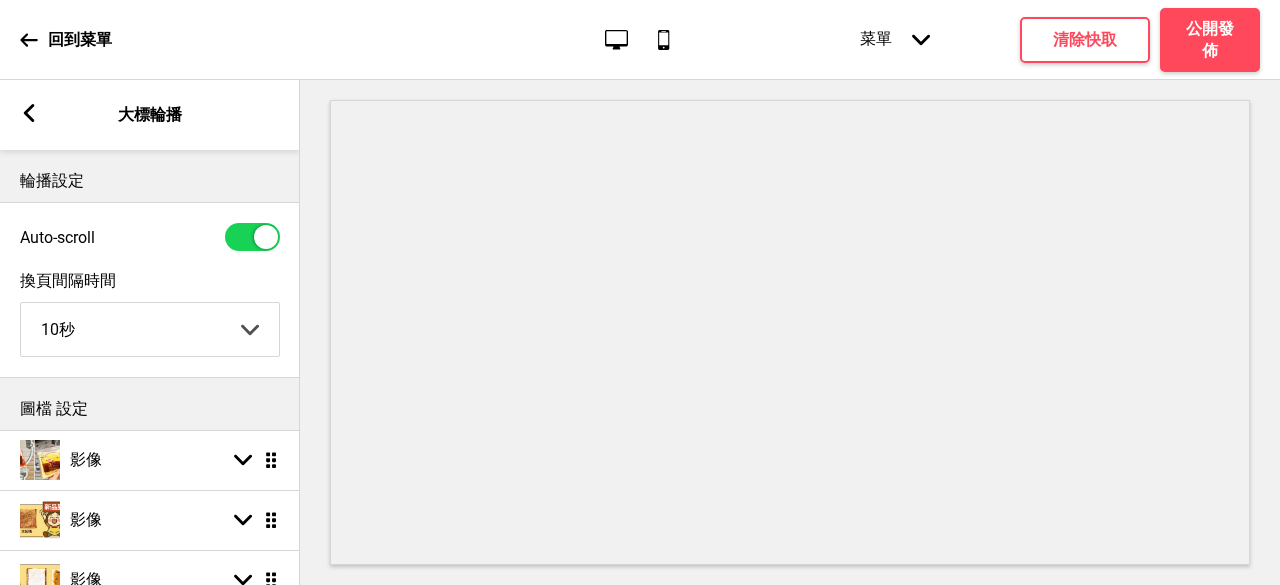 scroll, scrollTop: 156, scrollLeft: 0, axis: vertical 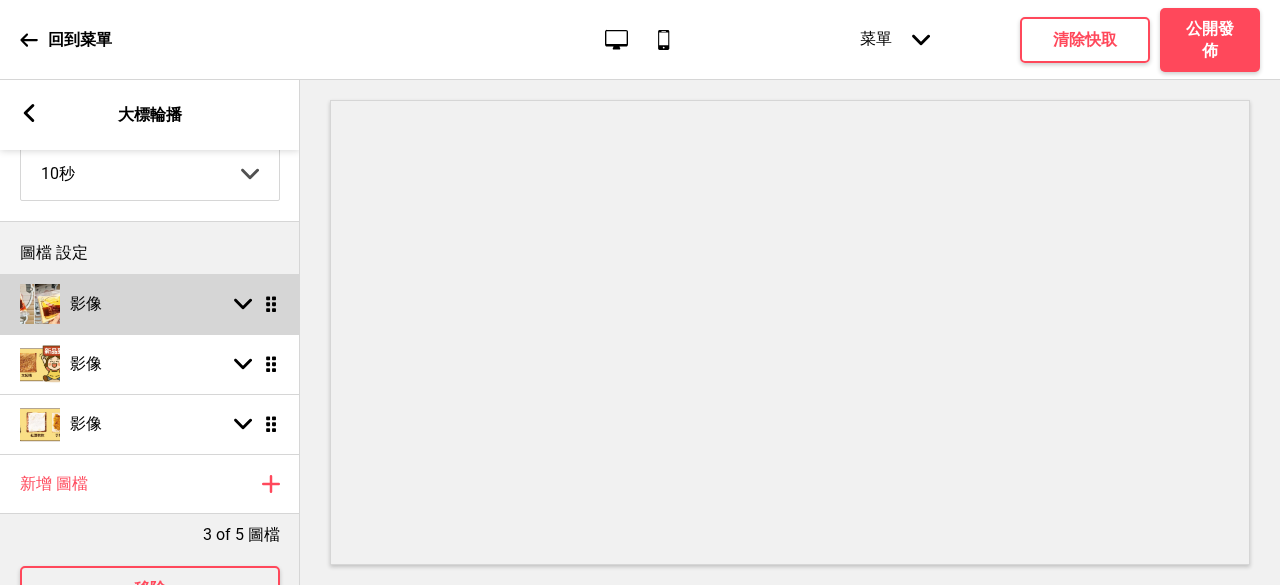click on "影像 箭頭down 拖曳" at bounding box center [150, 304] 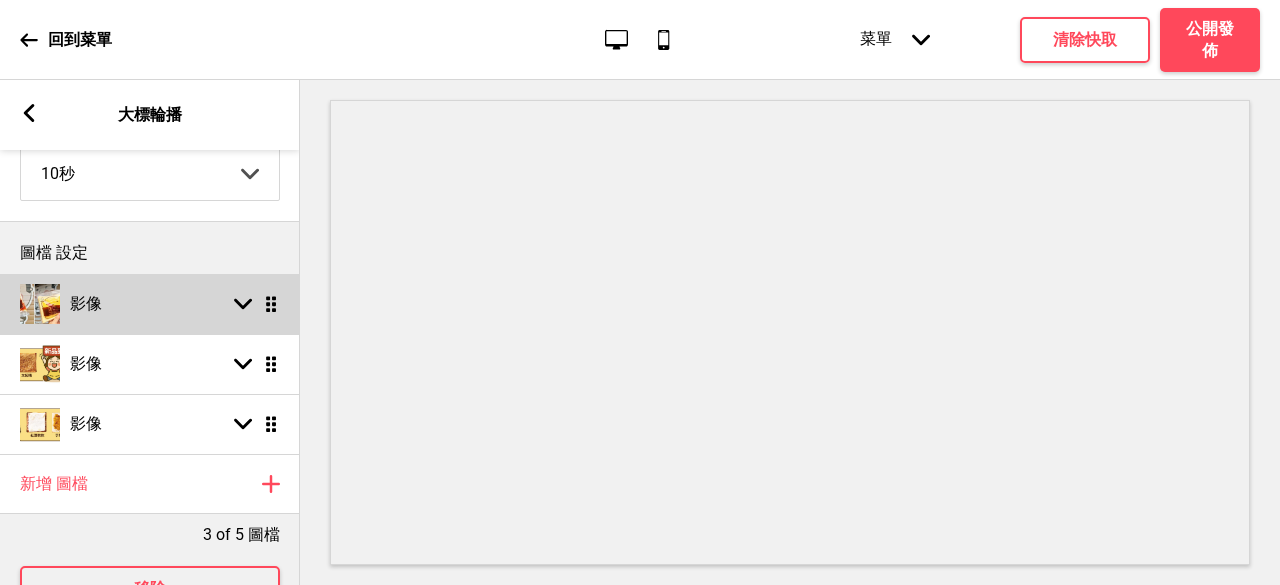 select on "right" 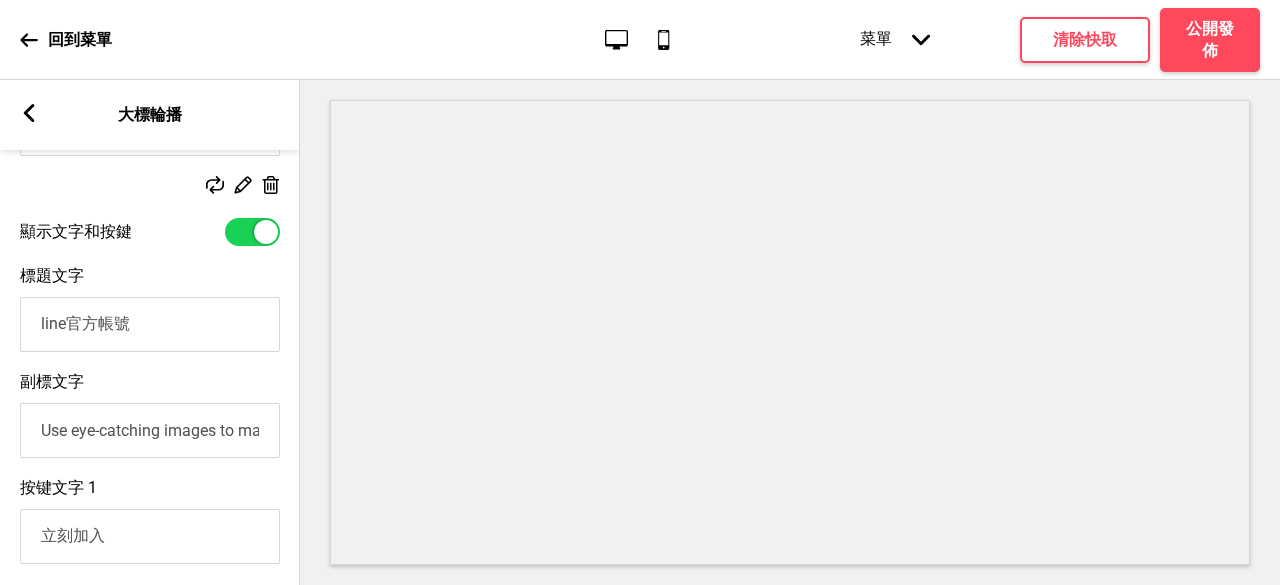 scroll, scrollTop: 541, scrollLeft: 0, axis: vertical 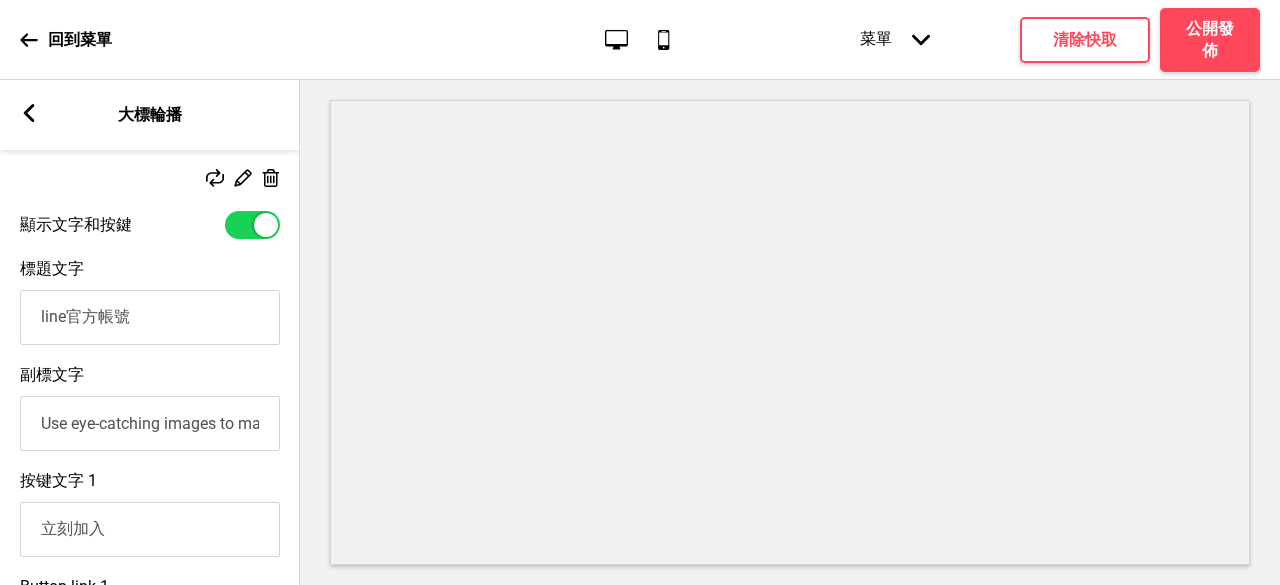 click on "Use eye-catching images to make a strong first impression of your brand" at bounding box center (150, 423) 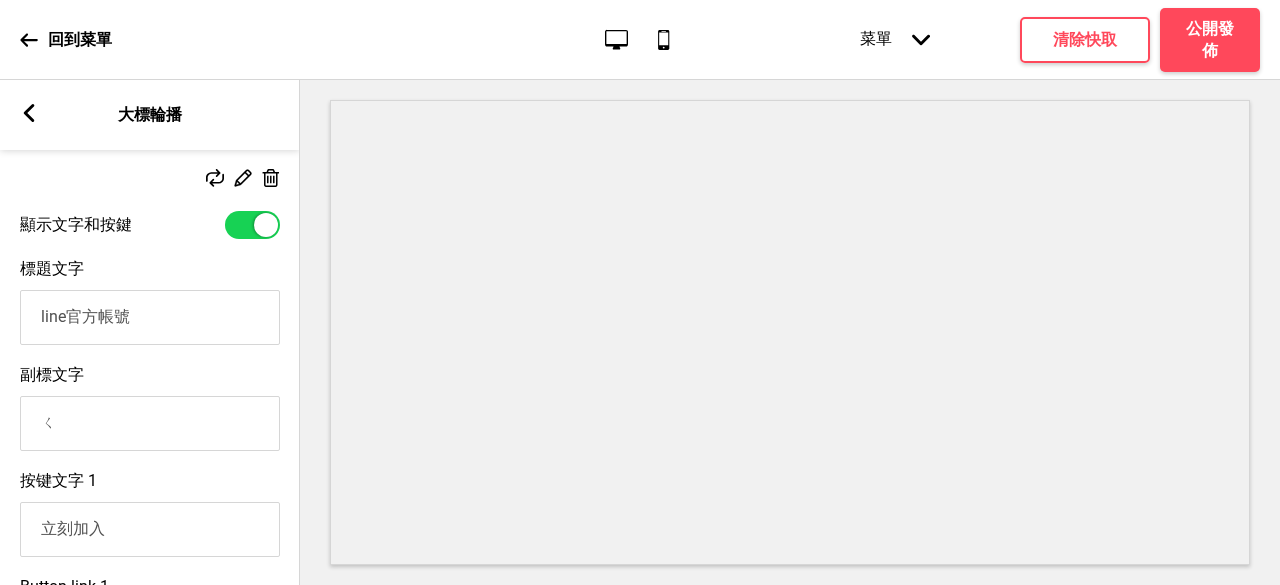 type on "ㄒ" 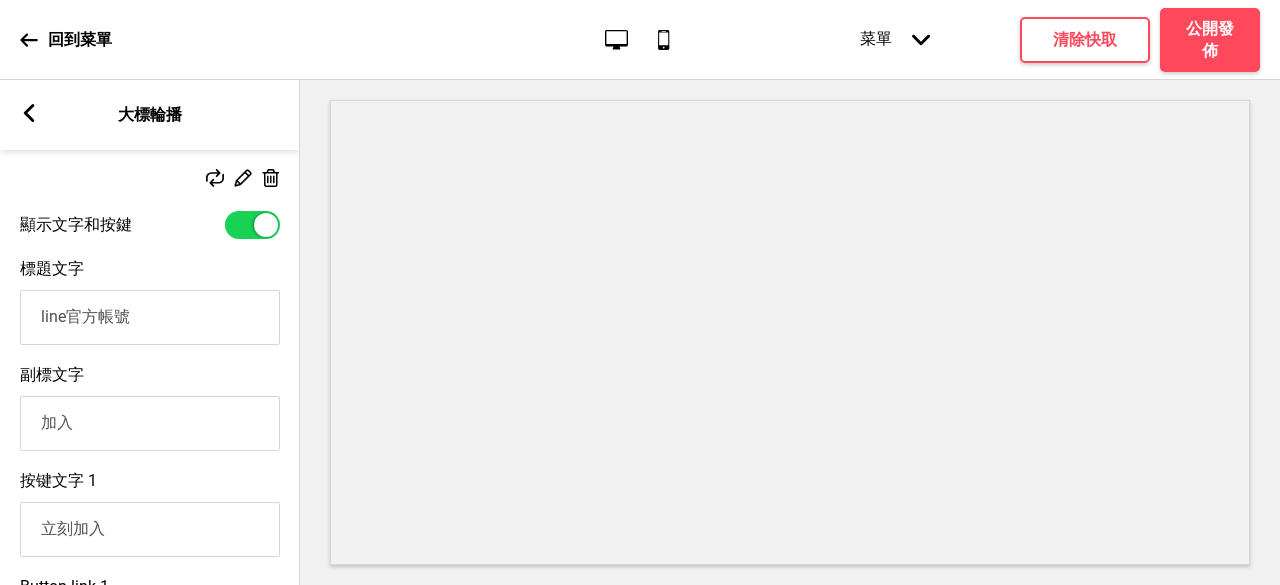 type on "家" 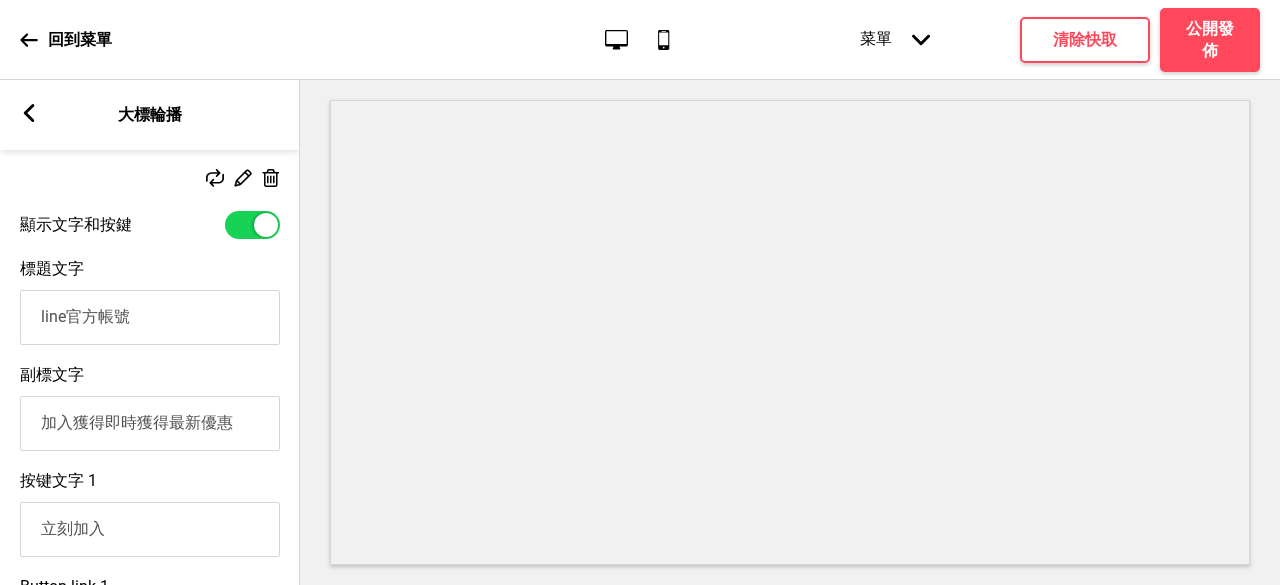 scroll, scrollTop: 0, scrollLeft: 0, axis: both 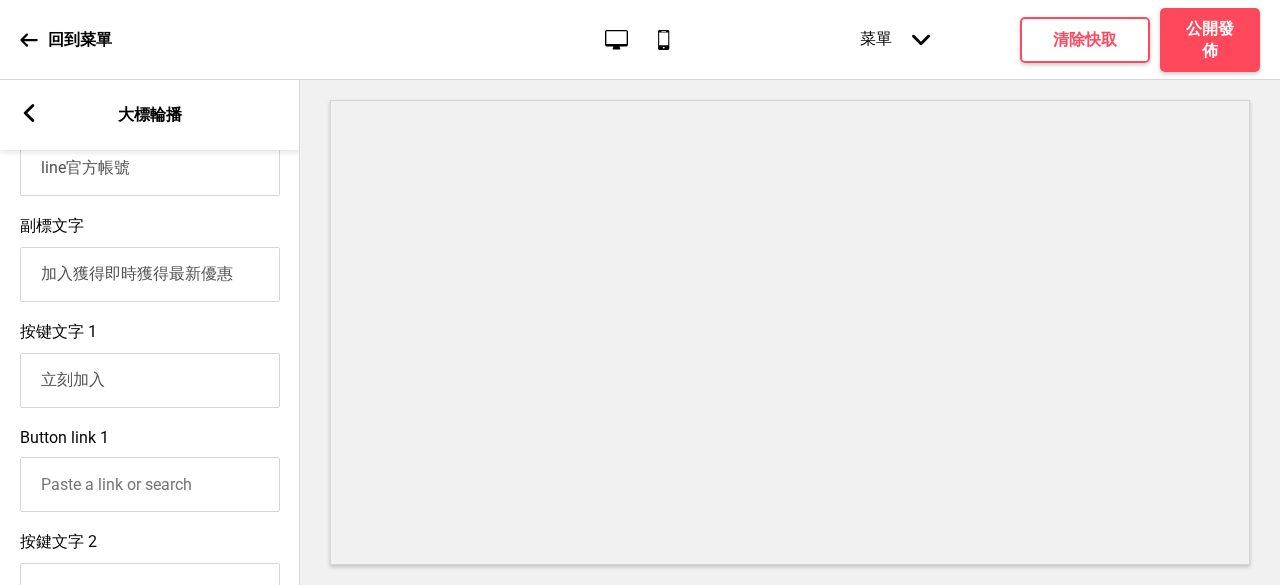 type on "加入獲得即時獲得最新優惠" 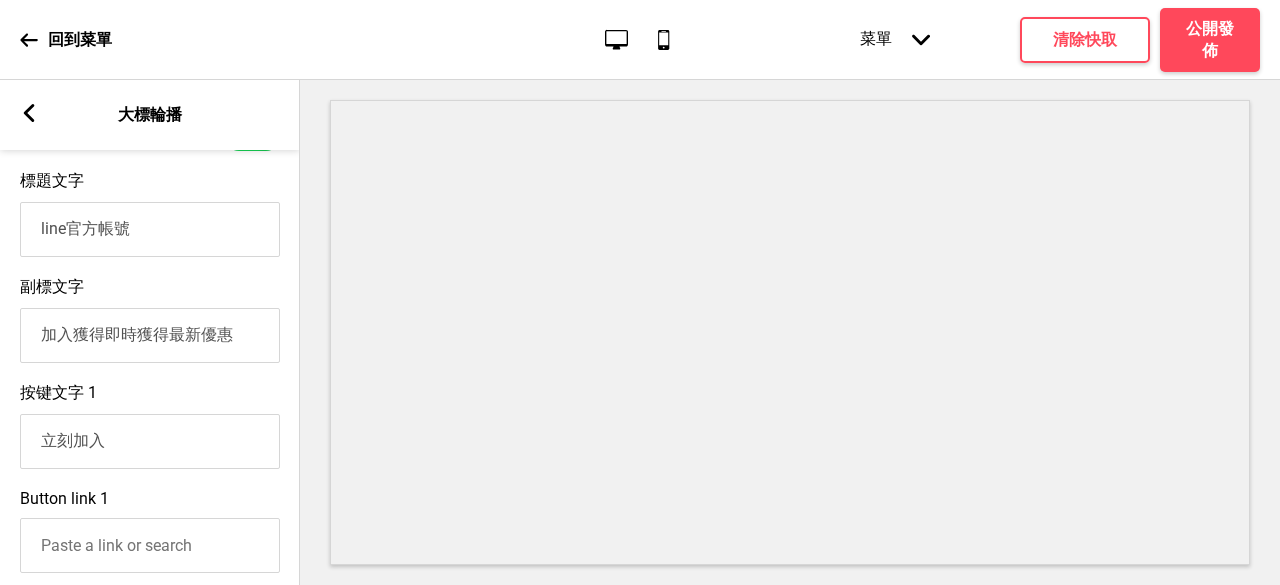 click 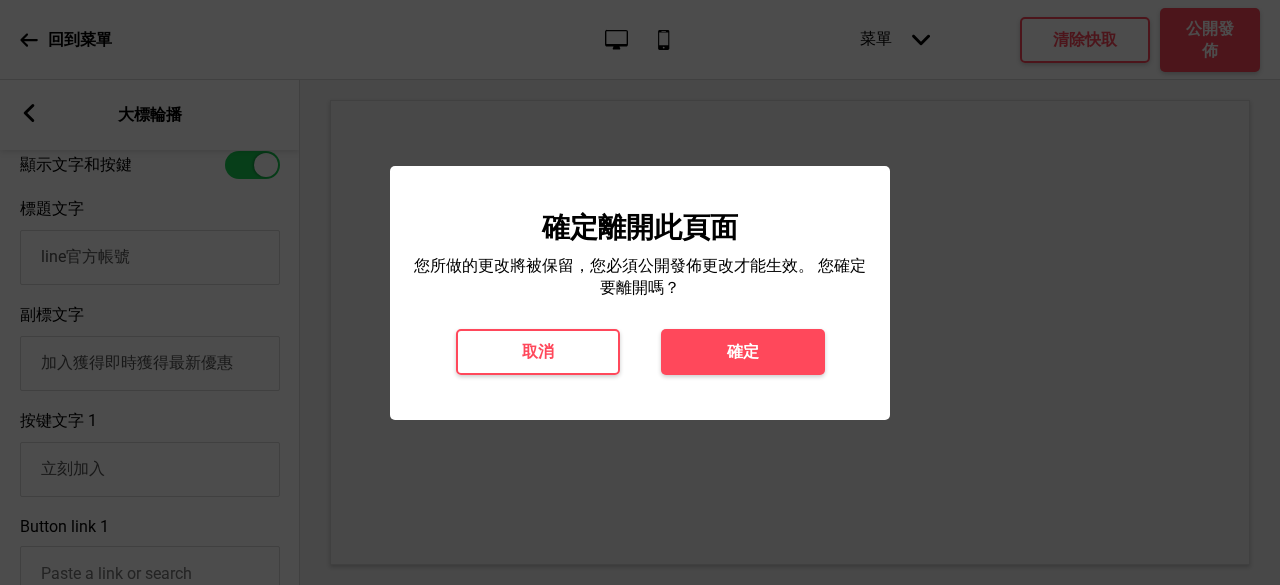 scroll, scrollTop: 599, scrollLeft: 0, axis: vertical 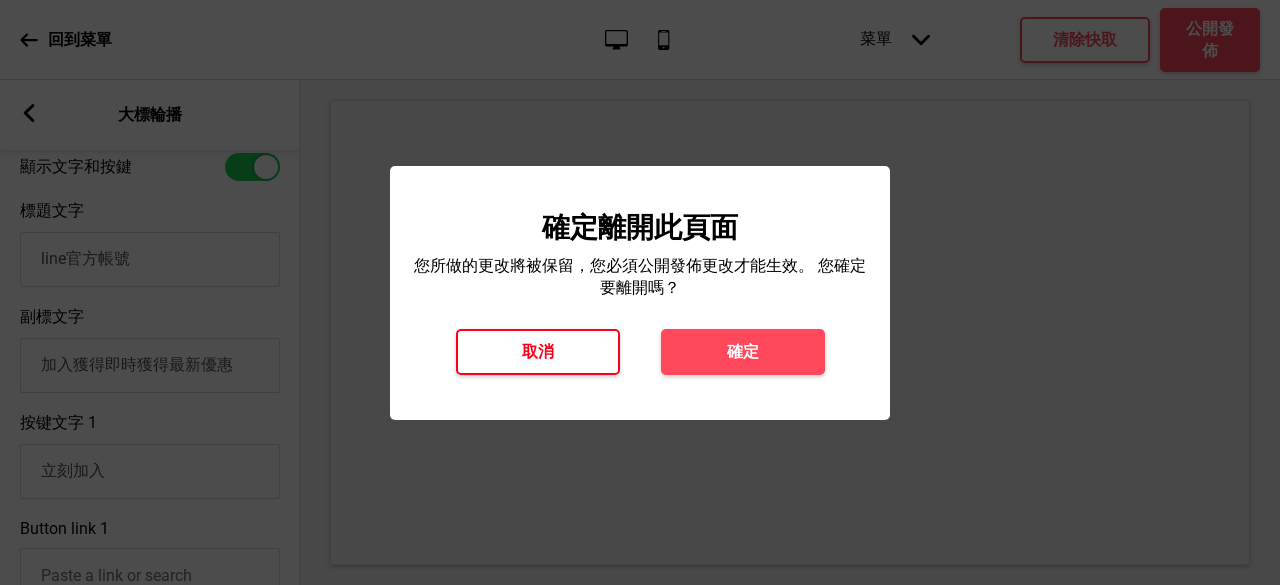 click on "取消" at bounding box center [538, 352] 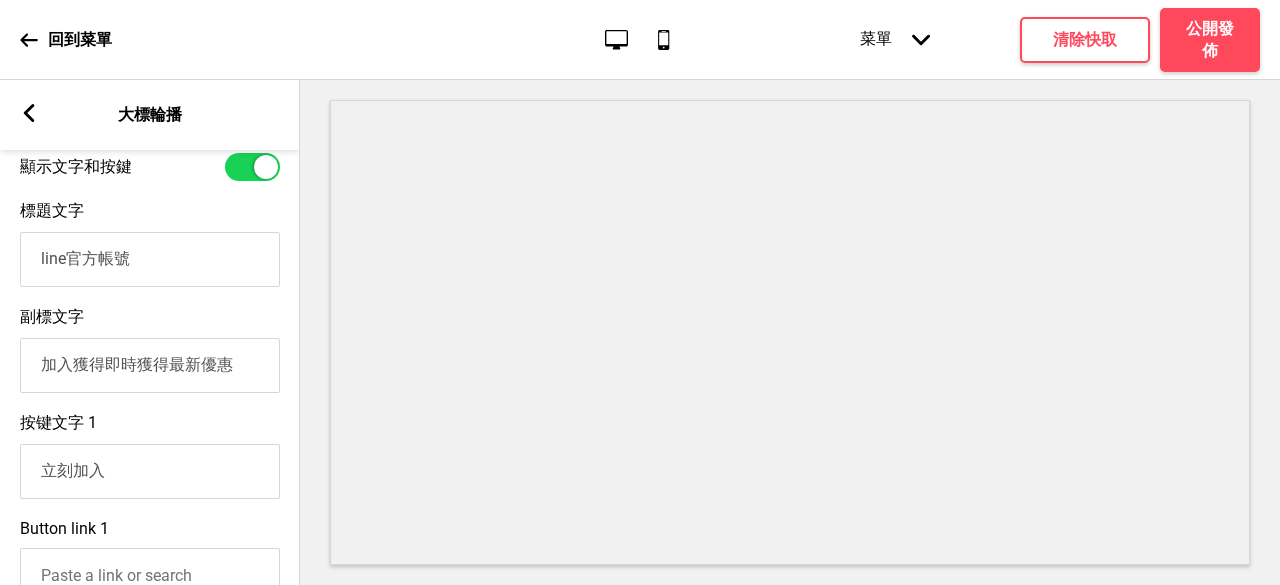 click on "菜單 箭頭down 產品頁面 商店資訊 結帳 感謝您！ 條款與條件 隐私政策 付款請求 菜單 清除快取 公開發佈" at bounding box center [1020, 40] 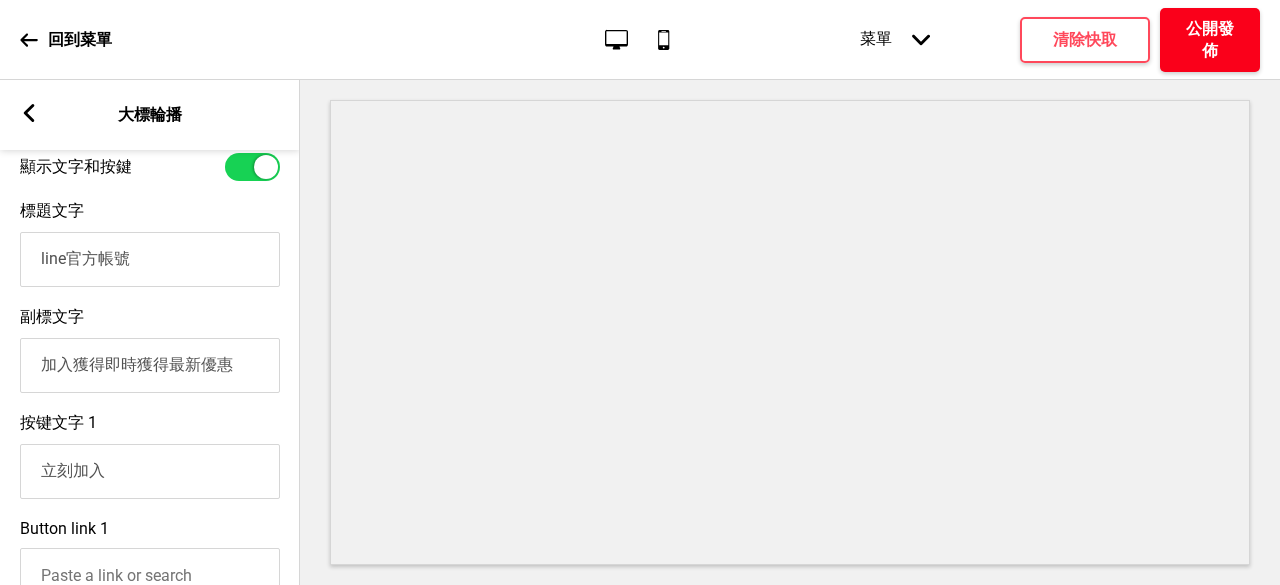 click on "公開發佈" at bounding box center (1210, 40) 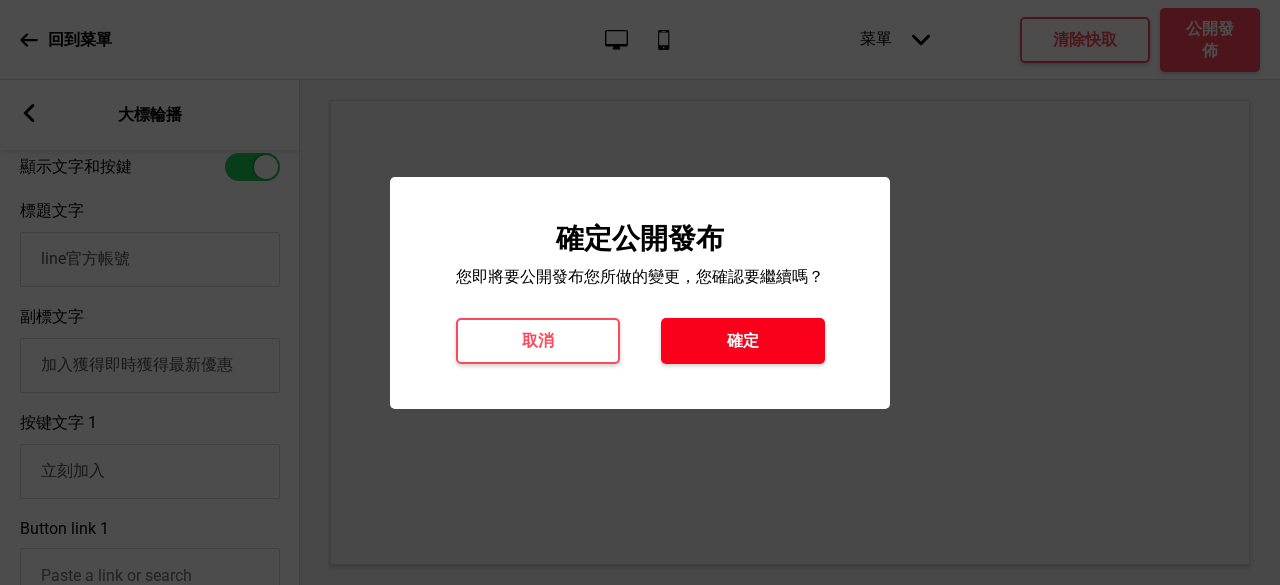 click on "確定" at bounding box center (743, 341) 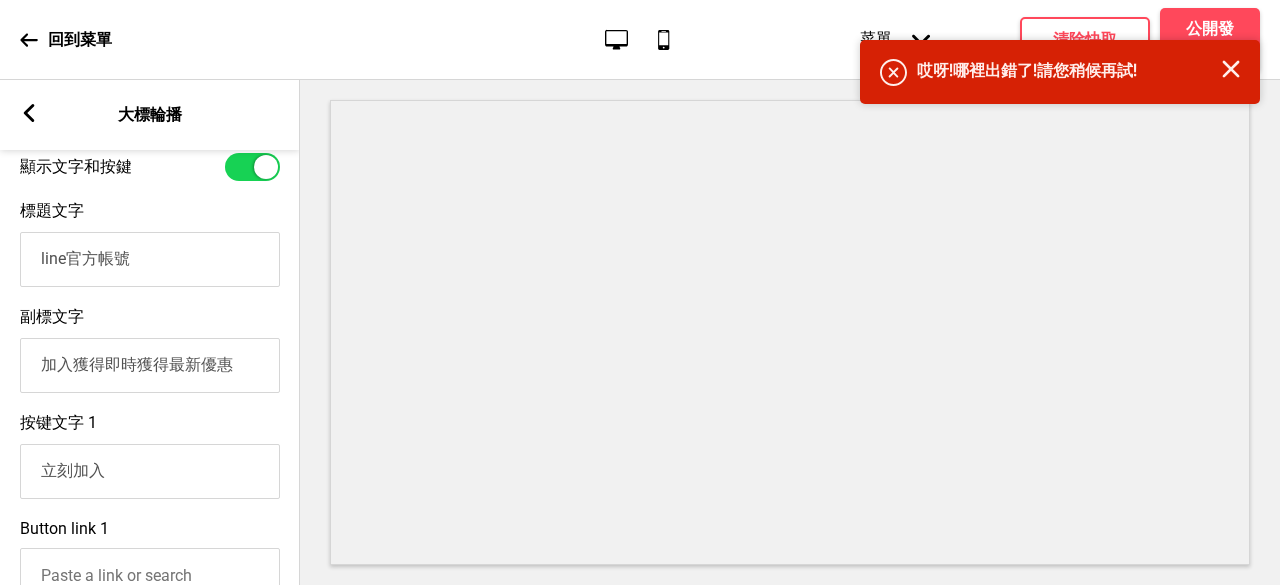 click on "菜單 箭頭down 產品頁面 商店資訊 結帳 感謝您！ 條款與條件 隐私政策 付款請求 菜單 清除快取 公開發佈" at bounding box center [1020, 40] 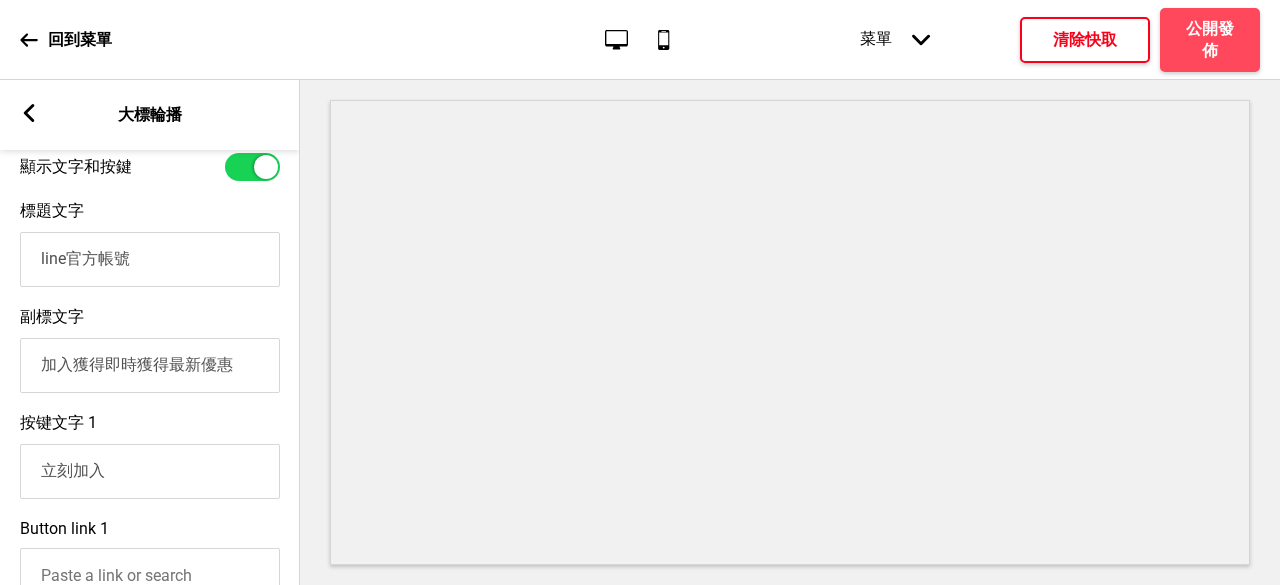 click on "清除快取" at bounding box center (1085, 40) 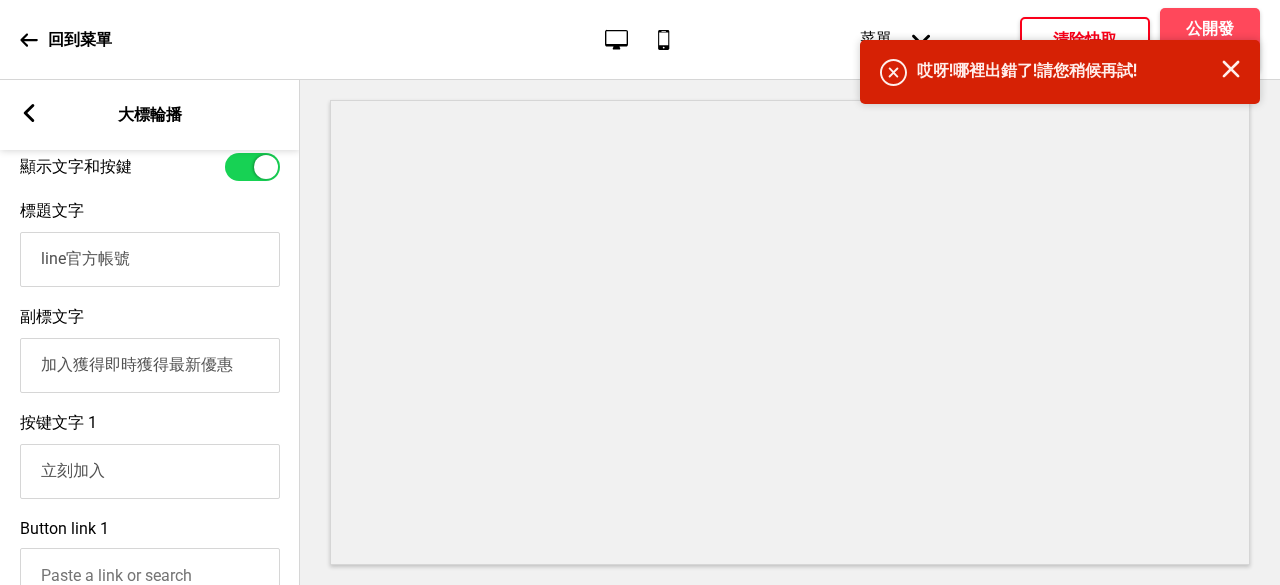click on "清除快取" at bounding box center [1085, 40] 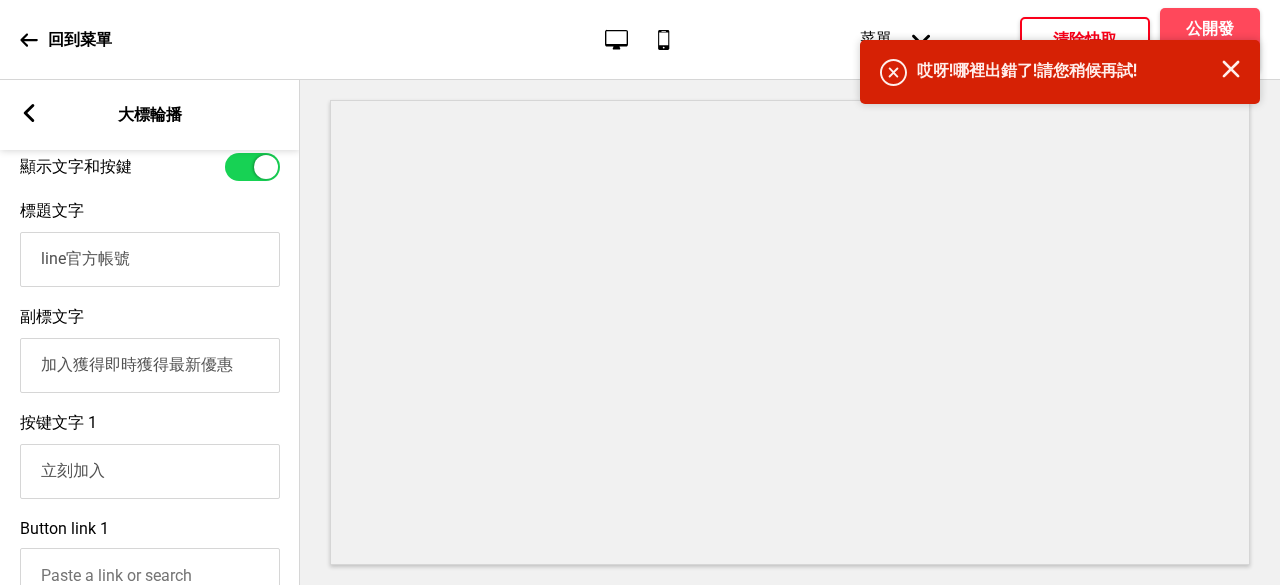 click on "清除快取" at bounding box center (1085, 40) 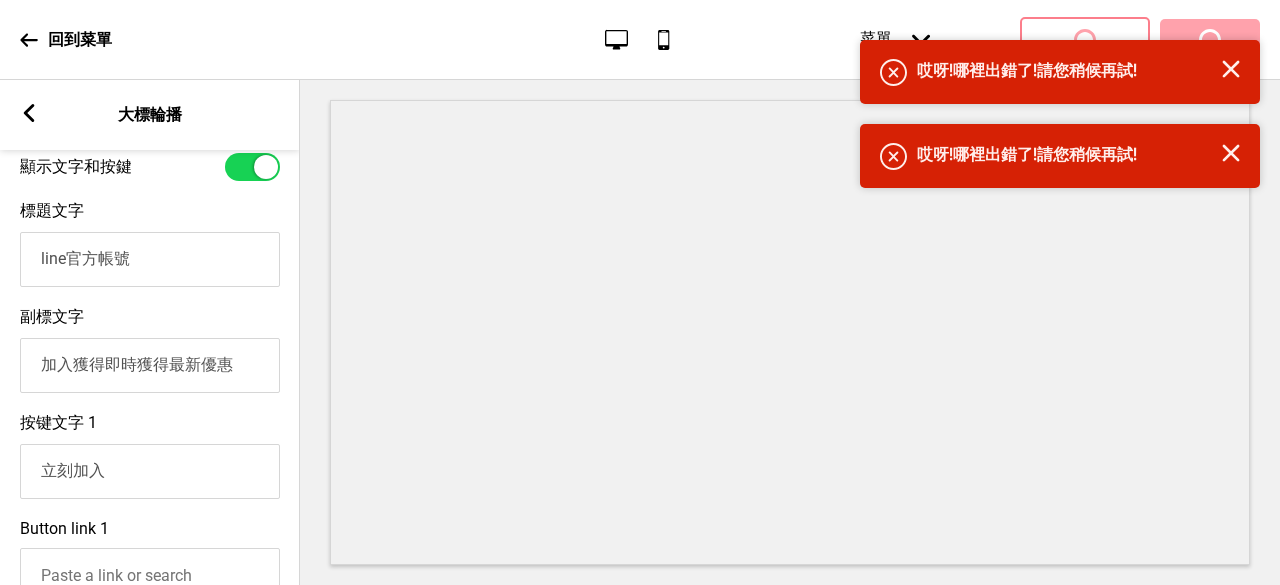 click on "下拉列表" at bounding box center [1085, 40] 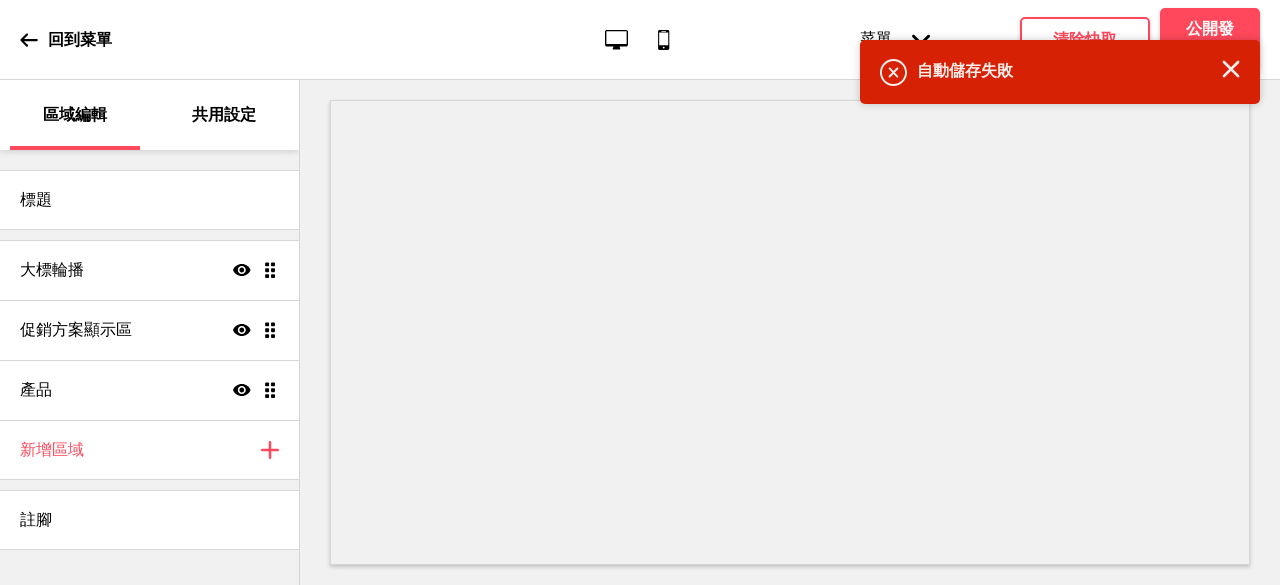 scroll, scrollTop: 0, scrollLeft: 0, axis: both 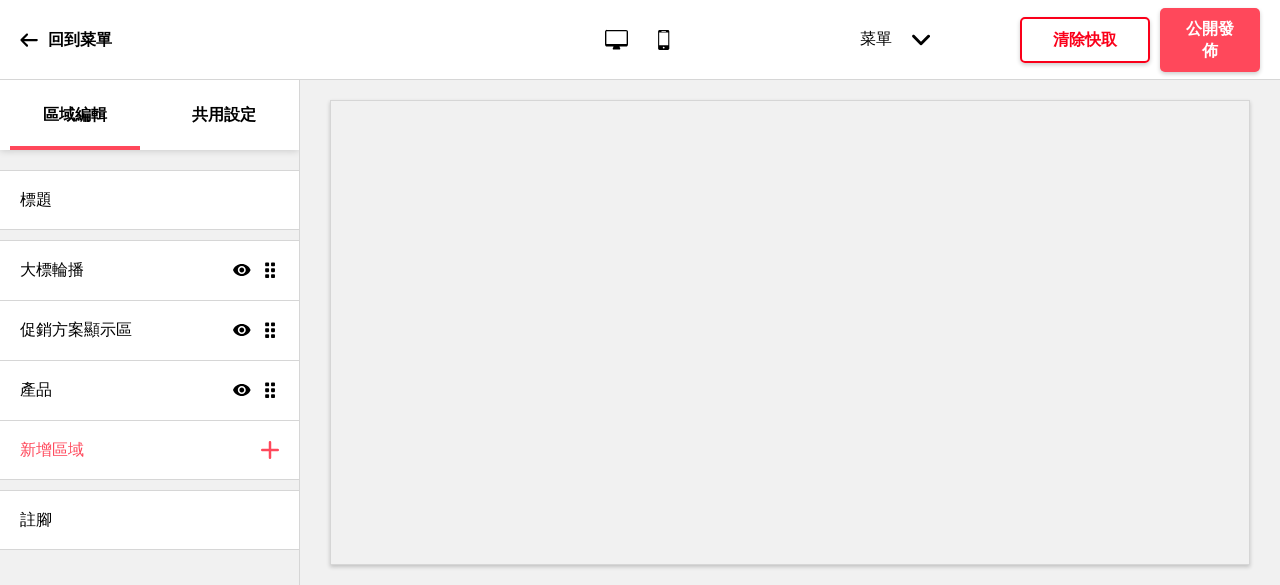 click on "清除快取" at bounding box center [1085, 40] 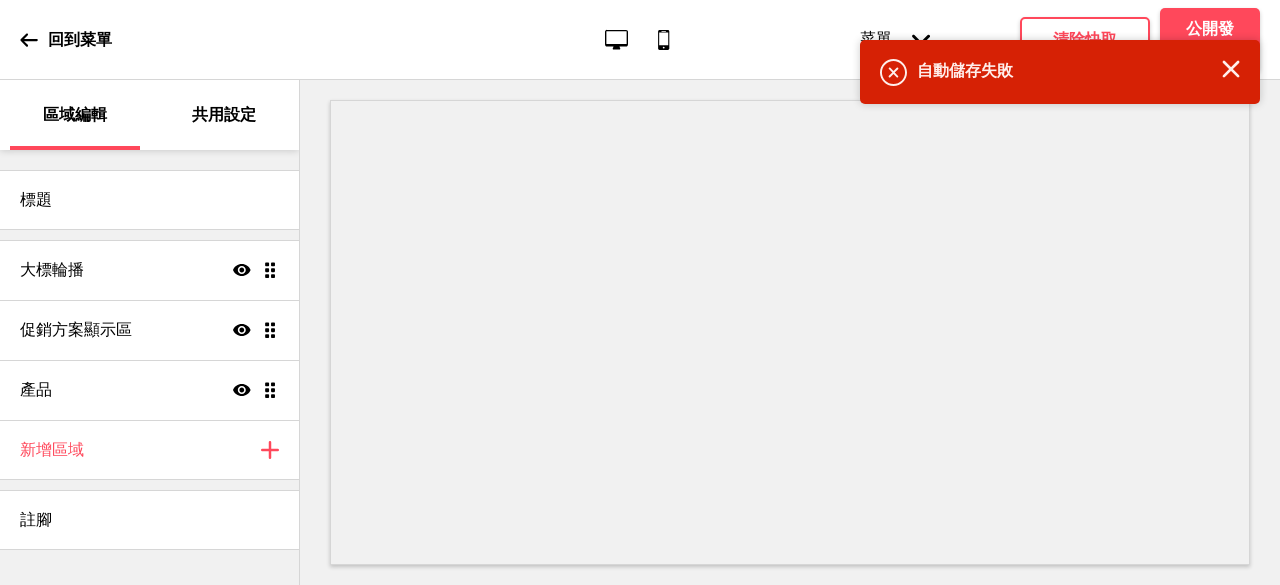 scroll, scrollTop: 0, scrollLeft: 0, axis: both 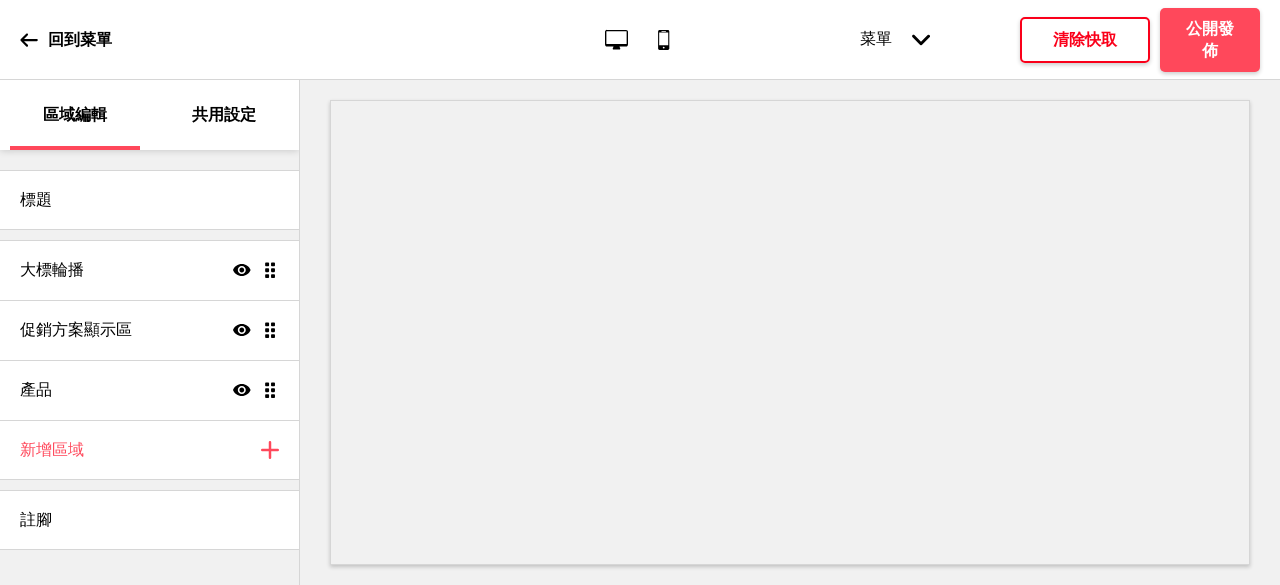 click on "清除快取" at bounding box center (1085, 40) 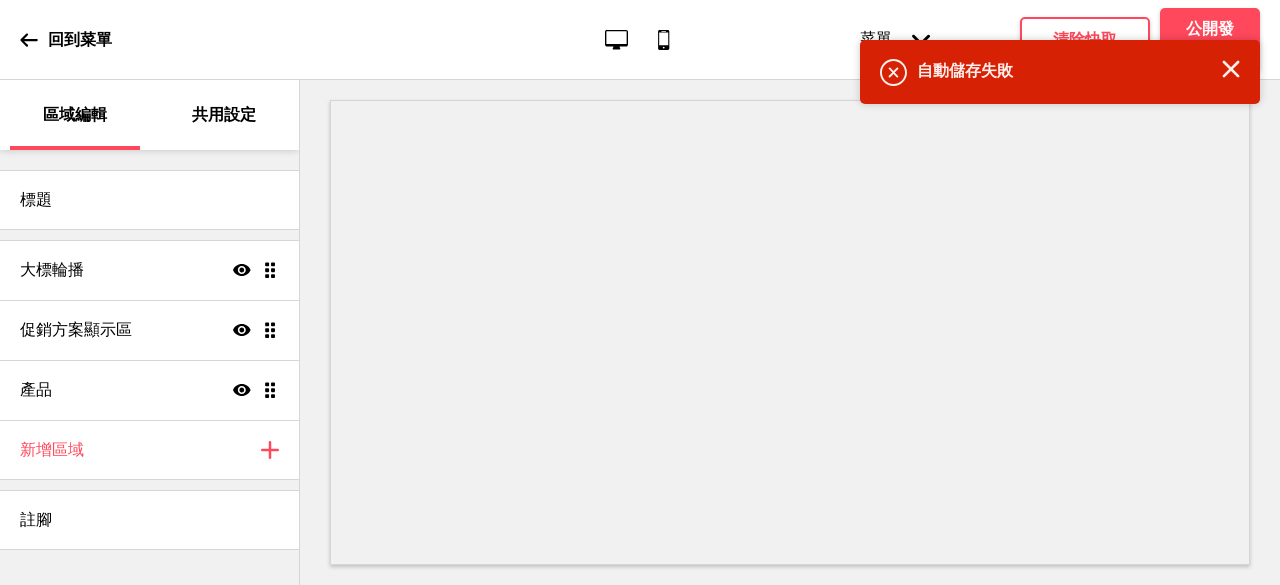 scroll, scrollTop: 0, scrollLeft: 0, axis: both 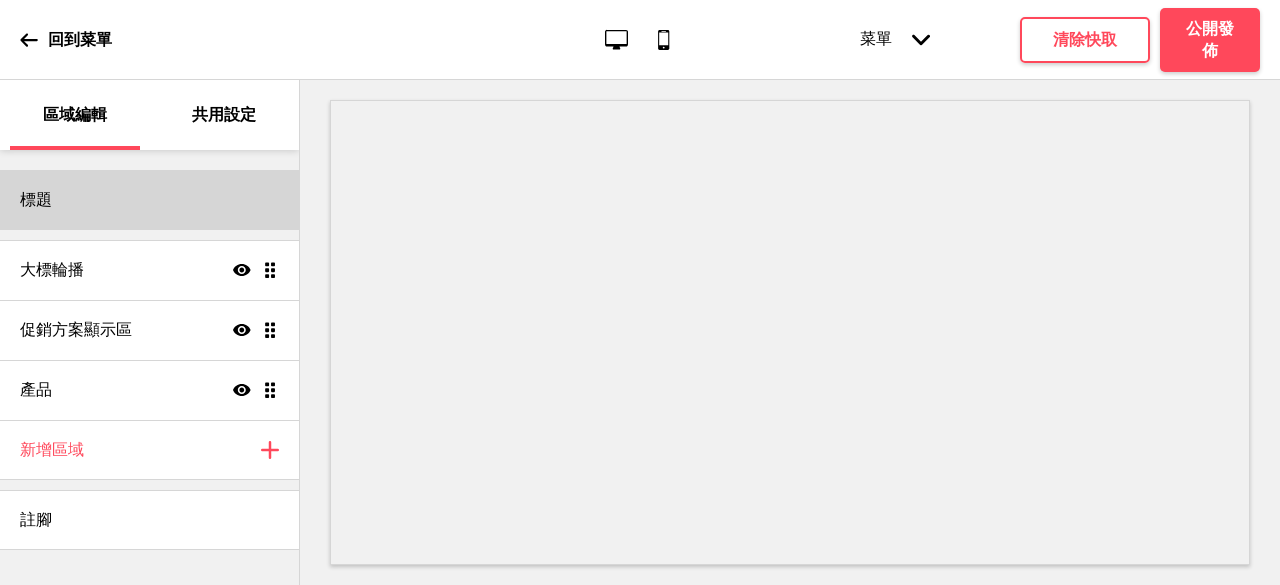 click on "標題" at bounding box center [149, 200] 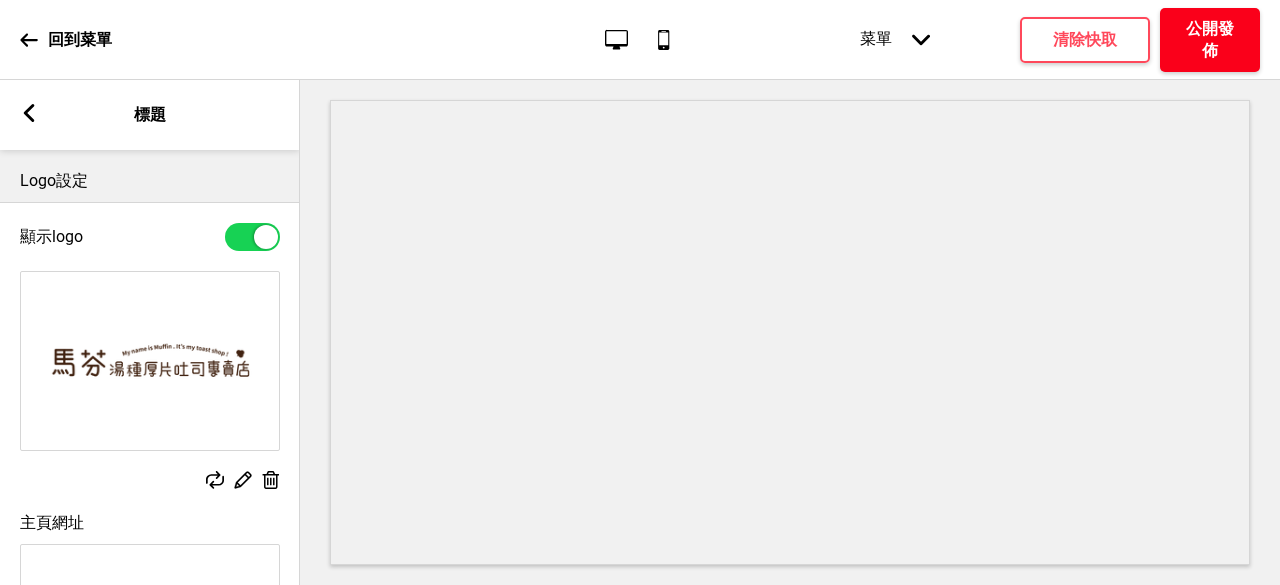 click on "公開發佈" at bounding box center (1210, 40) 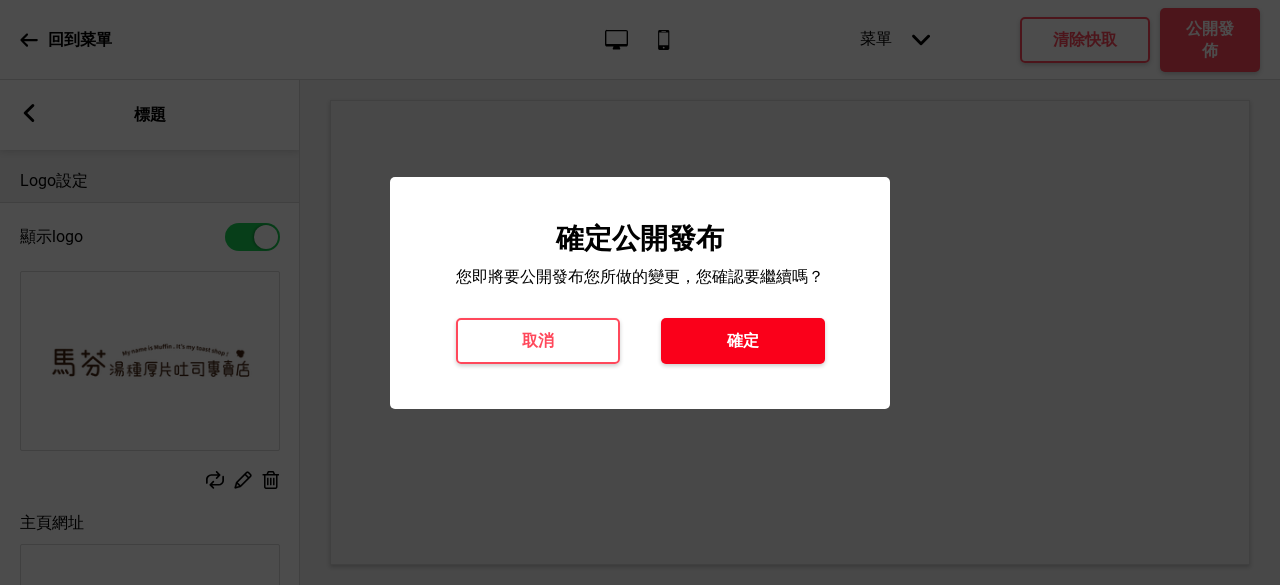 click on "確定" at bounding box center [743, 341] 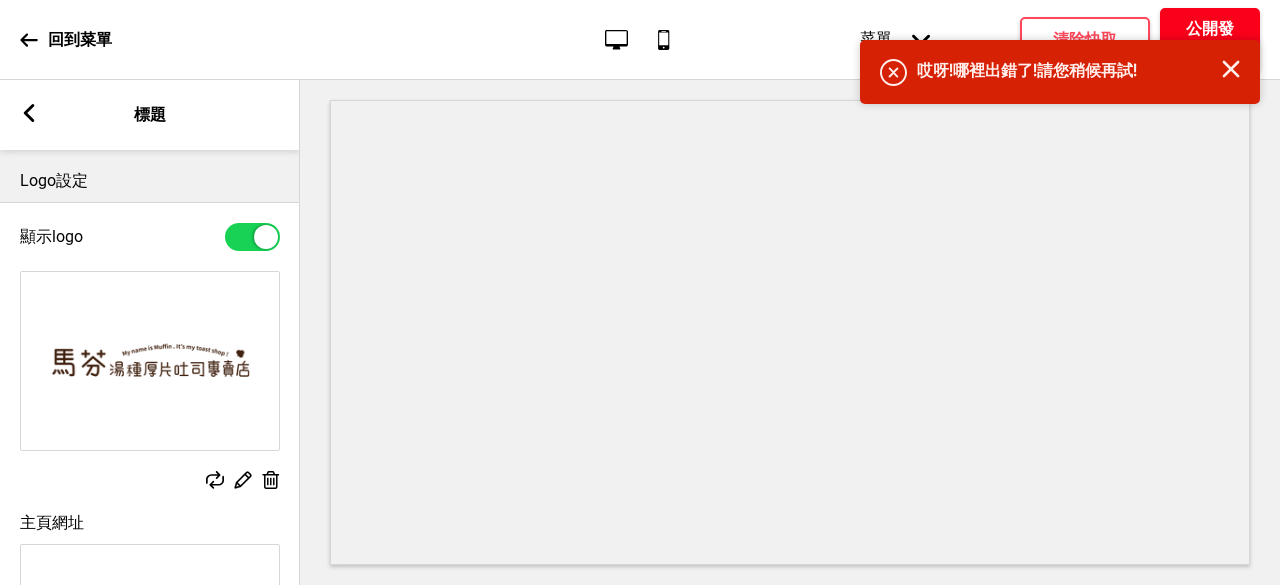 click on "公開發佈" at bounding box center (1210, 40) 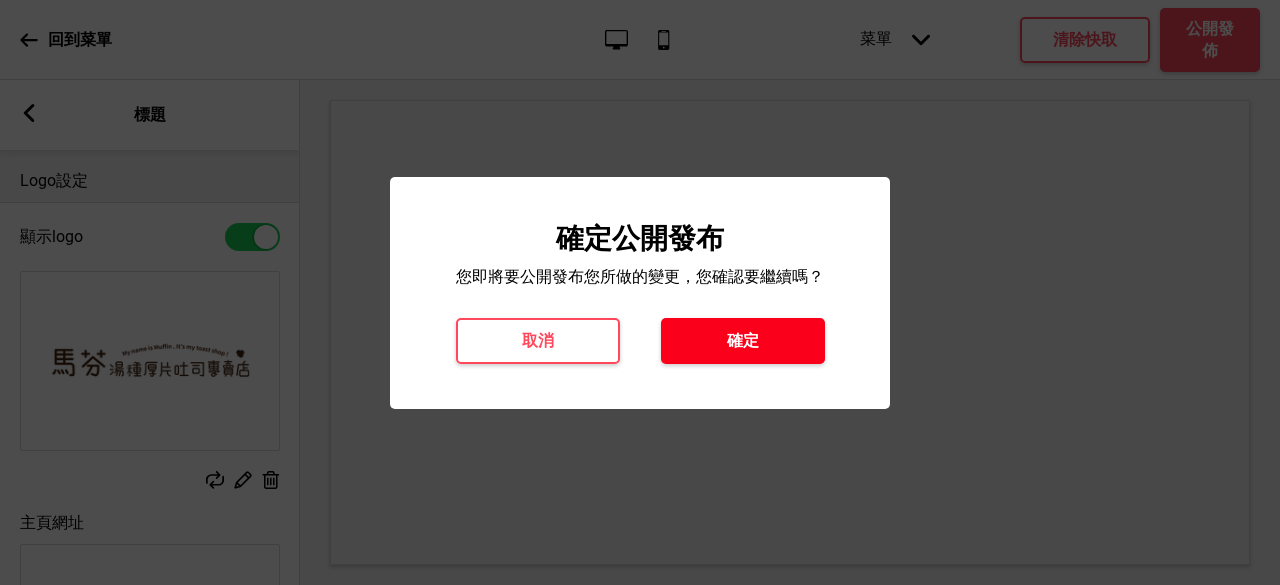 click on "確定" at bounding box center (743, 341) 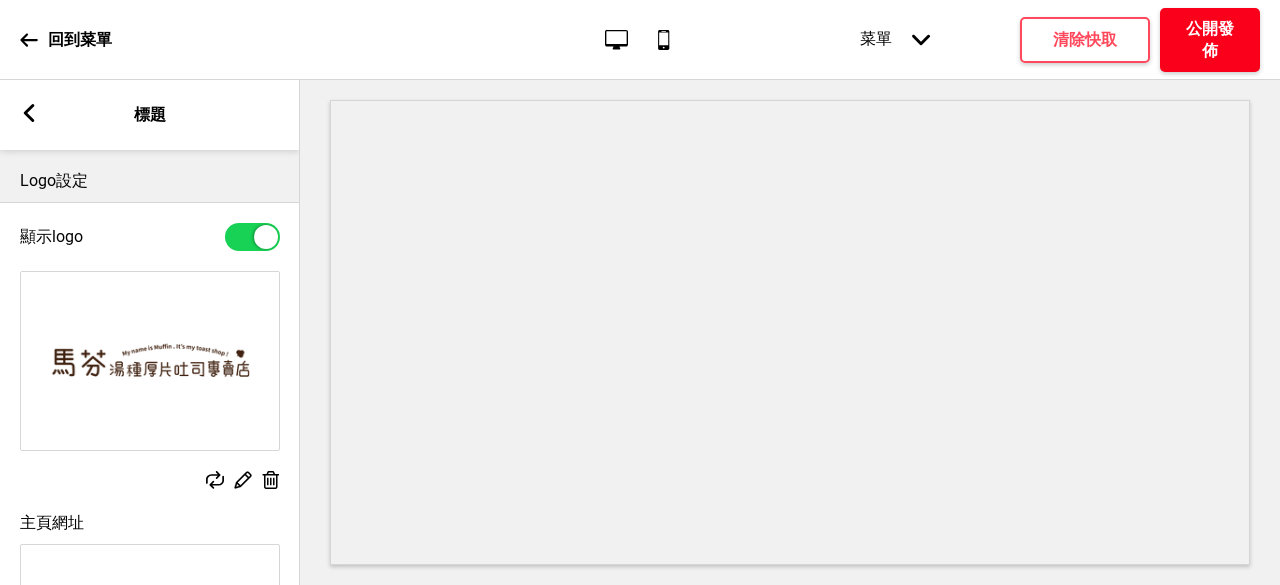 click on "公開發佈" at bounding box center [1210, 40] 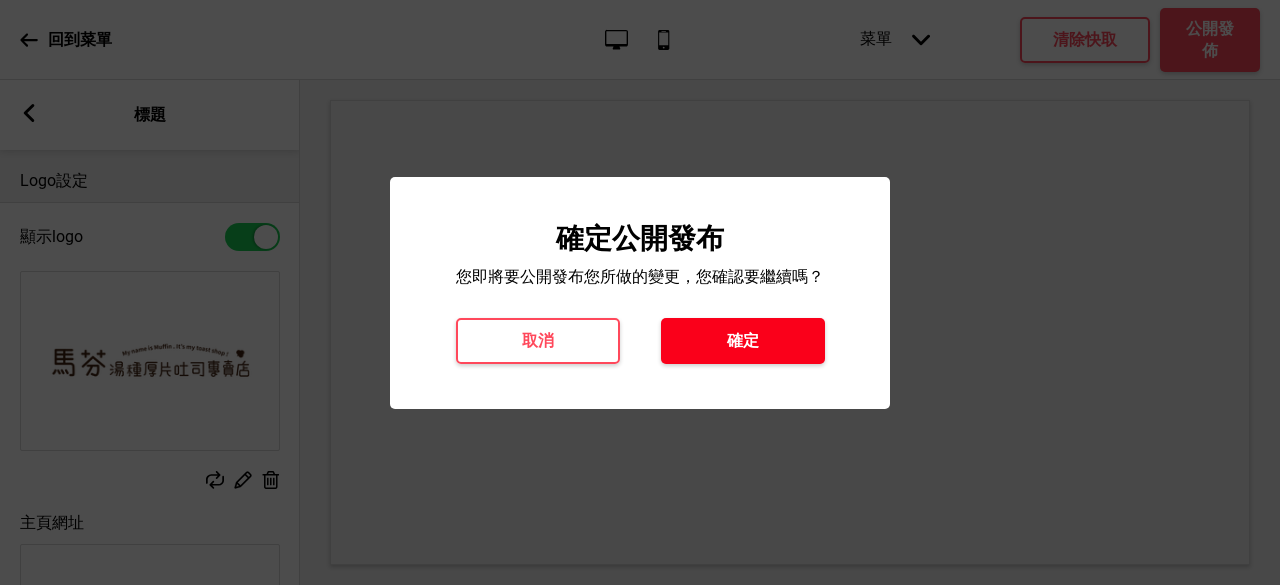click on "確定" at bounding box center [743, 341] 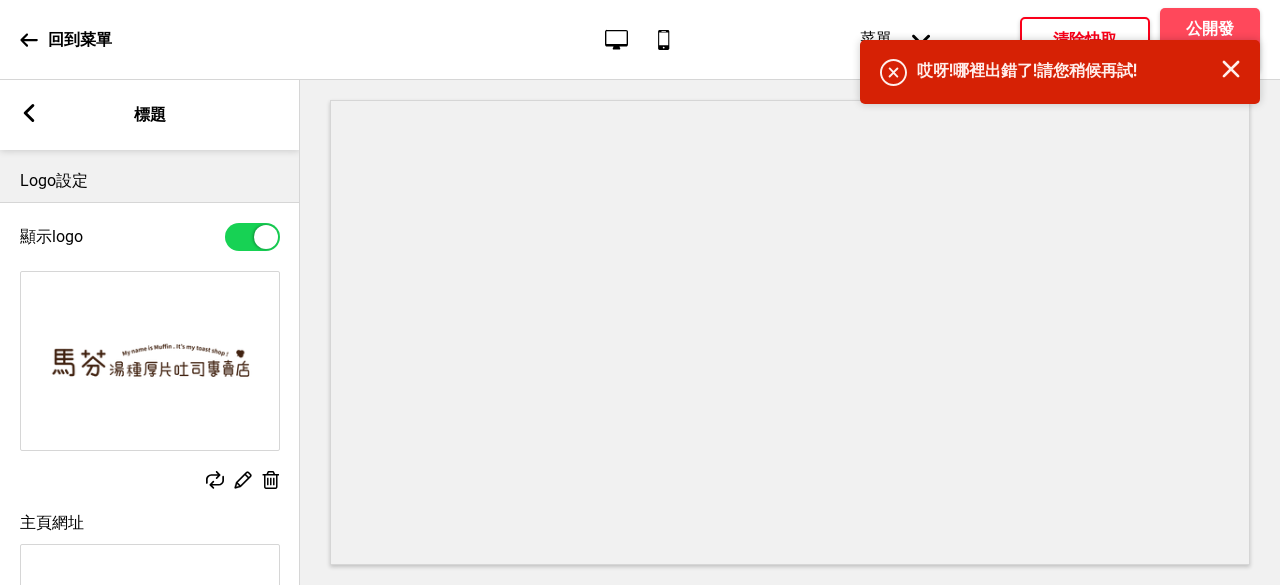 click on "清除快取" at bounding box center [1085, 40] 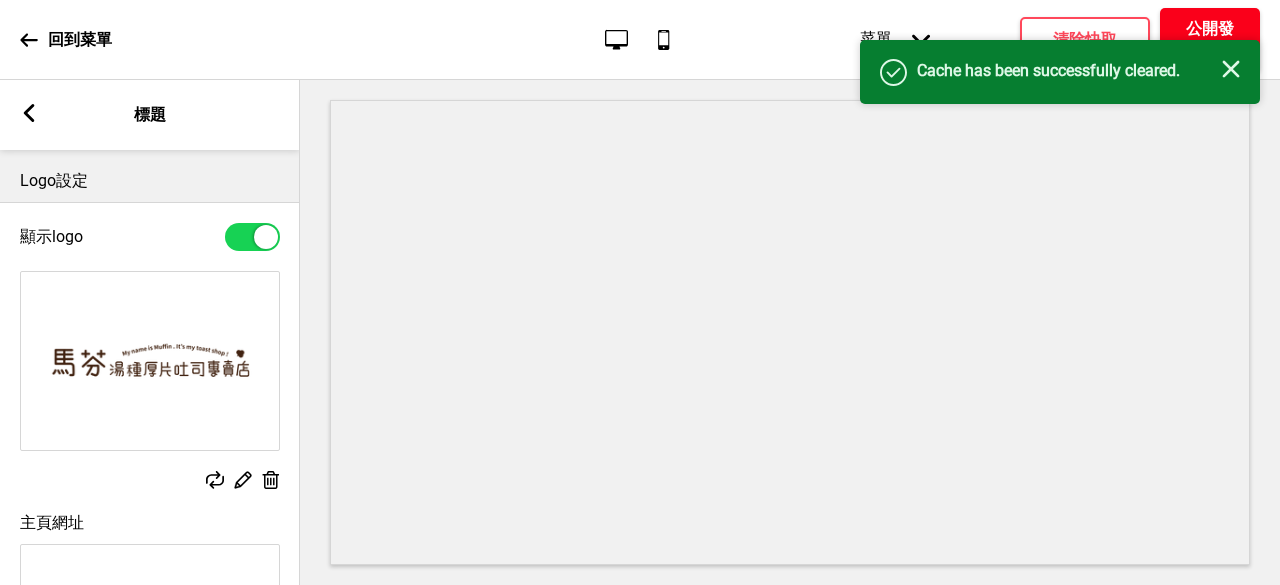 click on "公開發佈" at bounding box center (1210, 40) 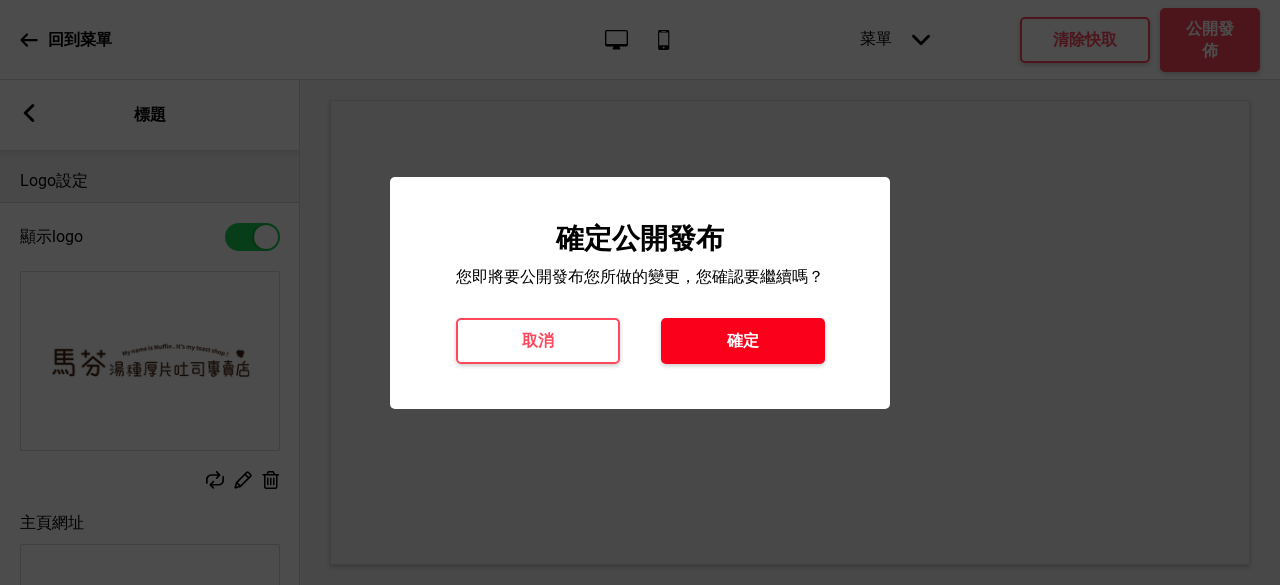 click on "確定" at bounding box center [743, 341] 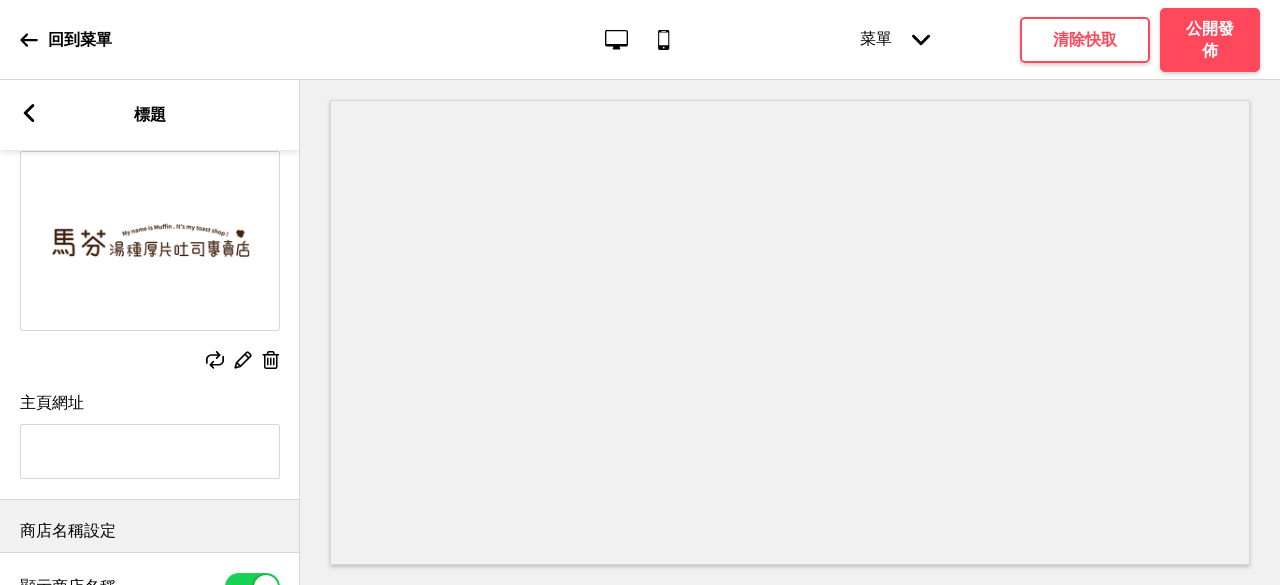 scroll, scrollTop: 159, scrollLeft: 0, axis: vertical 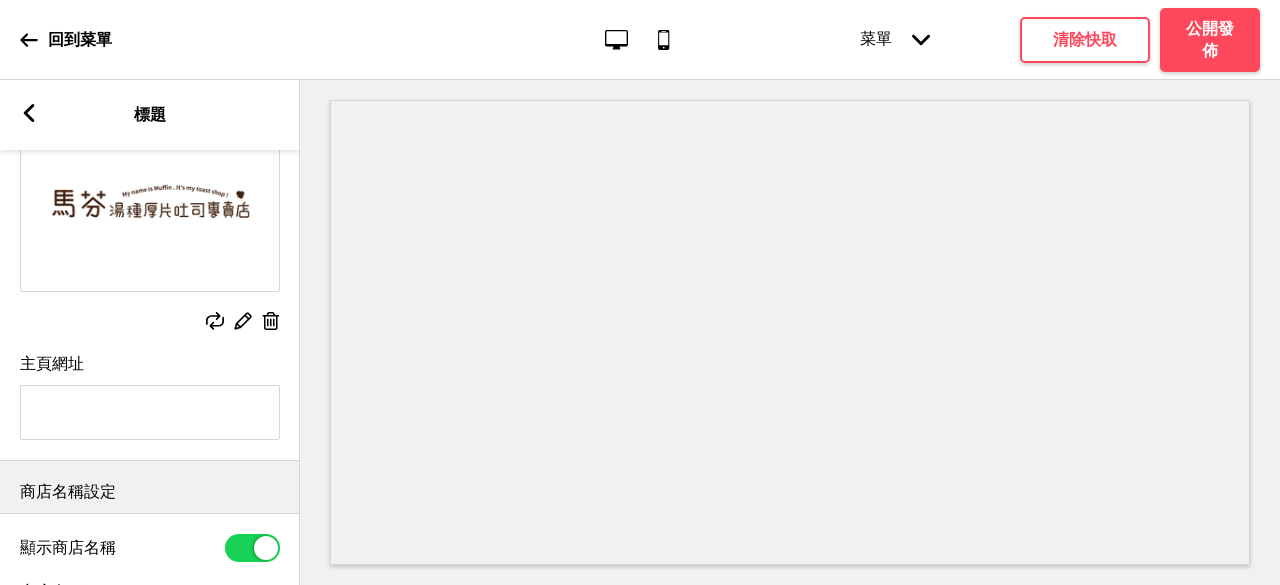 click on "主頁網址" at bounding box center (150, 412) 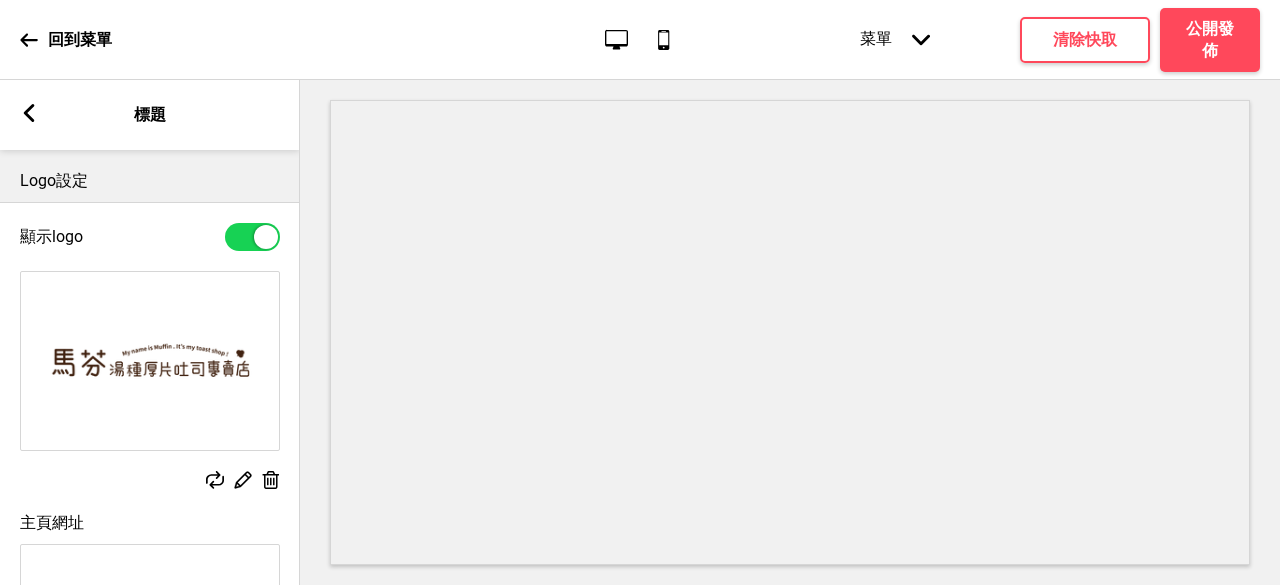 click 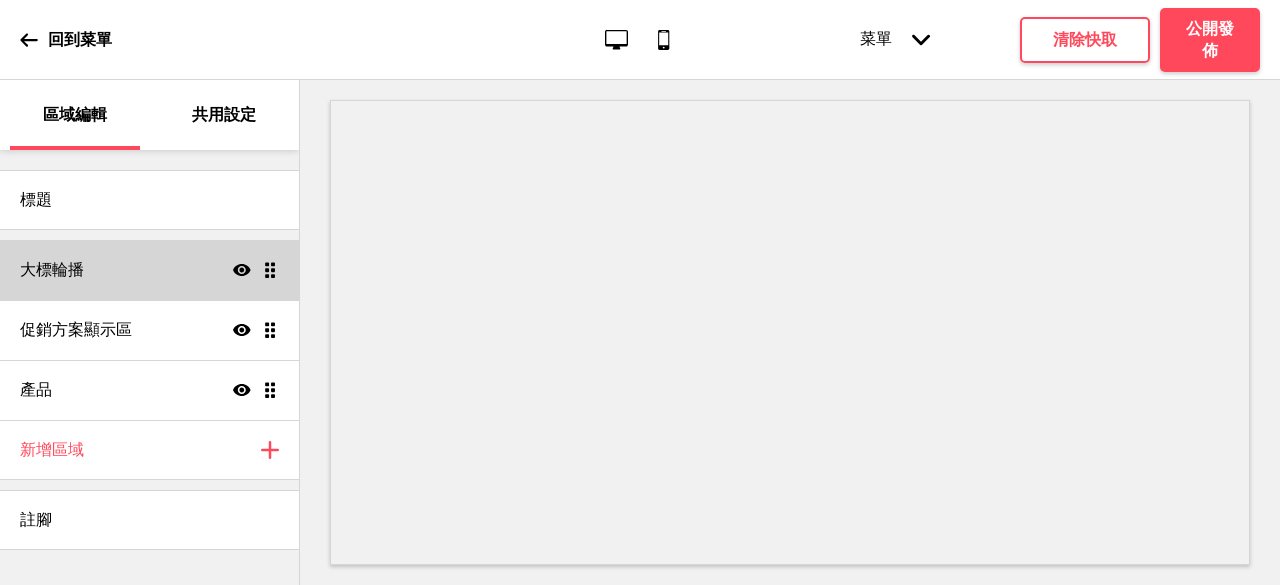 click on "大標輪播" at bounding box center [52, 270] 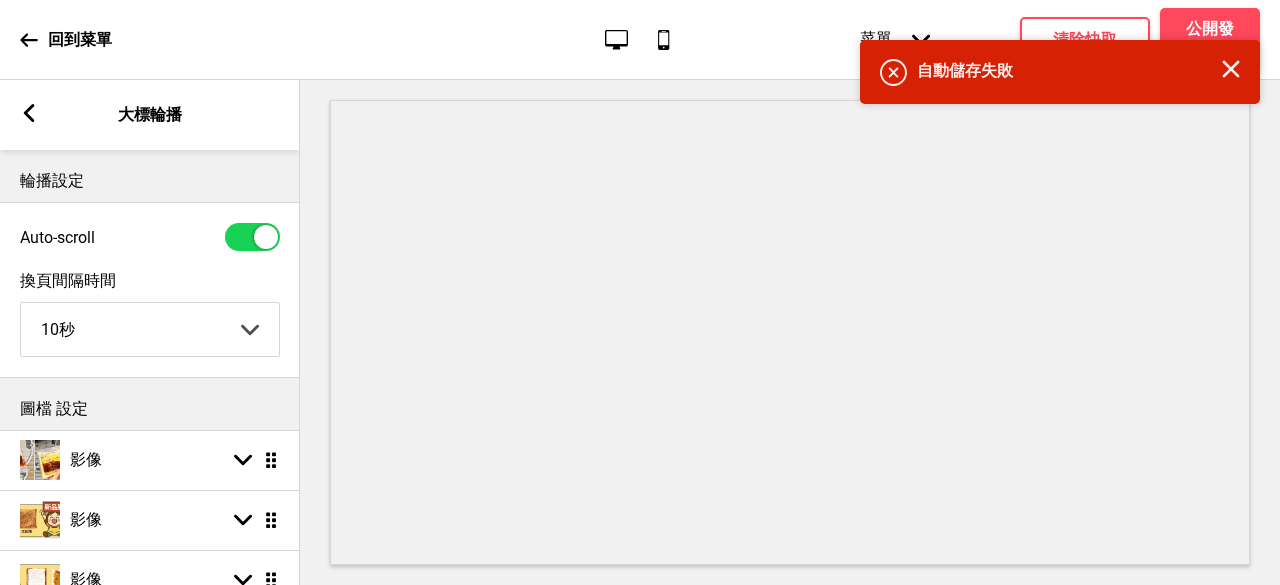 scroll, scrollTop: 158, scrollLeft: 0, axis: vertical 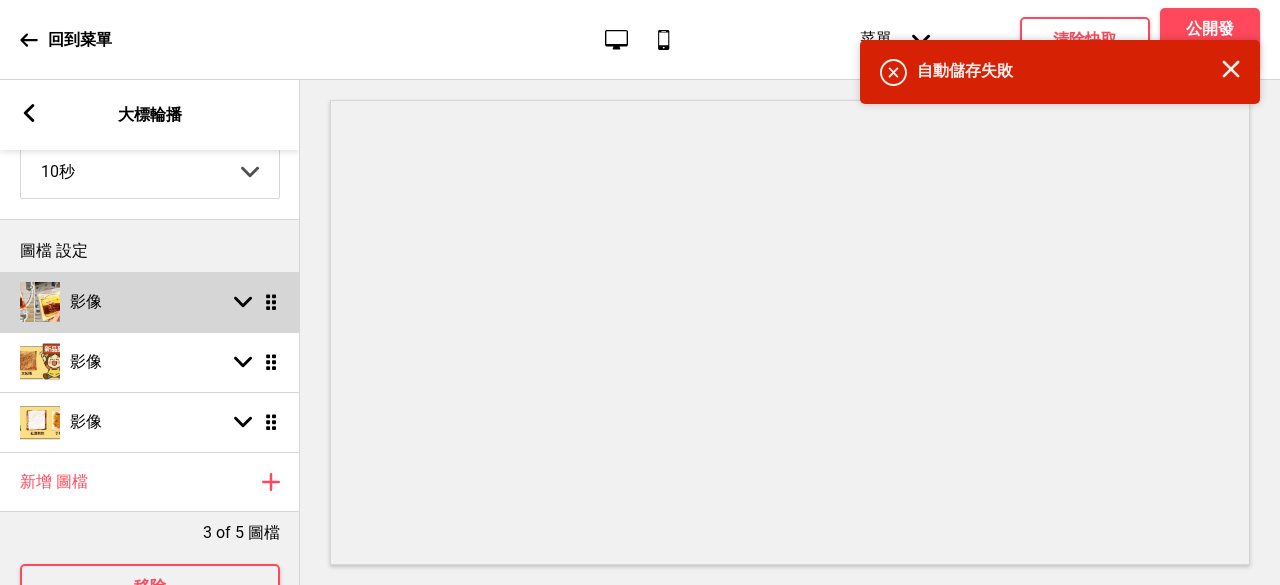 click on "影像 箭頭down 拖曳" at bounding box center [150, 302] 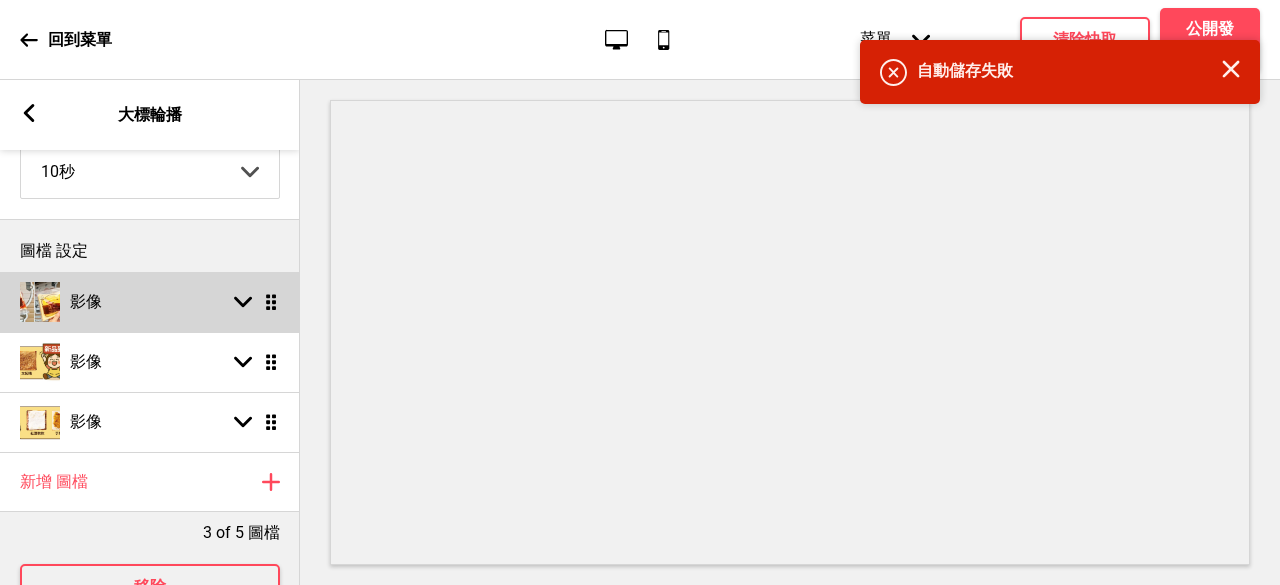 select on "right" 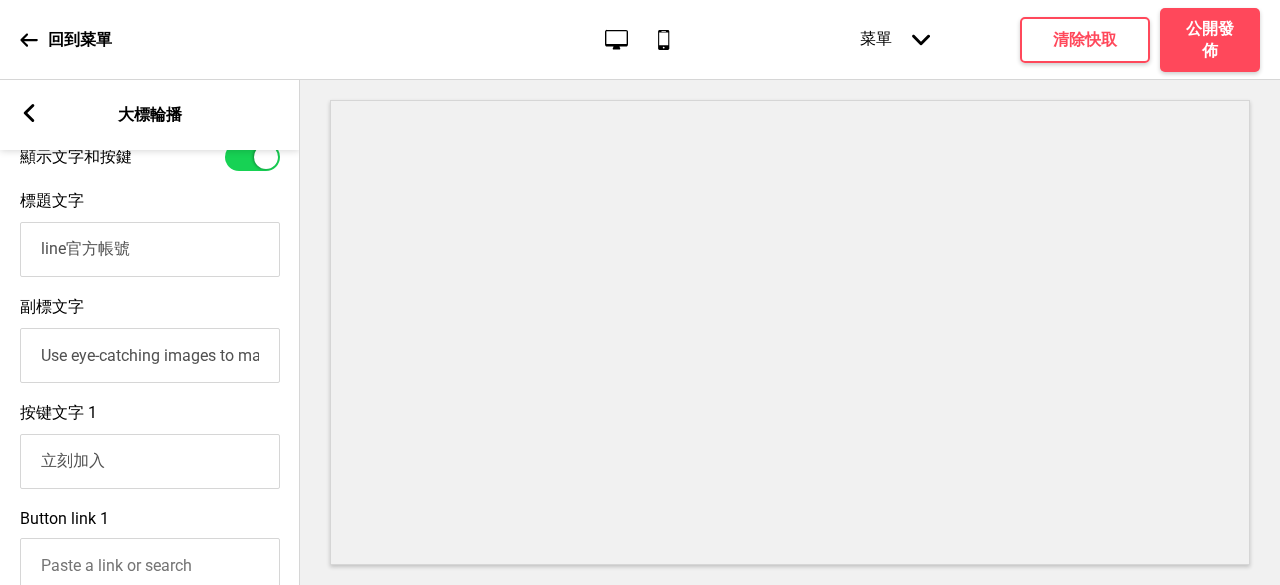 scroll, scrollTop: 611, scrollLeft: 0, axis: vertical 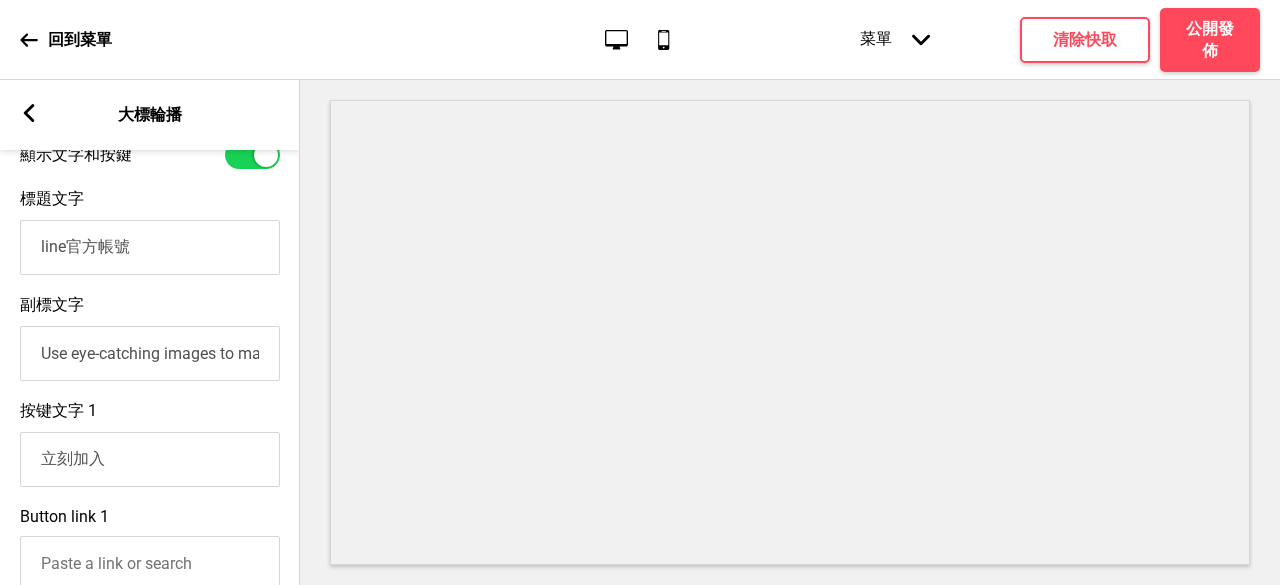 click on "Use eye-catching images to make a strong first impression of your brand" at bounding box center [150, 353] 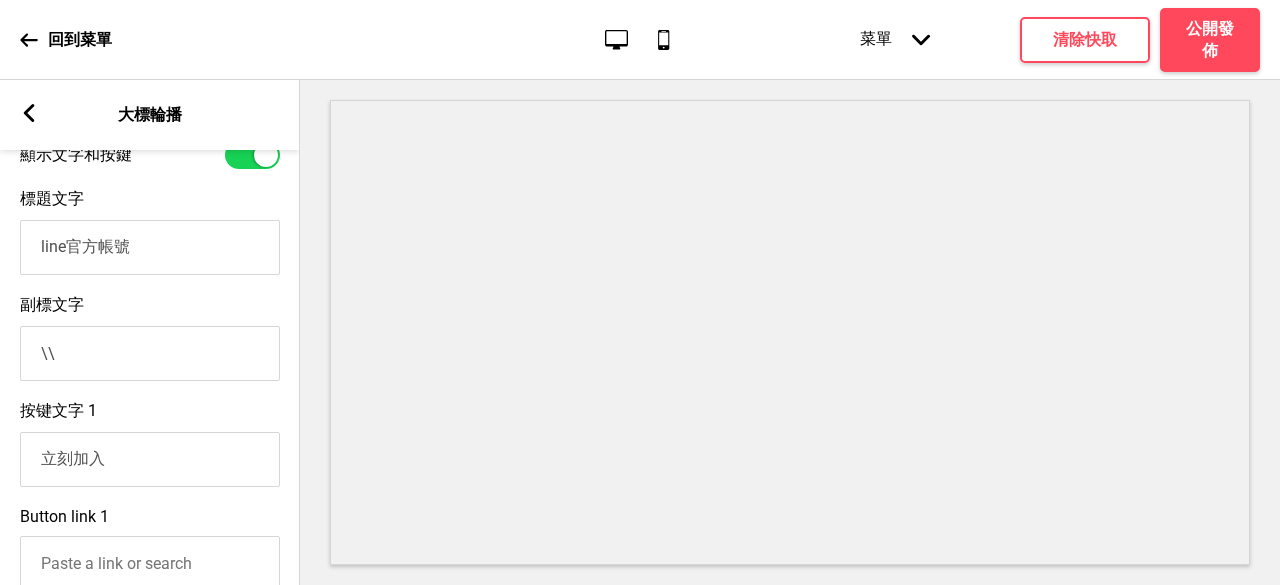 type on "\" 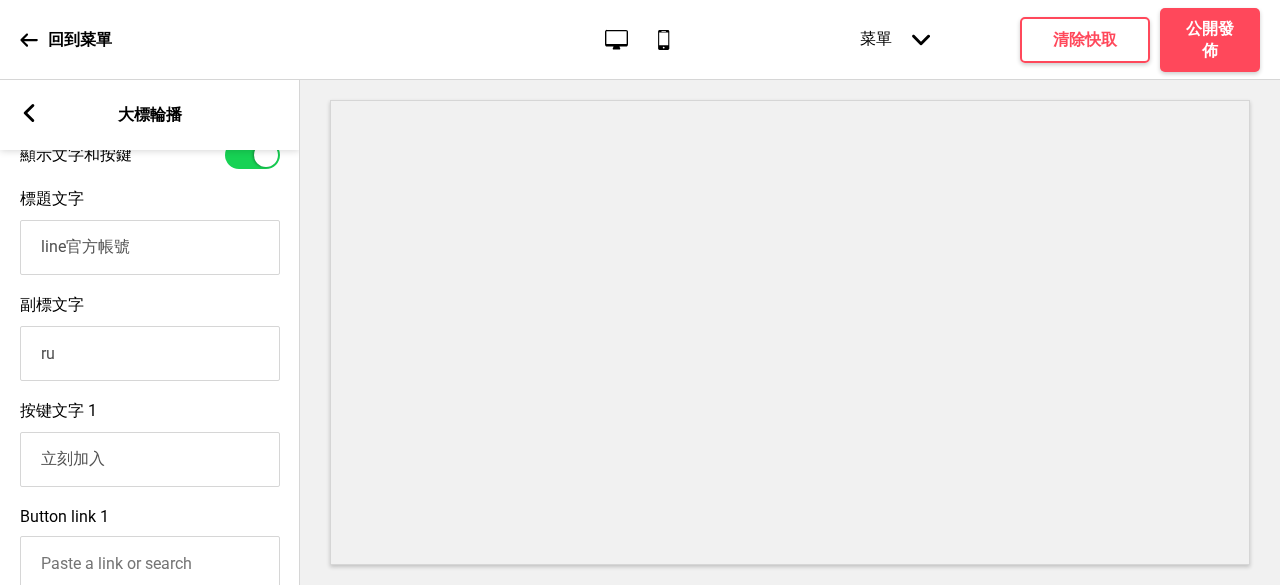 type on "r" 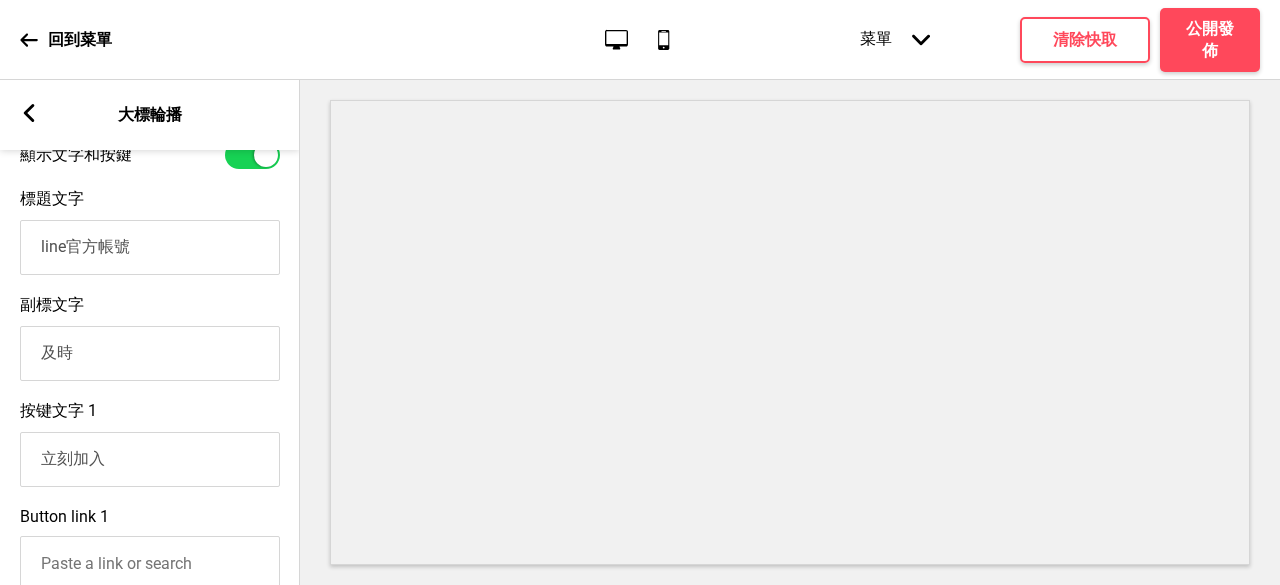 type on "及" 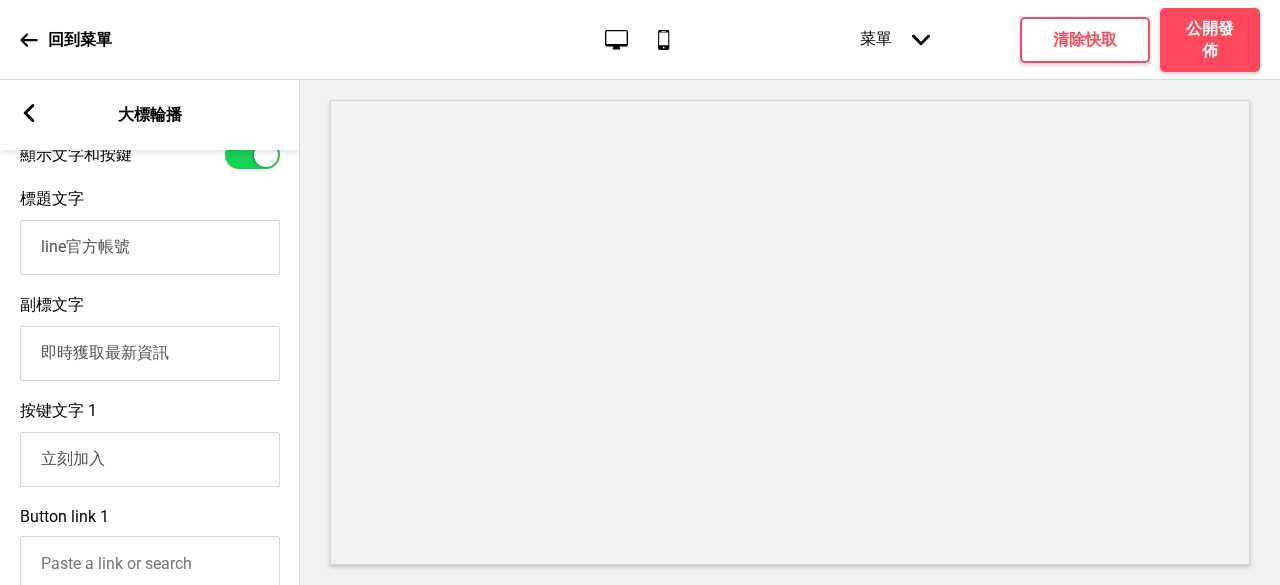 type on "即時獲取最新資訊" 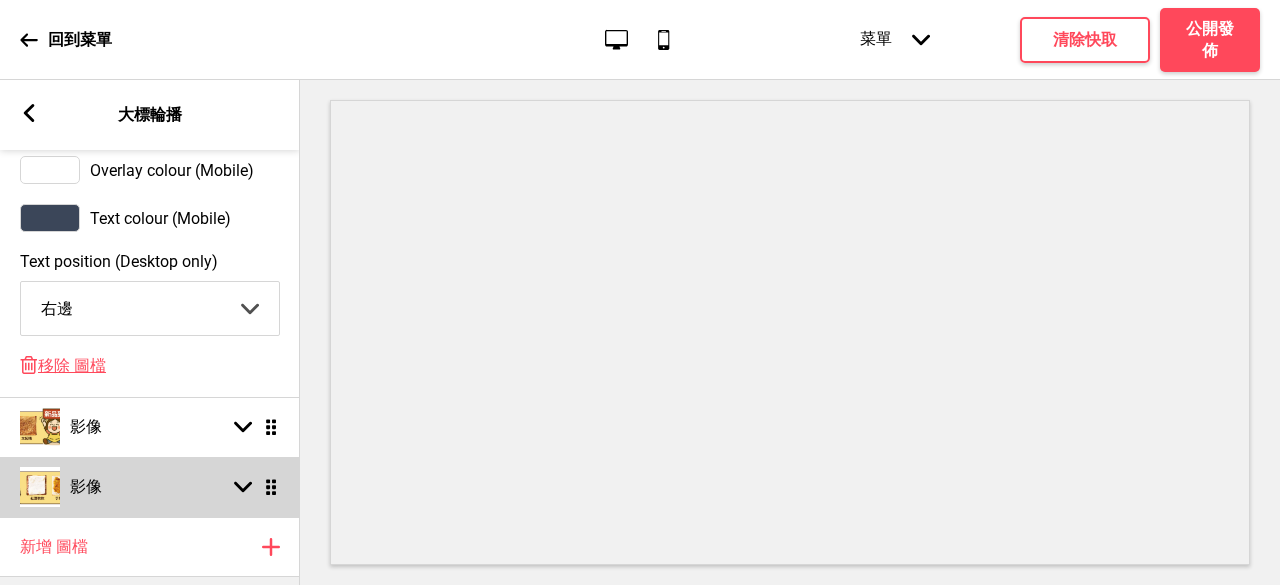 scroll, scrollTop: 1369, scrollLeft: 0, axis: vertical 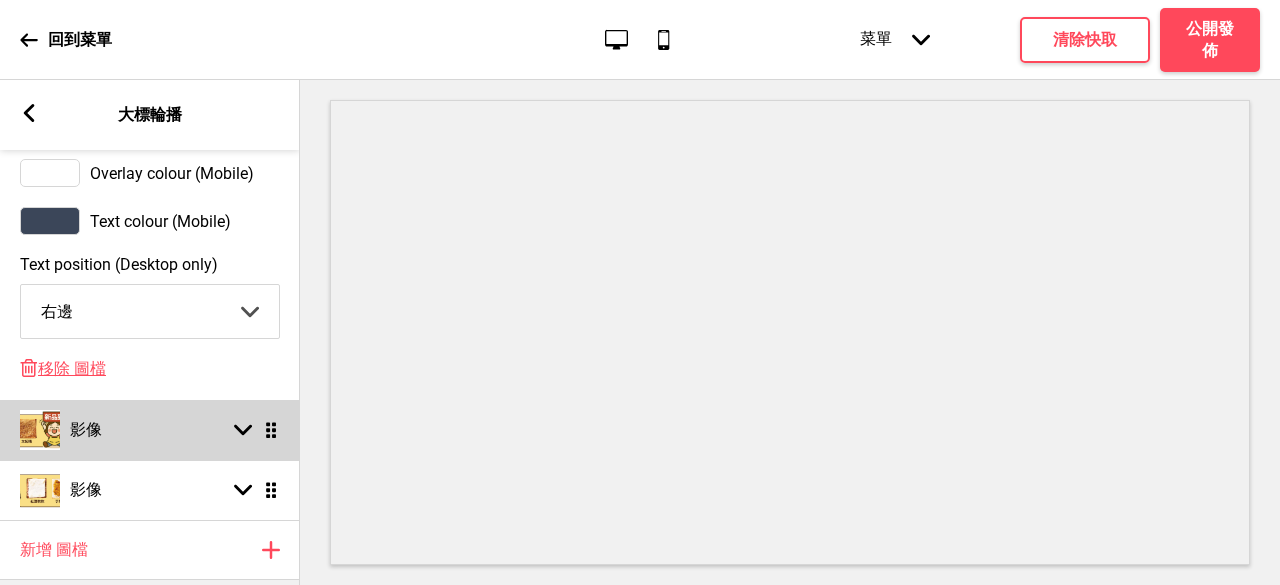 click on "影像 箭頭down 拖曳" at bounding box center (150, 430) 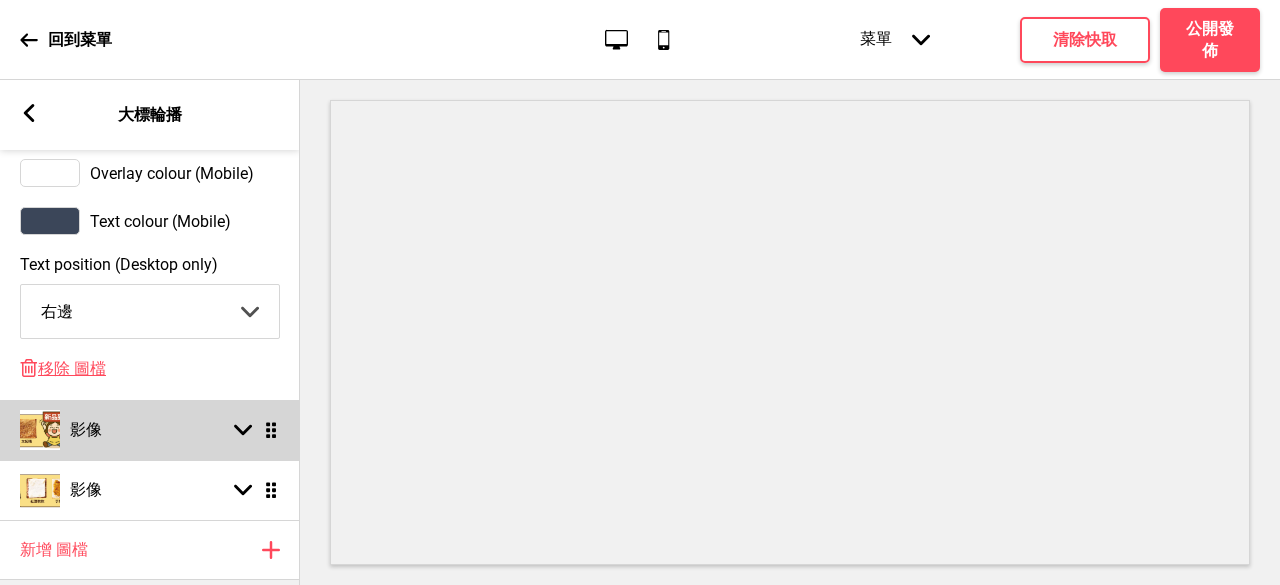 select on "right" 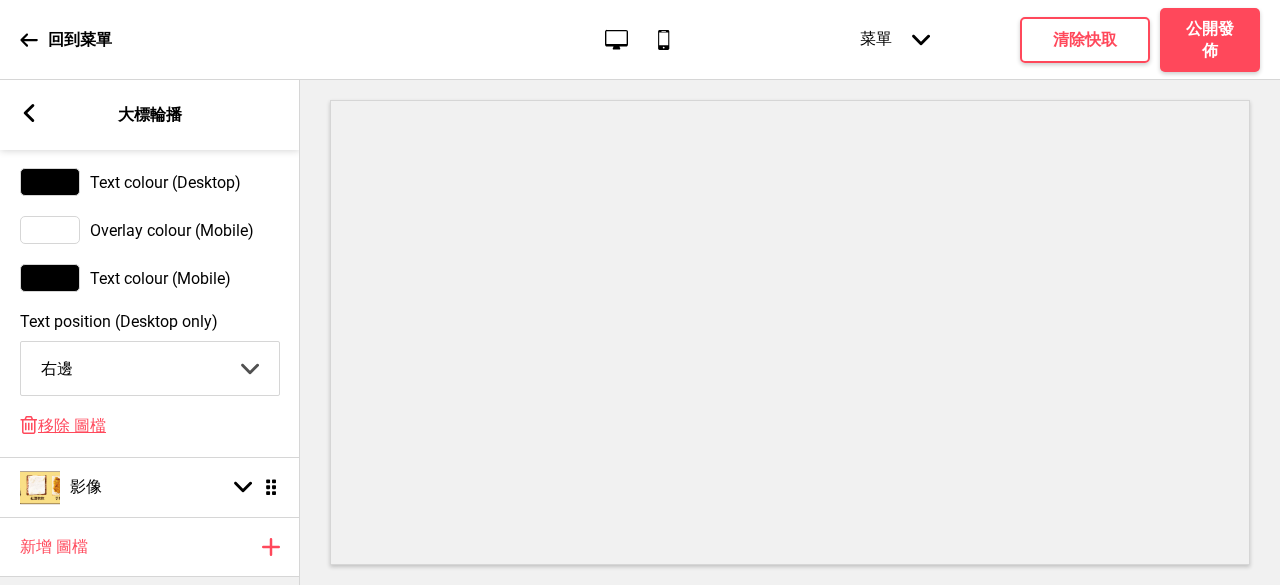 scroll, scrollTop: 1497, scrollLeft: 0, axis: vertical 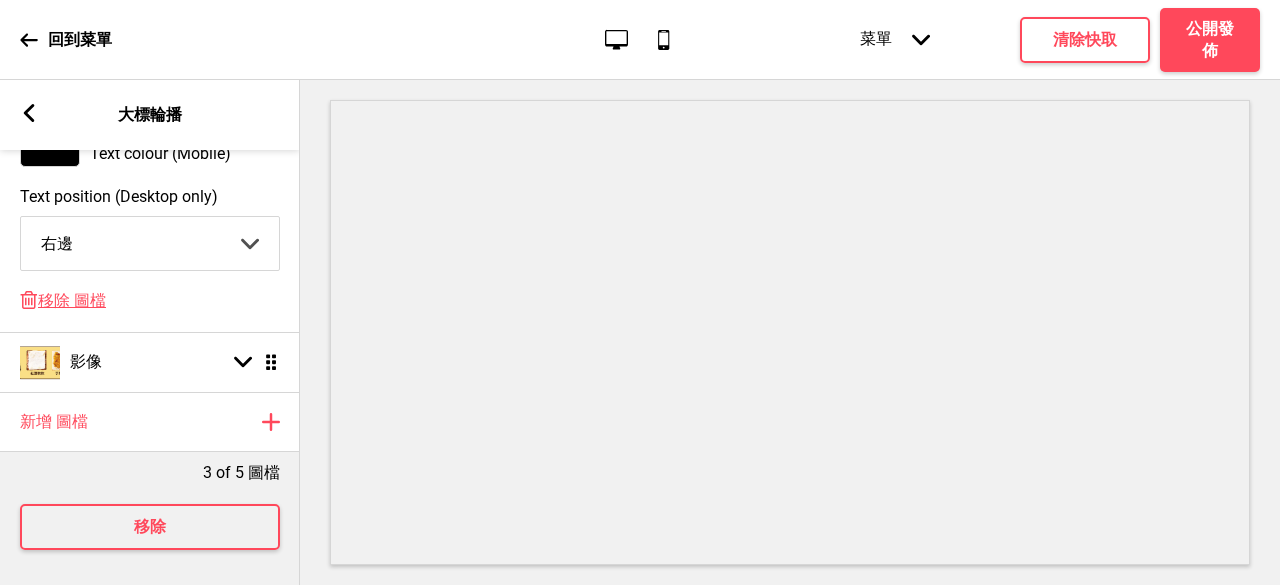 click 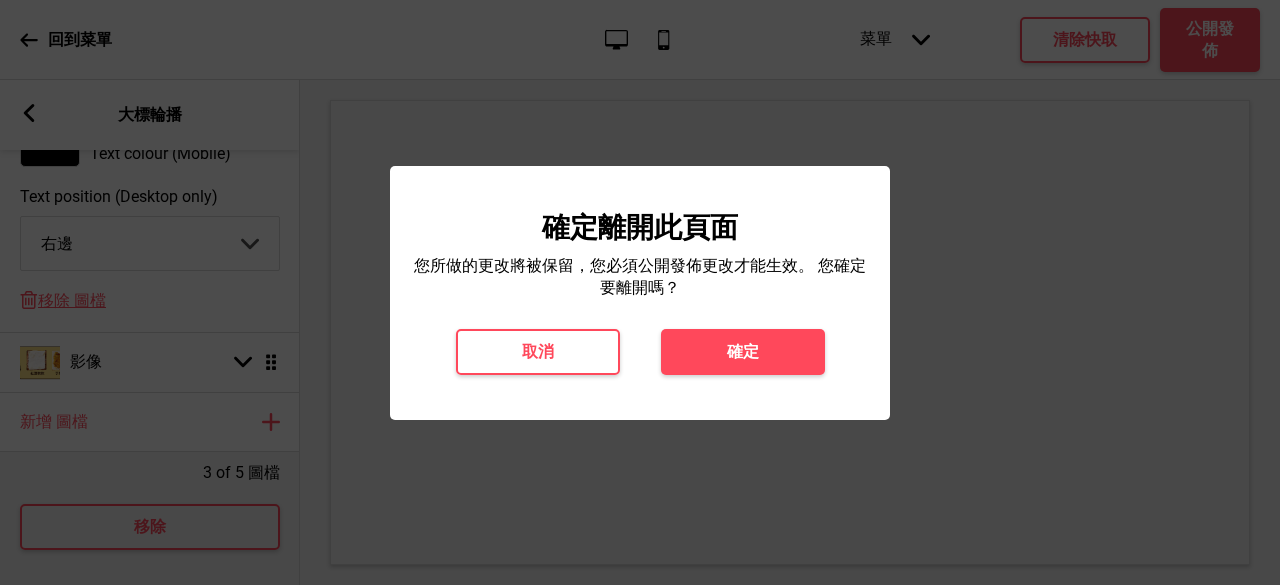 click on "確定離開此頁面 您所做的更改將被保留，您必須公開發佈更改才能生效。 您確定要離開嗎？ 取消 確定" at bounding box center [640, 293] 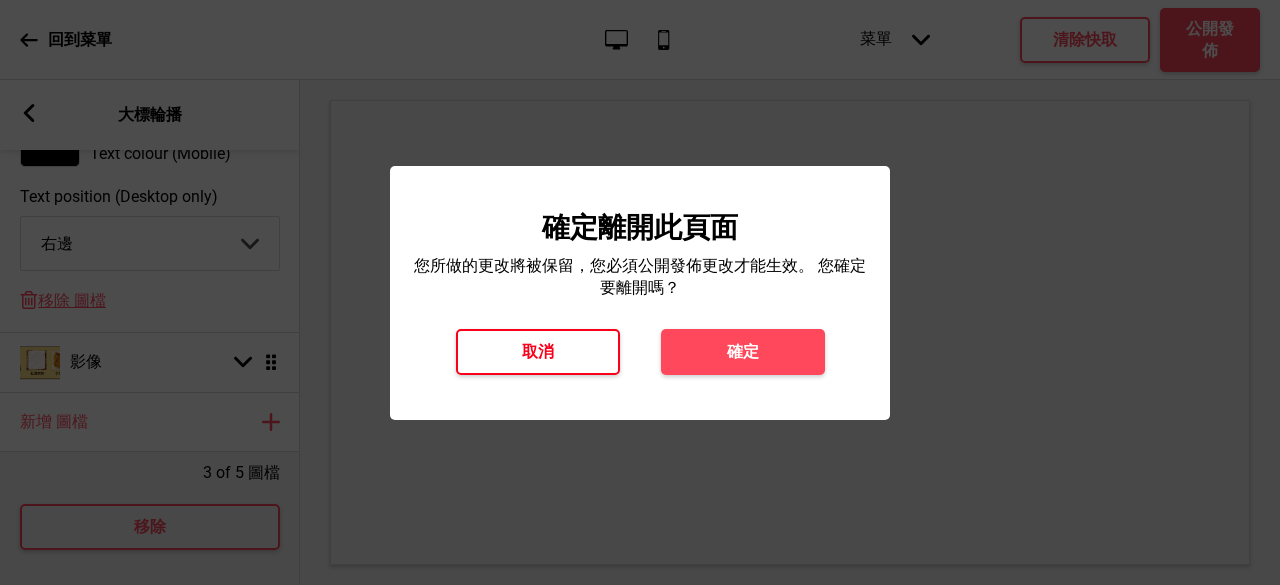 click on "取消" at bounding box center (538, 352) 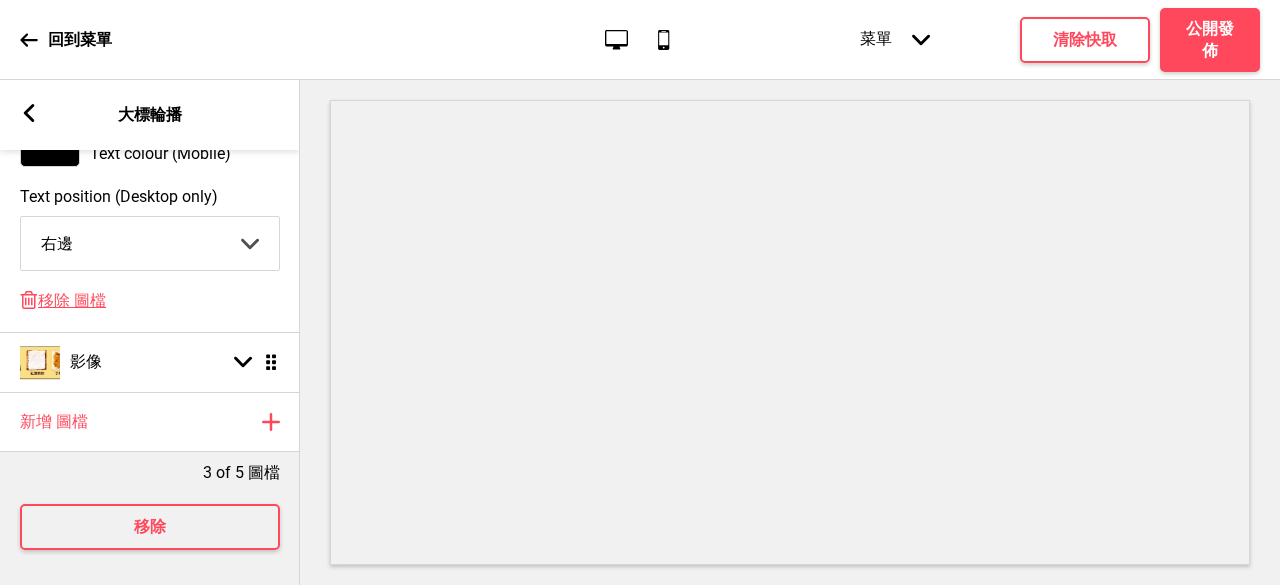 scroll, scrollTop: 1535, scrollLeft: 0, axis: vertical 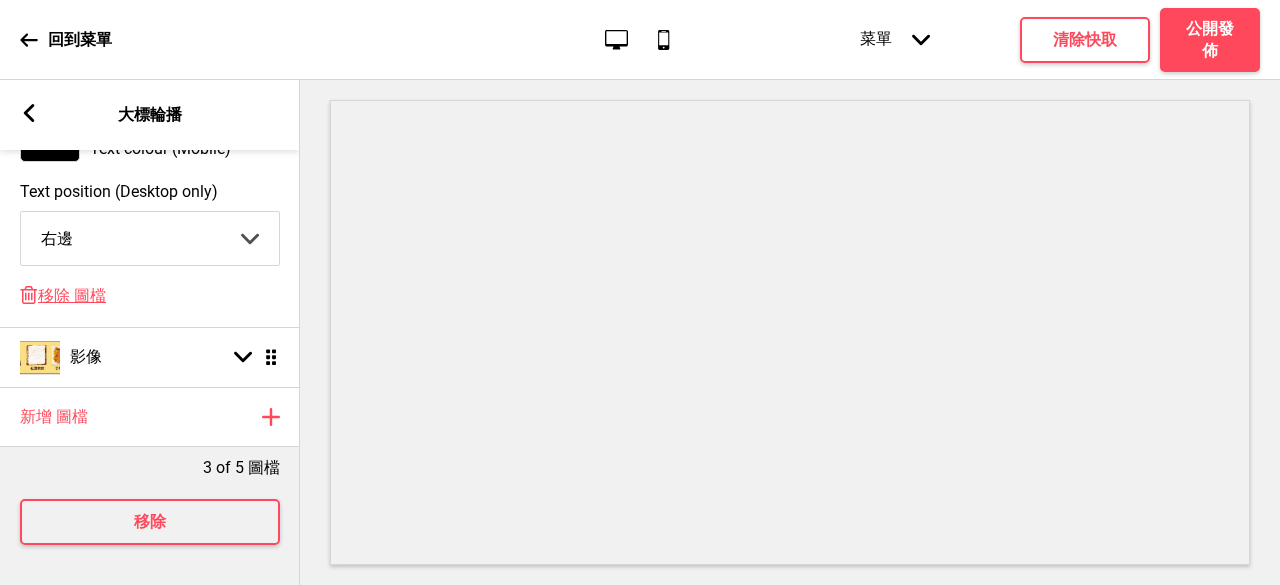 click on "箭頭left 大標輪播" at bounding box center (150, 115) 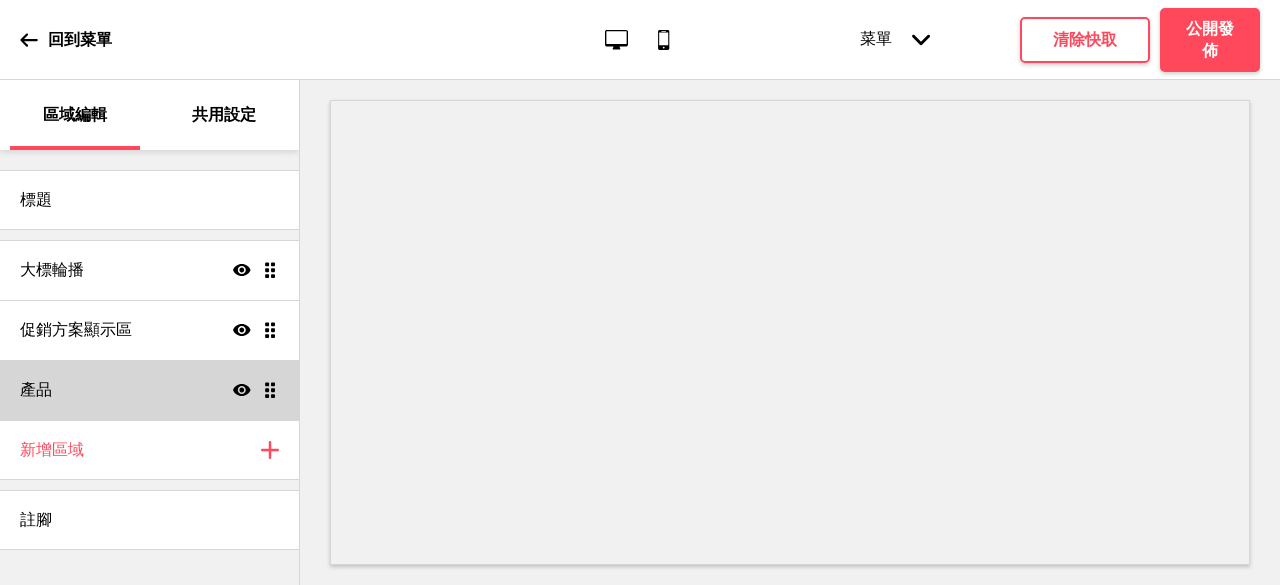 click on "產品 顯示 拖曳" at bounding box center [149, 390] 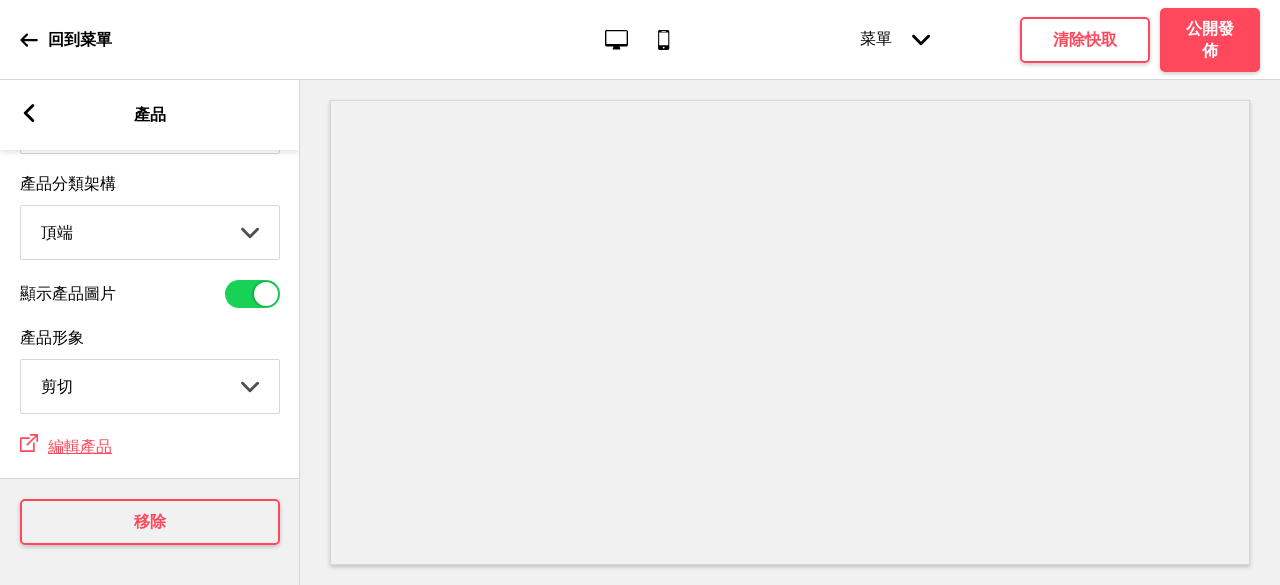 scroll, scrollTop: 0, scrollLeft: 0, axis: both 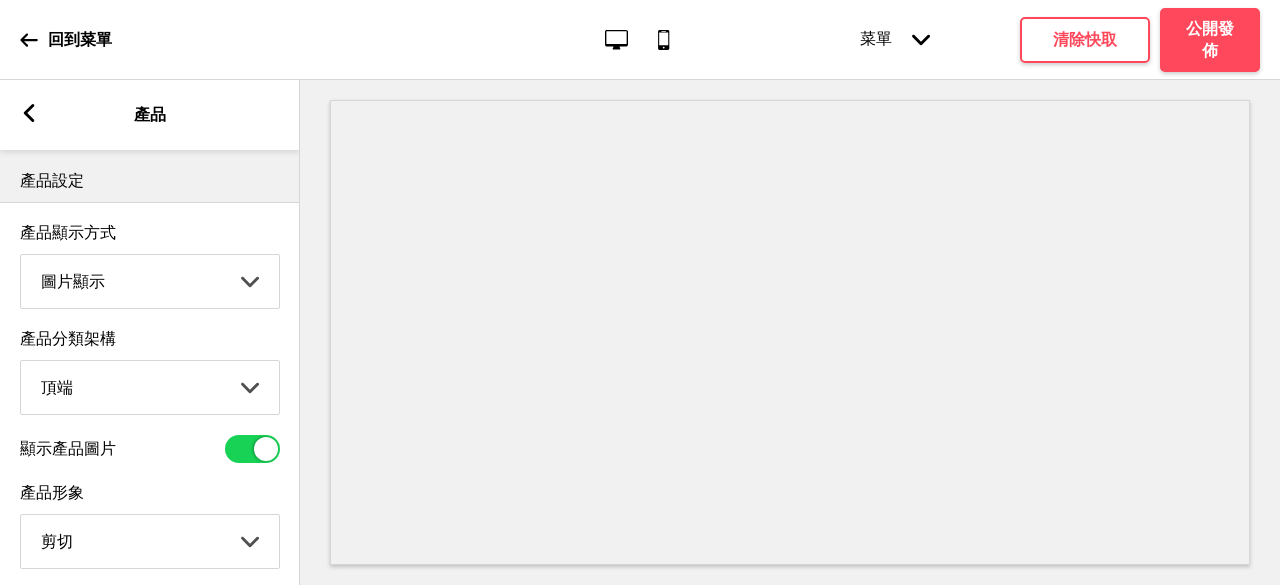 click 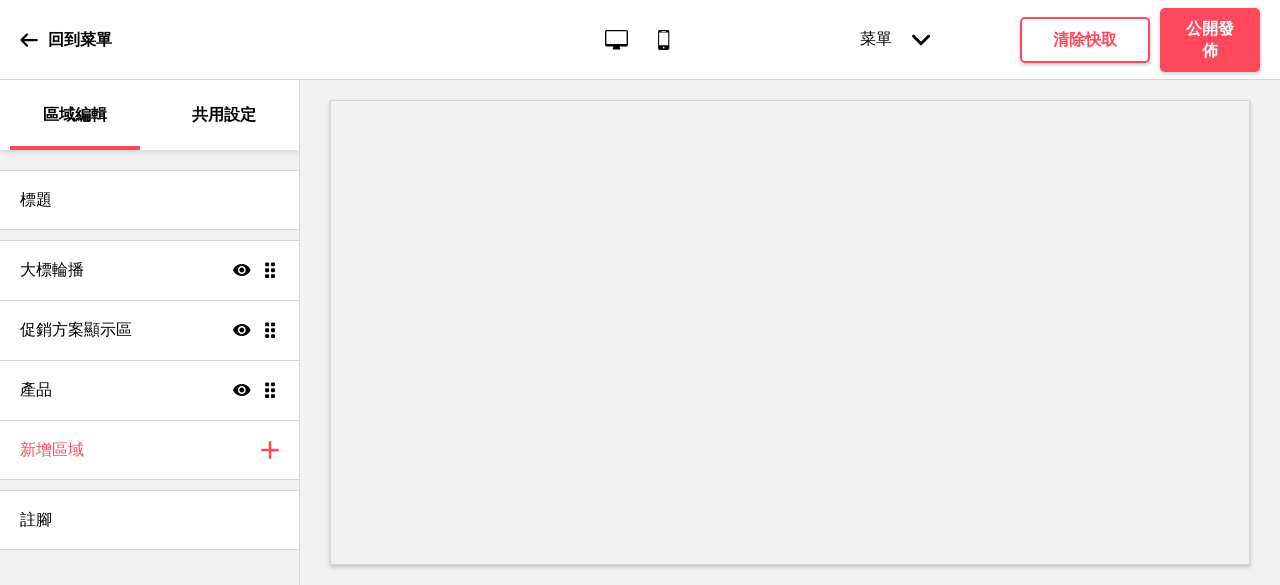click on "共用設定" at bounding box center [225, 115] 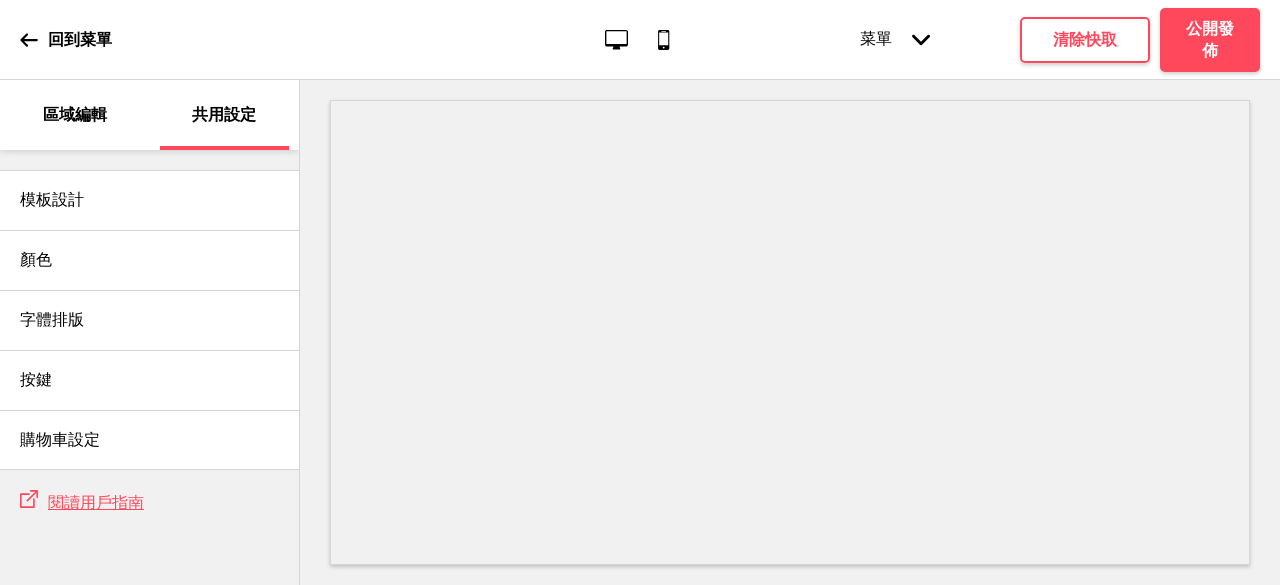 click on "區域編輯" at bounding box center (75, 115) 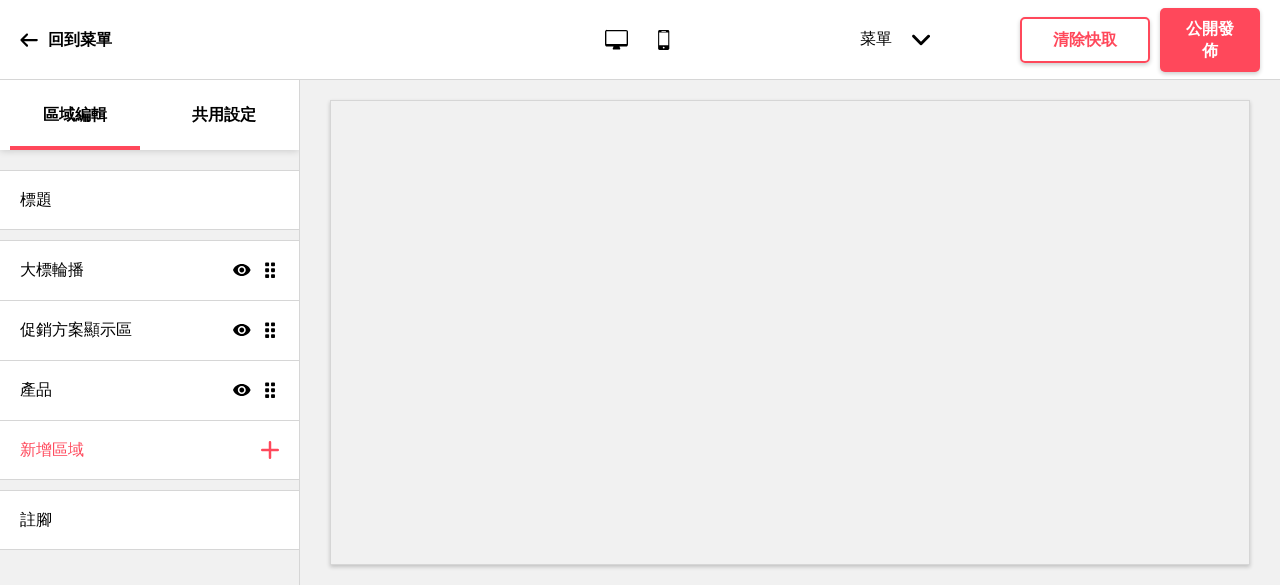click on "菜單 箭頭down" at bounding box center (895, 39) 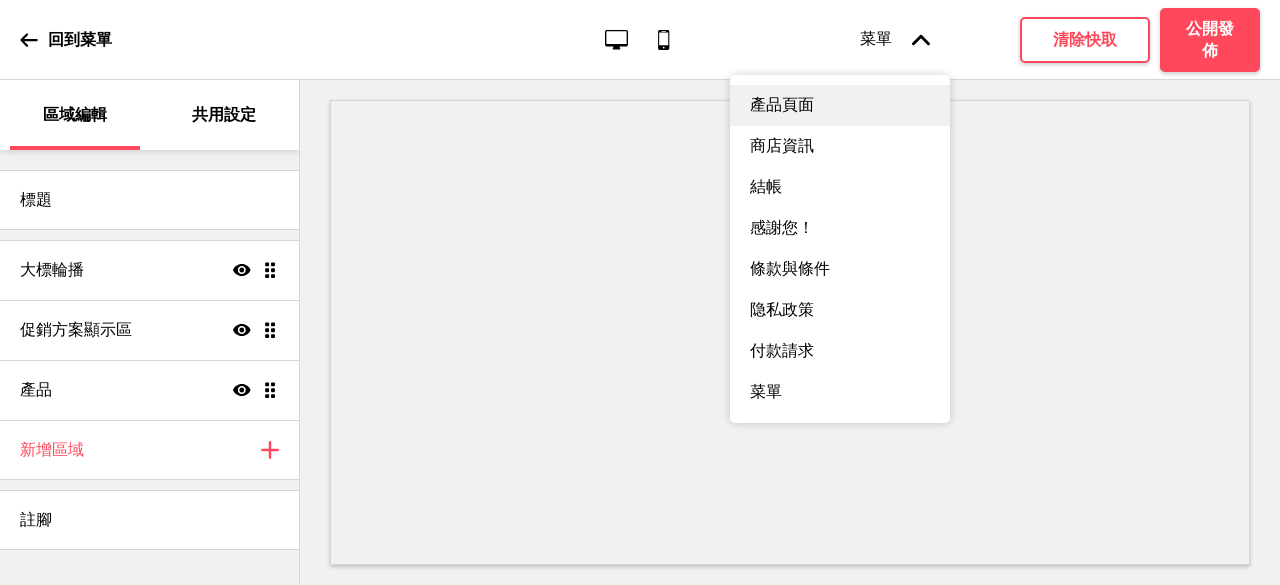 click on "產品頁面" at bounding box center (840, 105) 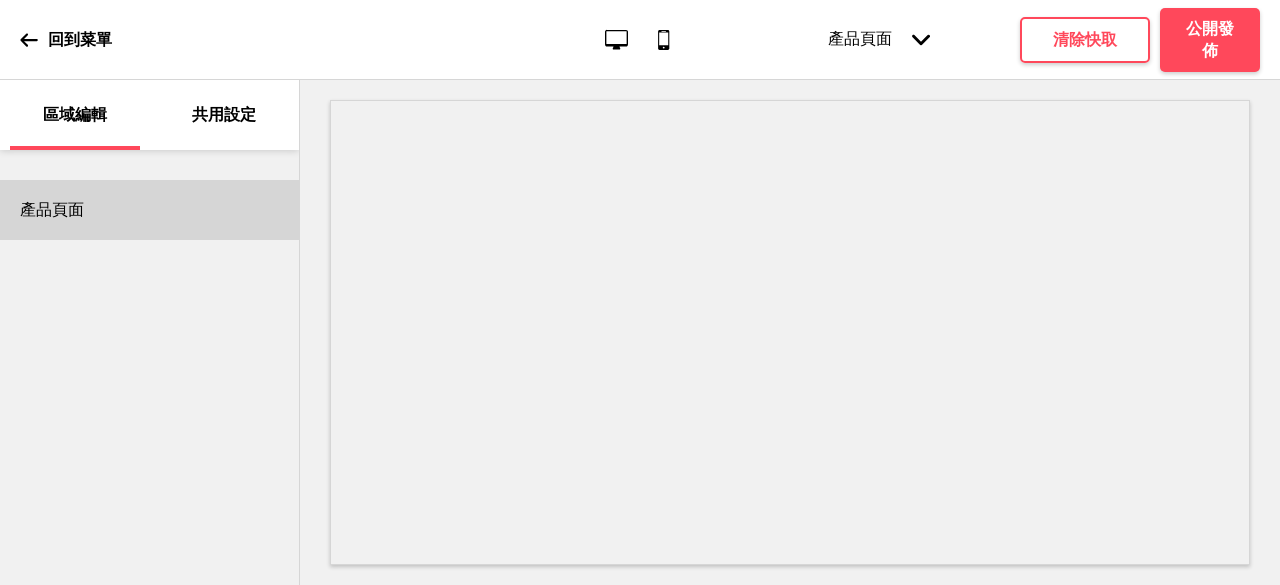 click on "產品頁面" at bounding box center (149, 210) 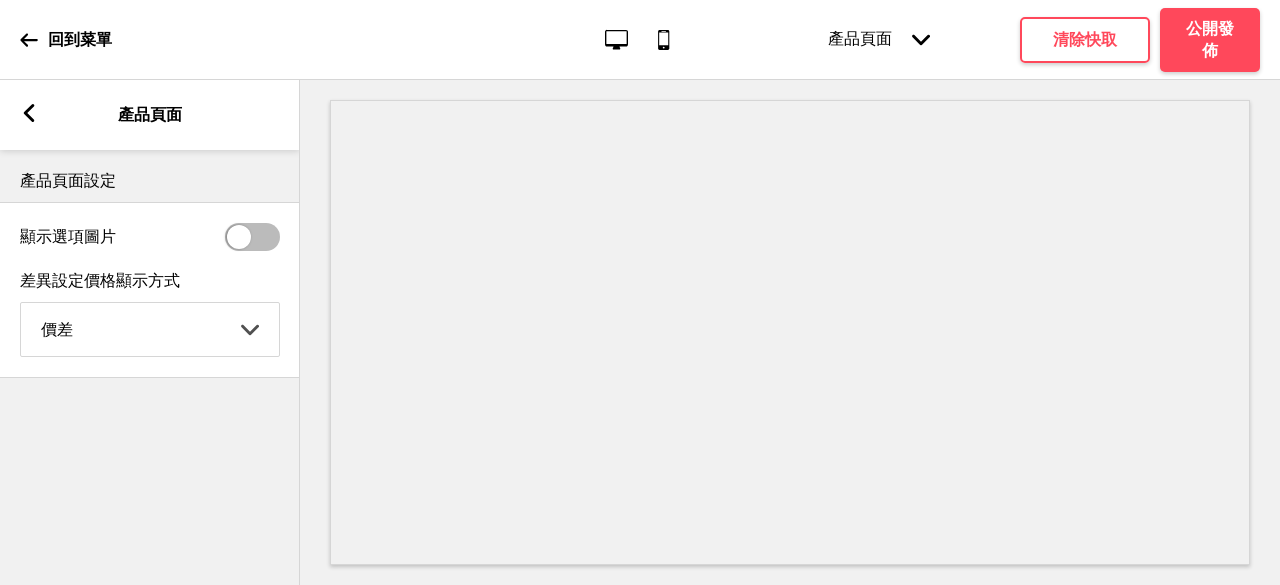 click on "箭頭left 產品頁面" at bounding box center (150, 115) 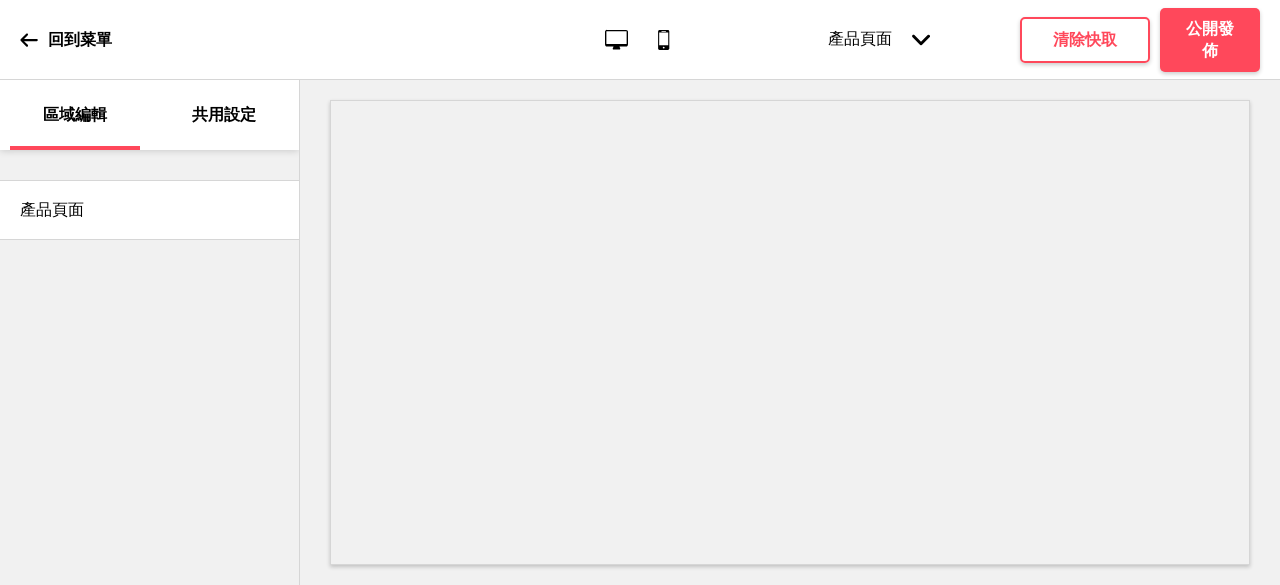 click on "產品頁面 箭頭down" at bounding box center [879, 39] 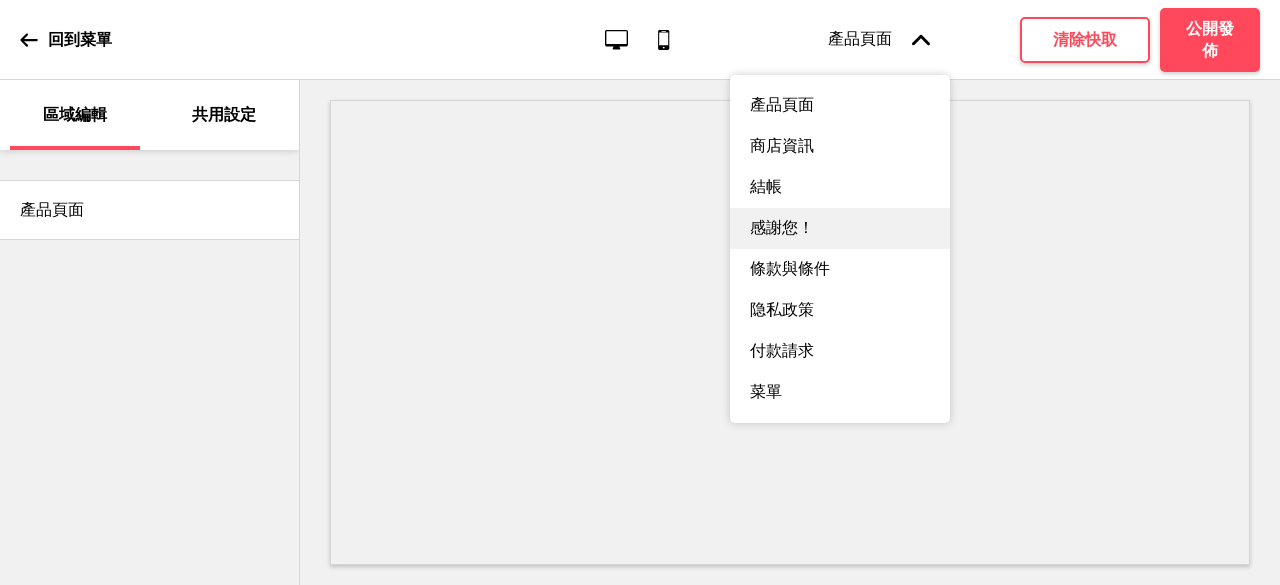 click on "感謝您！" at bounding box center [840, 228] 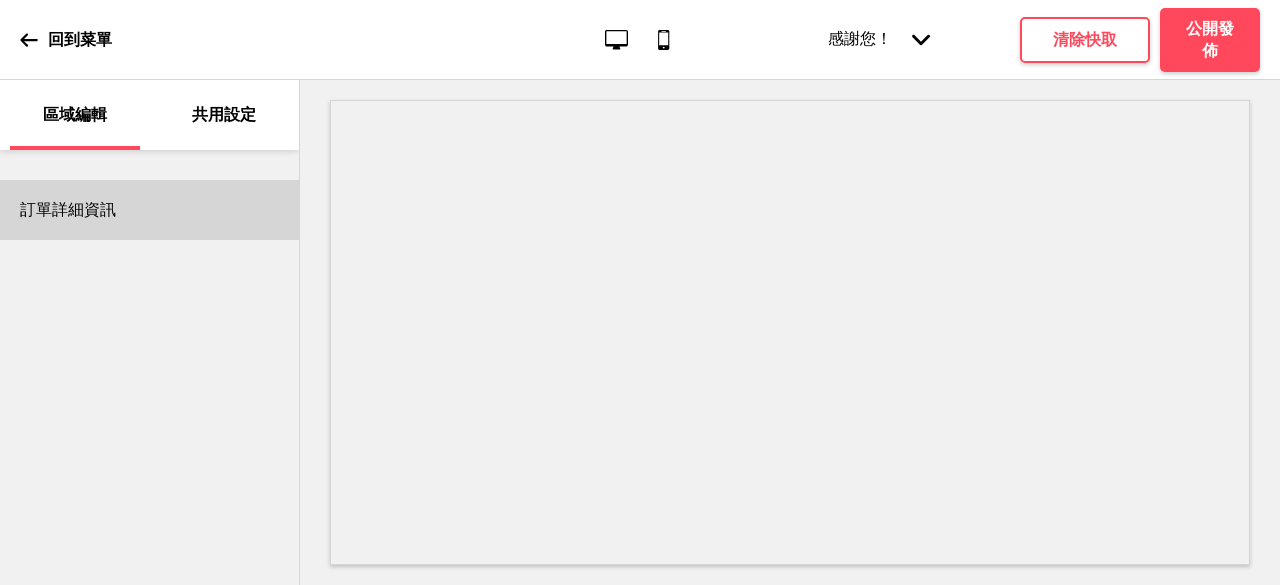 click on "訂單詳細資訊" at bounding box center [149, 210] 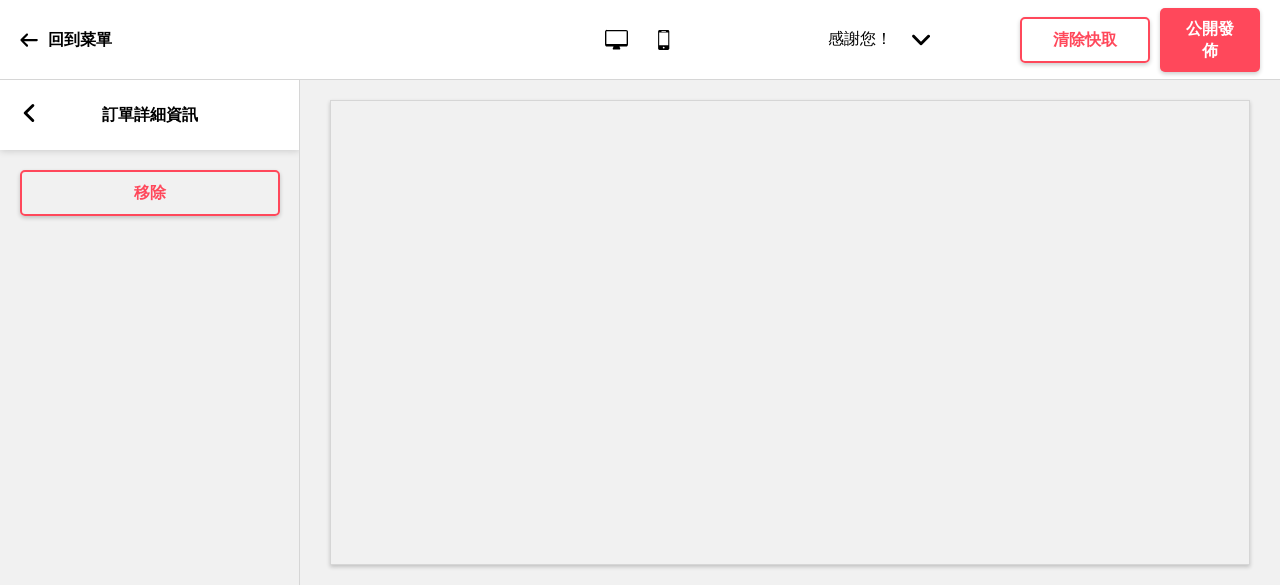 click on "感謝您！ 箭頭down" at bounding box center (879, 39) 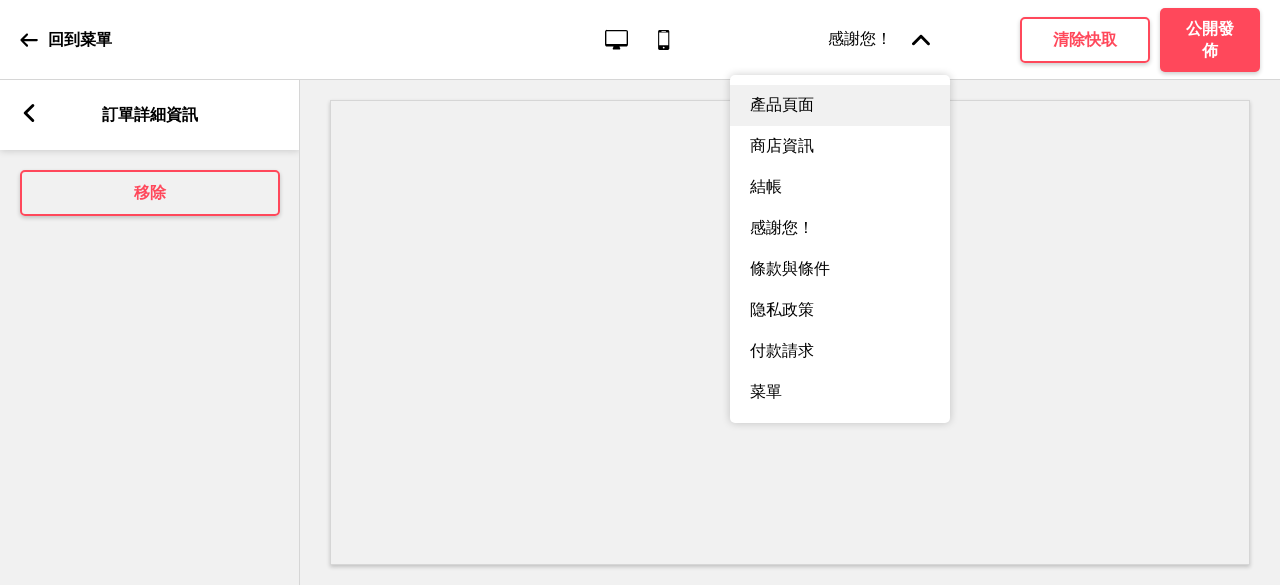 click on "產品頁面" at bounding box center (840, 105) 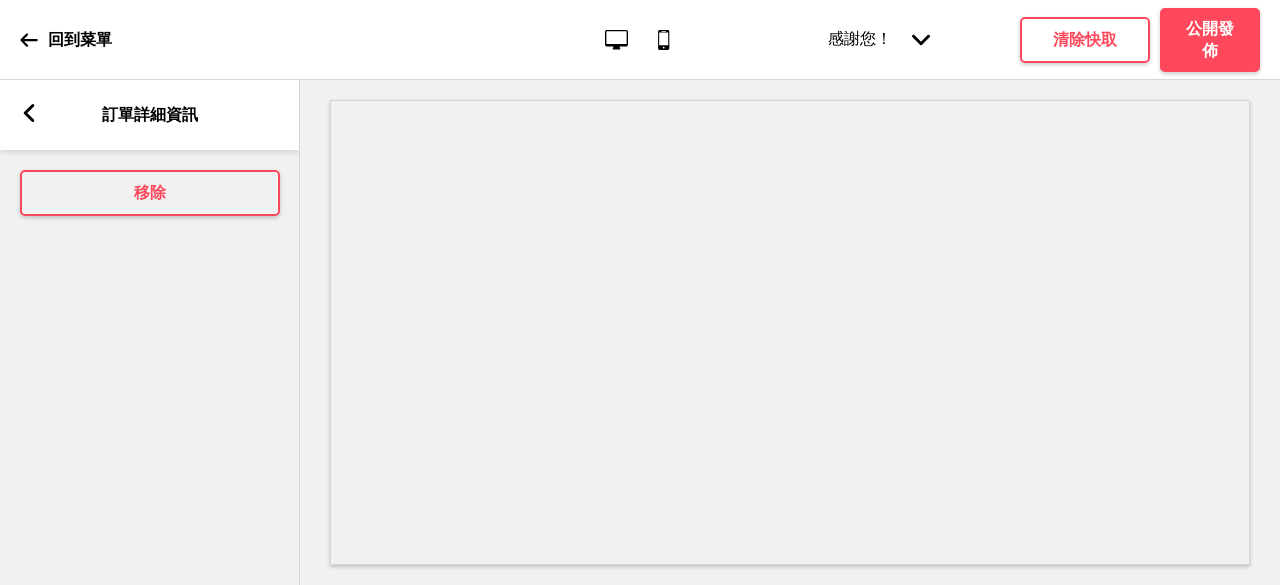 click 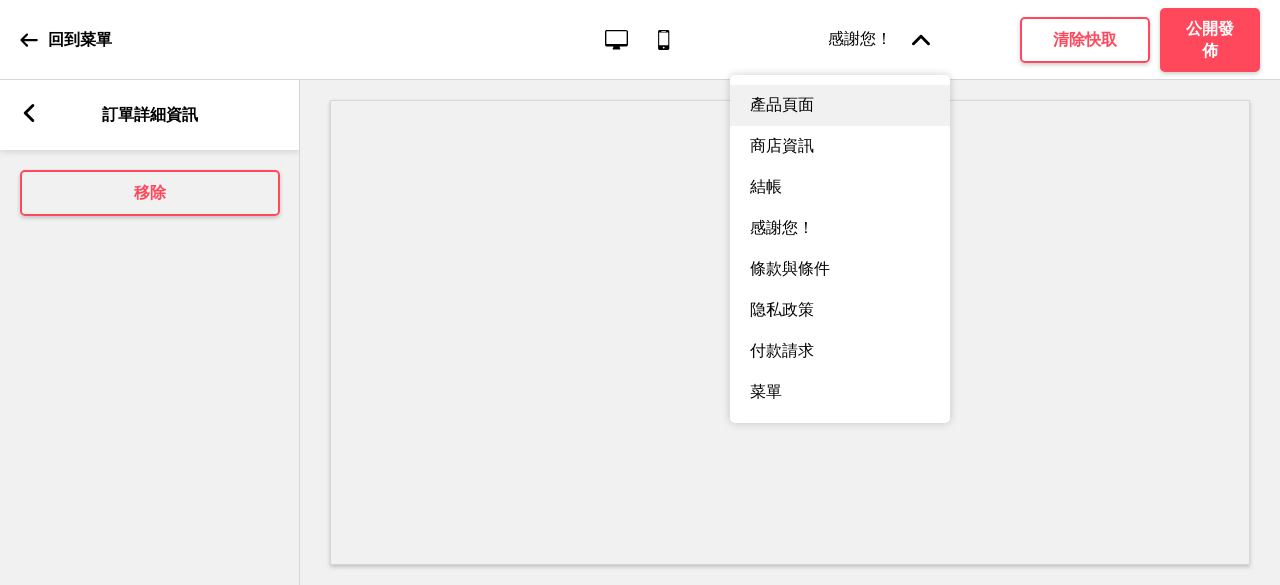 click on "產品頁面" at bounding box center [840, 105] 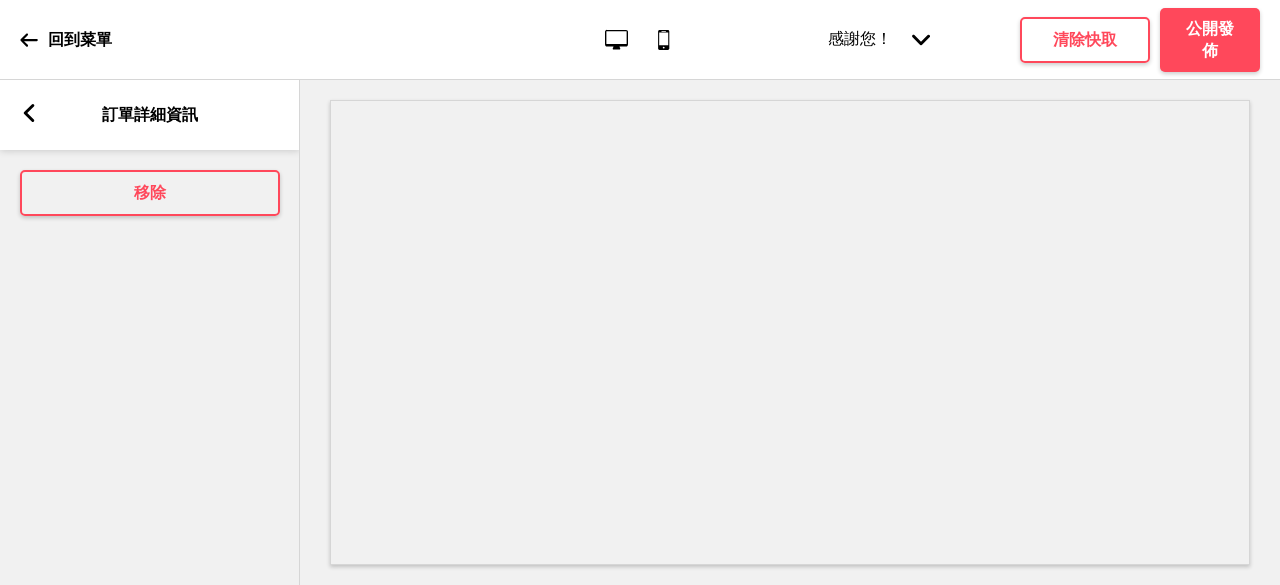 click on "箭頭left 訂單詳細資訊" at bounding box center (150, 115) 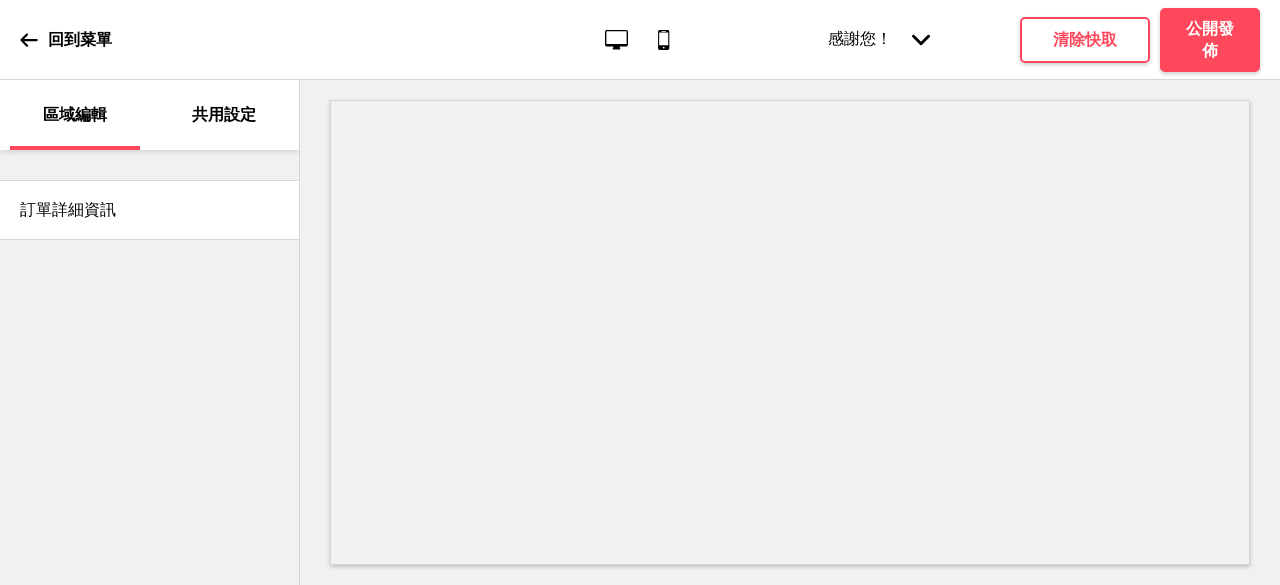 click on "回到菜單" at bounding box center (66, 40) 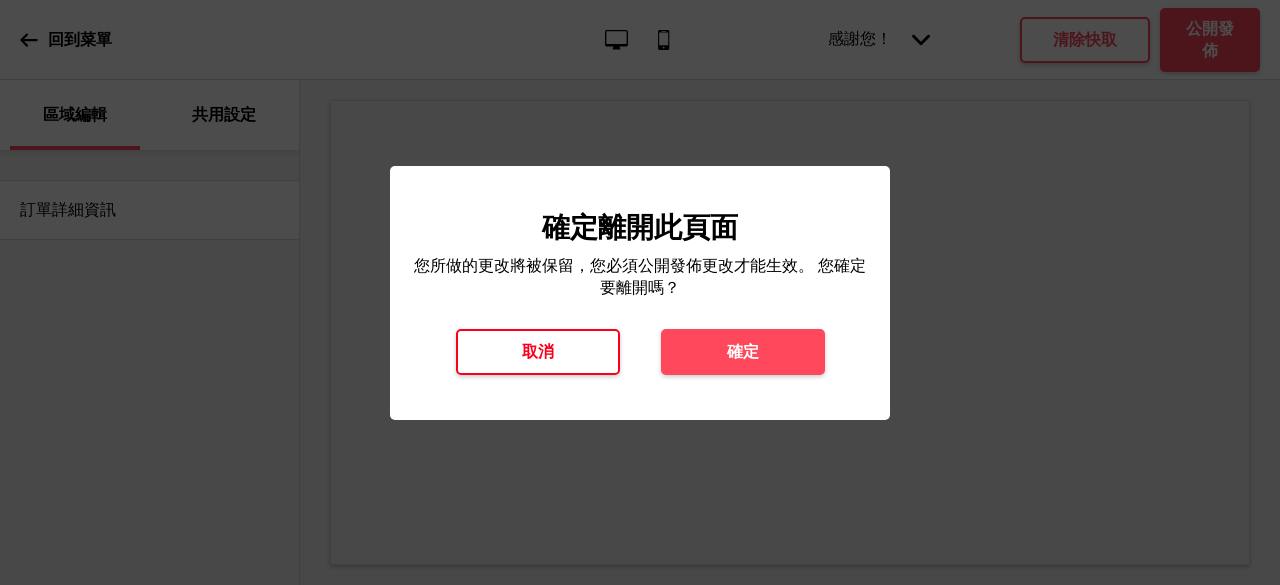 click on "取消" at bounding box center (538, 352) 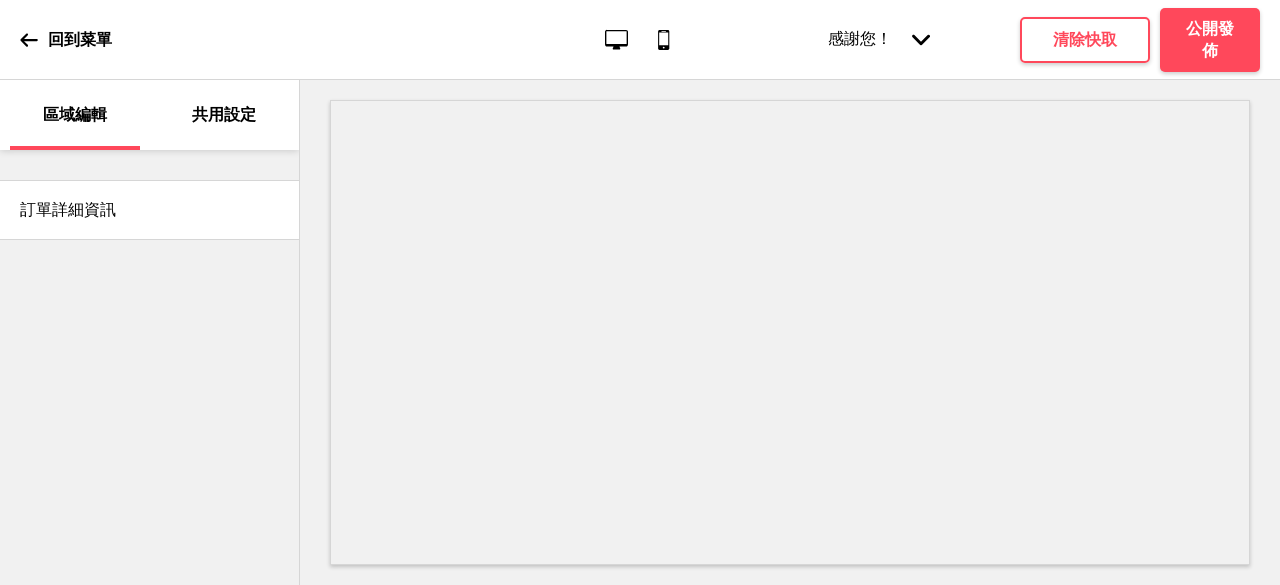 click on "感謝您！ 箭頭down" at bounding box center (879, 39) 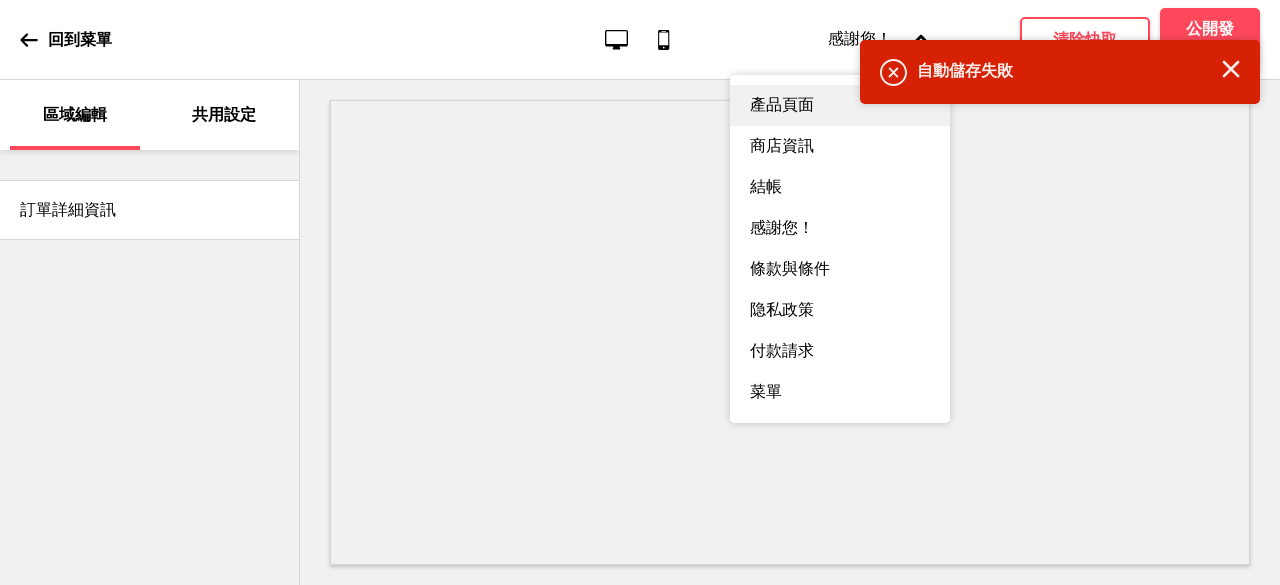 click on "產品頁面" at bounding box center (840, 105) 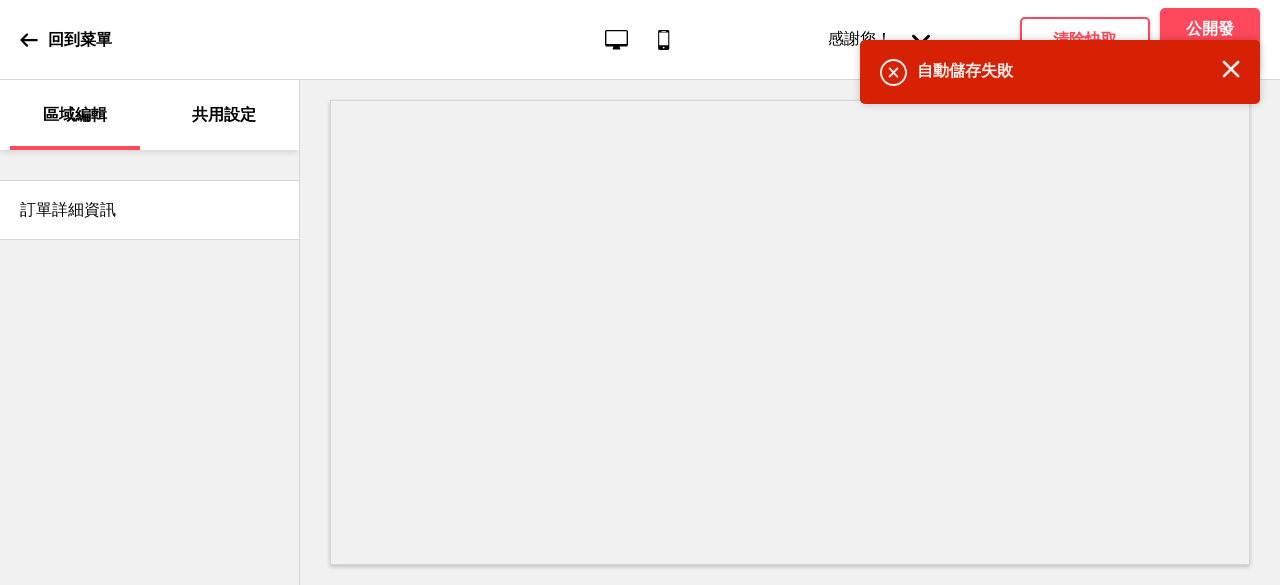 click on "感謝您！ 箭頭down" at bounding box center [879, 39] 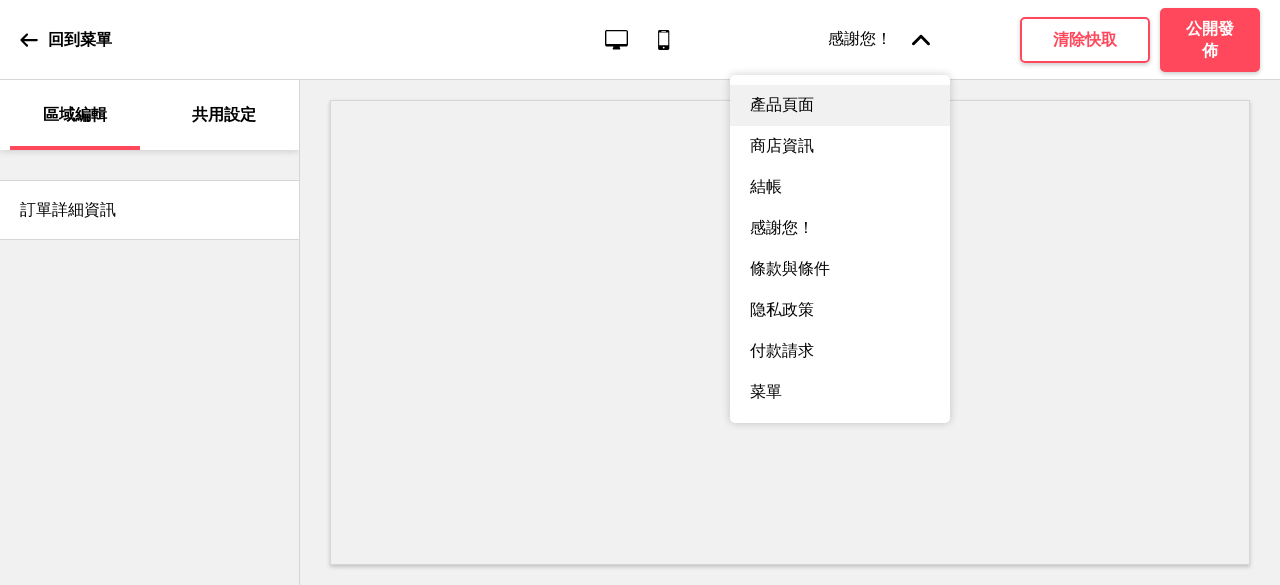 click on "產品頁面" at bounding box center (840, 105) 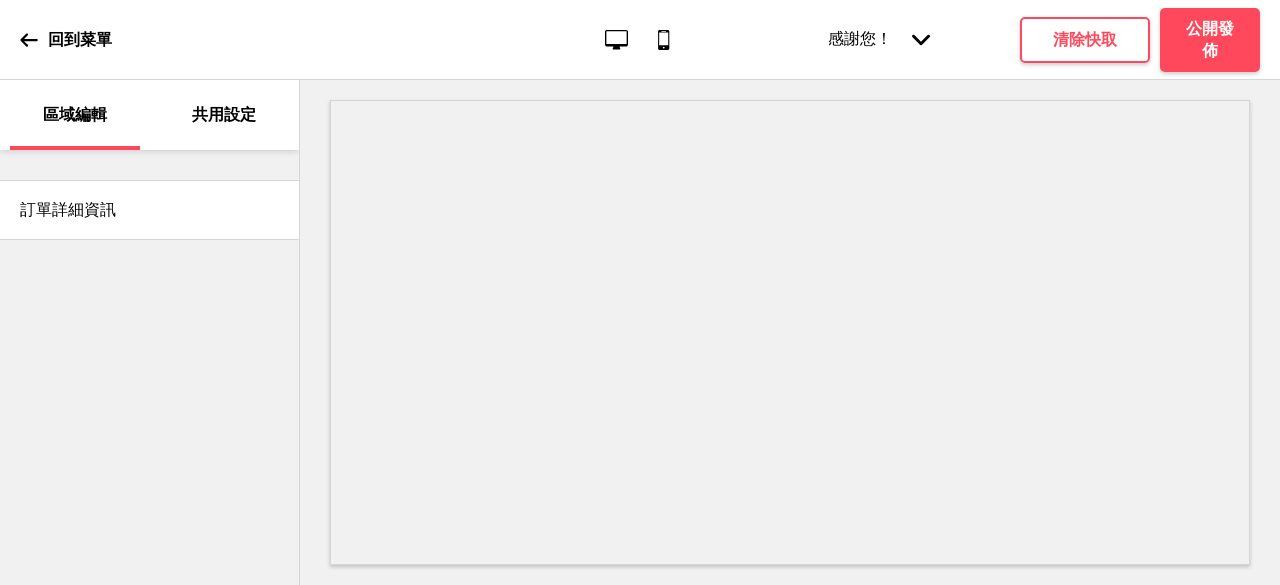 click on "感謝您！ 箭頭down" at bounding box center (879, 39) 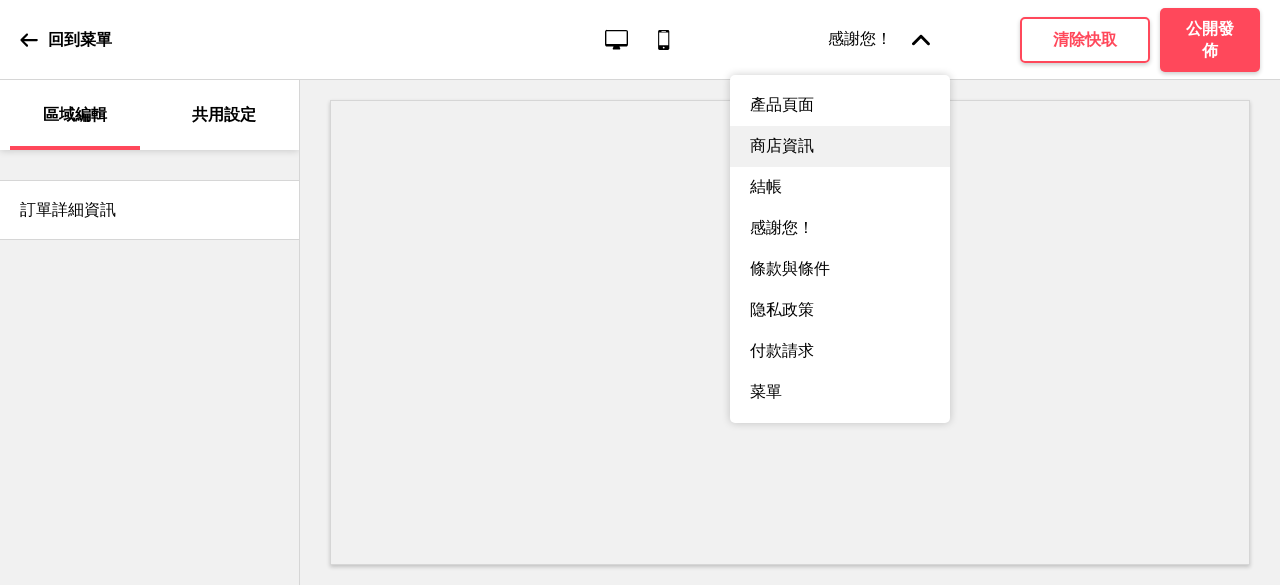 click on "商店資訊" at bounding box center (840, 146) 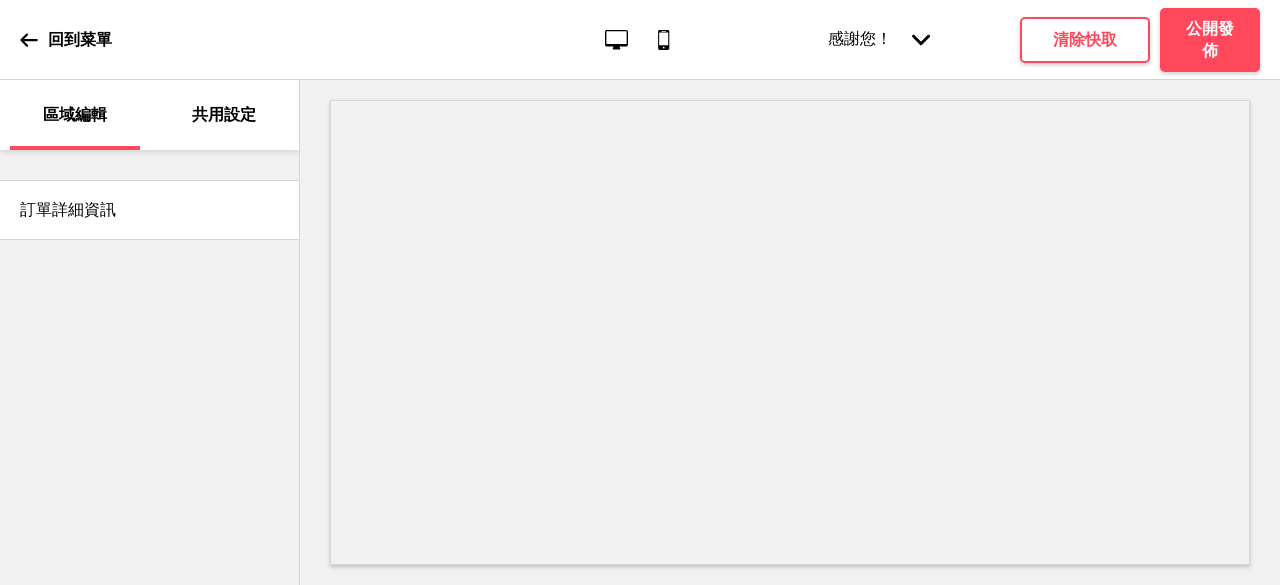 click on "感謝您！ 箭頭down" at bounding box center (879, 39) 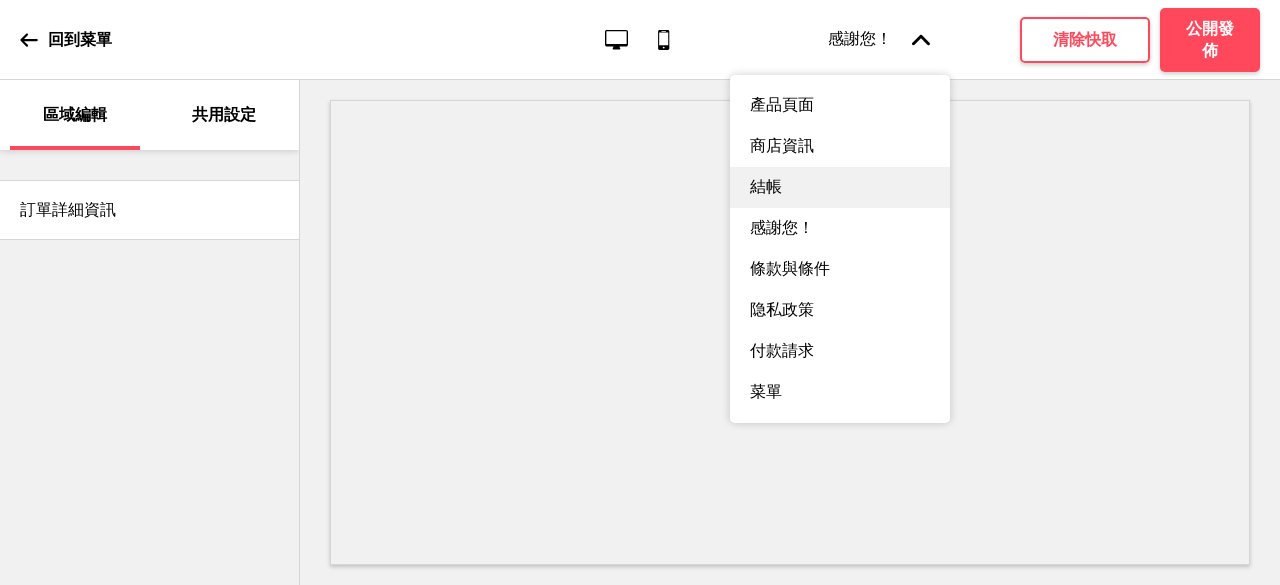 click on "結帳" at bounding box center [840, 187] 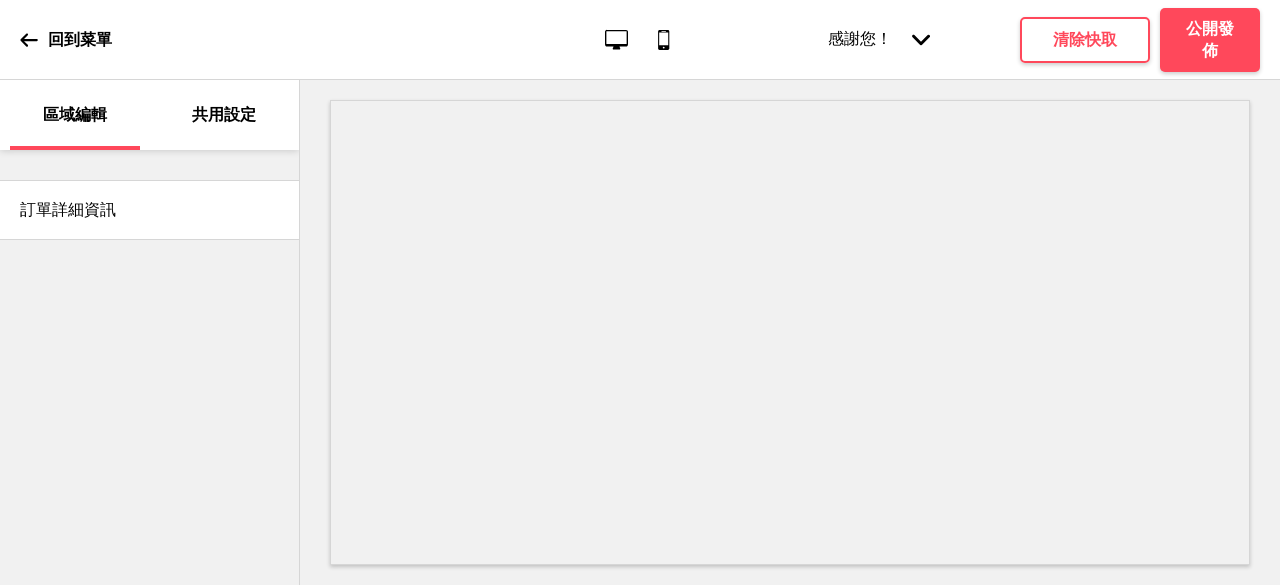 click on "感謝您！ 箭頭down" at bounding box center [879, 39] 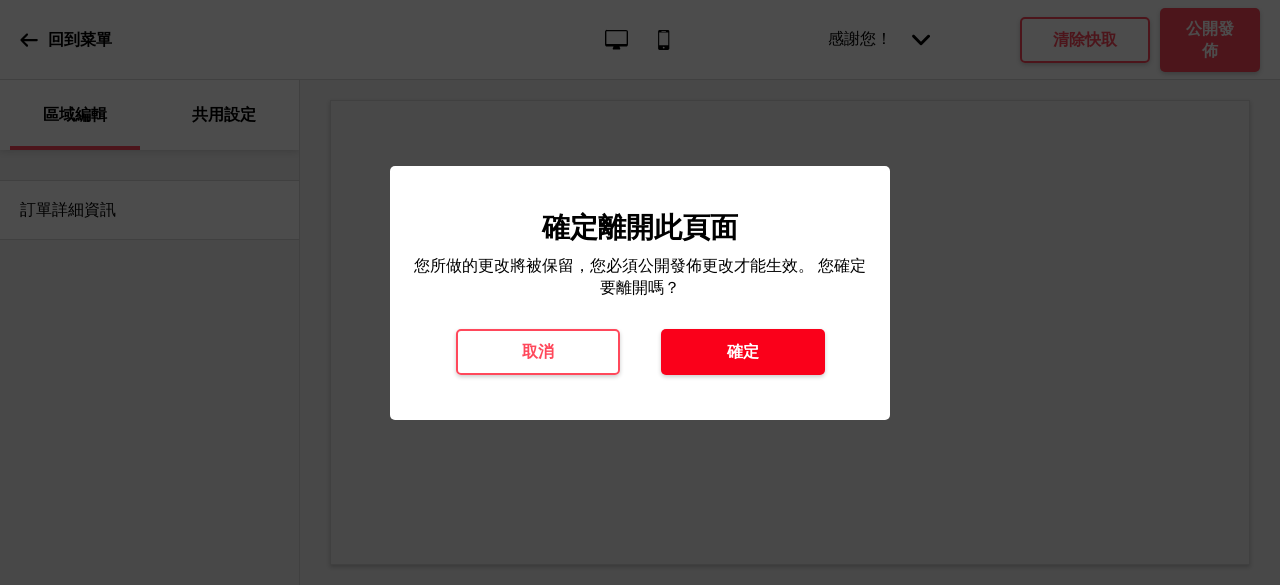 click on "確定" at bounding box center [743, 352] 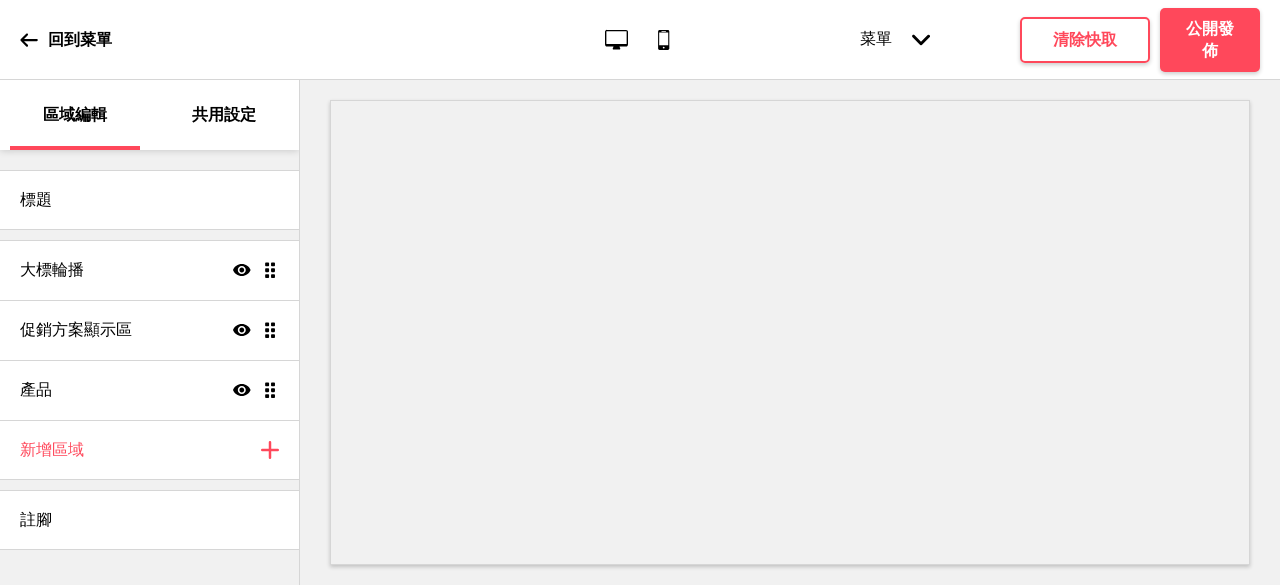 scroll, scrollTop: 0, scrollLeft: 0, axis: both 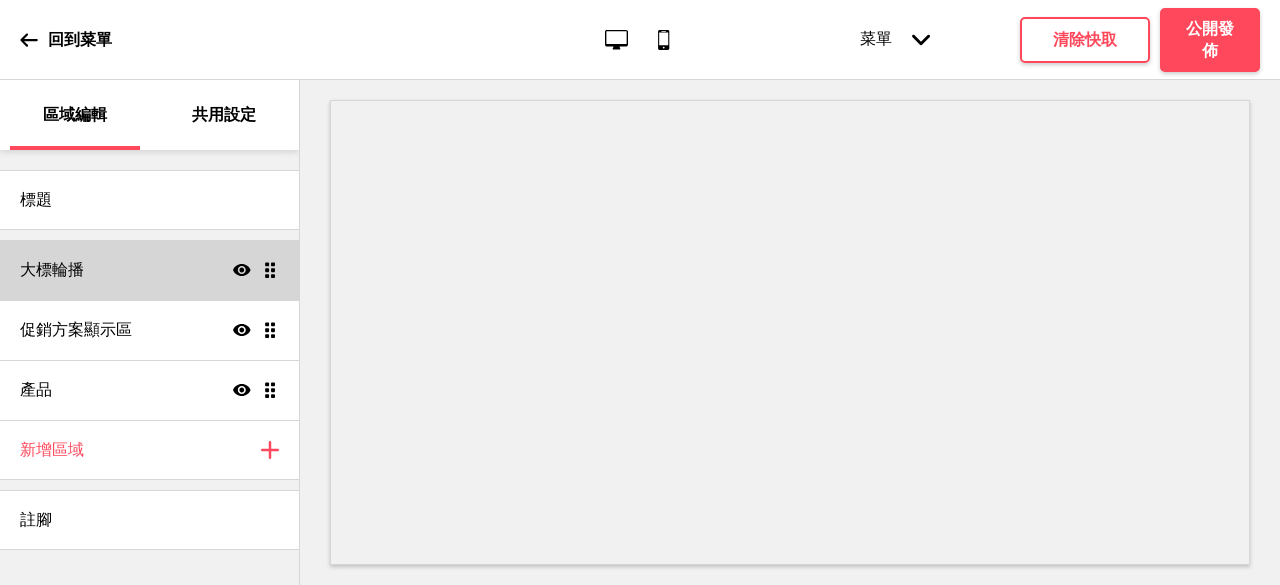 click on "大標輪播 顯示 拖曳" at bounding box center (149, 270) 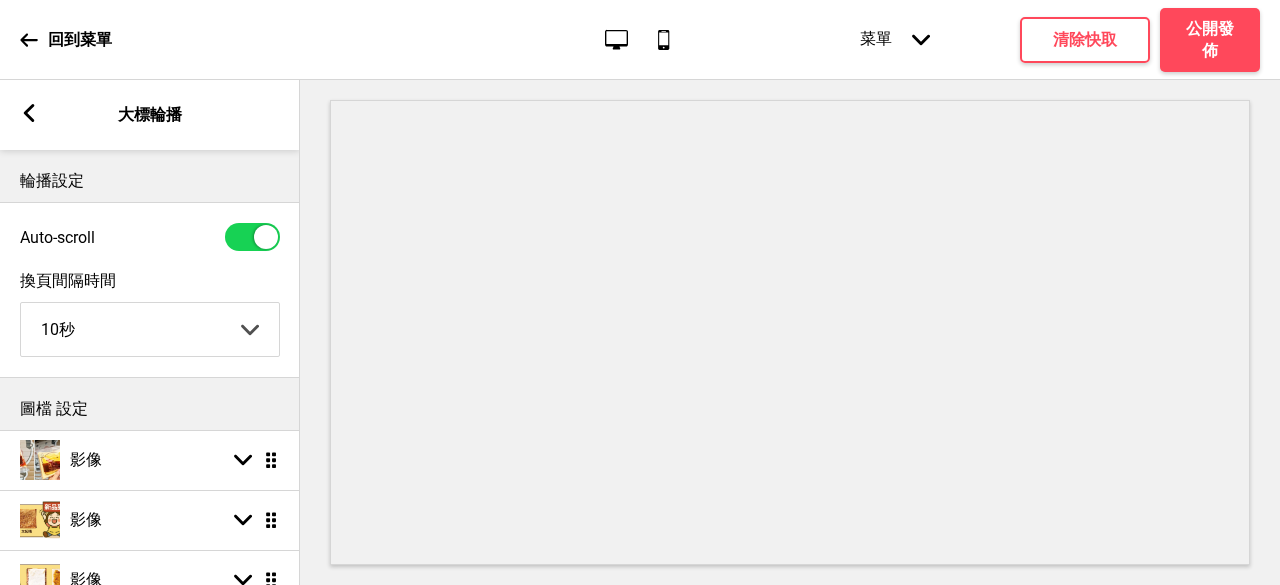 scroll, scrollTop: 225, scrollLeft: 0, axis: vertical 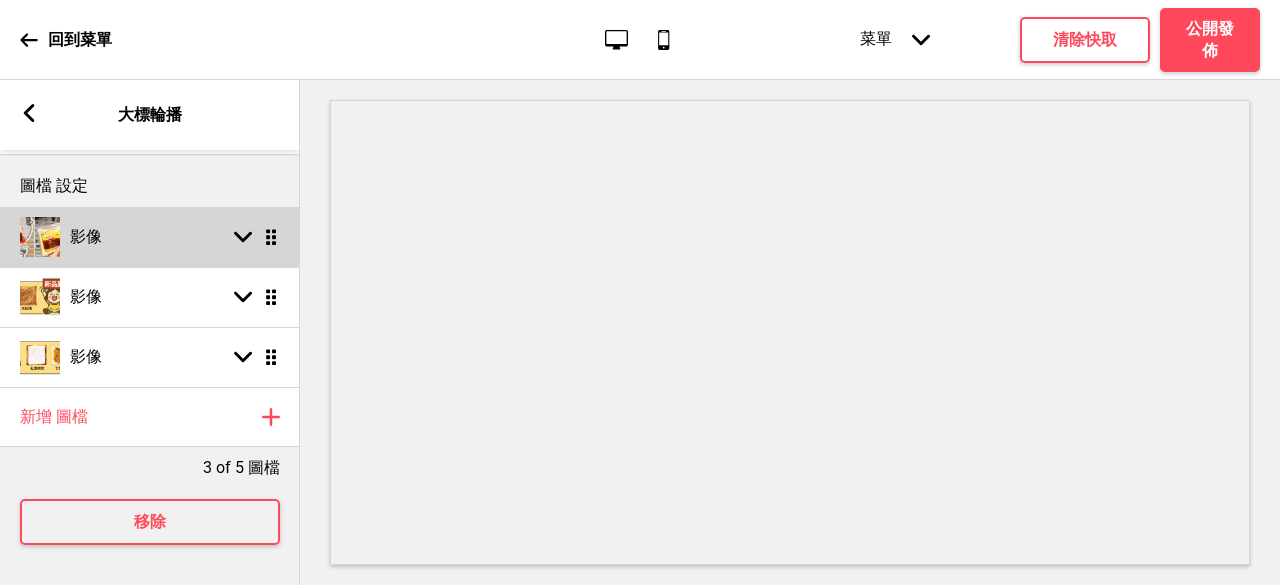 click on "影像" at bounding box center (86, 237) 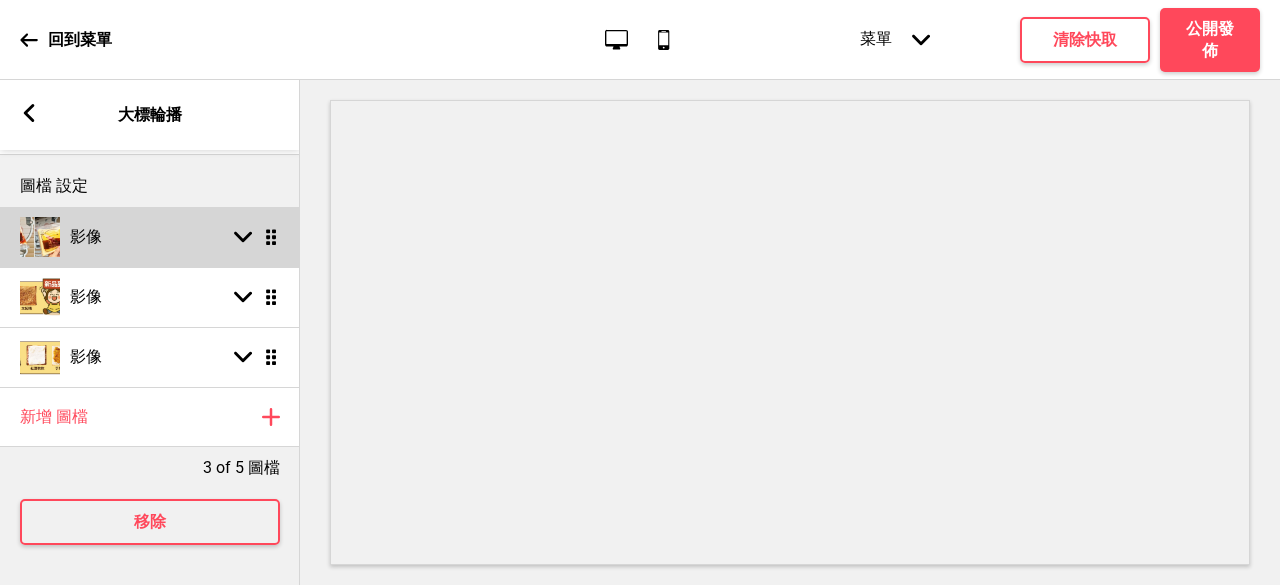 select on "right" 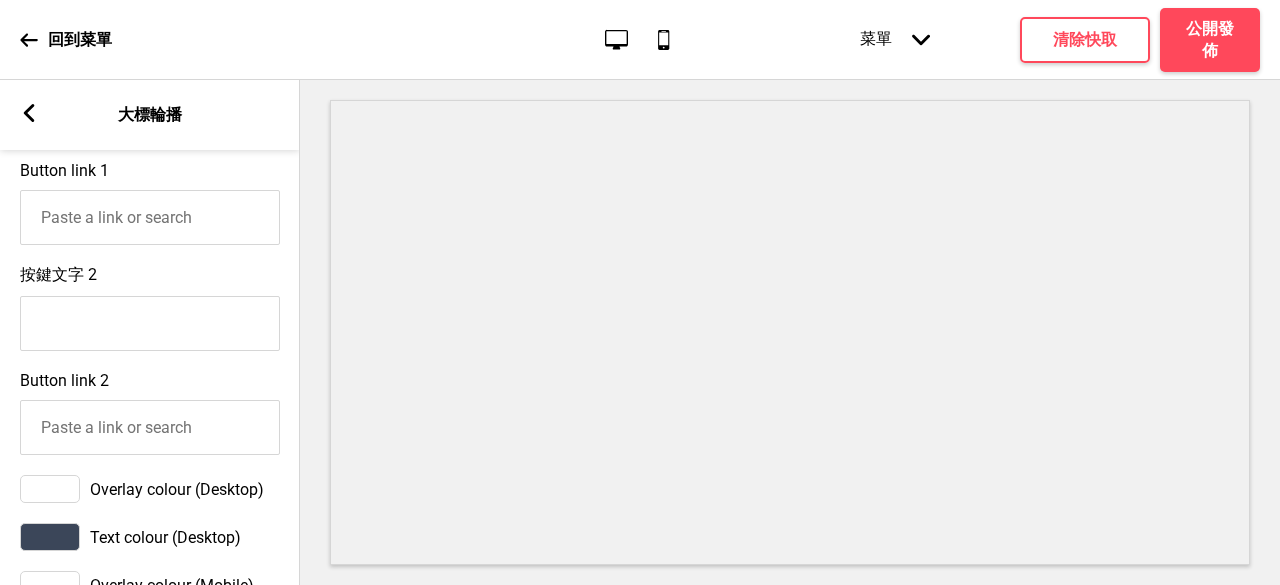 scroll, scrollTop: 702, scrollLeft: 0, axis: vertical 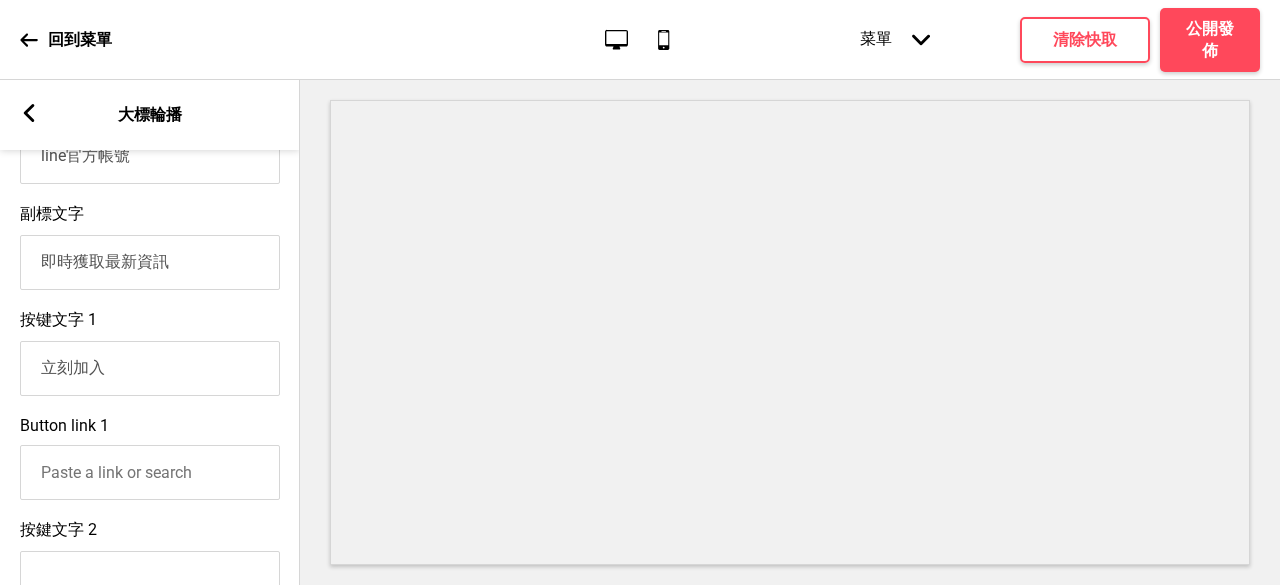 click on "箭頭left 大標輪播" at bounding box center (150, 115) 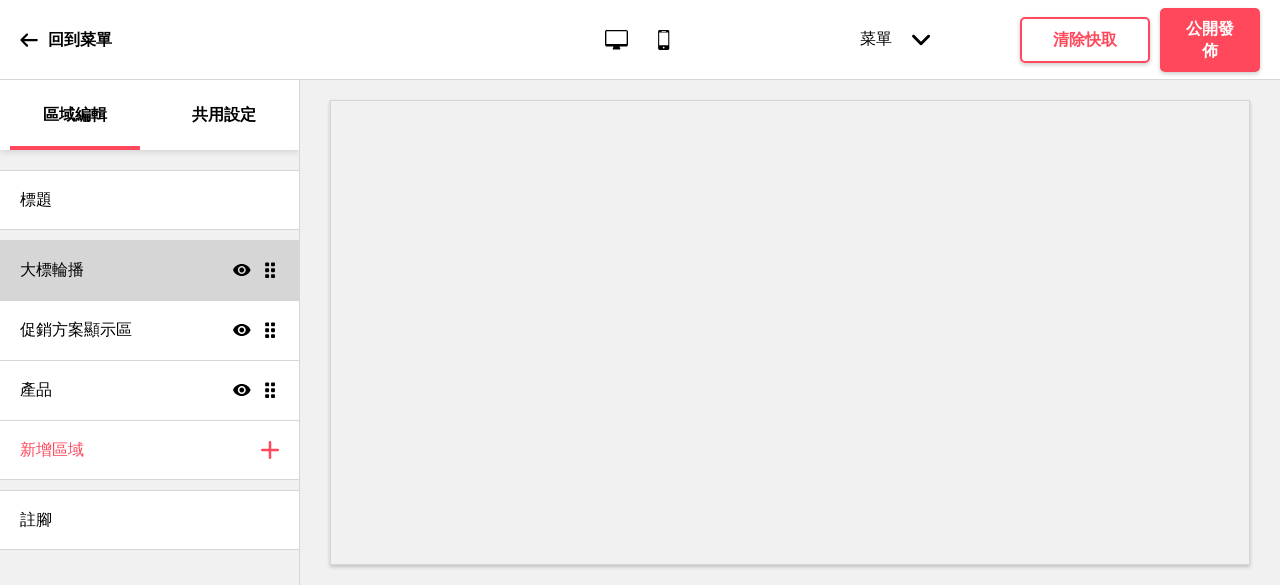 click on "大標輪播 顯示 拖曳" at bounding box center [149, 270] 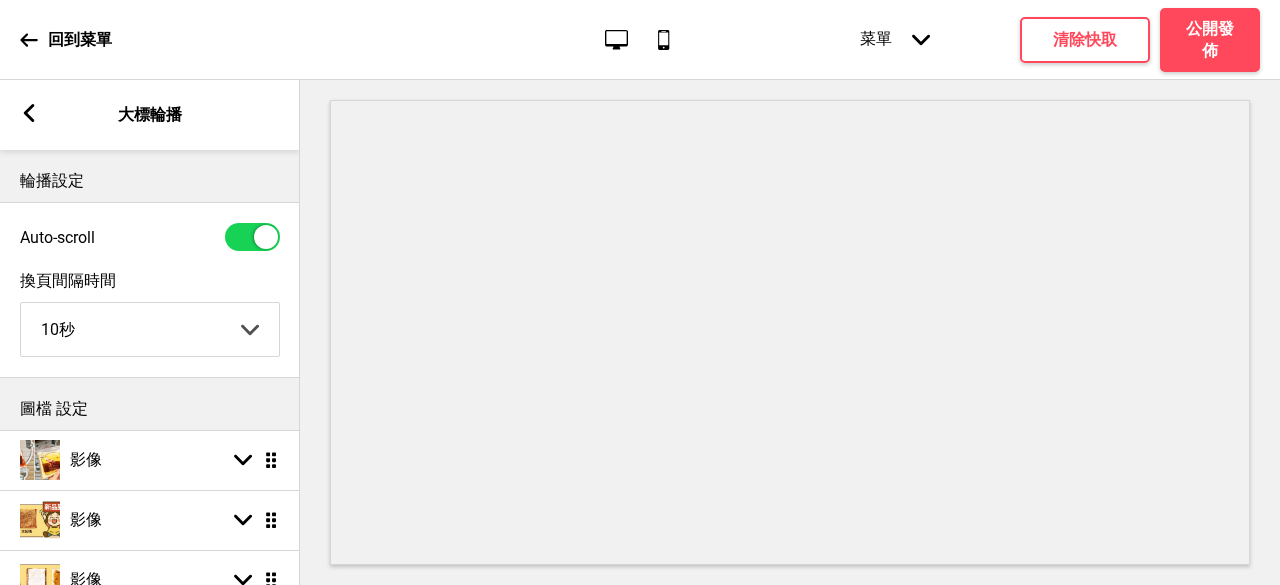 scroll, scrollTop: 142, scrollLeft: 0, axis: vertical 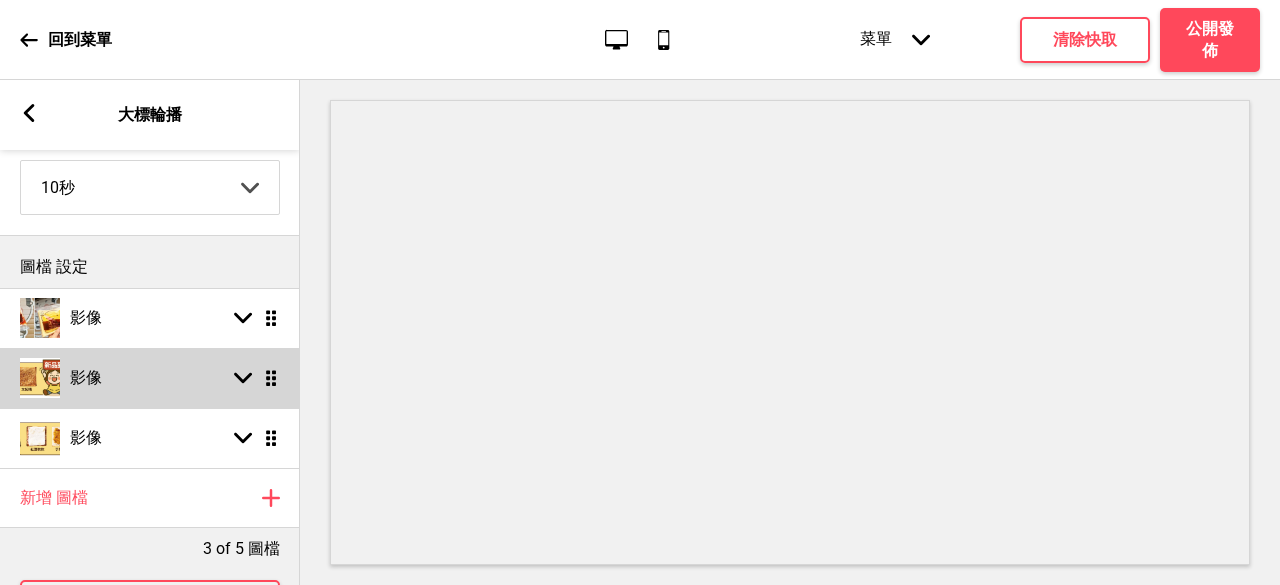 click on "影像" at bounding box center (86, 378) 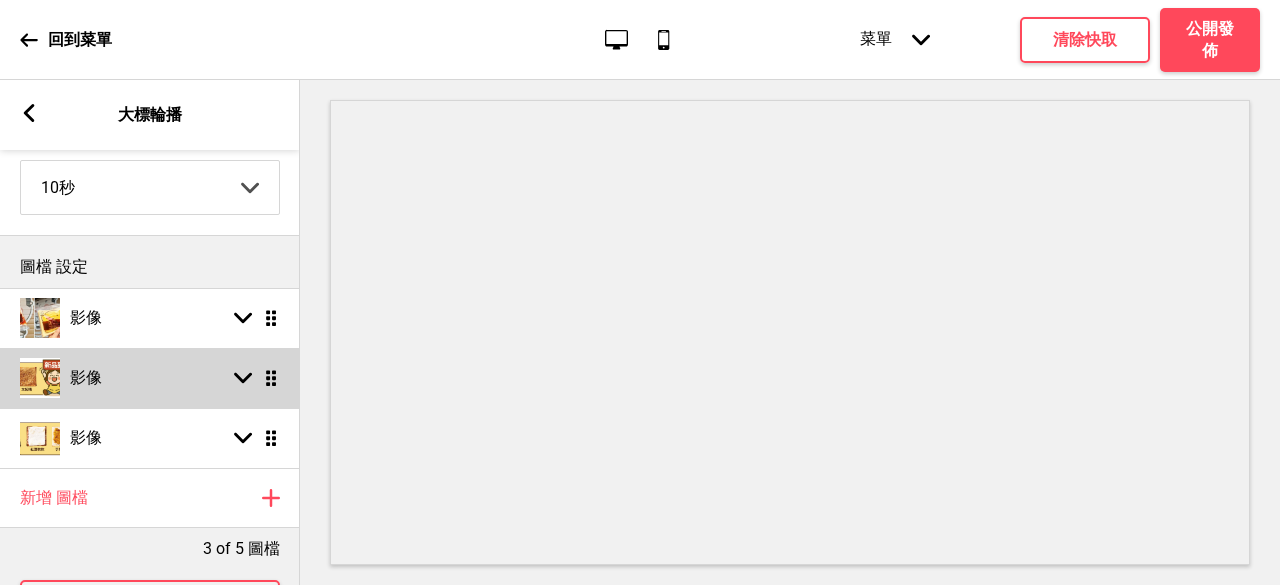 select on "right" 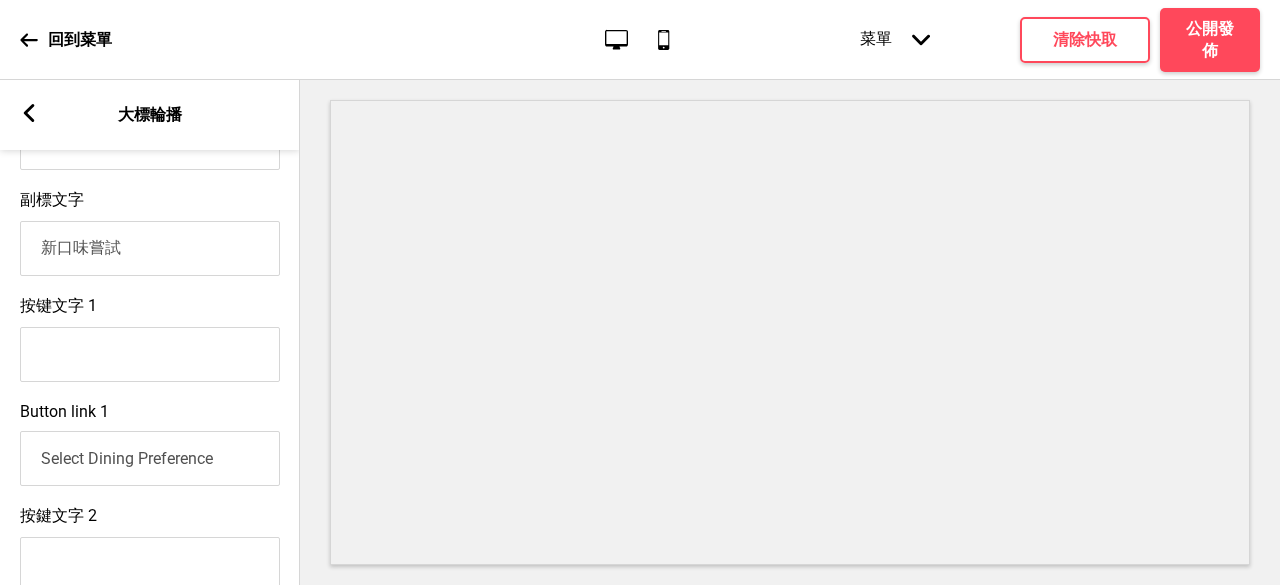scroll, scrollTop: 774, scrollLeft: 0, axis: vertical 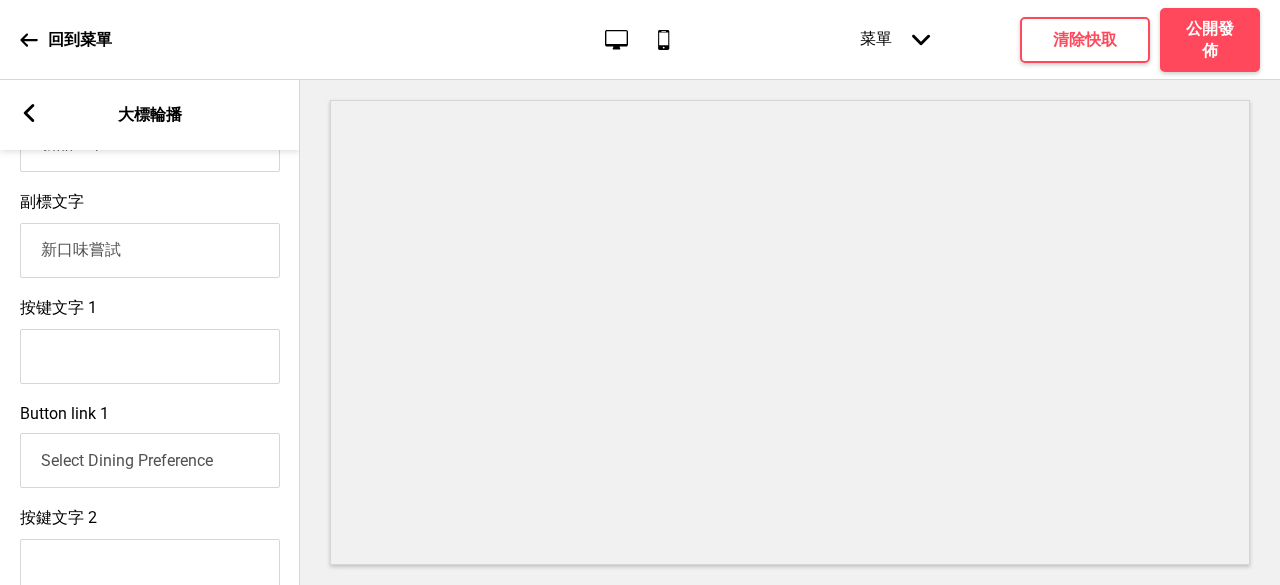click on "箭頭left 大標輪播" at bounding box center (150, 115) 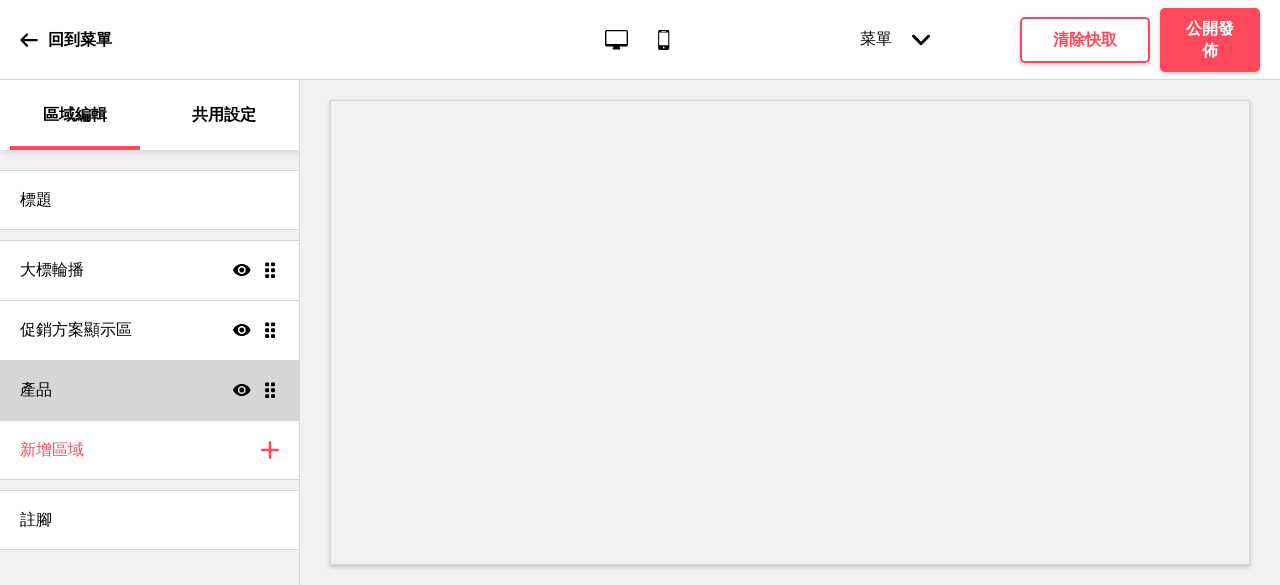 click on "產品 顯示 拖曳" at bounding box center (149, 390) 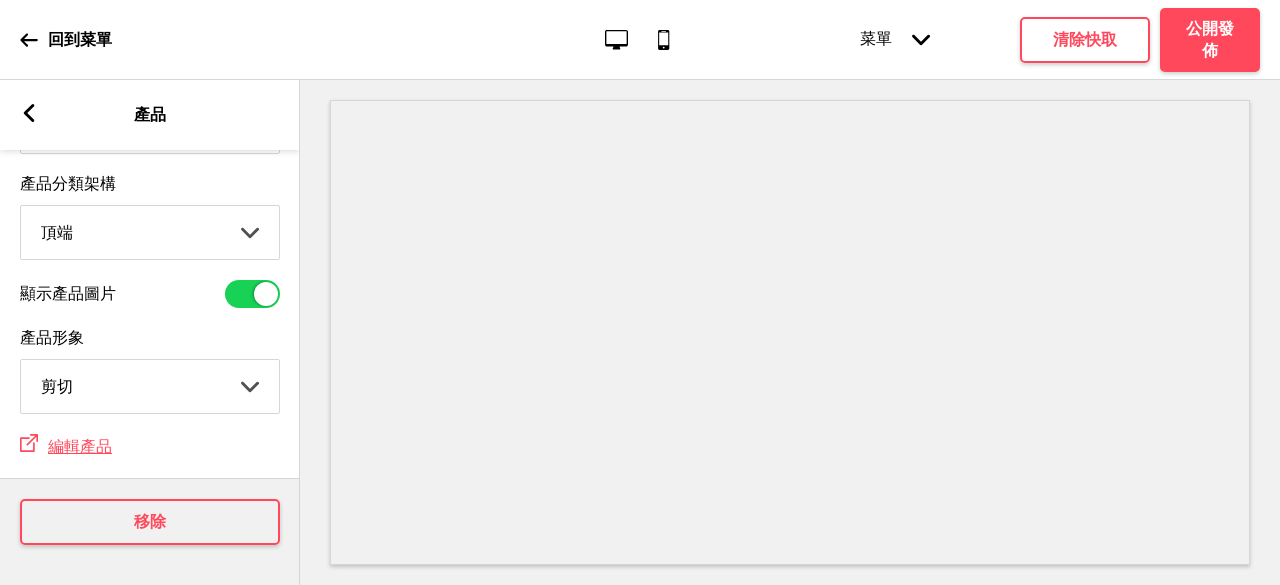 scroll, scrollTop: 0, scrollLeft: 0, axis: both 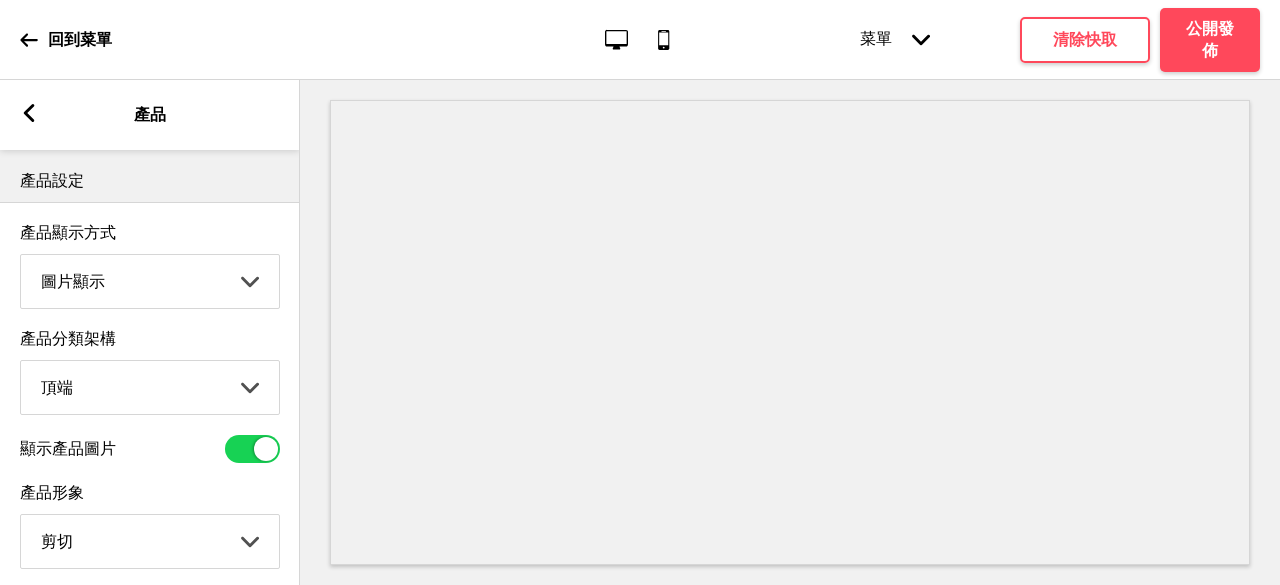 click on "箭頭left 產品" at bounding box center [150, 115] 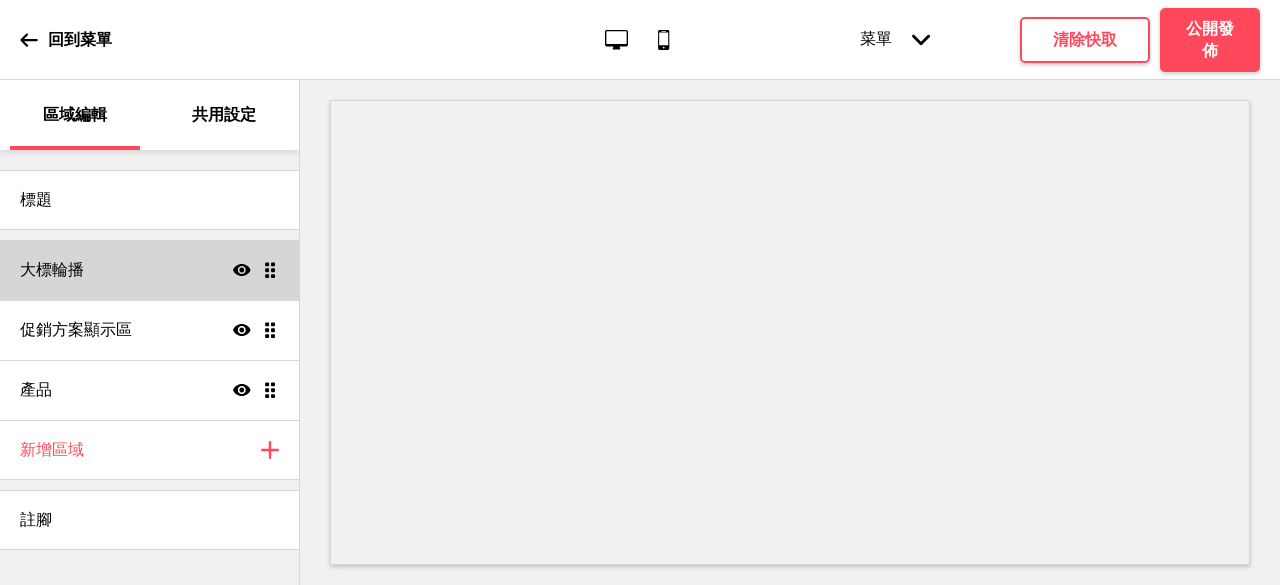 click on "大標輪播 顯示 拖曳" at bounding box center [149, 270] 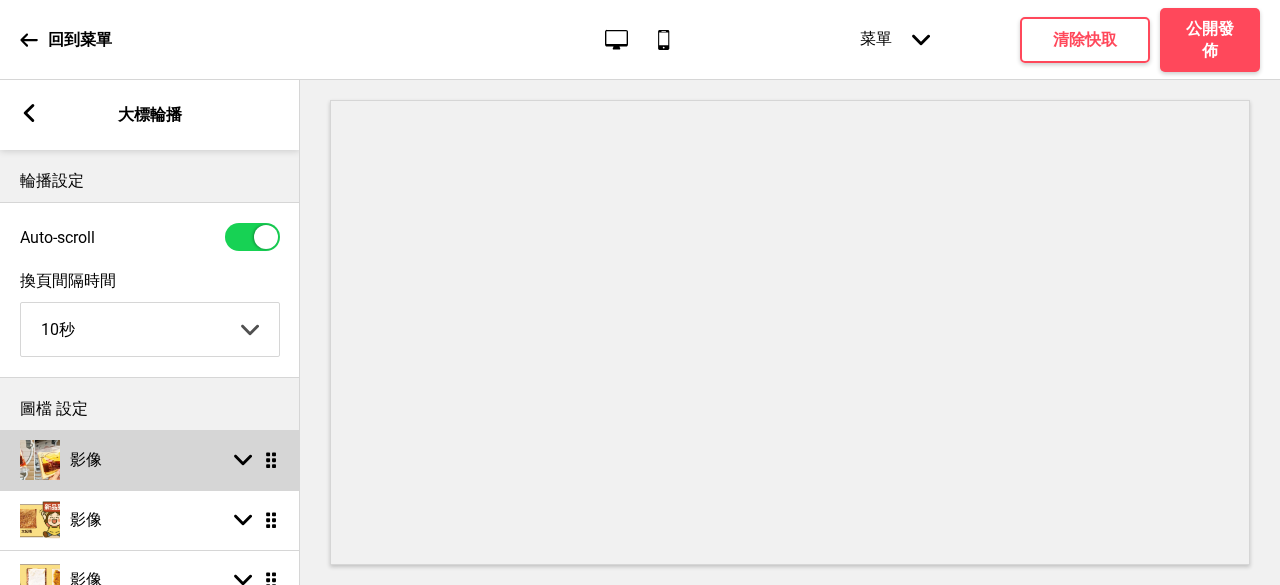 scroll, scrollTop: 190, scrollLeft: 0, axis: vertical 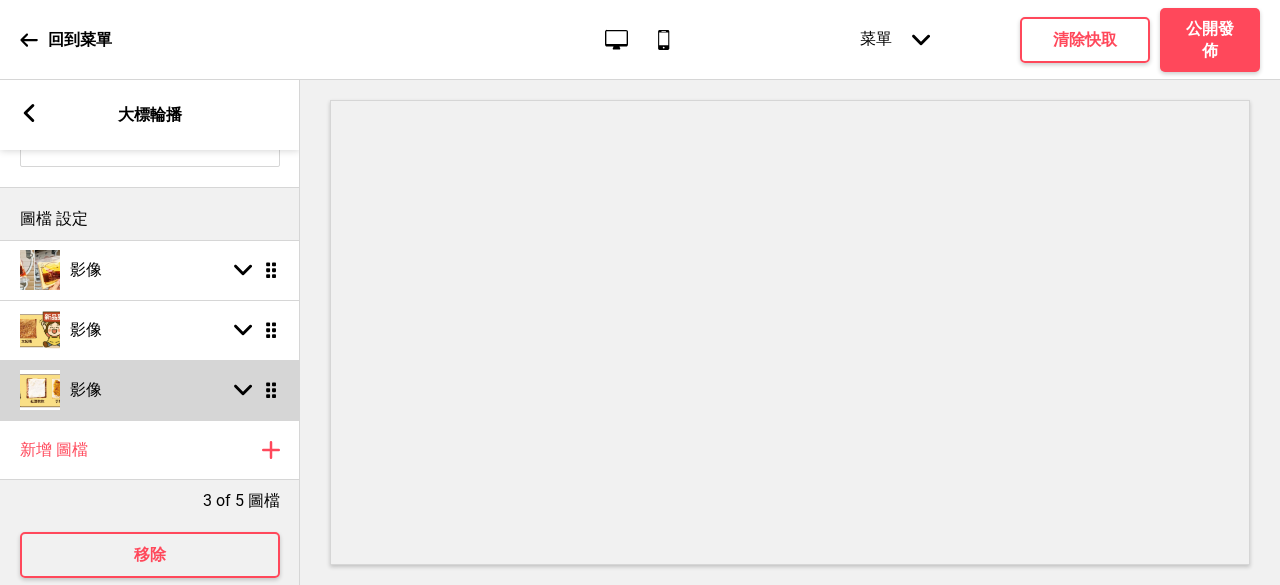 click on "影像 箭頭down 拖曳" at bounding box center (150, 390) 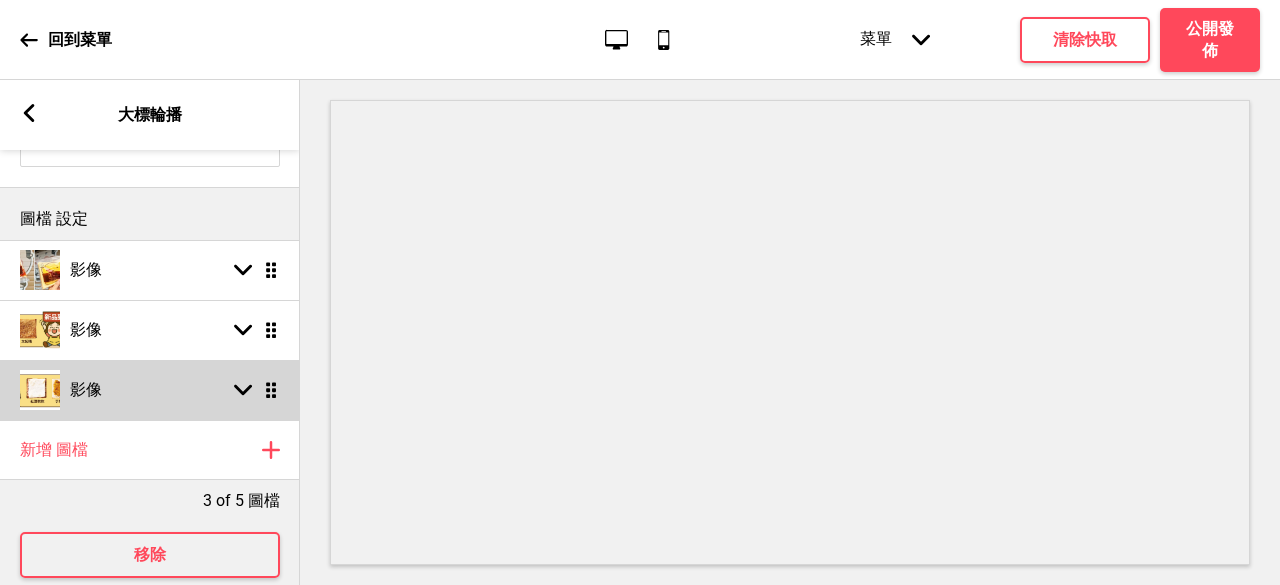 select on "right" 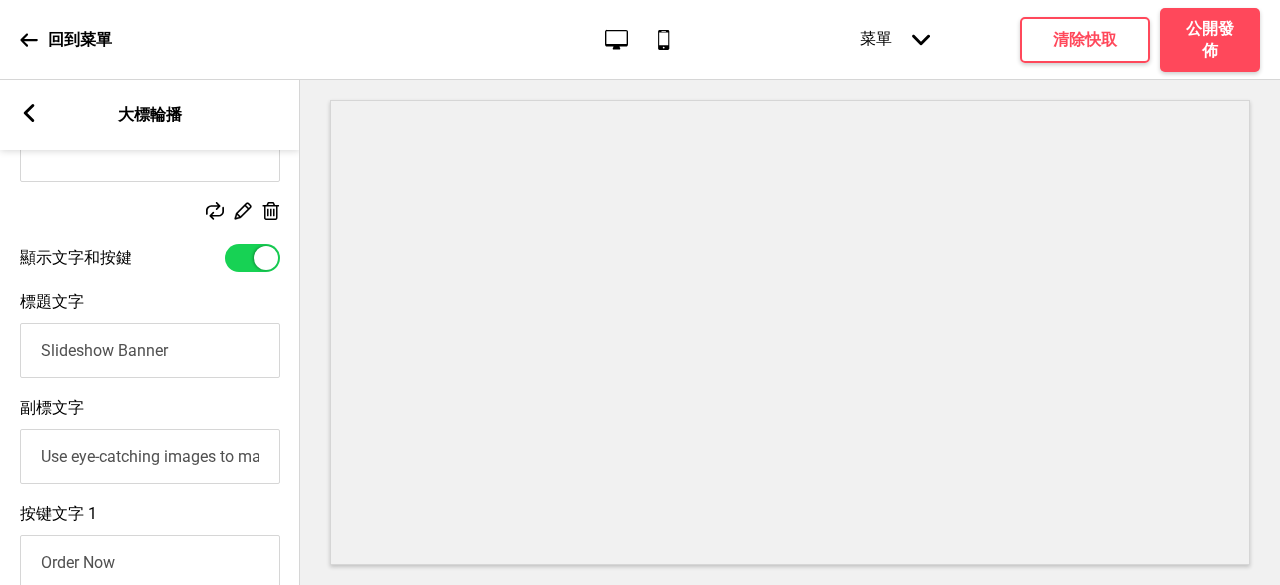 scroll, scrollTop: 631, scrollLeft: 0, axis: vertical 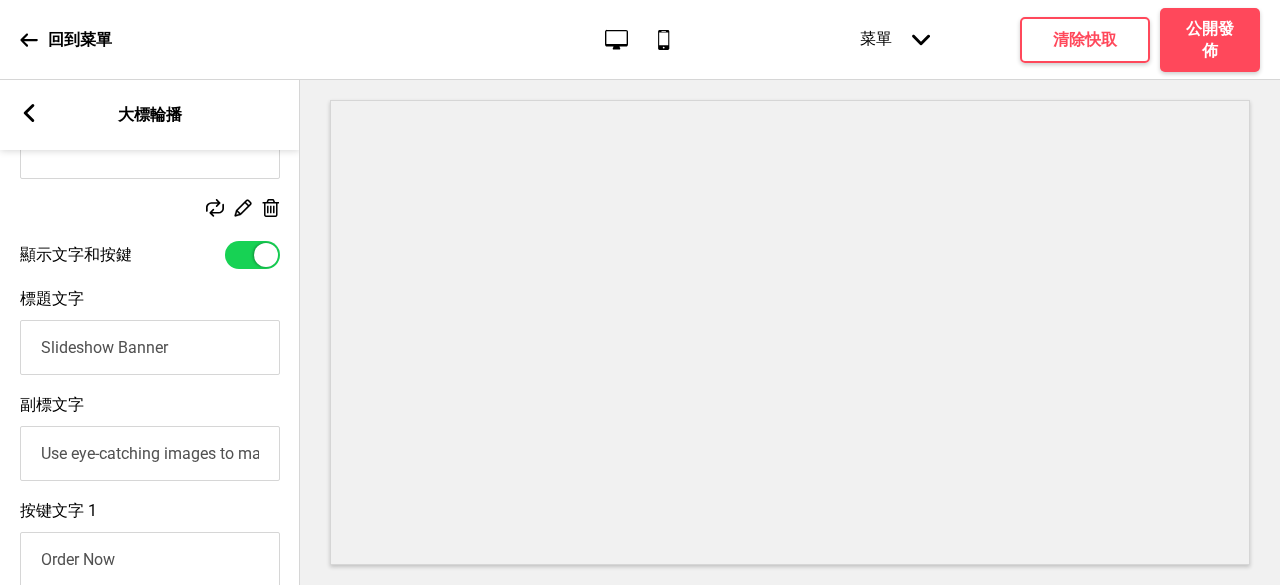 drag, startPoint x: 202, startPoint y: 343, endPoint x: 0, endPoint y: 279, distance: 211.8962 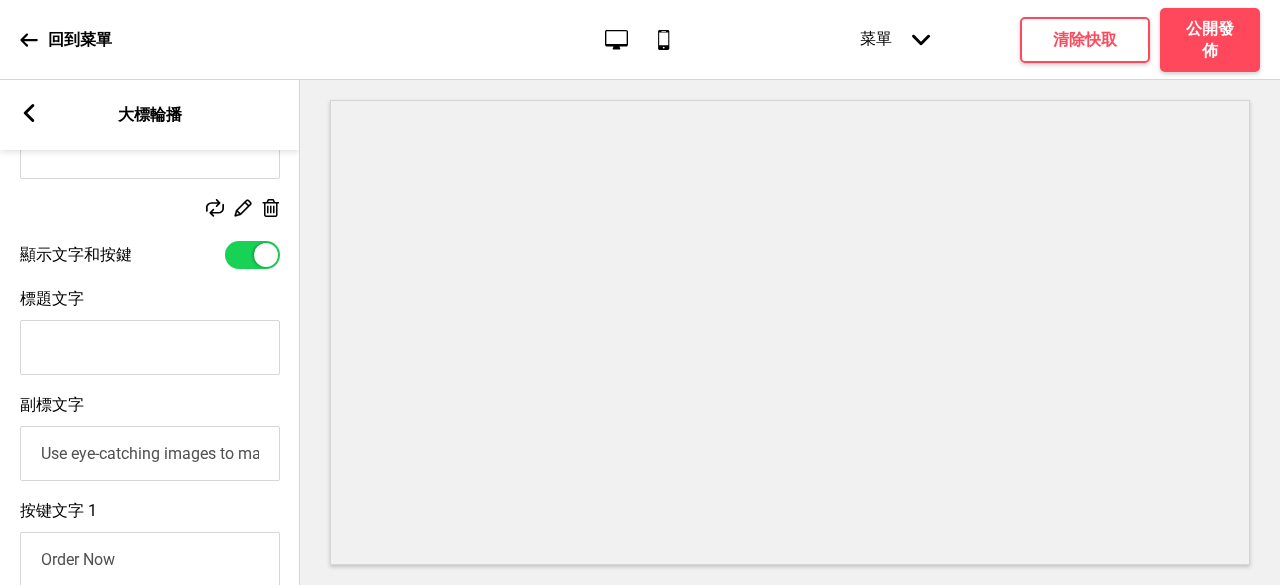 type 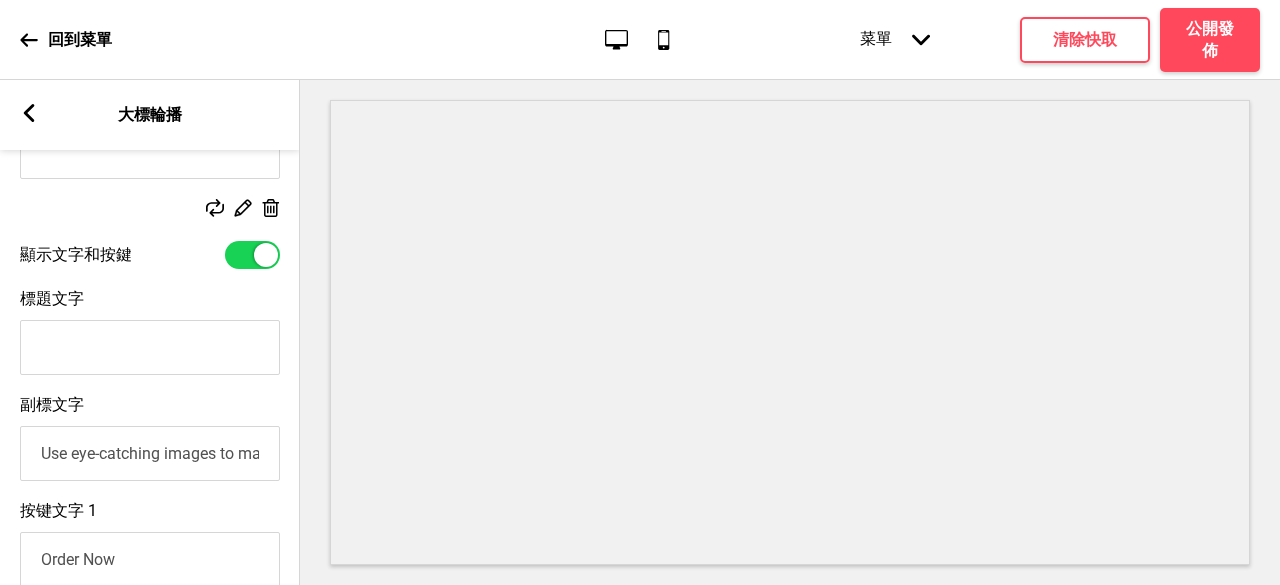 scroll, scrollTop: 0, scrollLeft: 294, axis: horizontal 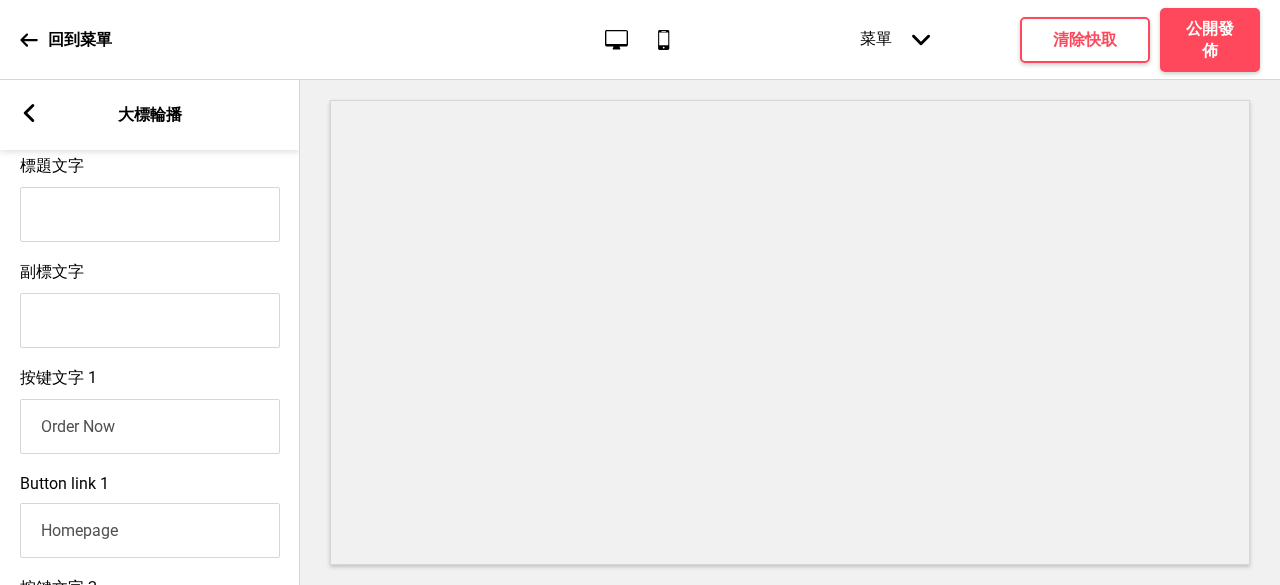 type 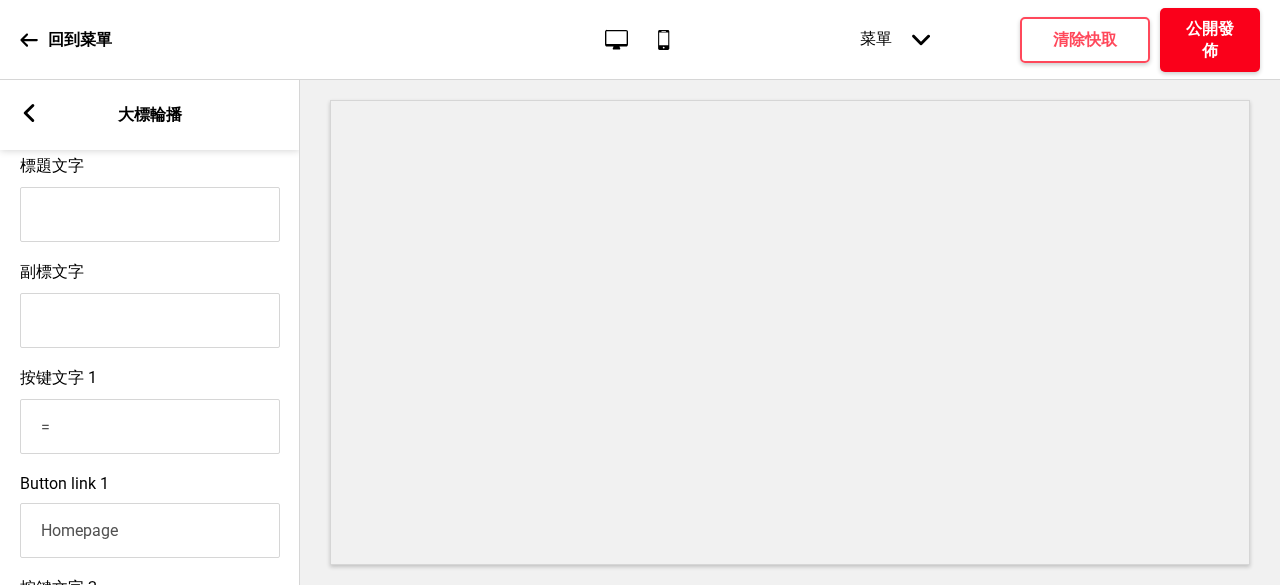 type on "=" 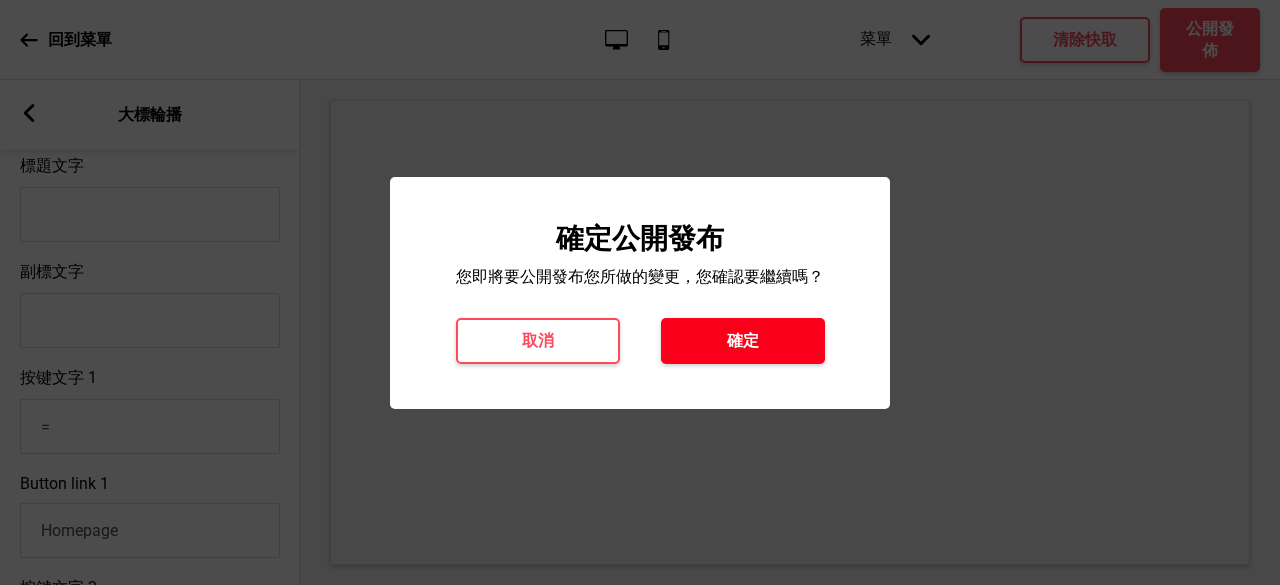 click on "確定" at bounding box center (743, 341) 